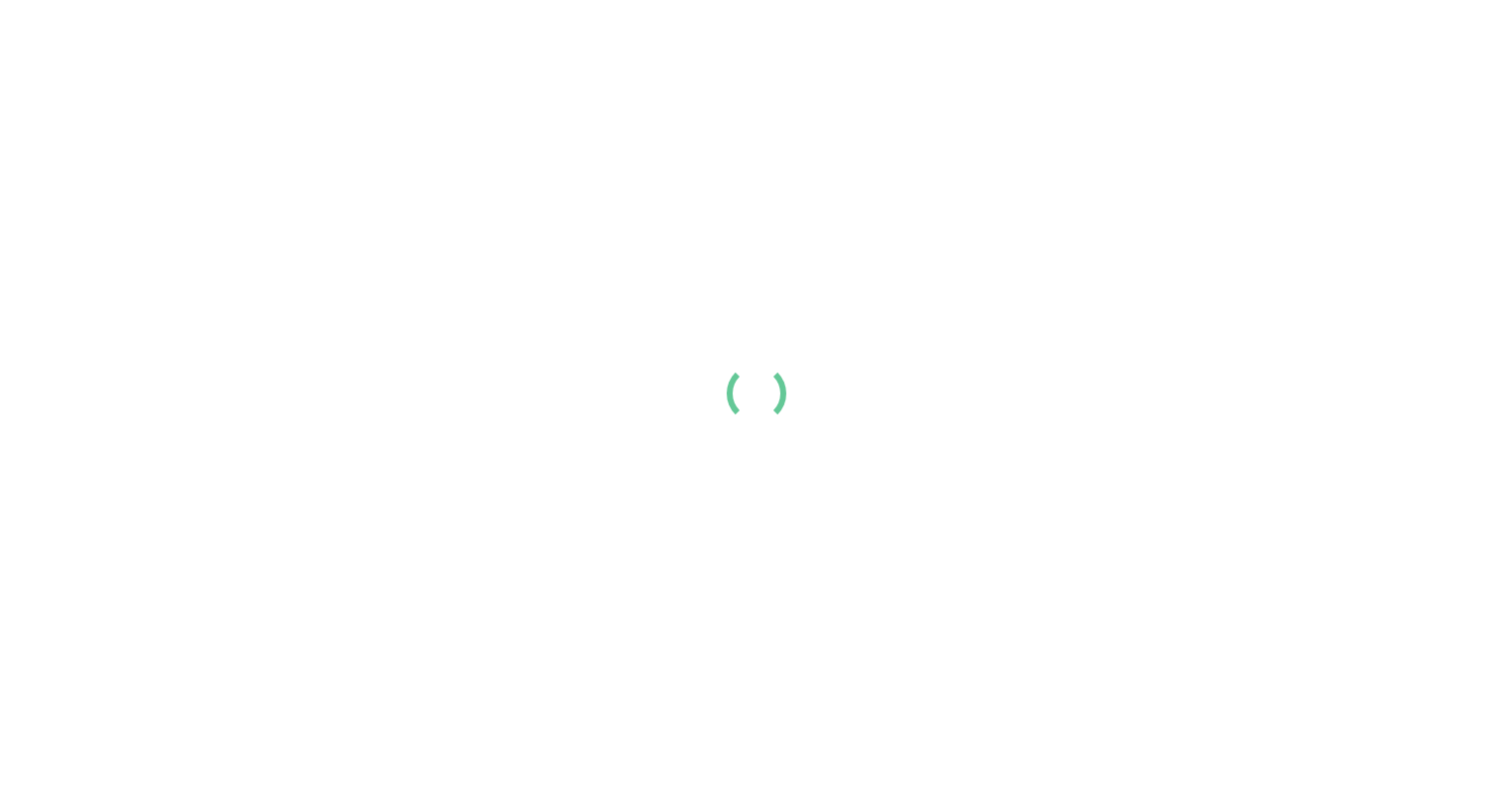 scroll, scrollTop: 0, scrollLeft: 0, axis: both 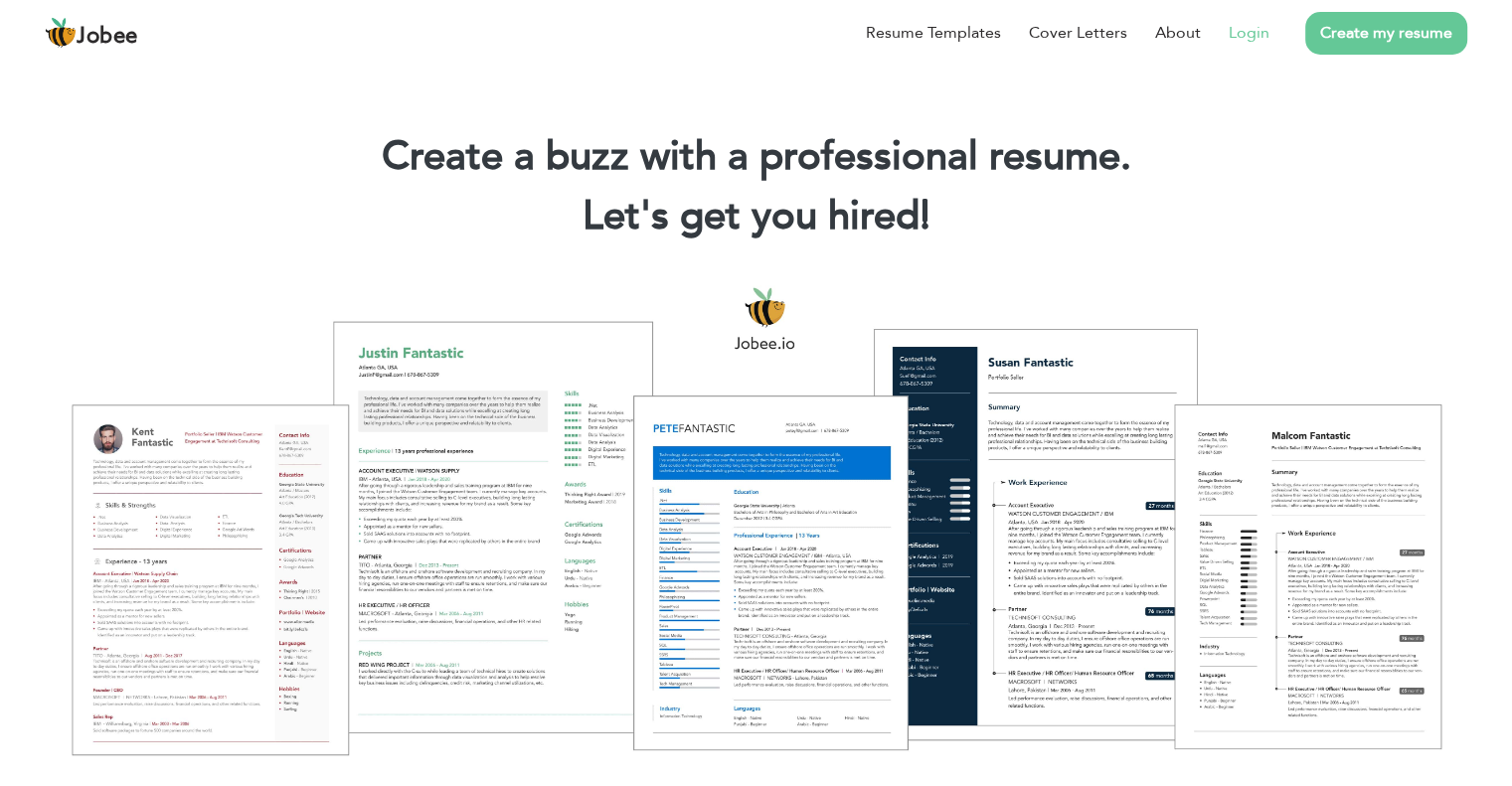 click on "Login" at bounding box center (1249, 33) 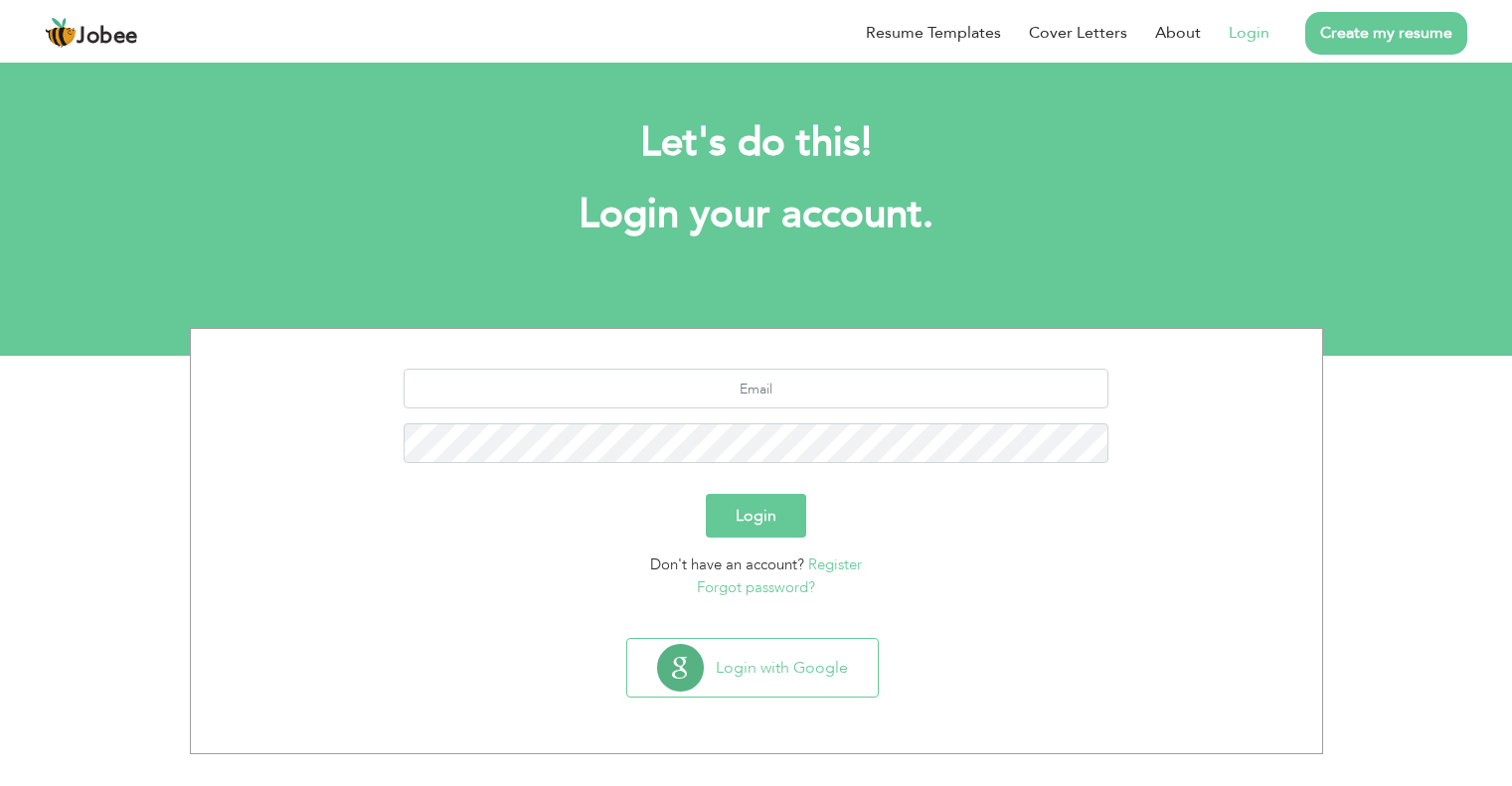 scroll, scrollTop: 0, scrollLeft: 0, axis: both 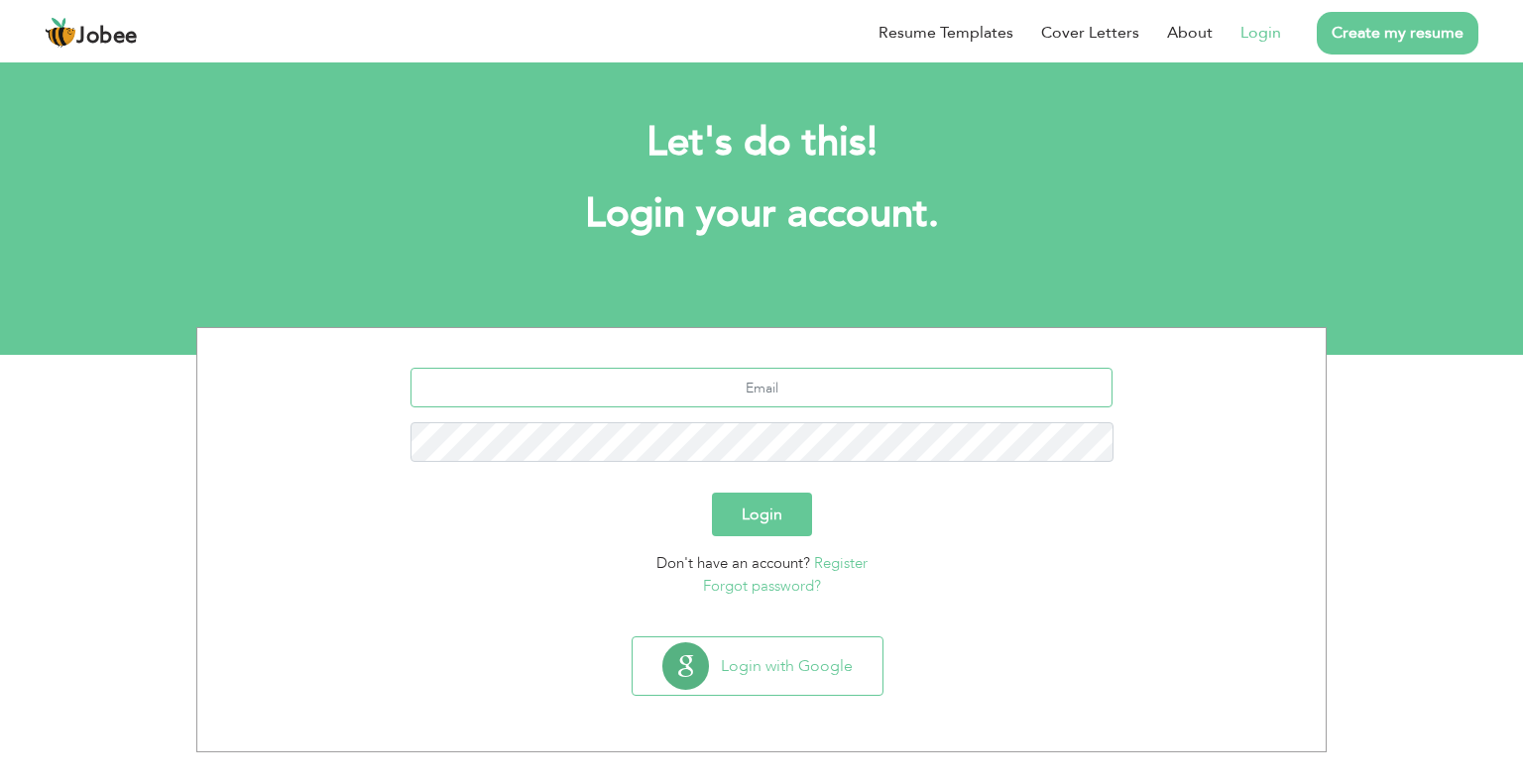 click at bounding box center (762, 388) 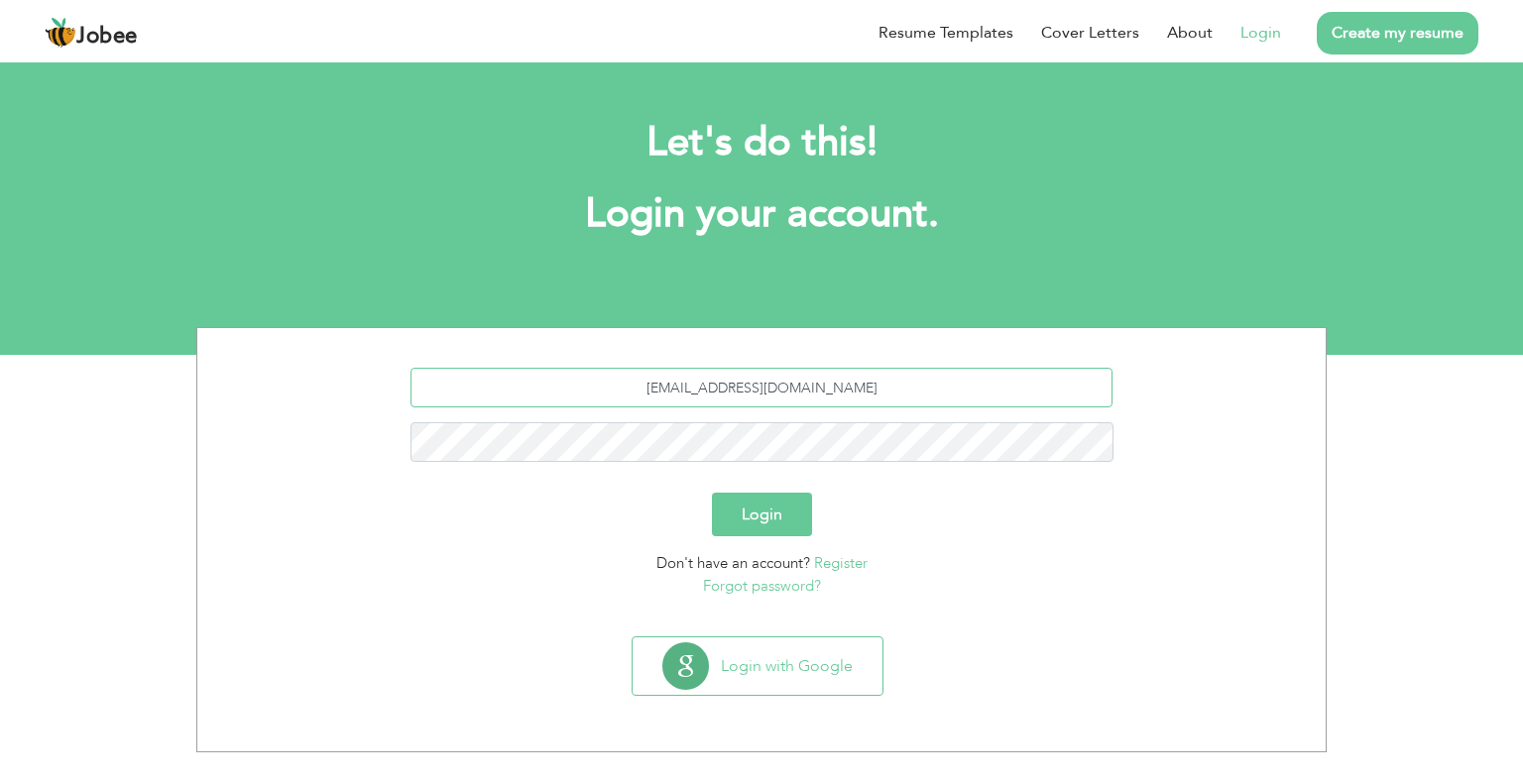 type on "[EMAIL_ADDRESS][DOMAIN_NAME]" 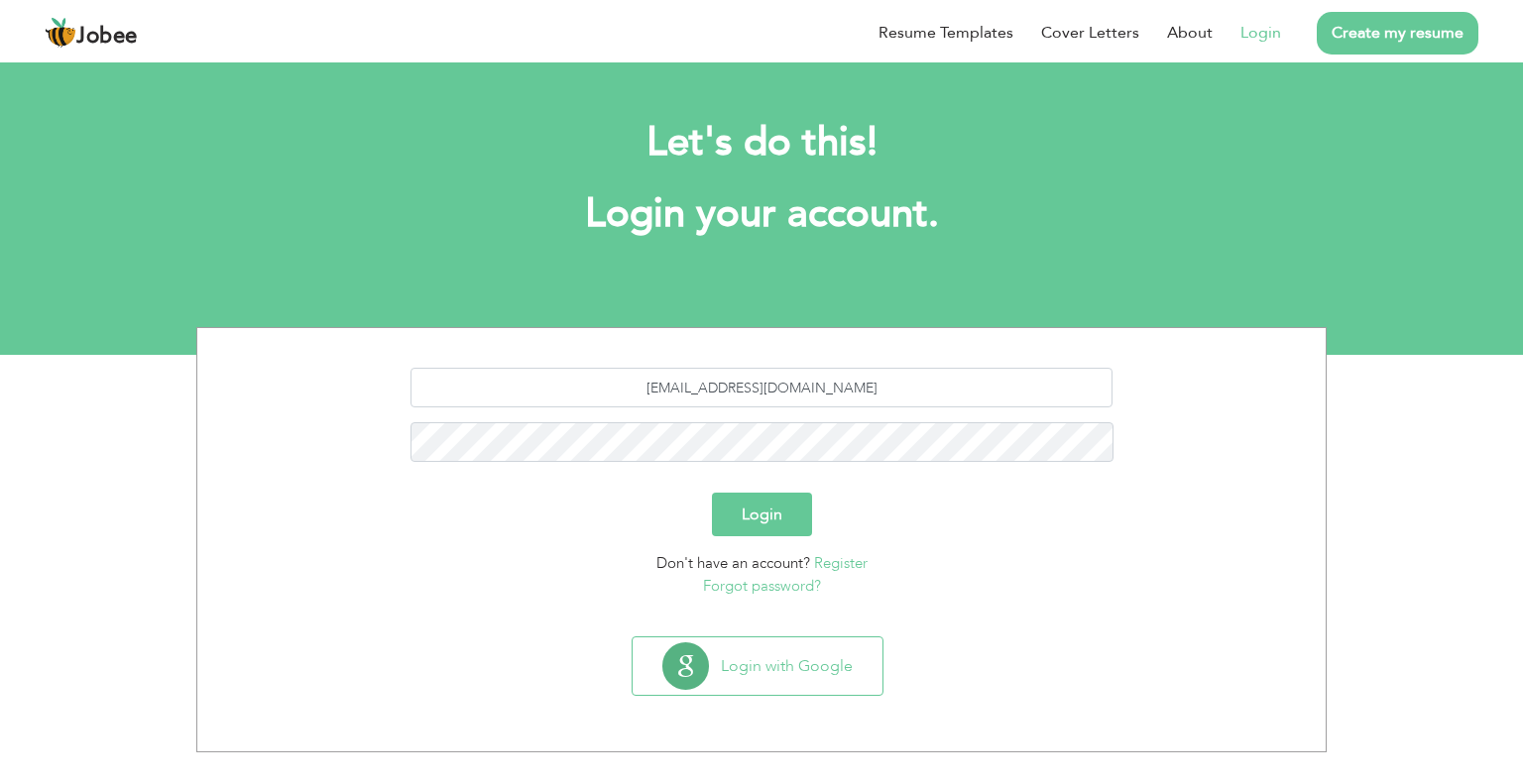 click on "Login" at bounding box center (762, 514) 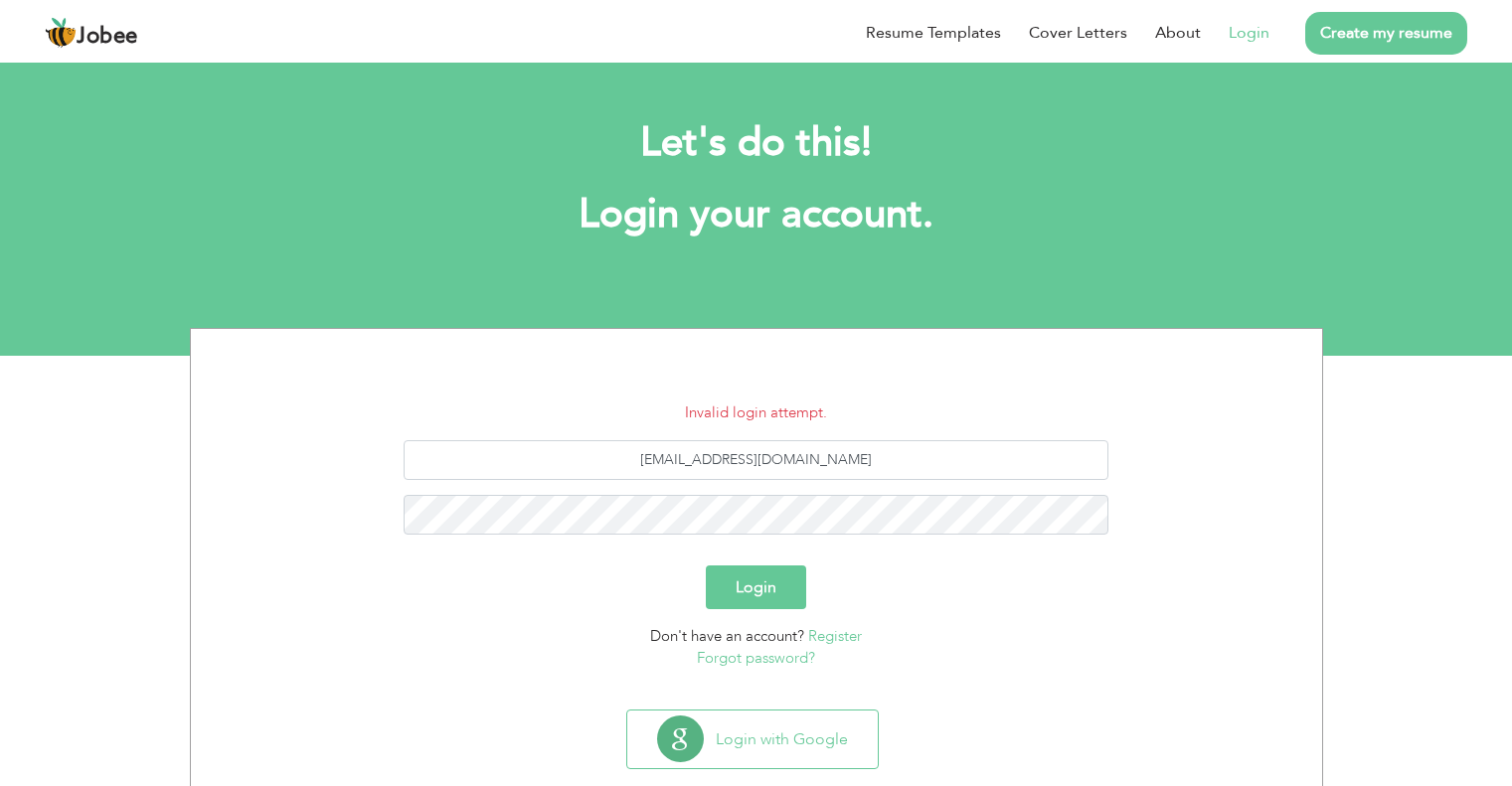 scroll, scrollTop: 0, scrollLeft: 0, axis: both 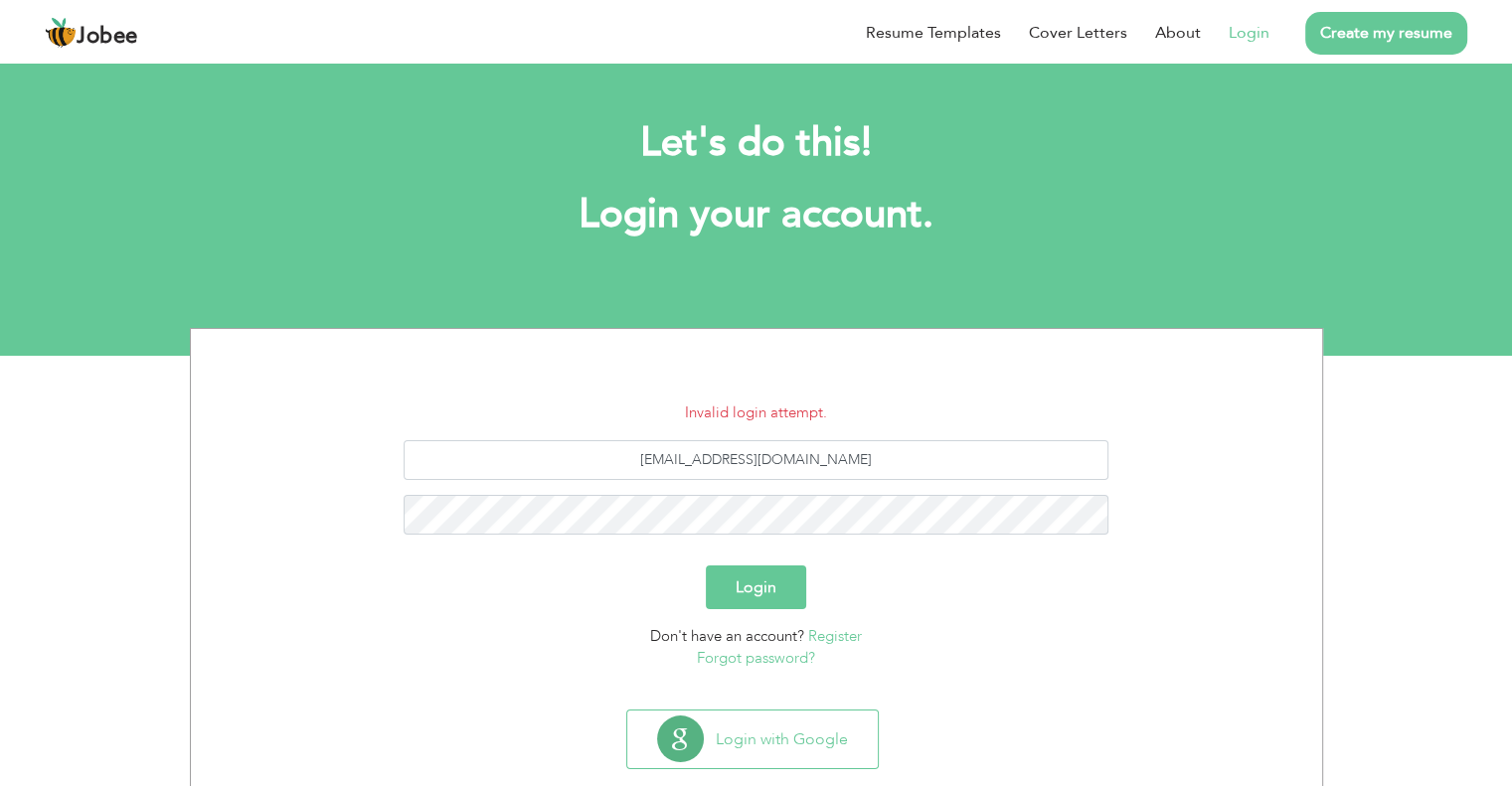 click on "Forgot password?" at bounding box center (756, 658) 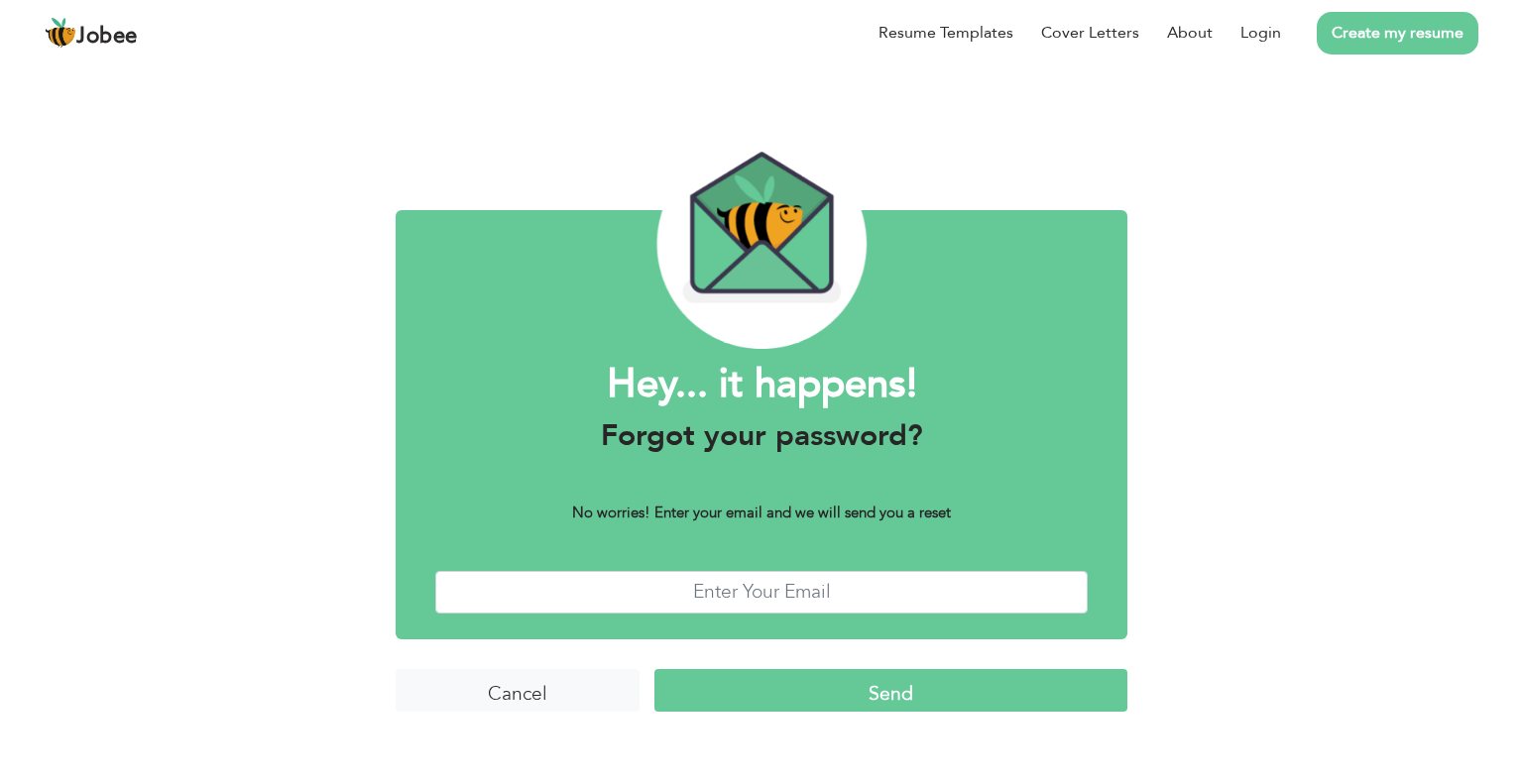 scroll, scrollTop: 0, scrollLeft: 0, axis: both 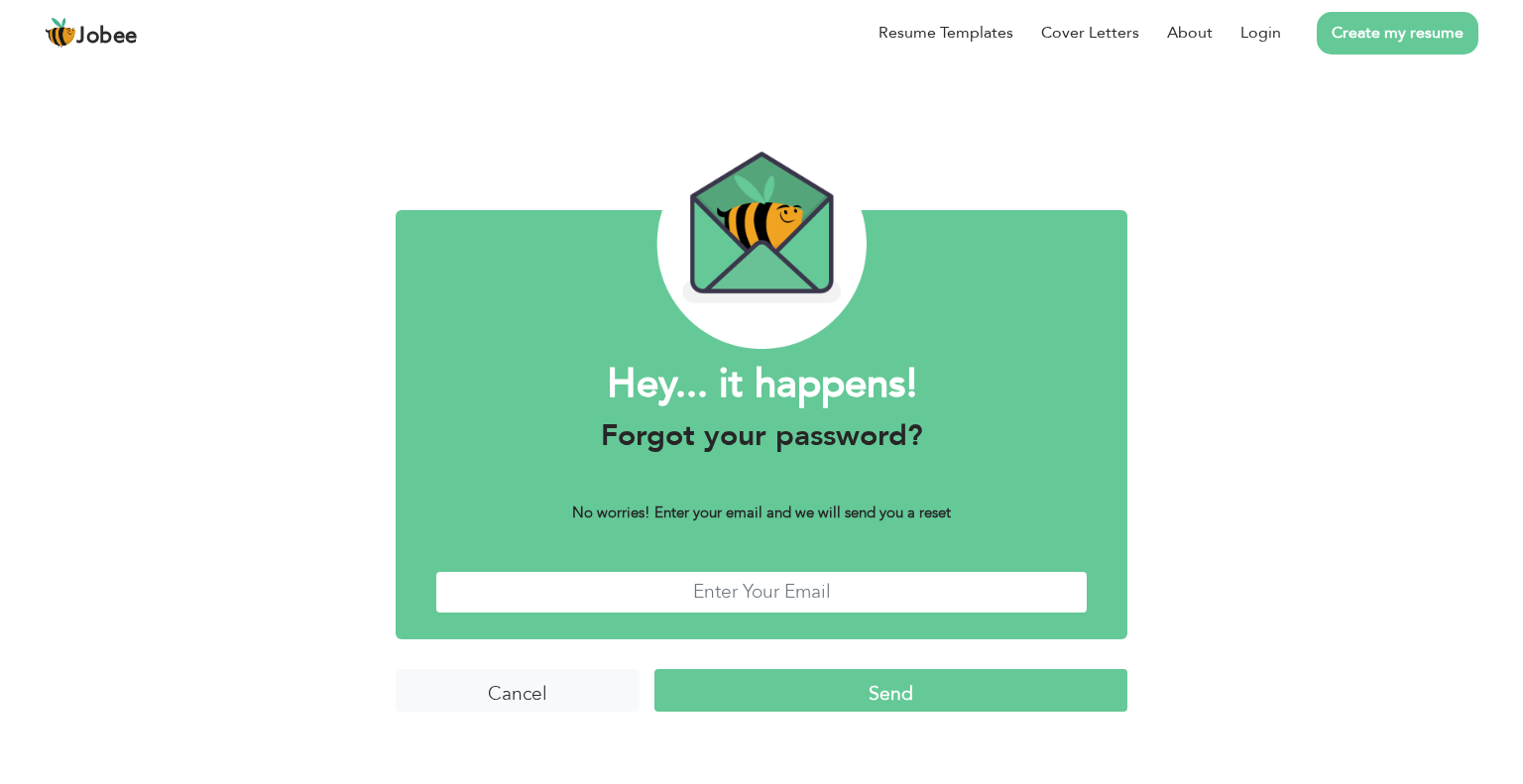 click at bounding box center [762, 592] 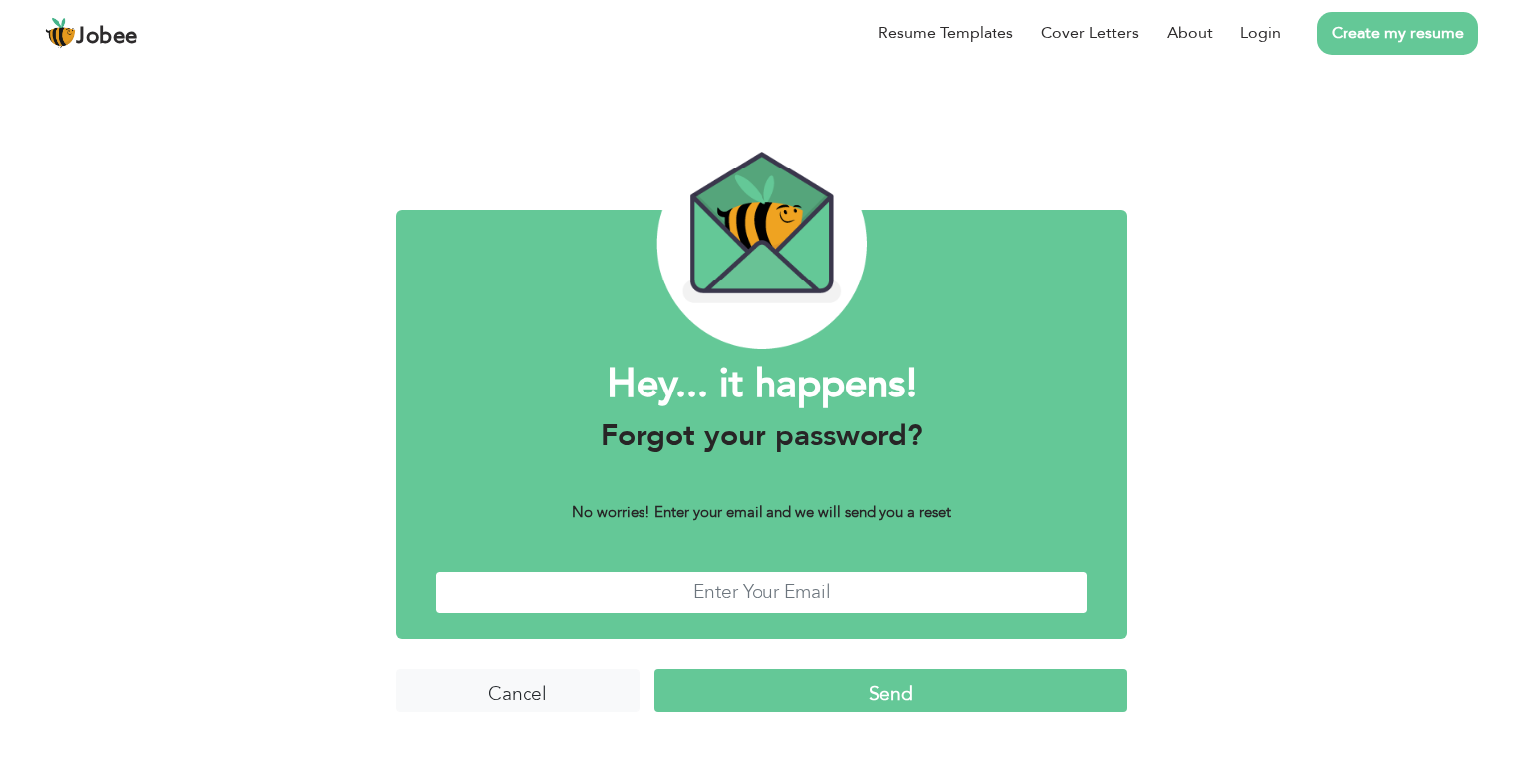 type on "bilal575@gmail.com" 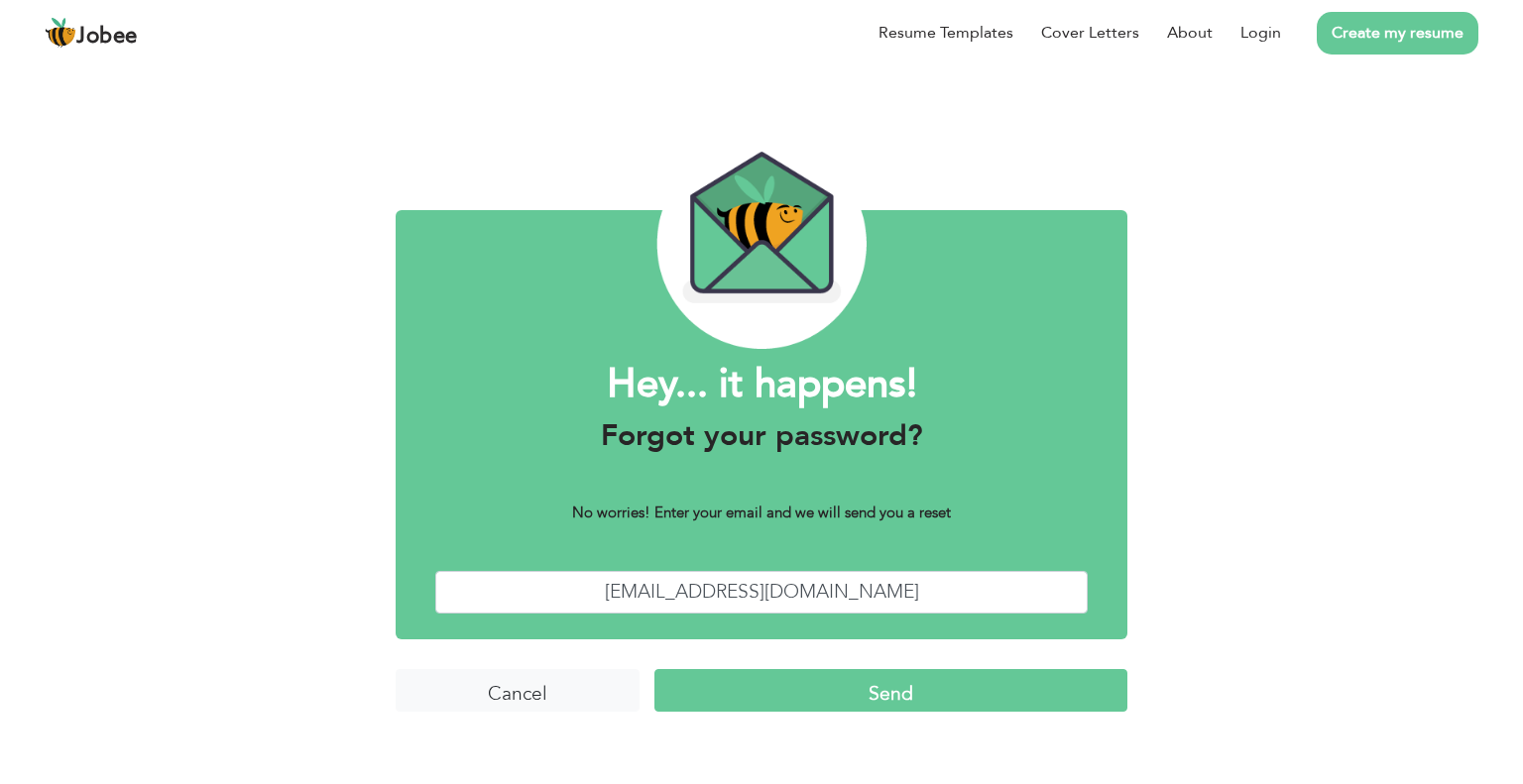 click on "Send" at bounding box center [890, 690] 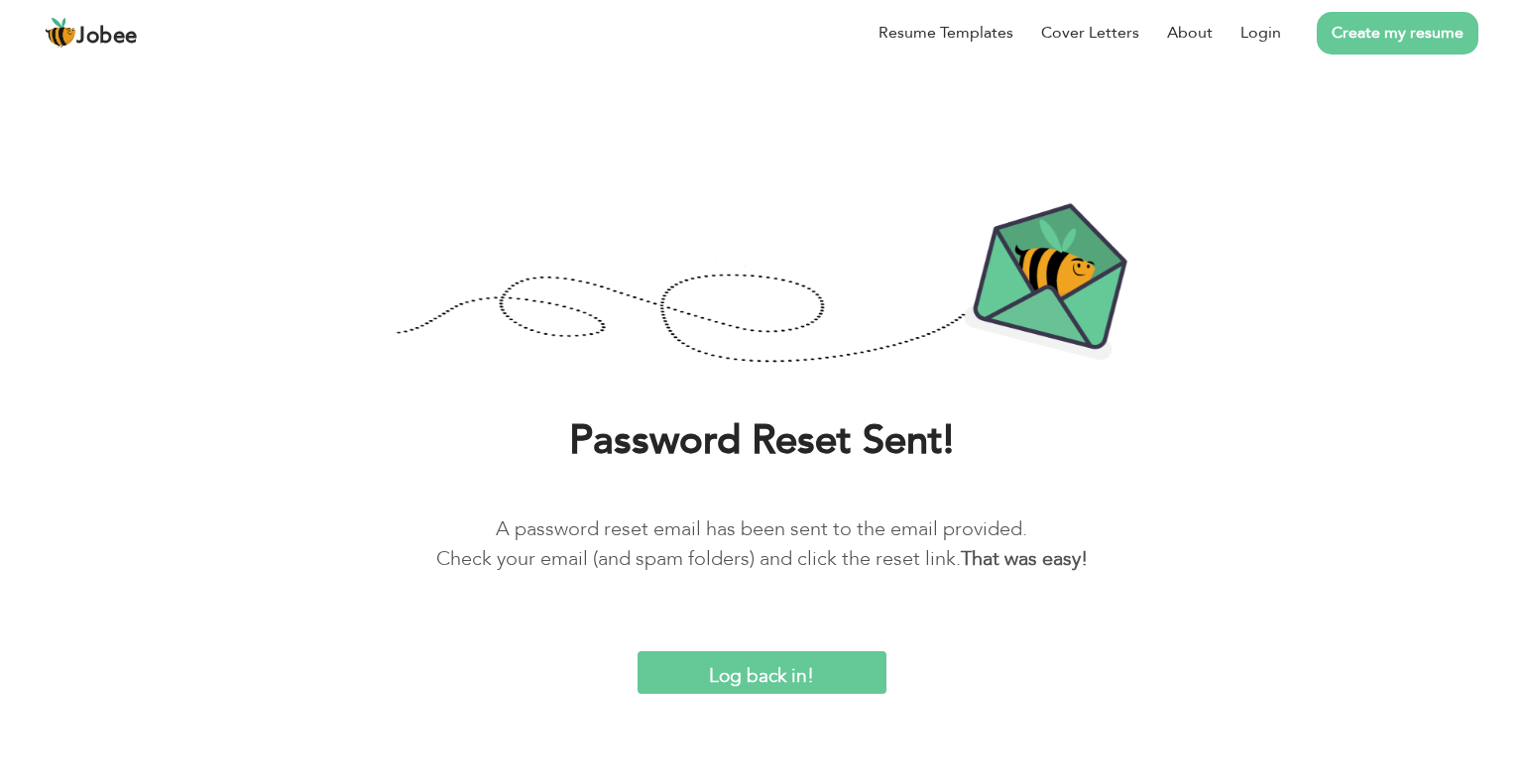 scroll, scrollTop: 0, scrollLeft: 0, axis: both 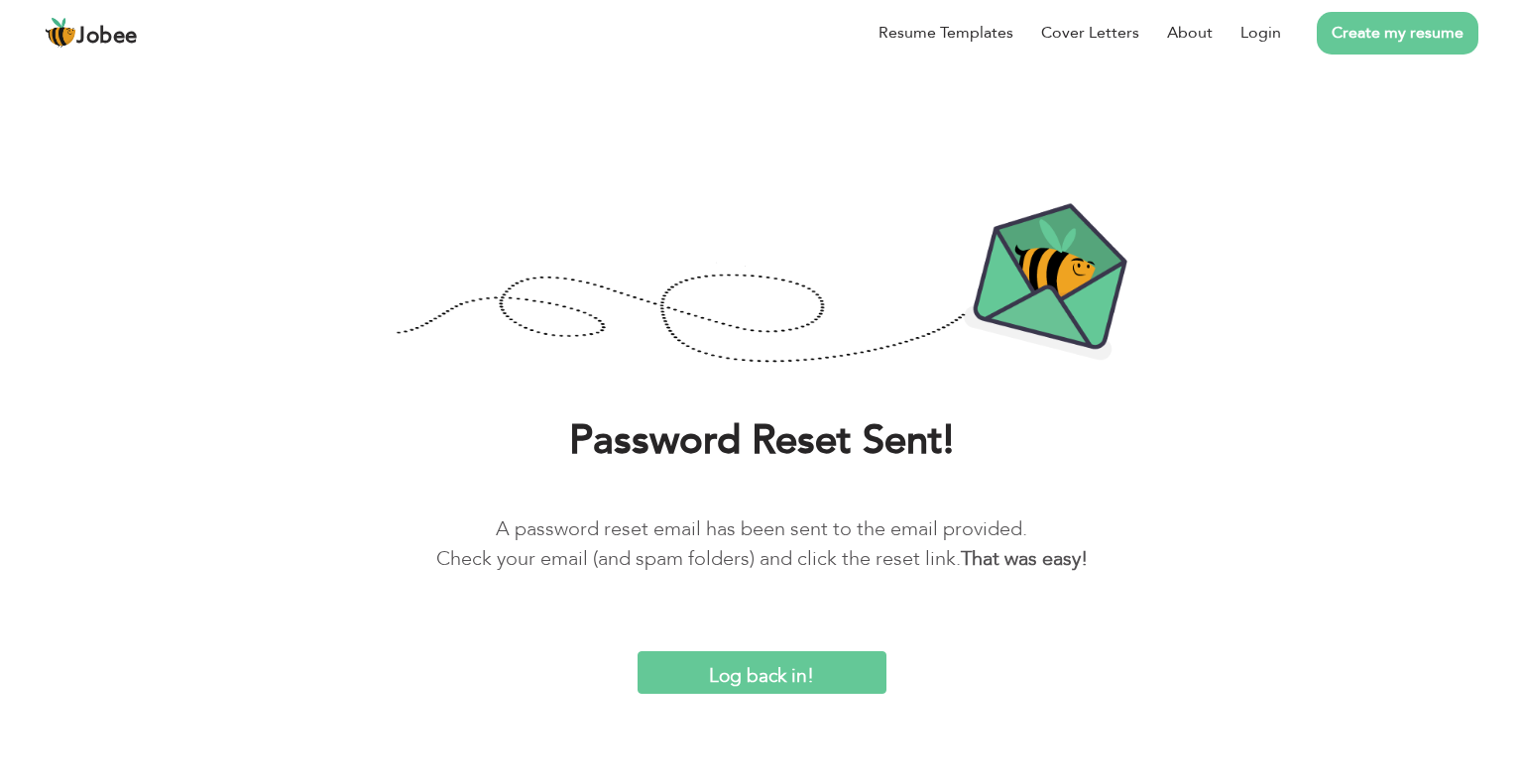 click on "Log back in!" at bounding box center (762, 672) 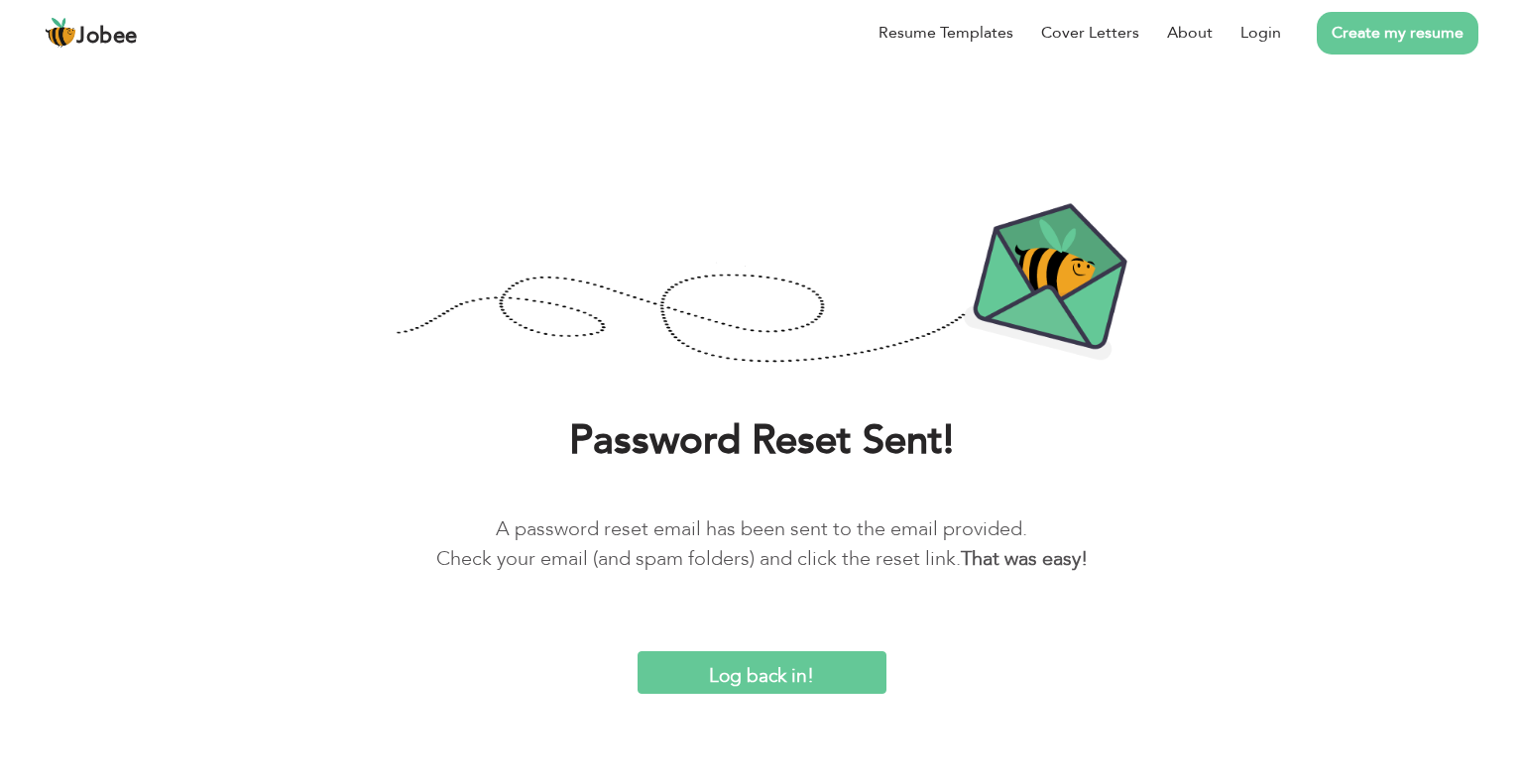 click on "Log back in!" at bounding box center [762, 672] 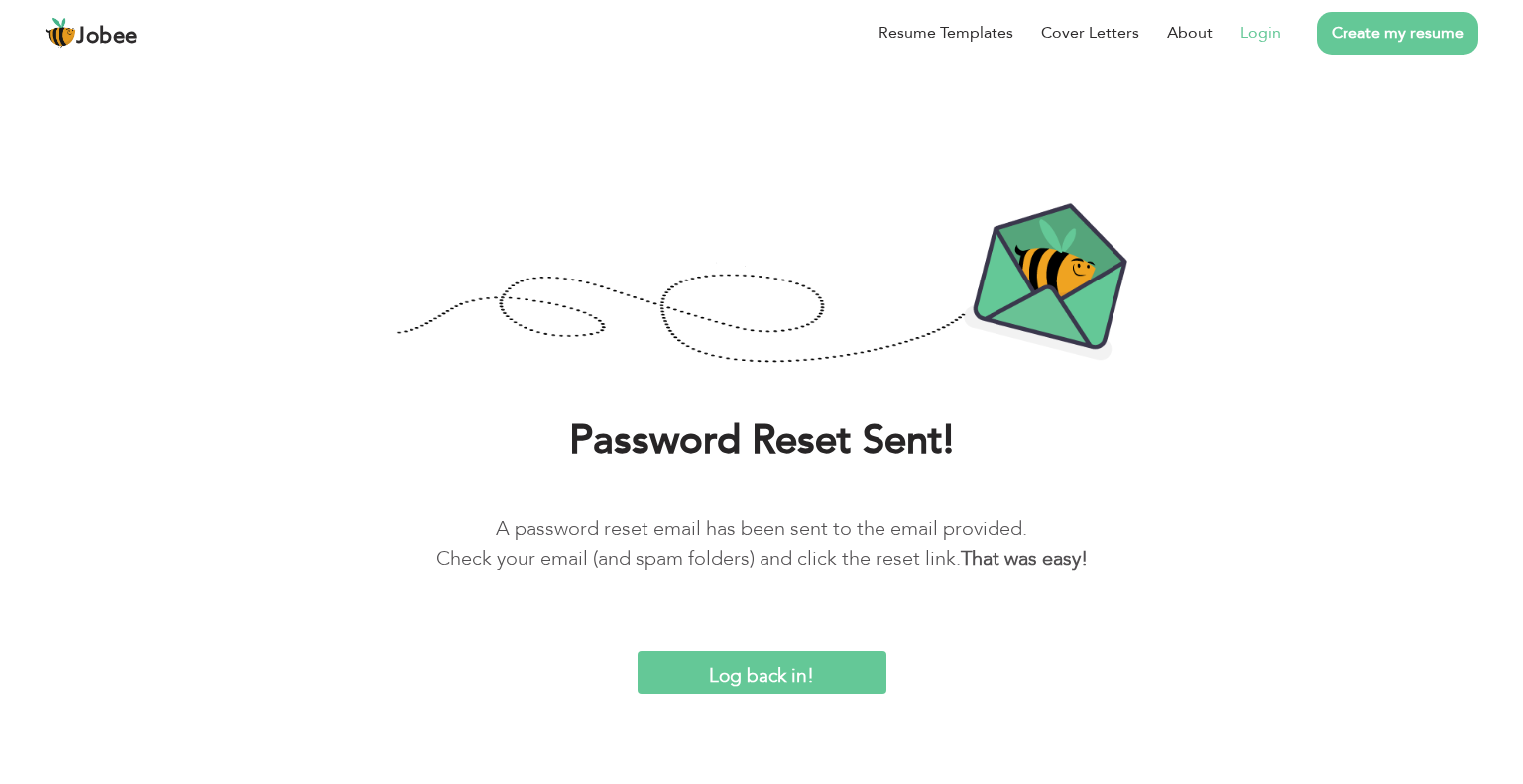 click on "Login" at bounding box center [1260, 33] 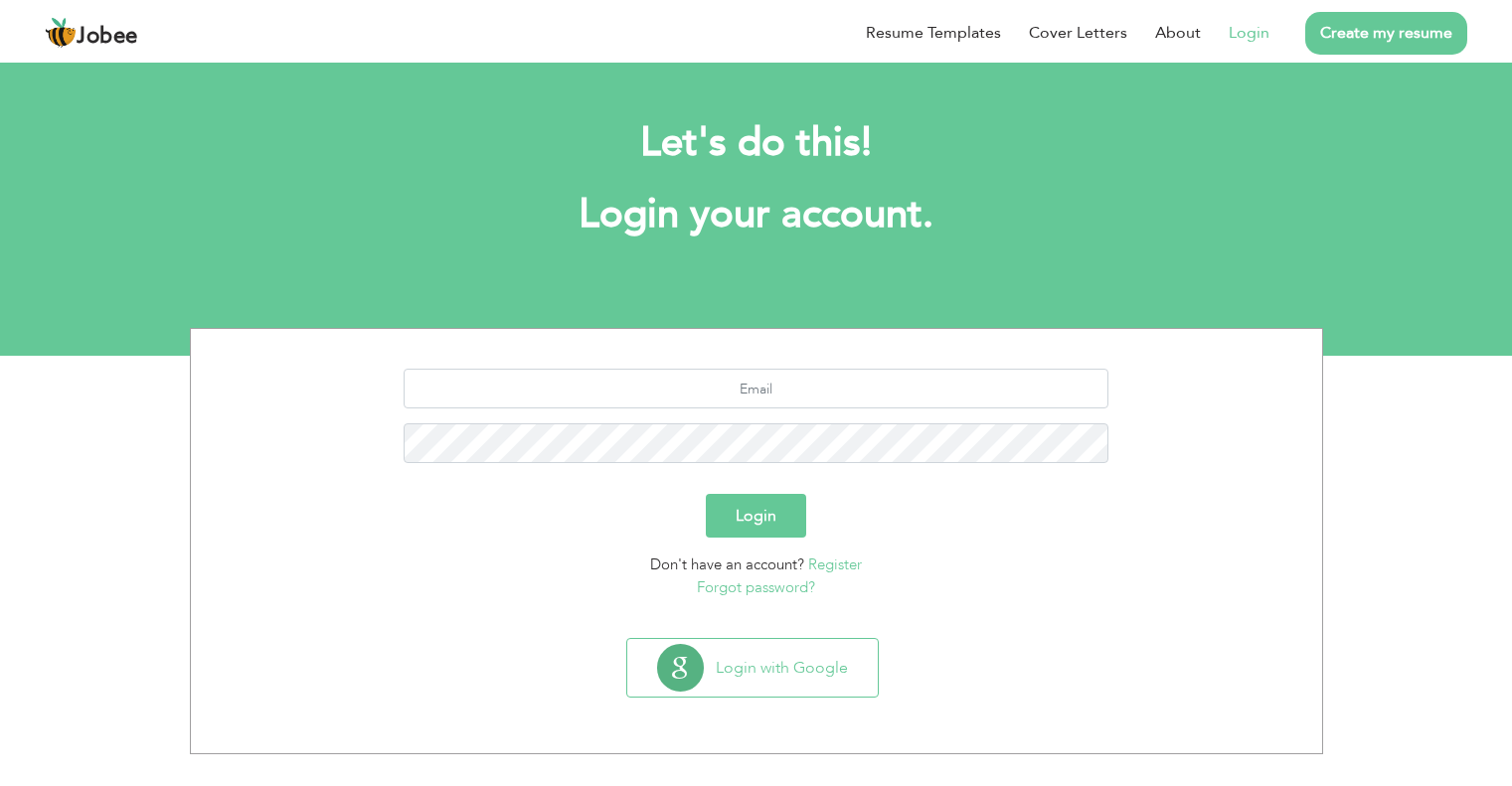 scroll, scrollTop: 0, scrollLeft: 0, axis: both 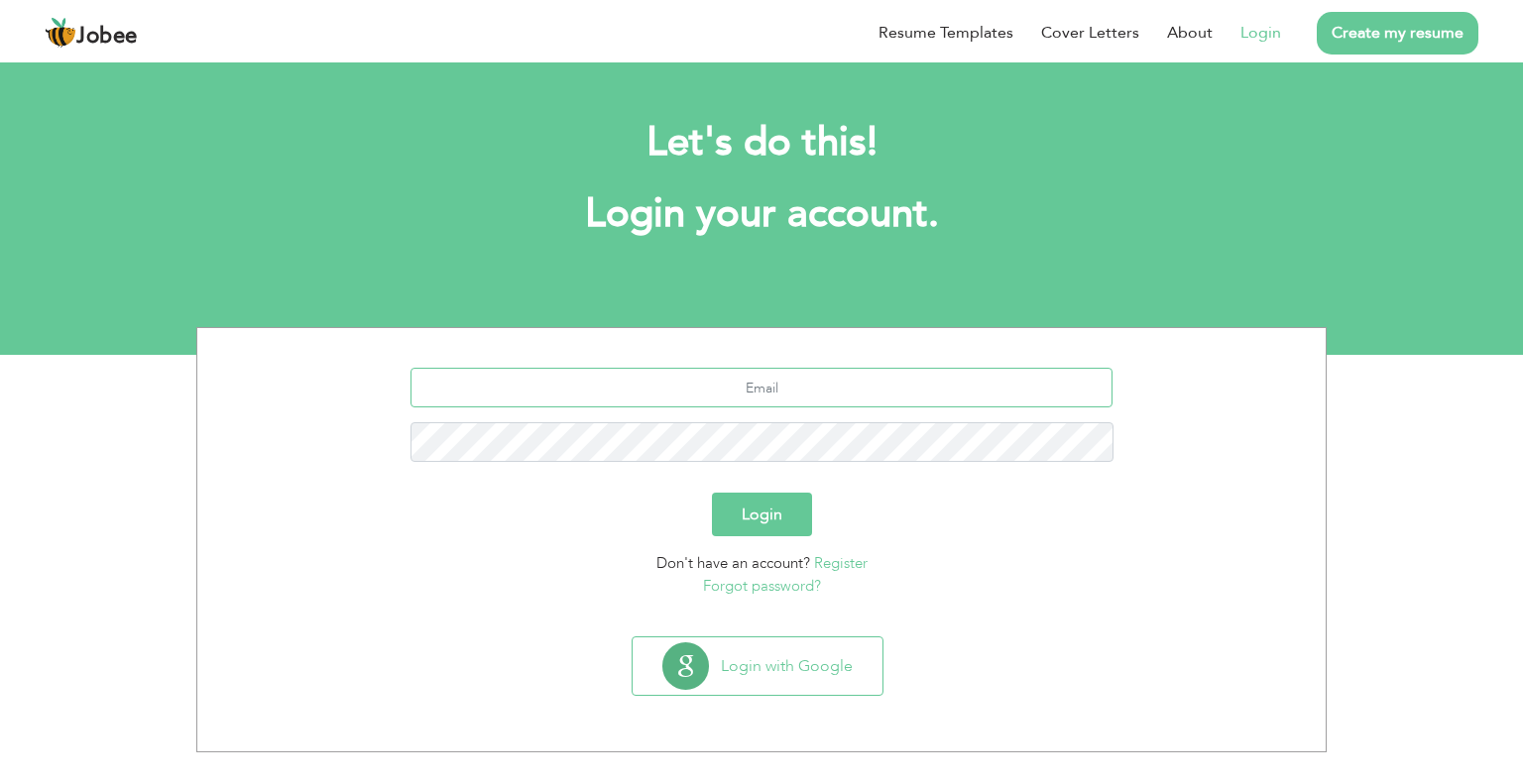 click at bounding box center (762, 388) 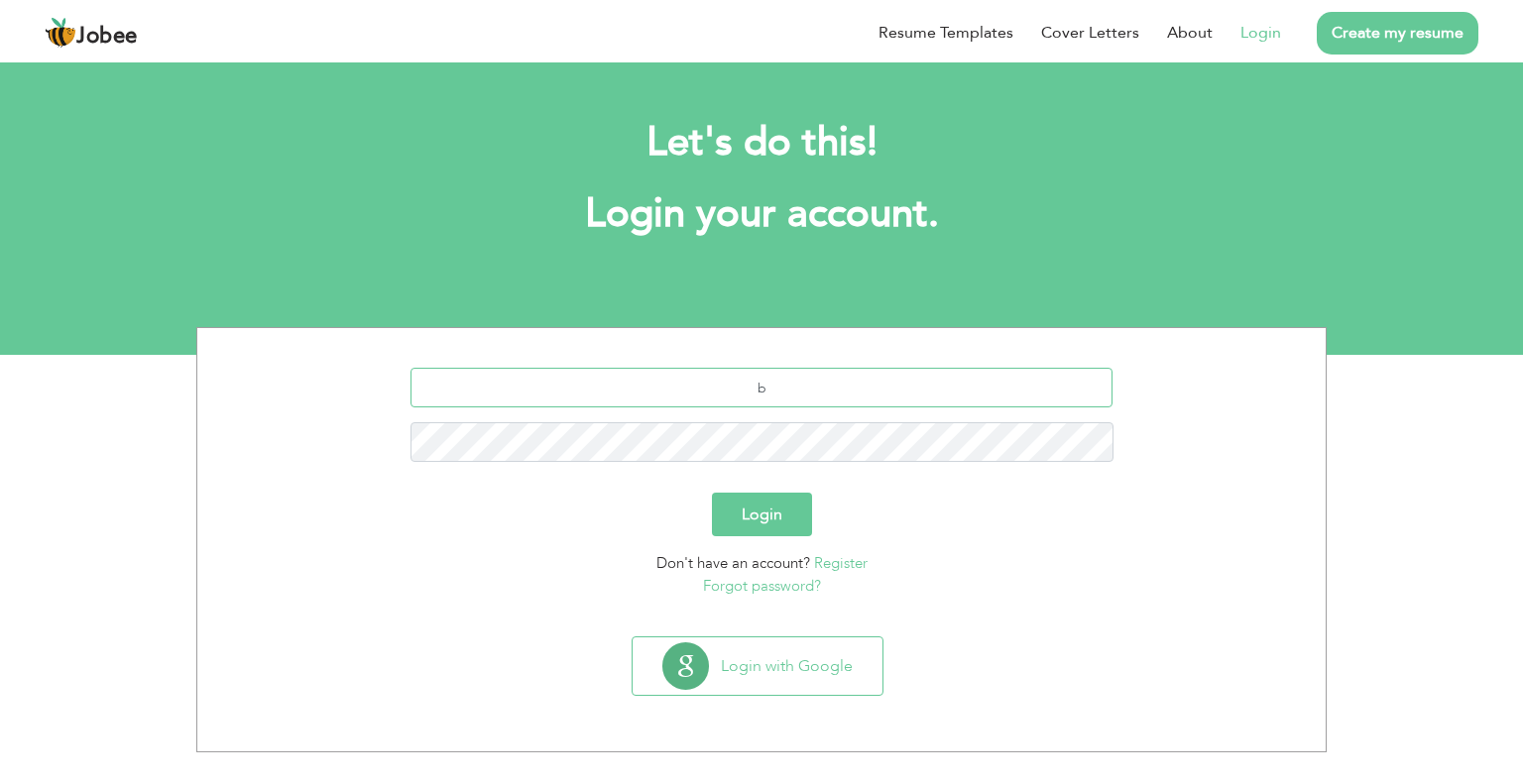 type on "b" 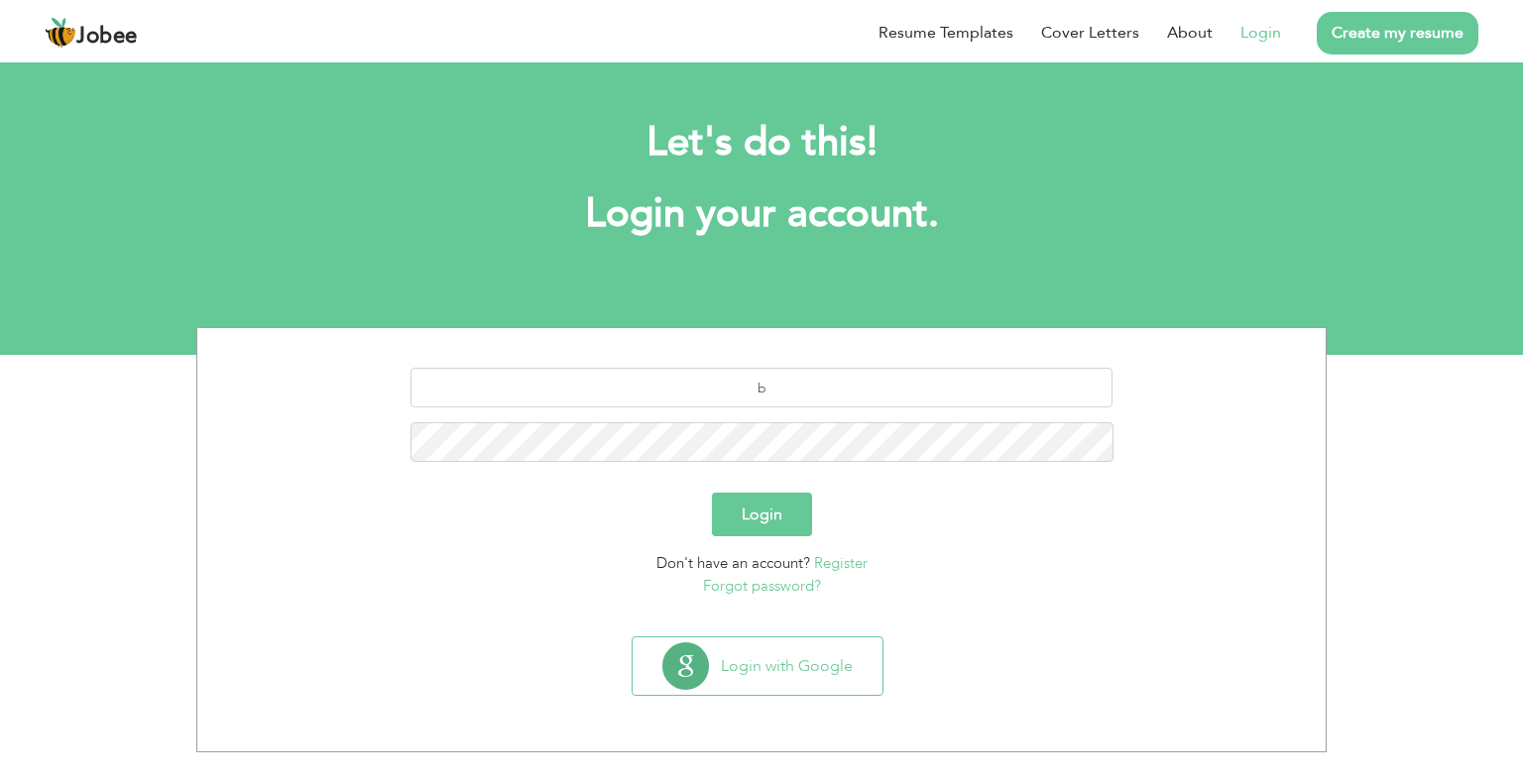 click on "Forgot password?" at bounding box center (762, 586) 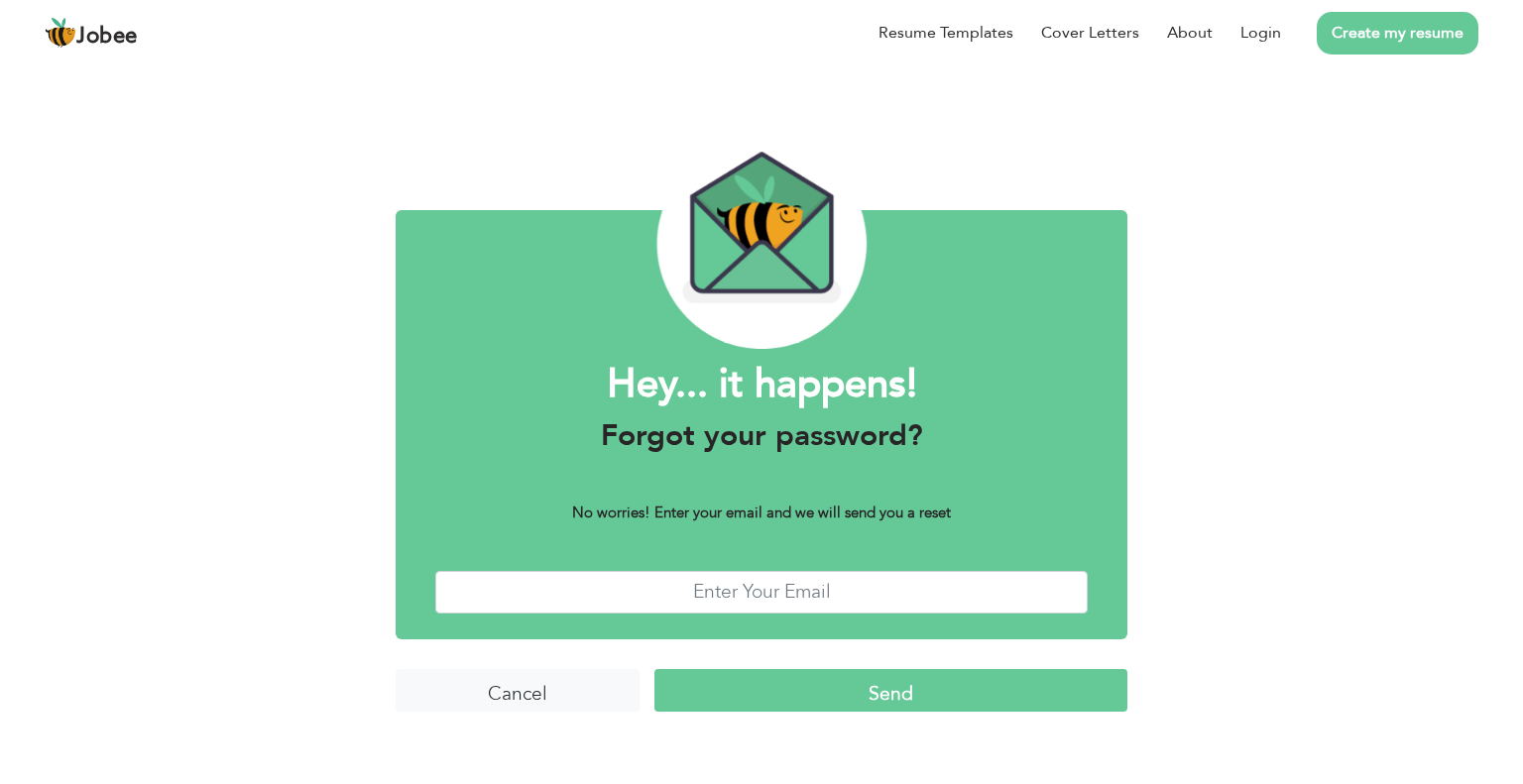 scroll, scrollTop: 0, scrollLeft: 0, axis: both 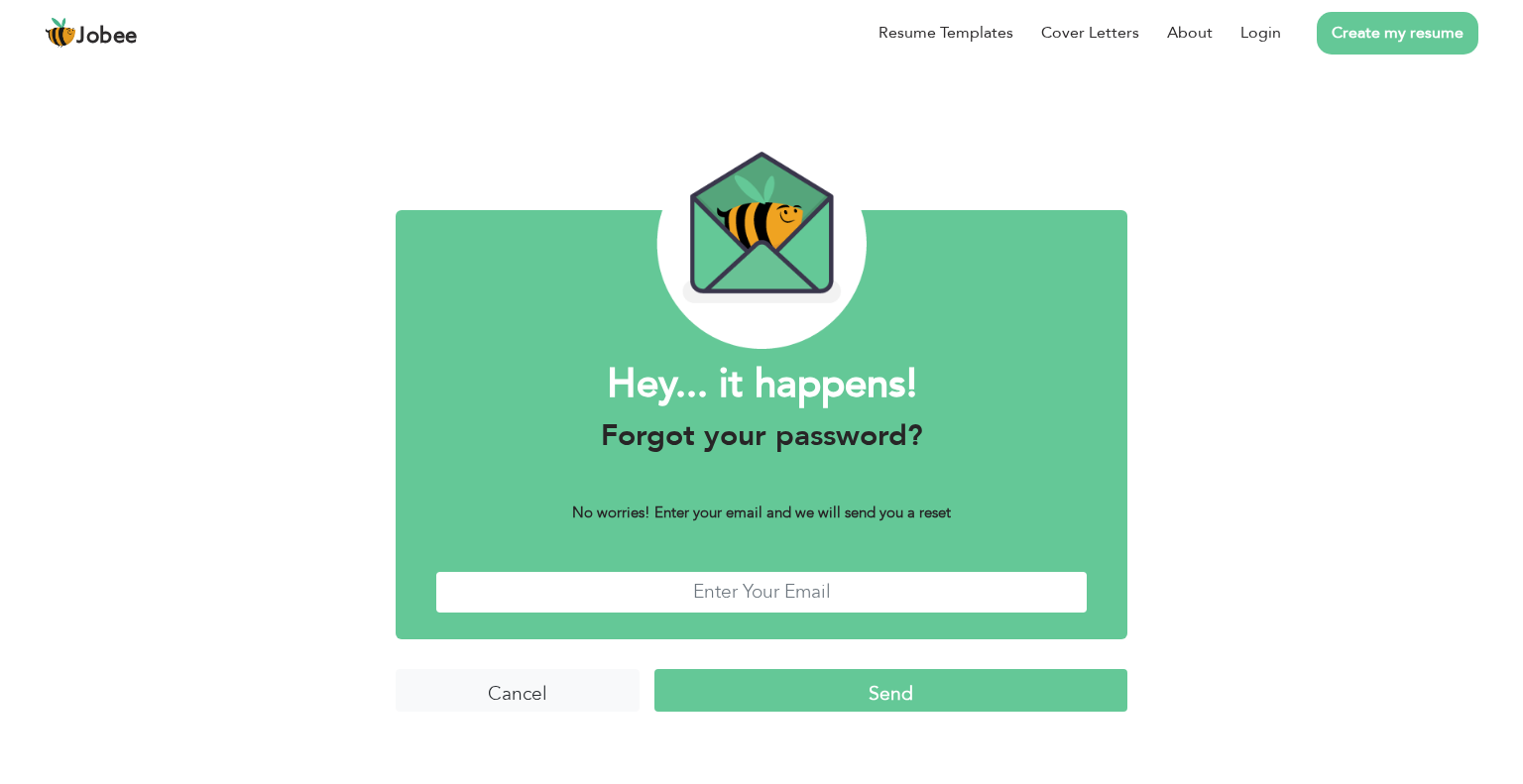 click at bounding box center [762, 592] 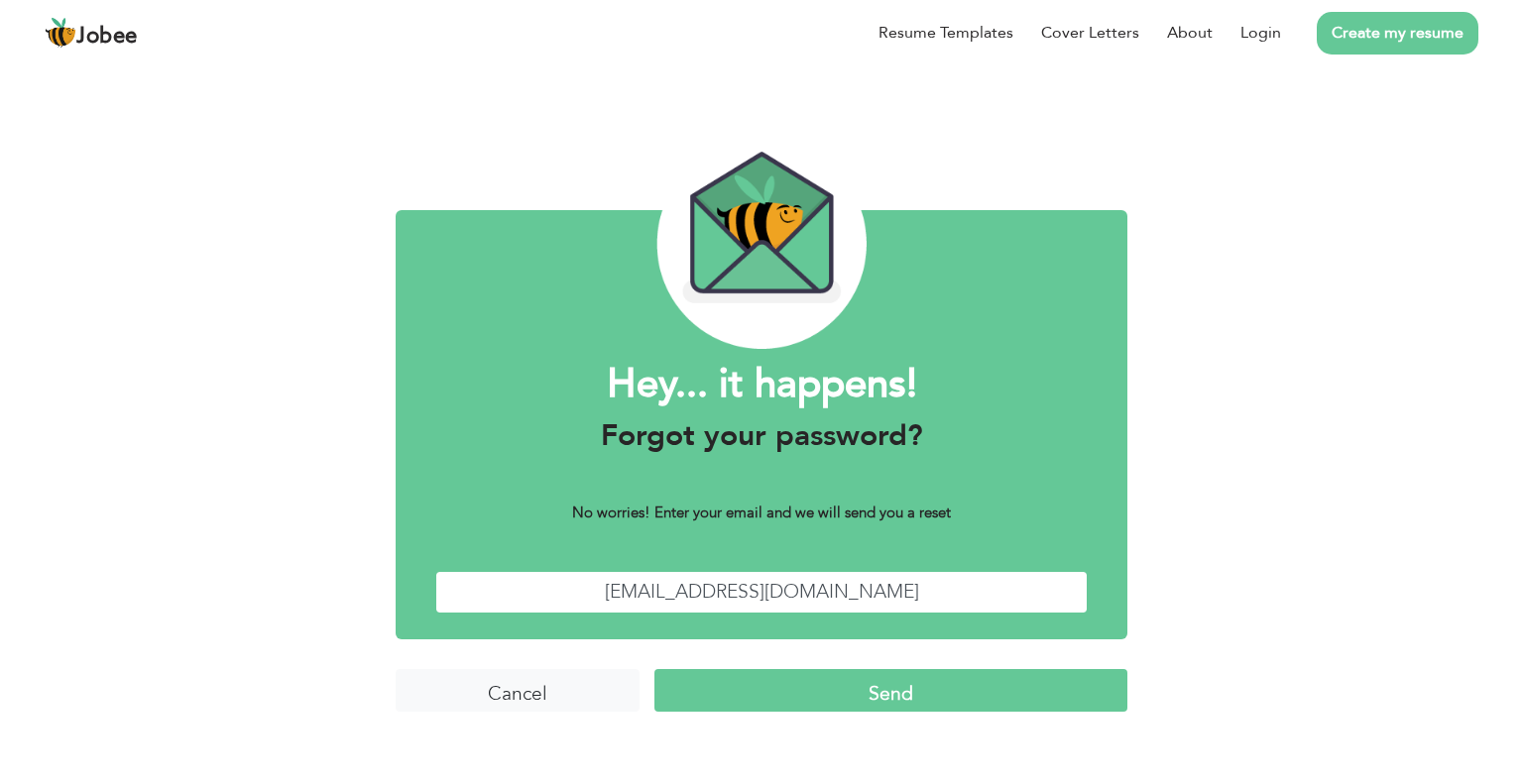 type on "bilal2070@gmail.com" 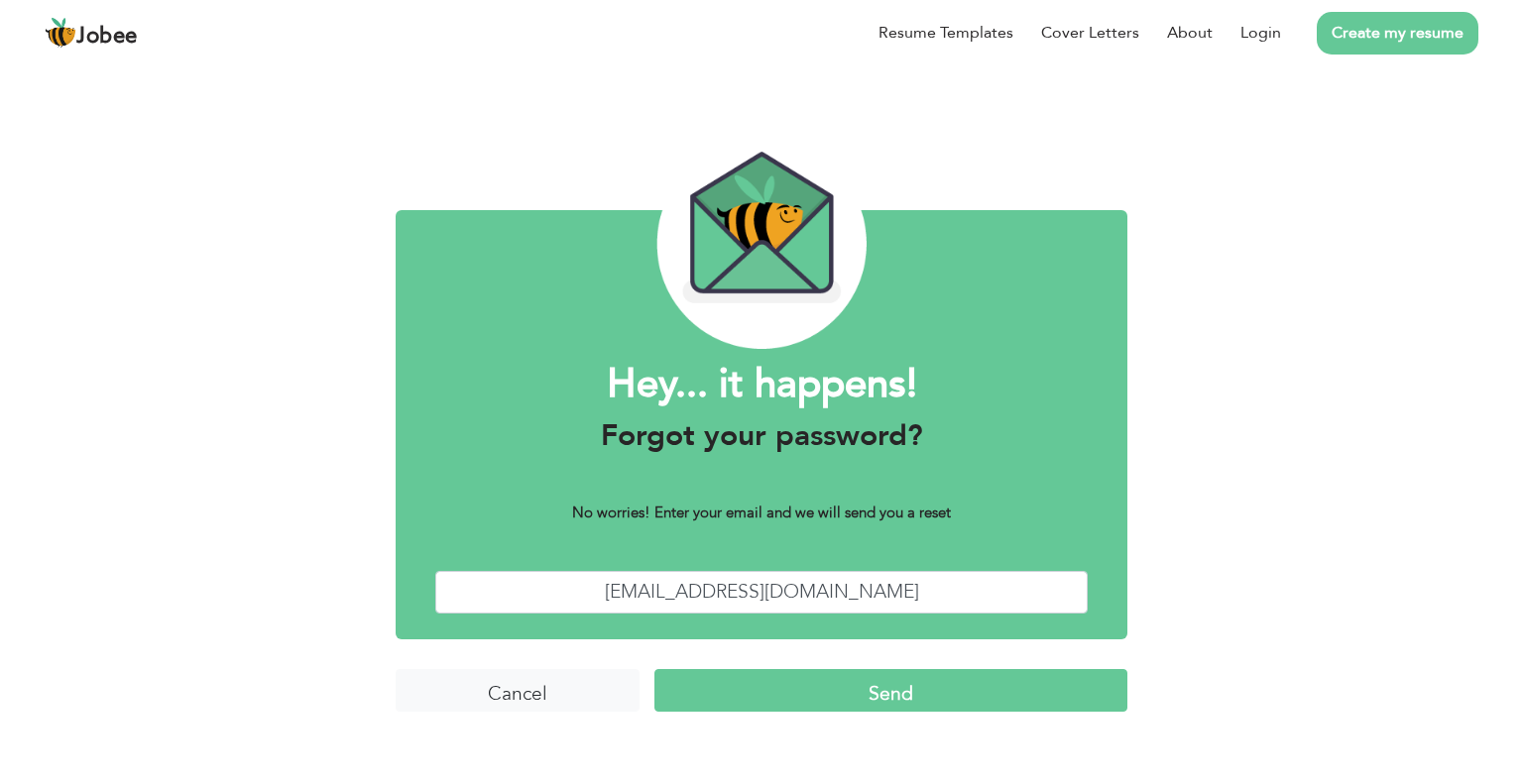 click on "Send" at bounding box center (890, 690) 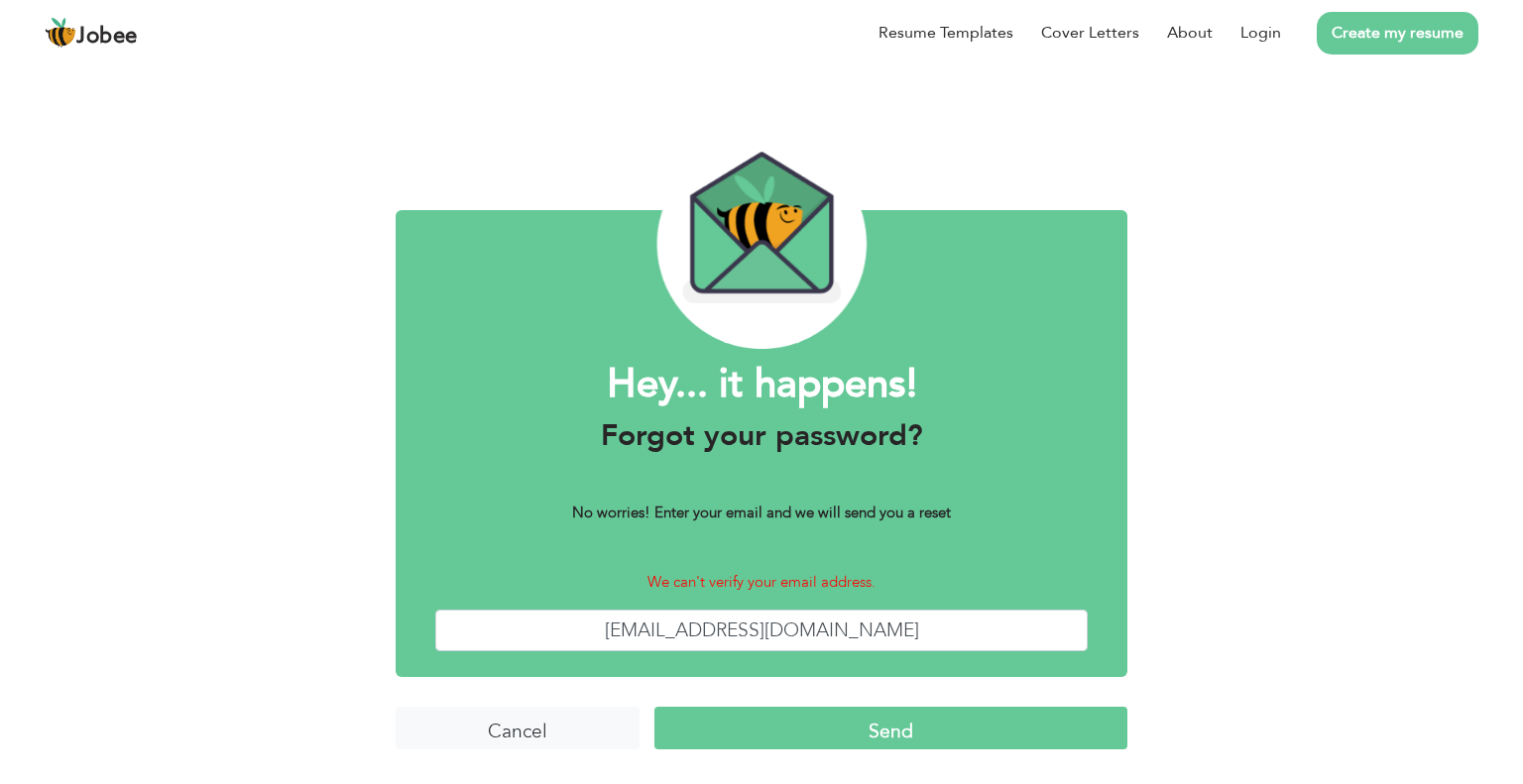 scroll, scrollTop: 0, scrollLeft: 0, axis: both 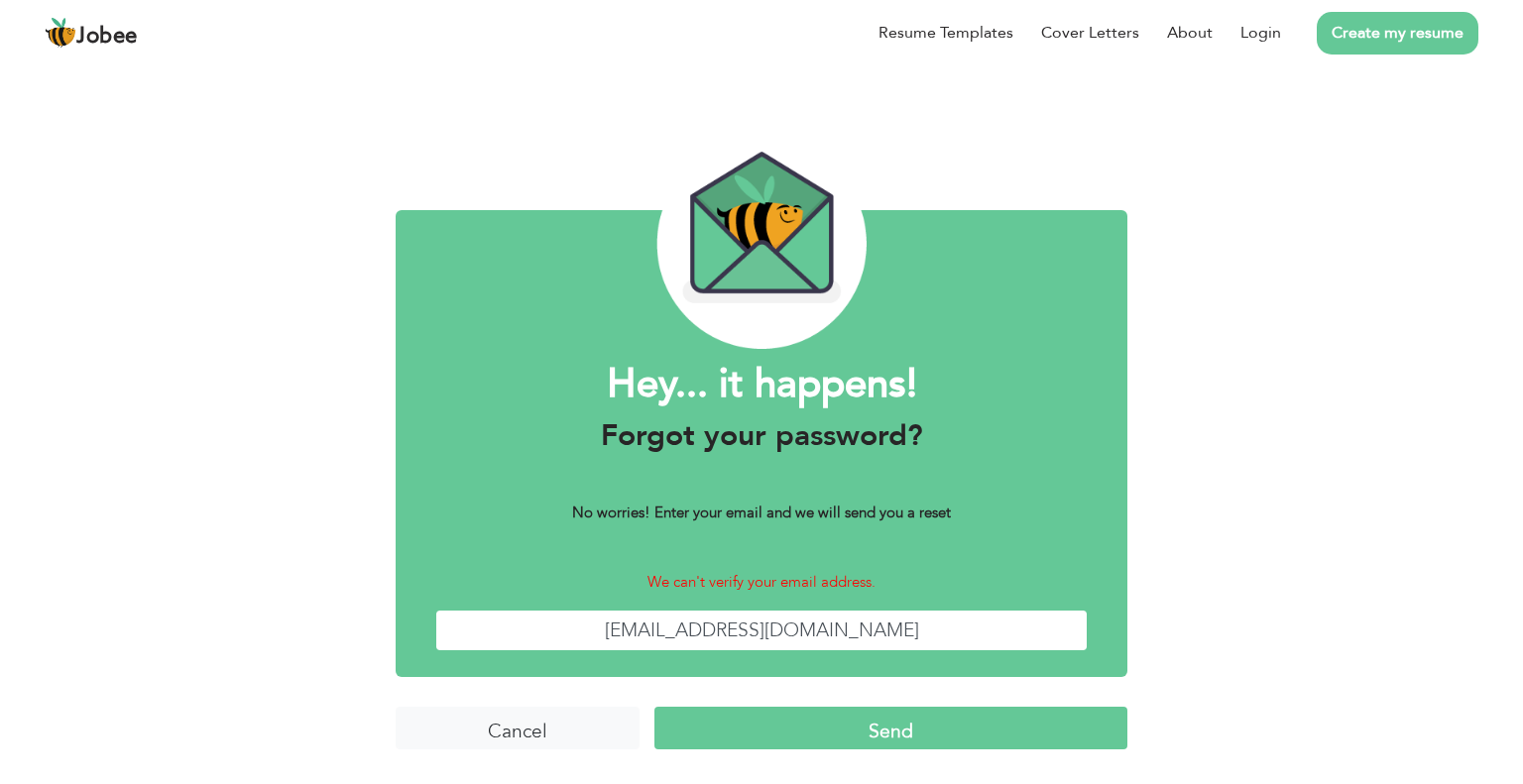 drag, startPoint x: 751, startPoint y: 626, endPoint x: 710, endPoint y: 619, distance: 41.59327 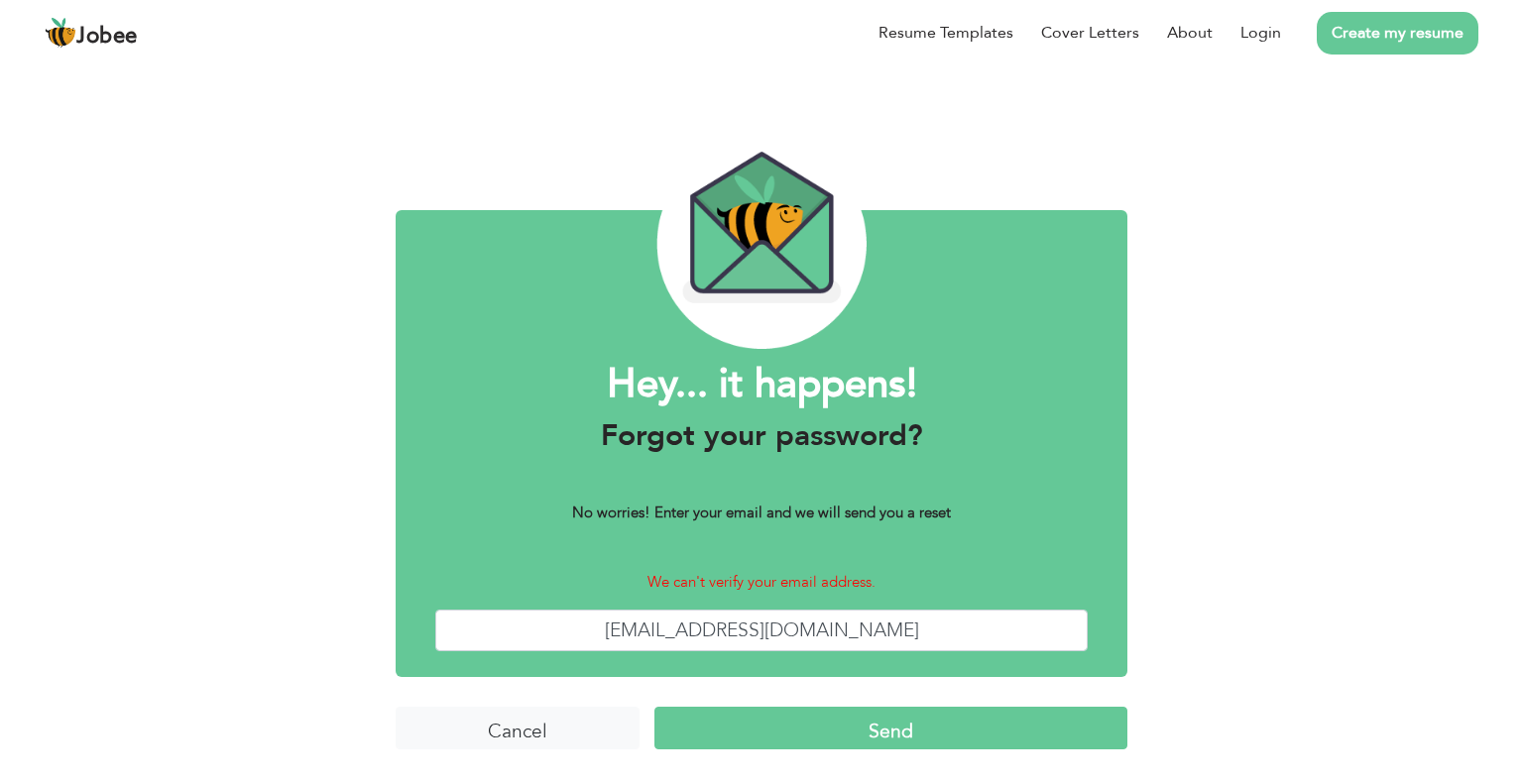 click on "Send" at bounding box center (890, 728) 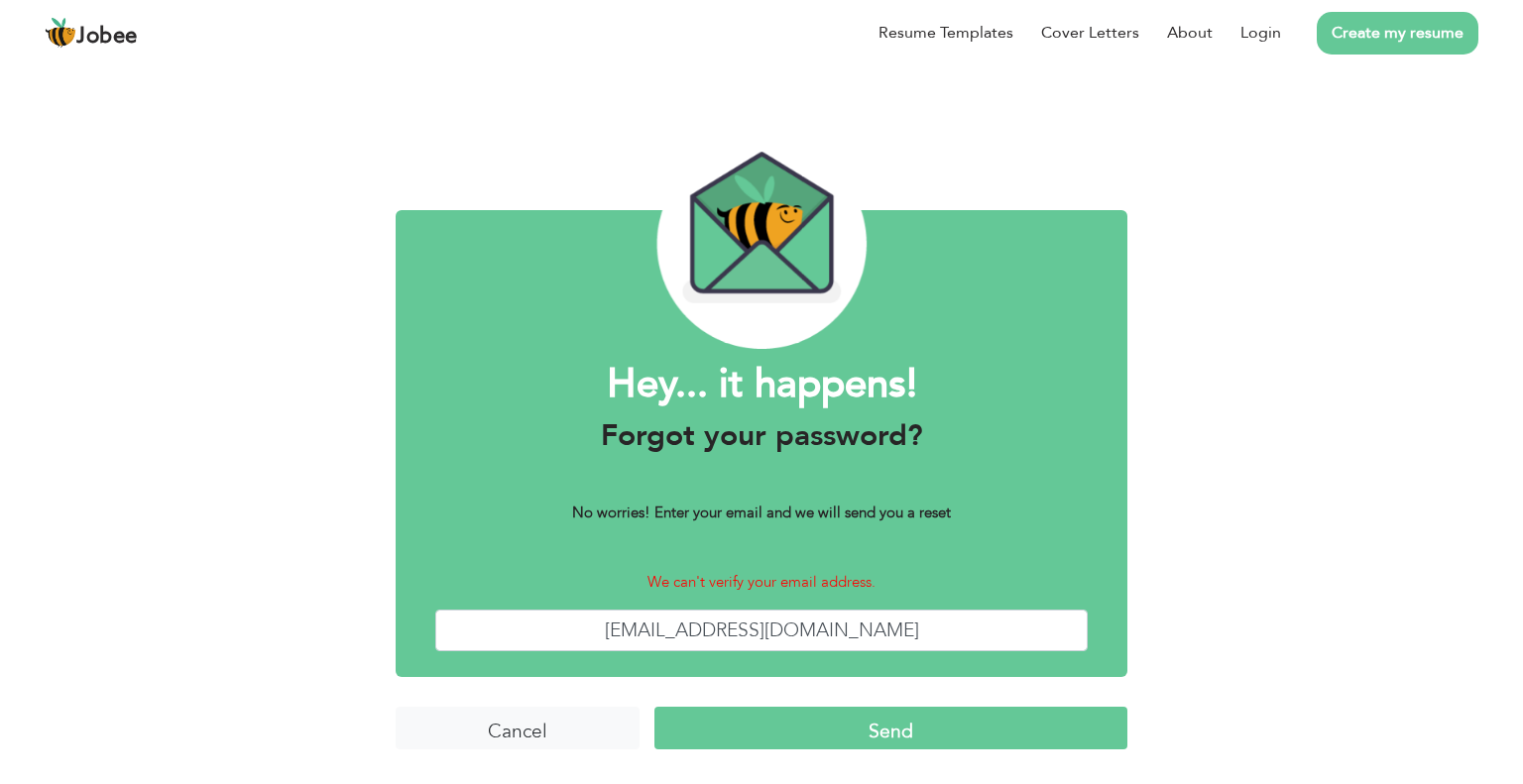 scroll, scrollTop: 0, scrollLeft: 0, axis: both 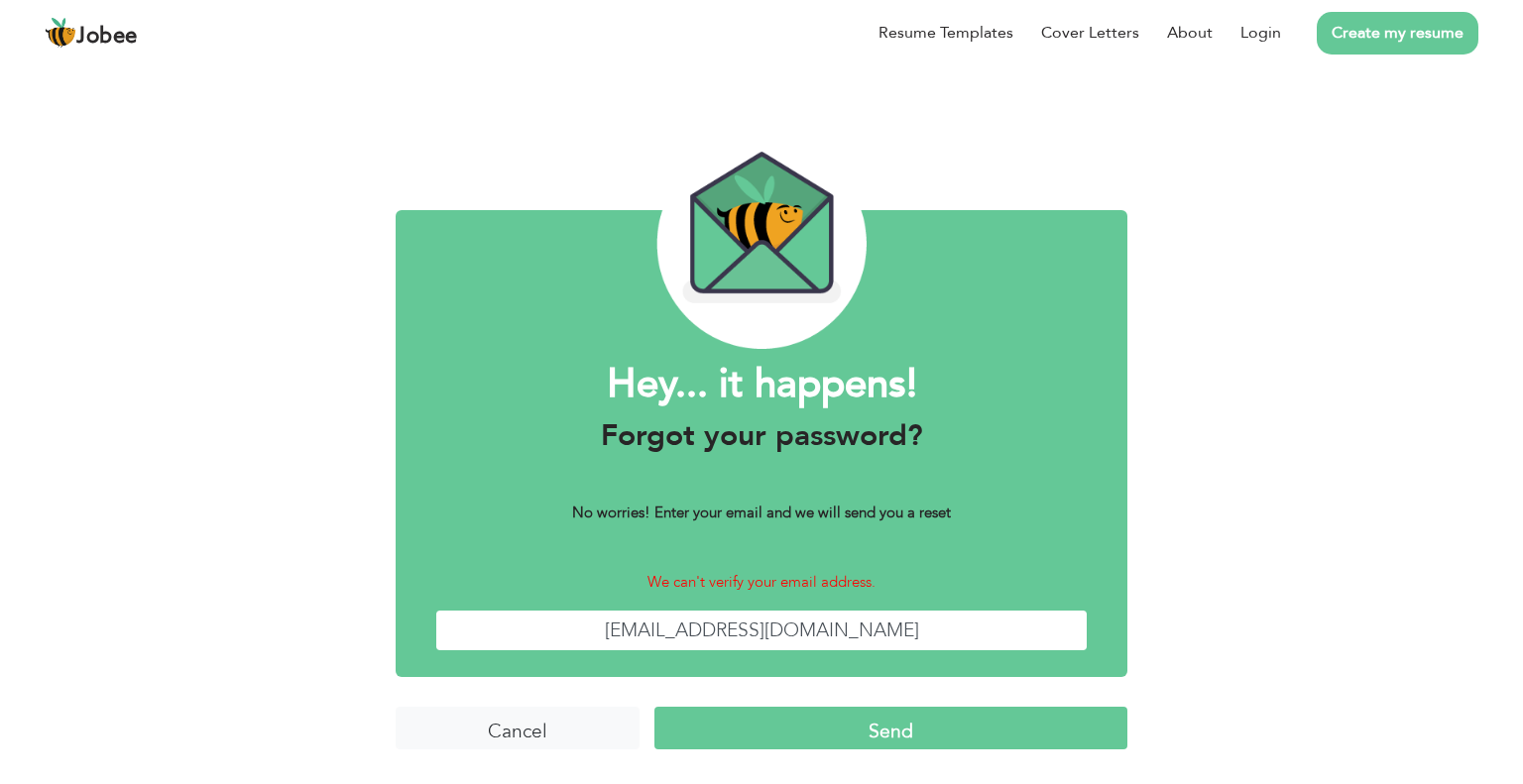 drag, startPoint x: 751, startPoint y: 631, endPoint x: 705, endPoint y: 623, distance: 46.69047 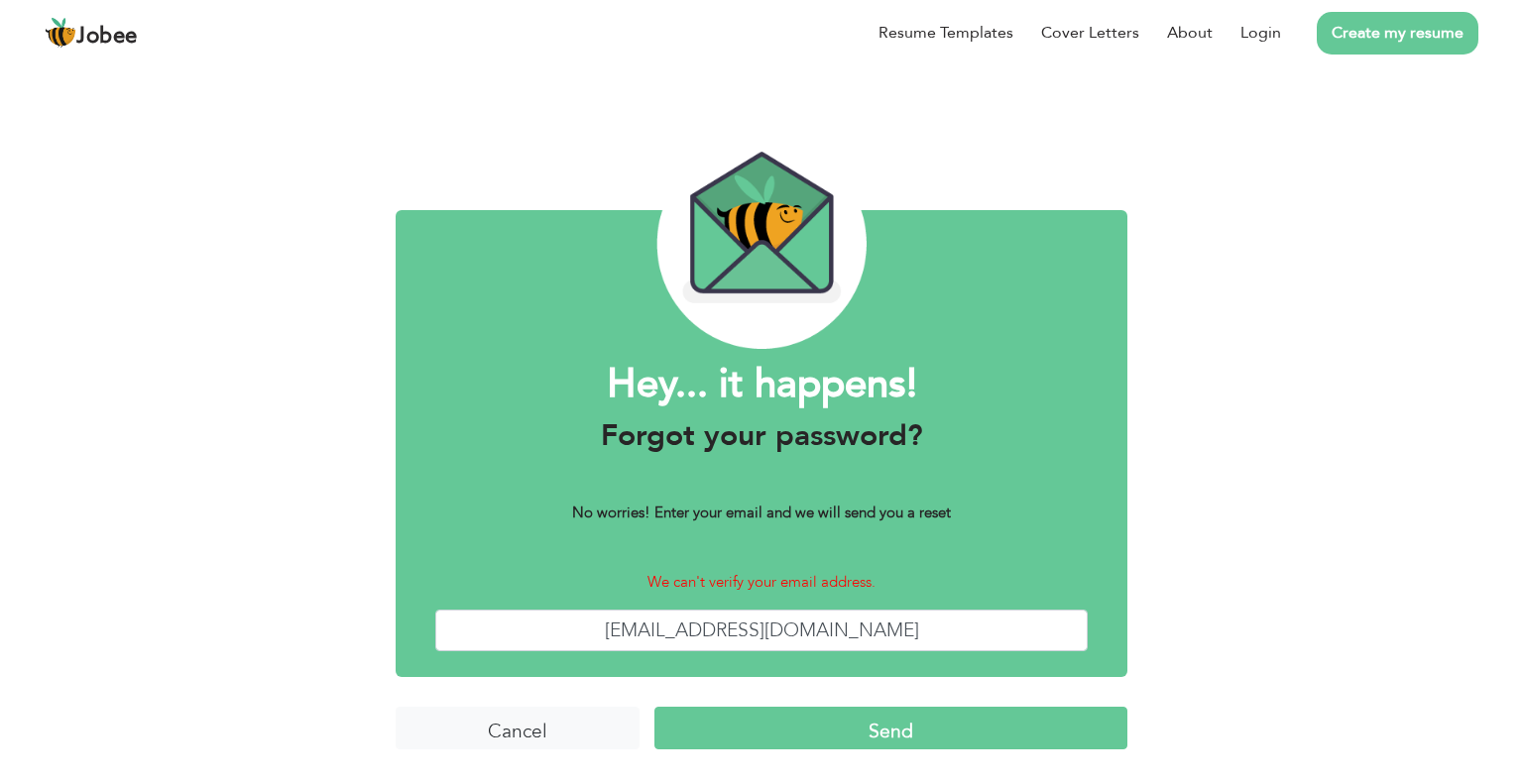 click on "Send" at bounding box center [890, 728] 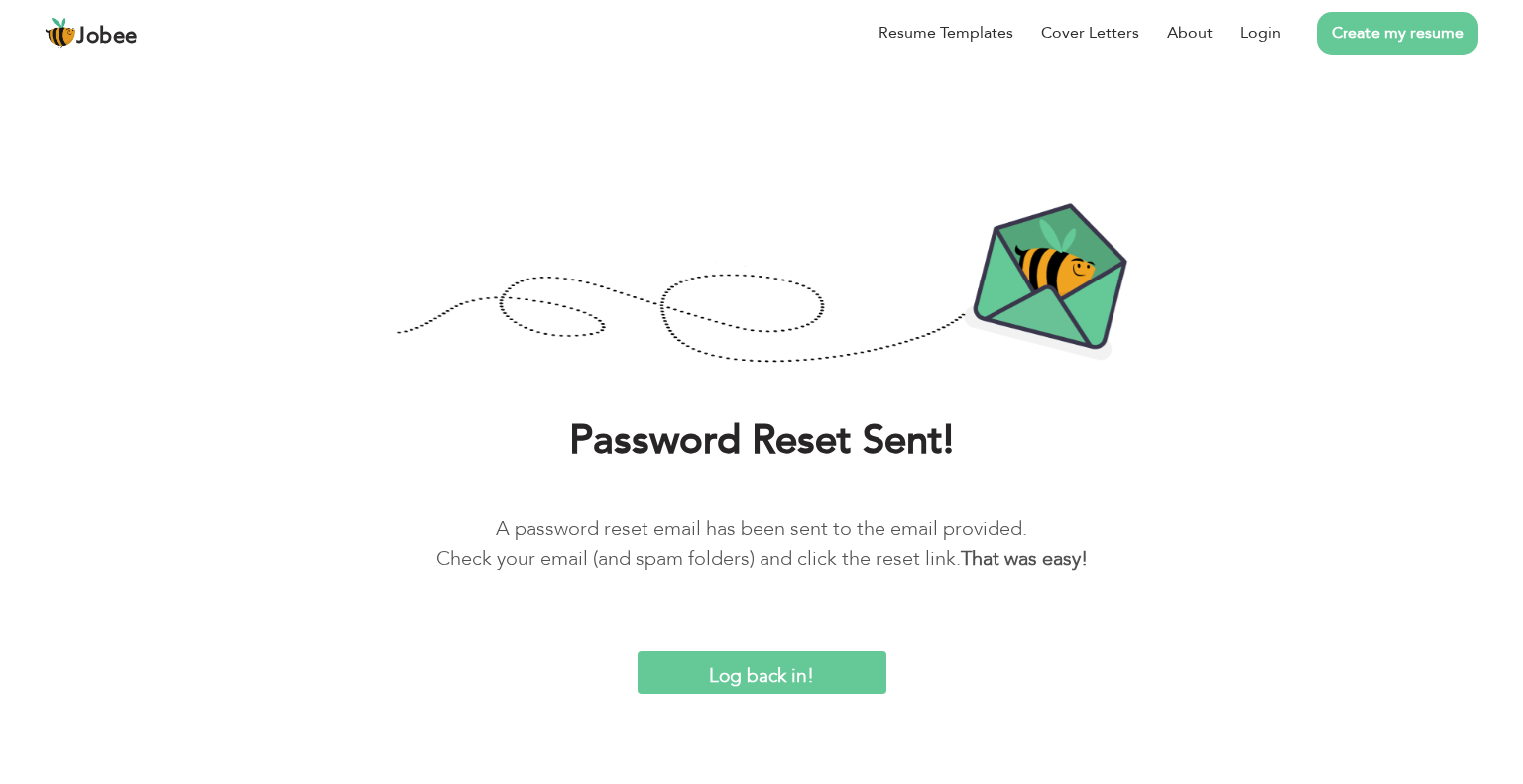 scroll, scrollTop: 0, scrollLeft: 0, axis: both 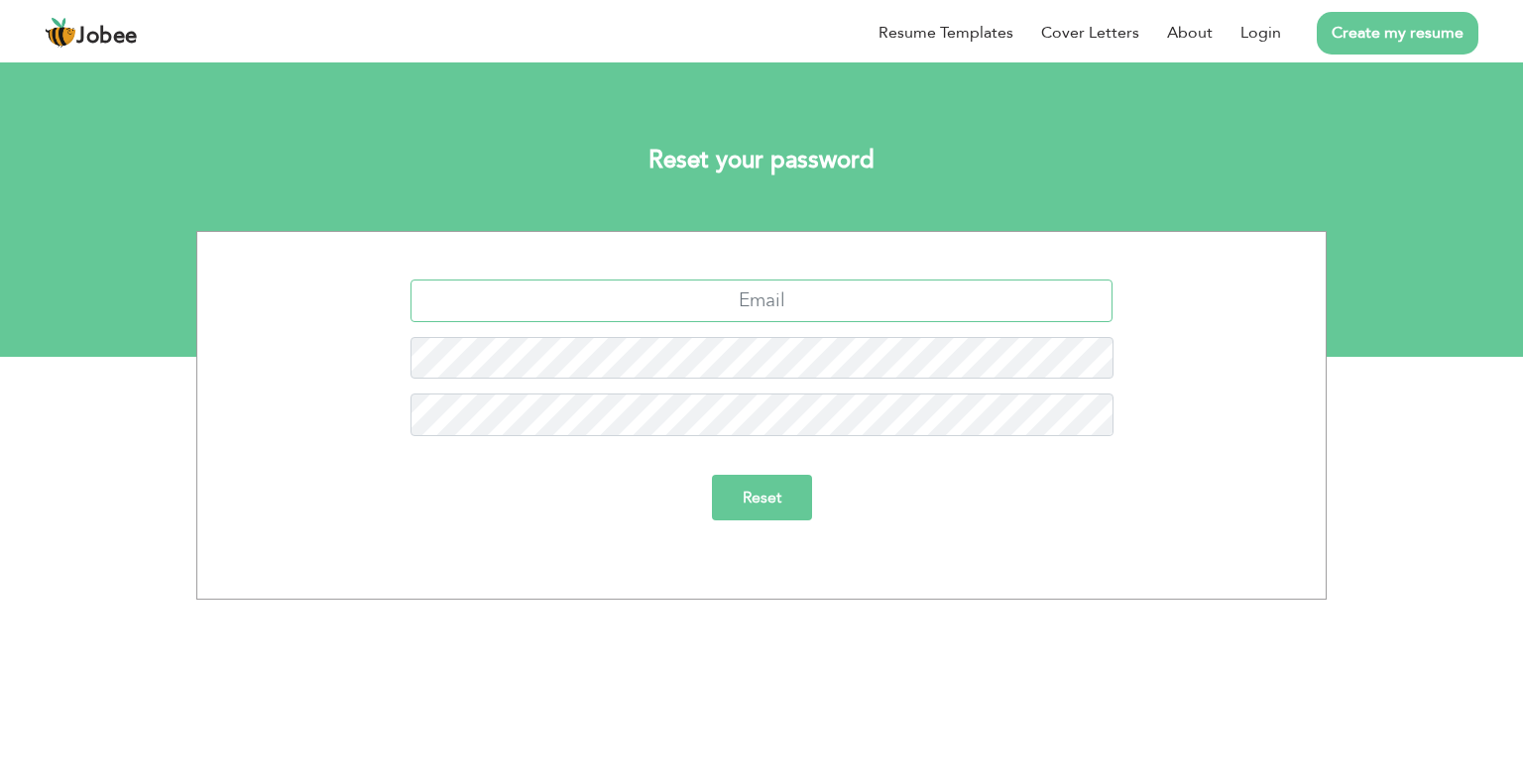 click at bounding box center (762, 300) 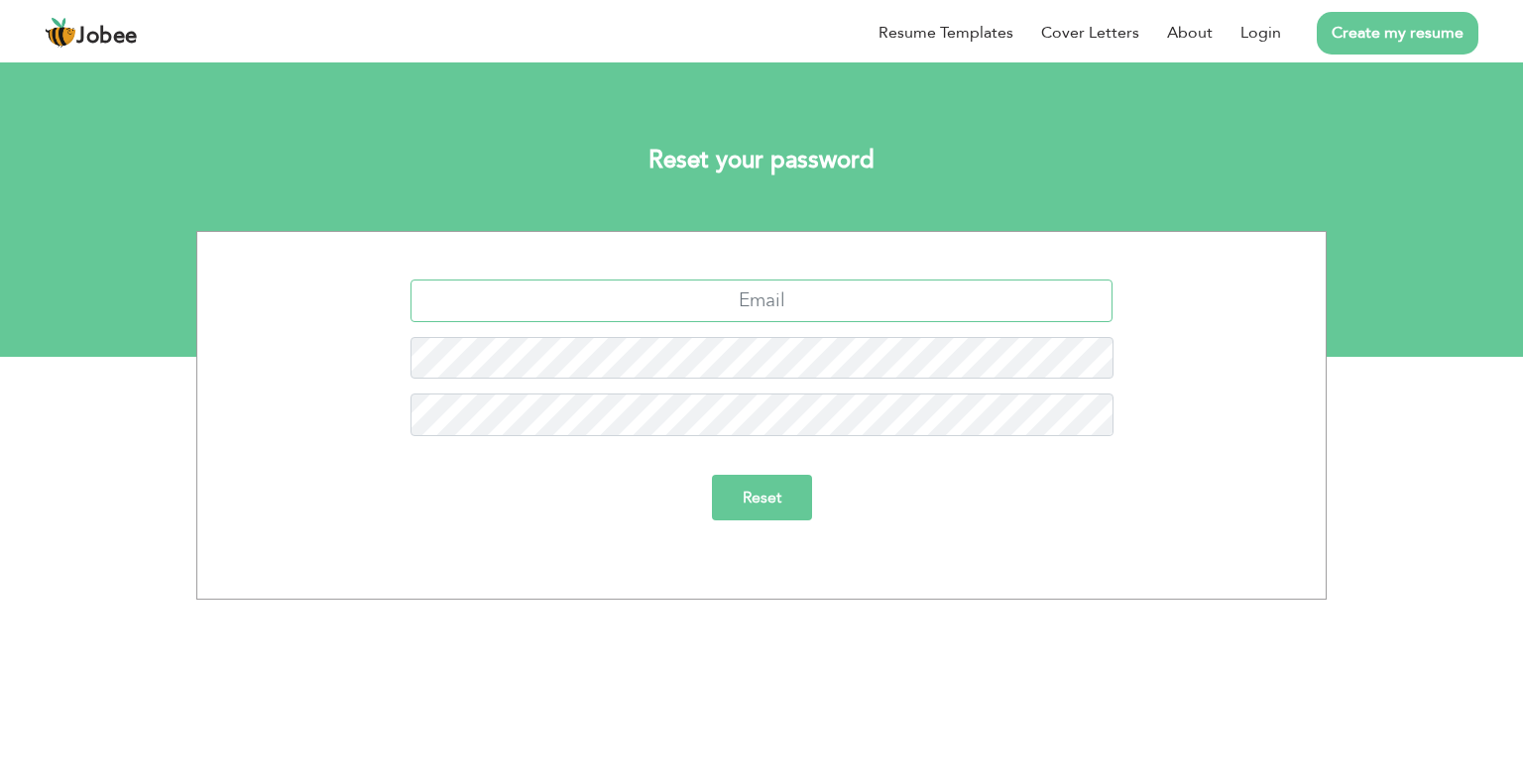 type on "[EMAIL_ADDRESS][DOMAIN_NAME]" 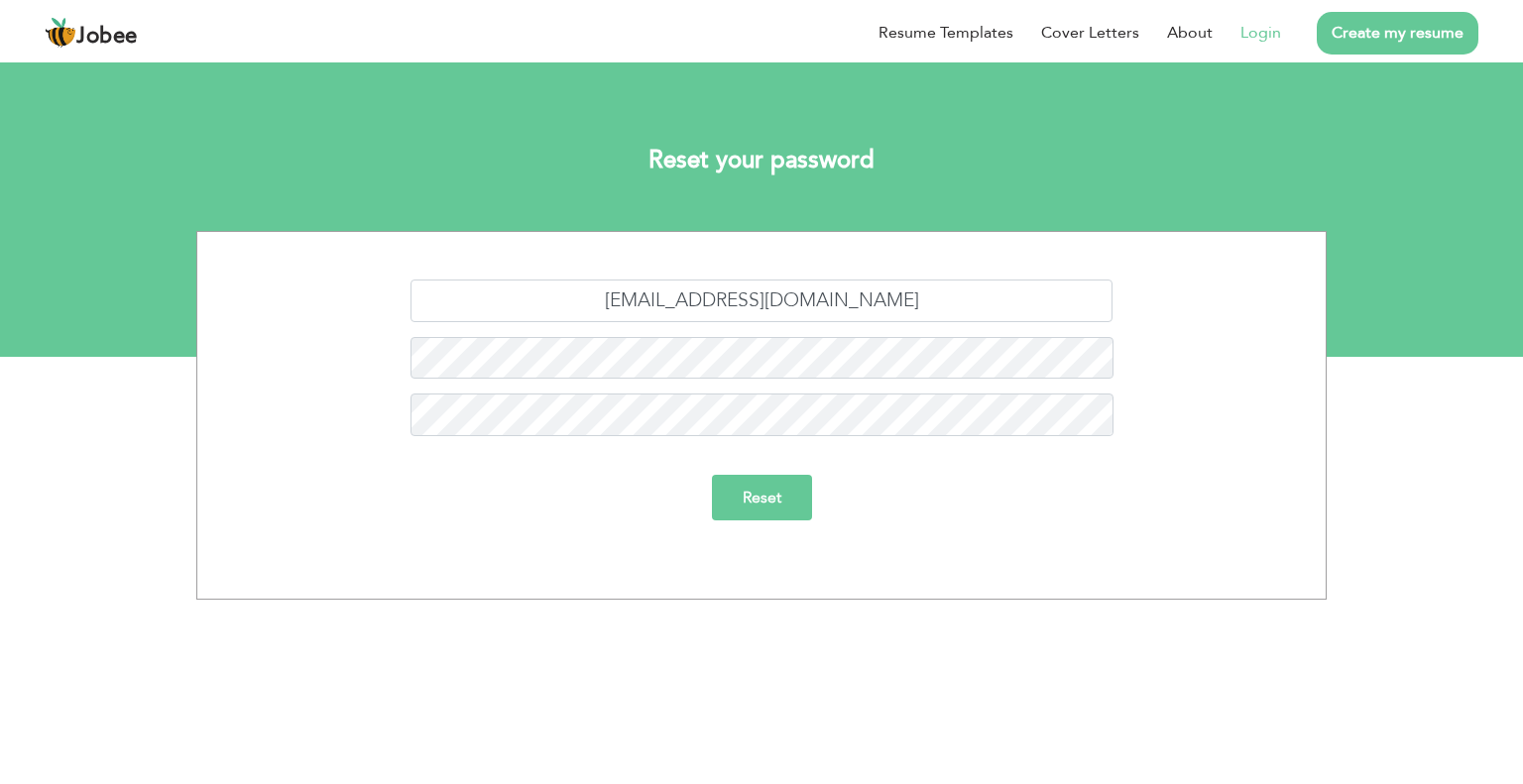 click on "Login" at bounding box center [1260, 33] 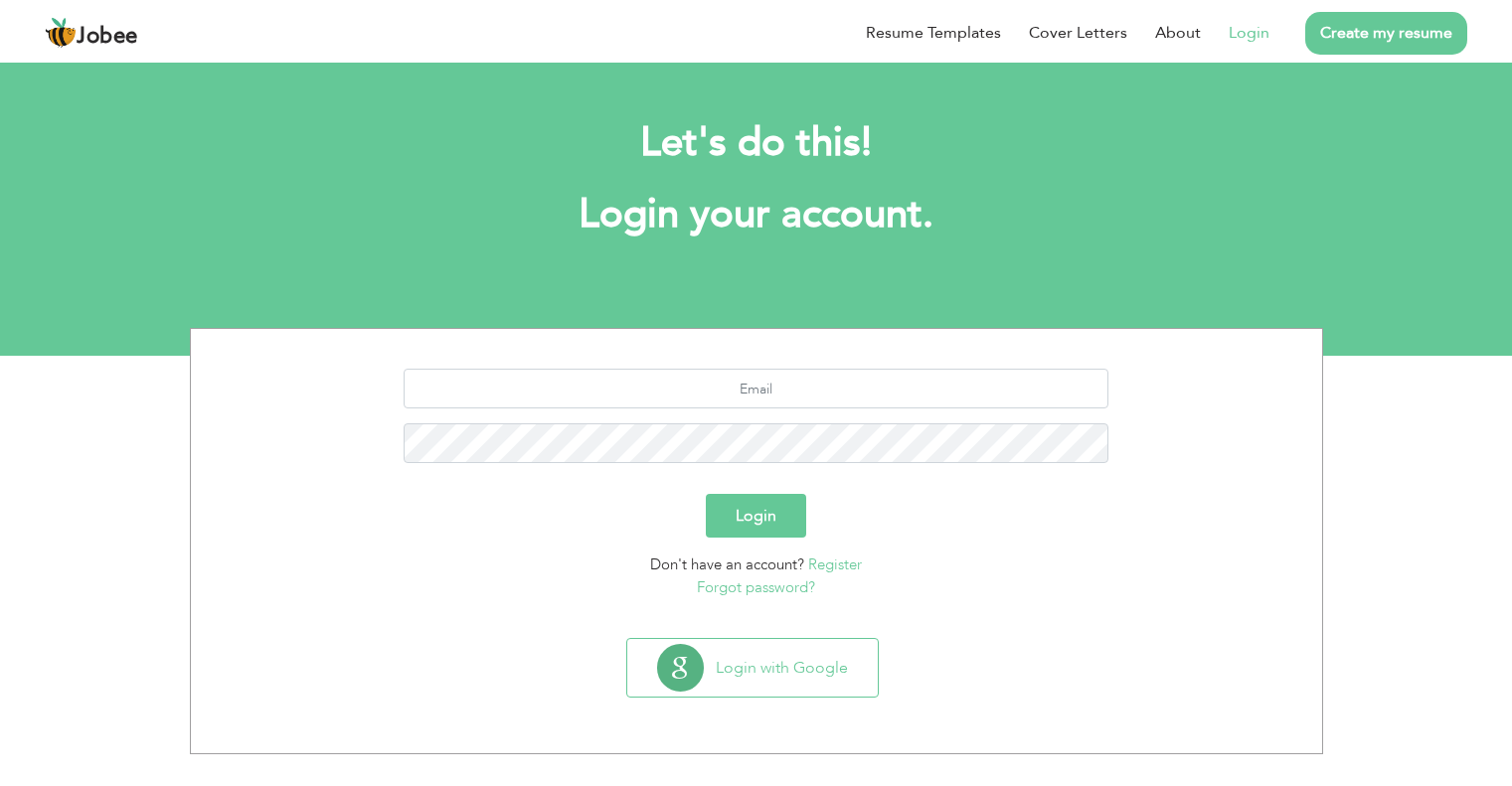 scroll, scrollTop: 0, scrollLeft: 0, axis: both 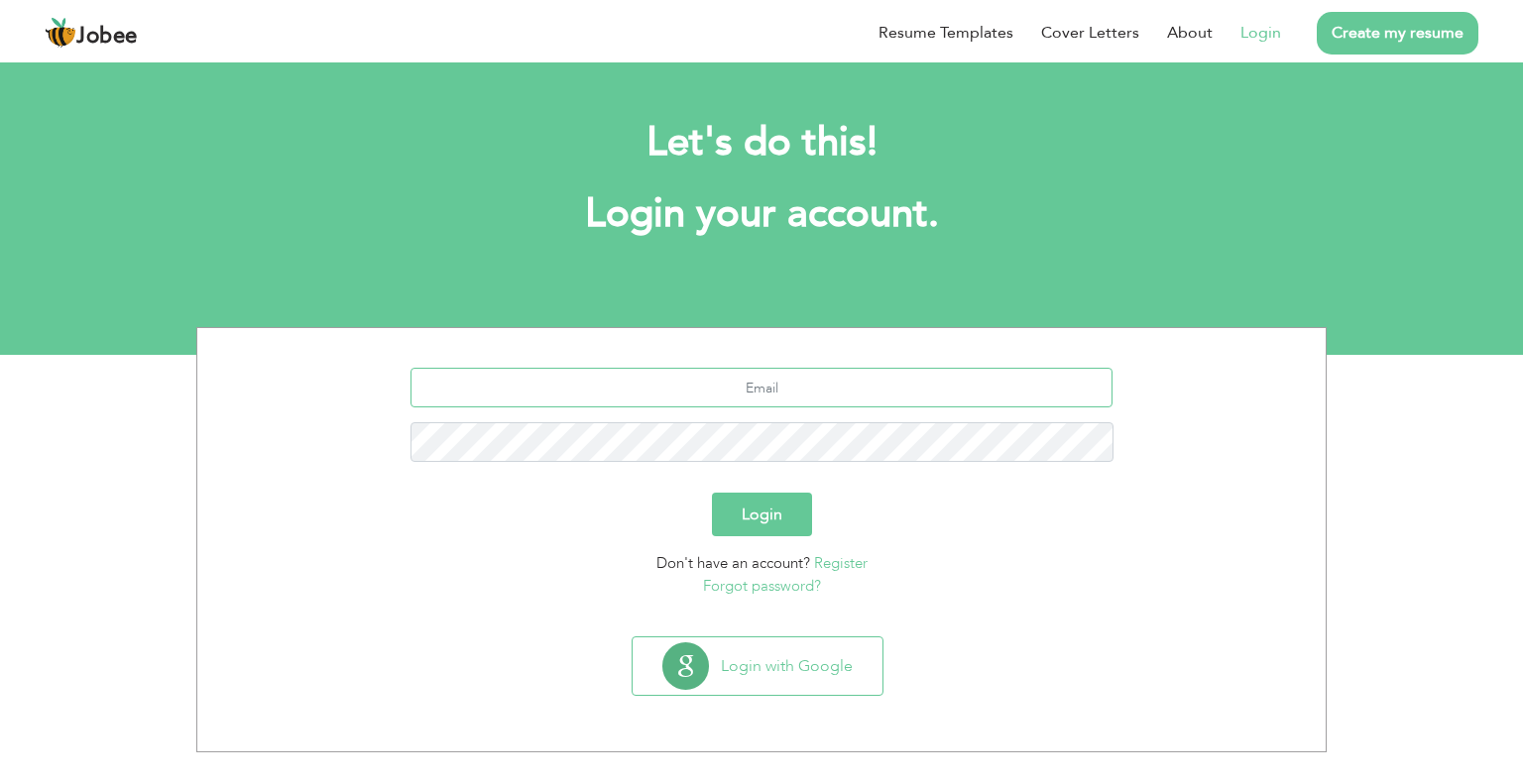 click at bounding box center [762, 388] 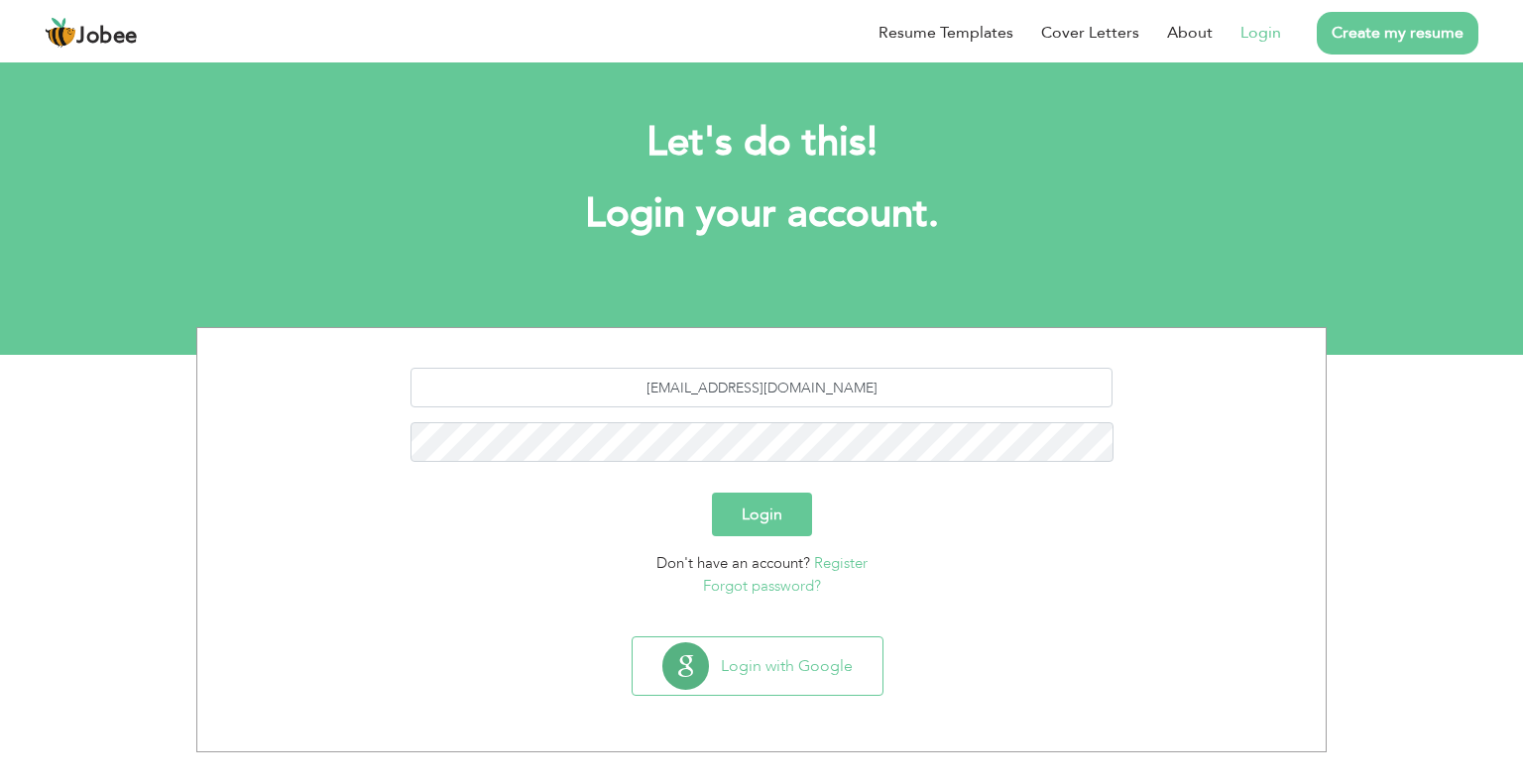 click on "Login" at bounding box center (762, 514) 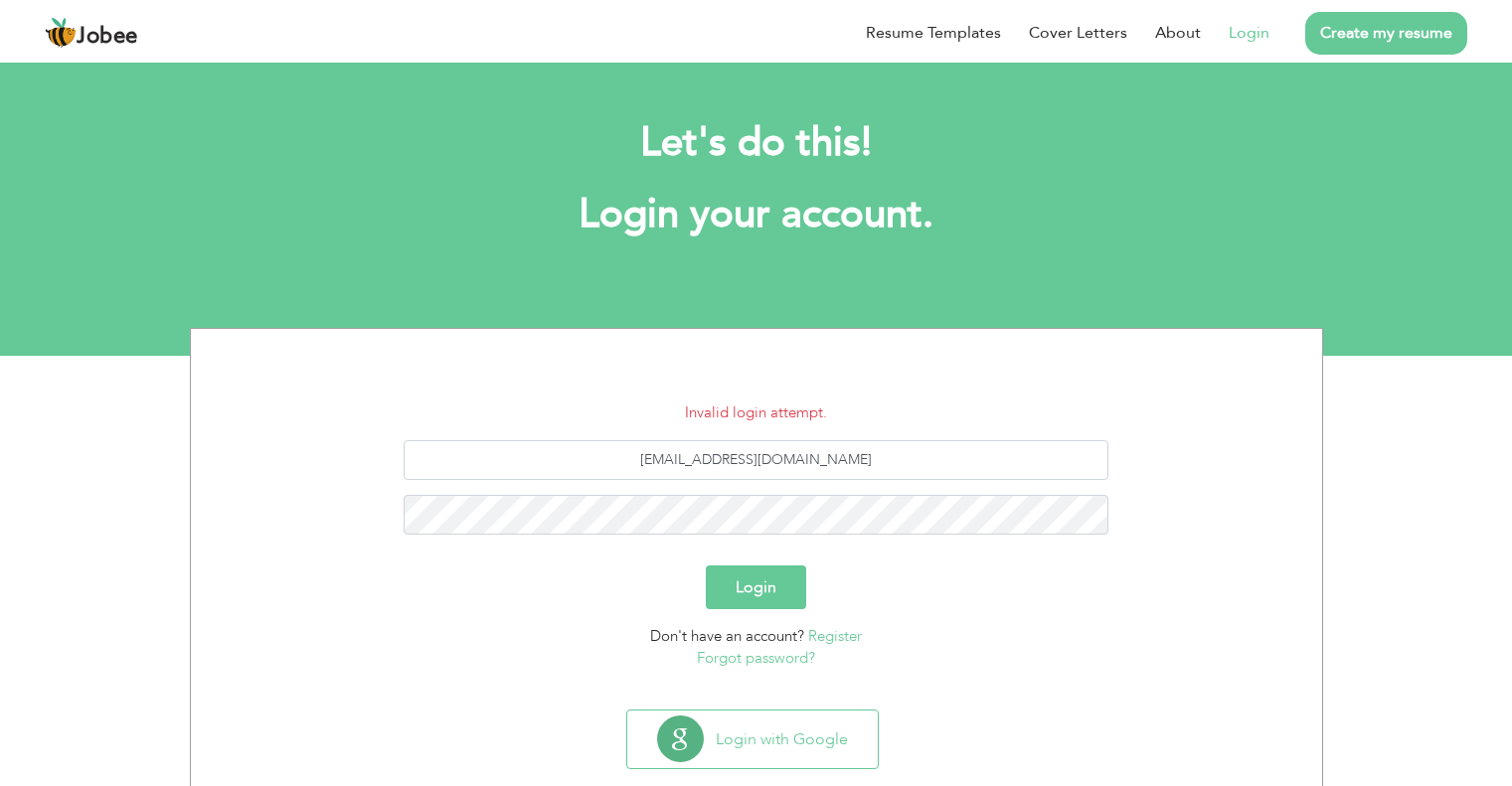 scroll, scrollTop: 0, scrollLeft: 0, axis: both 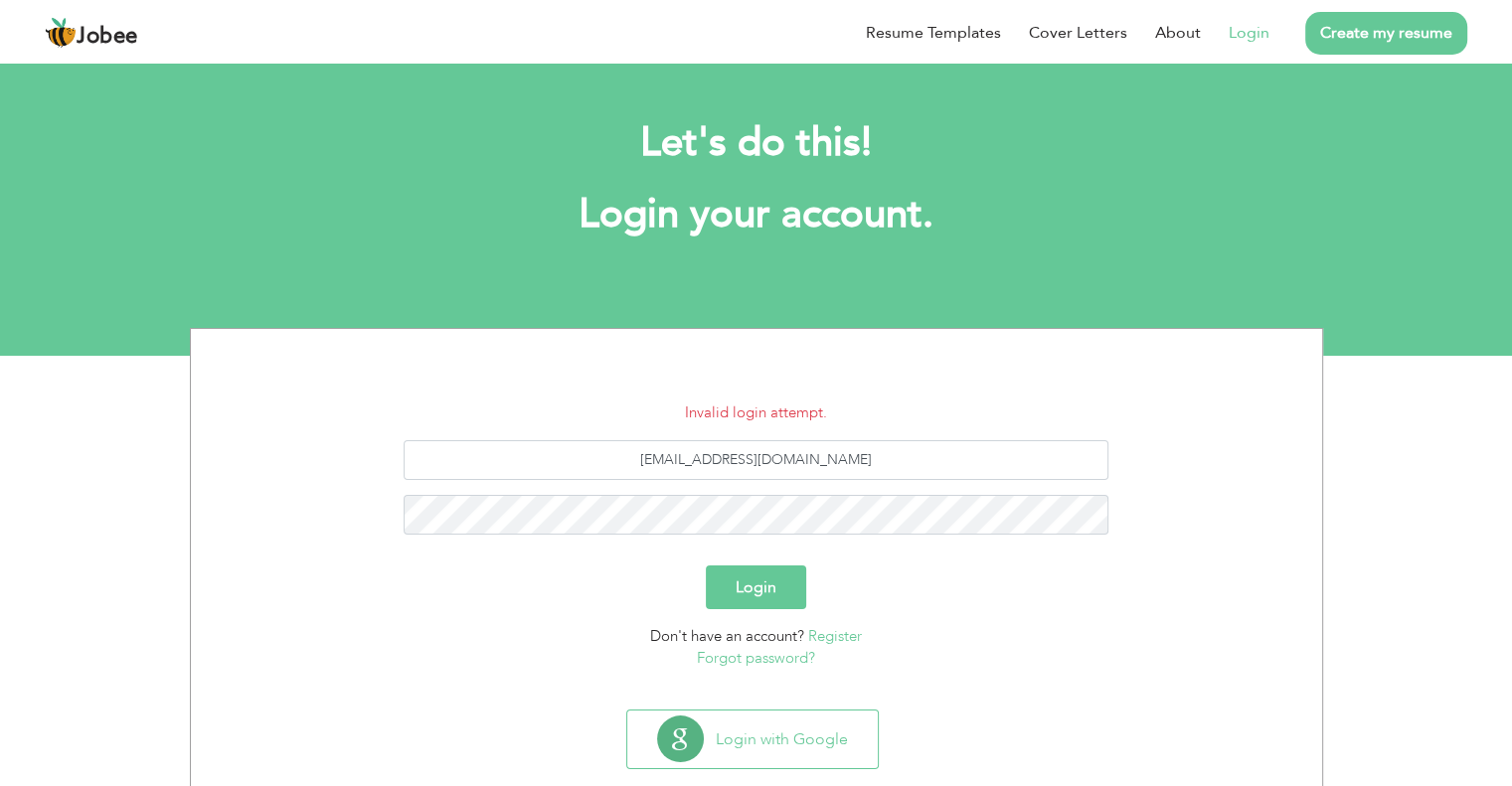 click on "Login" at bounding box center (756, 587) 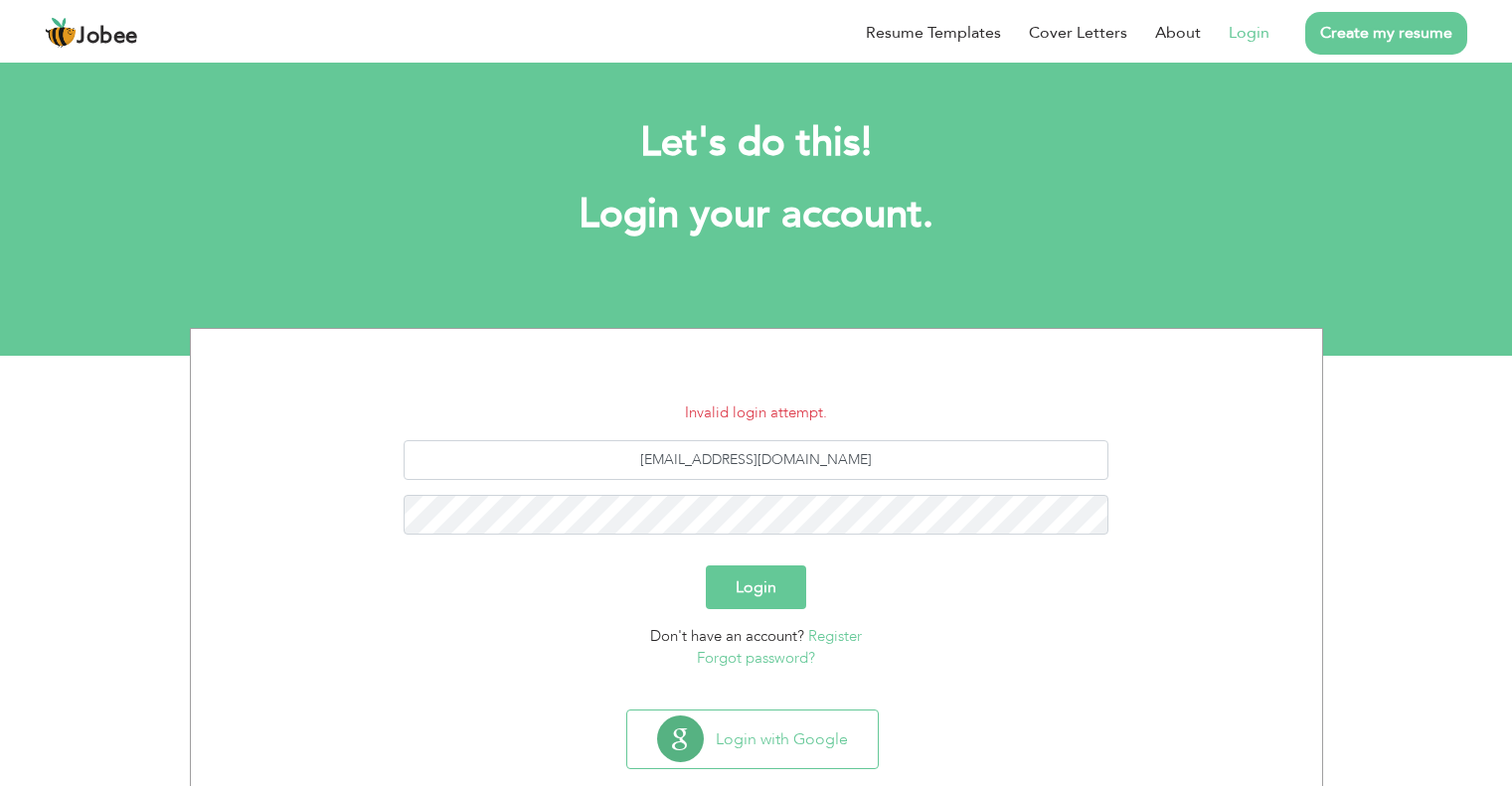 scroll, scrollTop: 0, scrollLeft: 0, axis: both 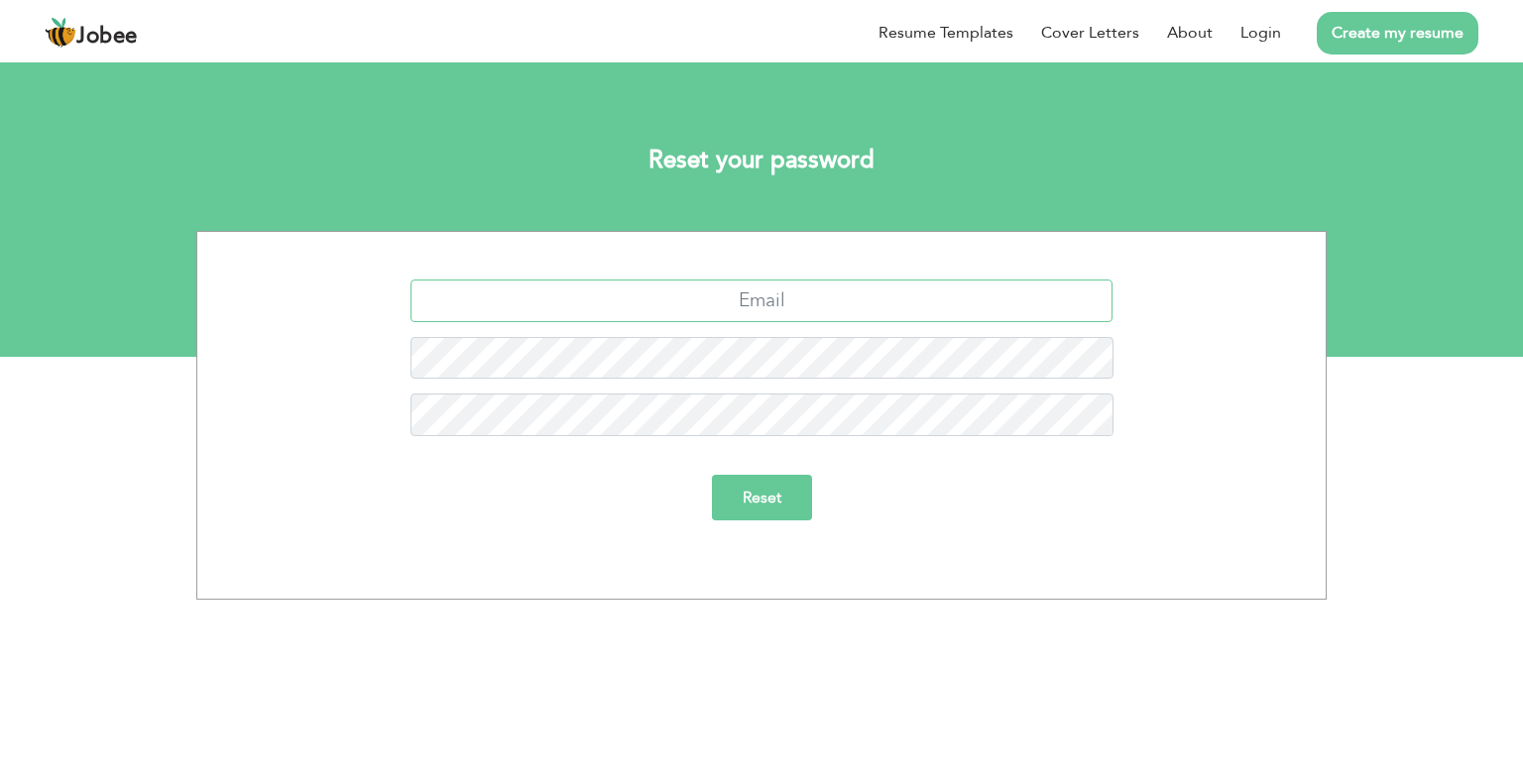 click at bounding box center (762, 300) 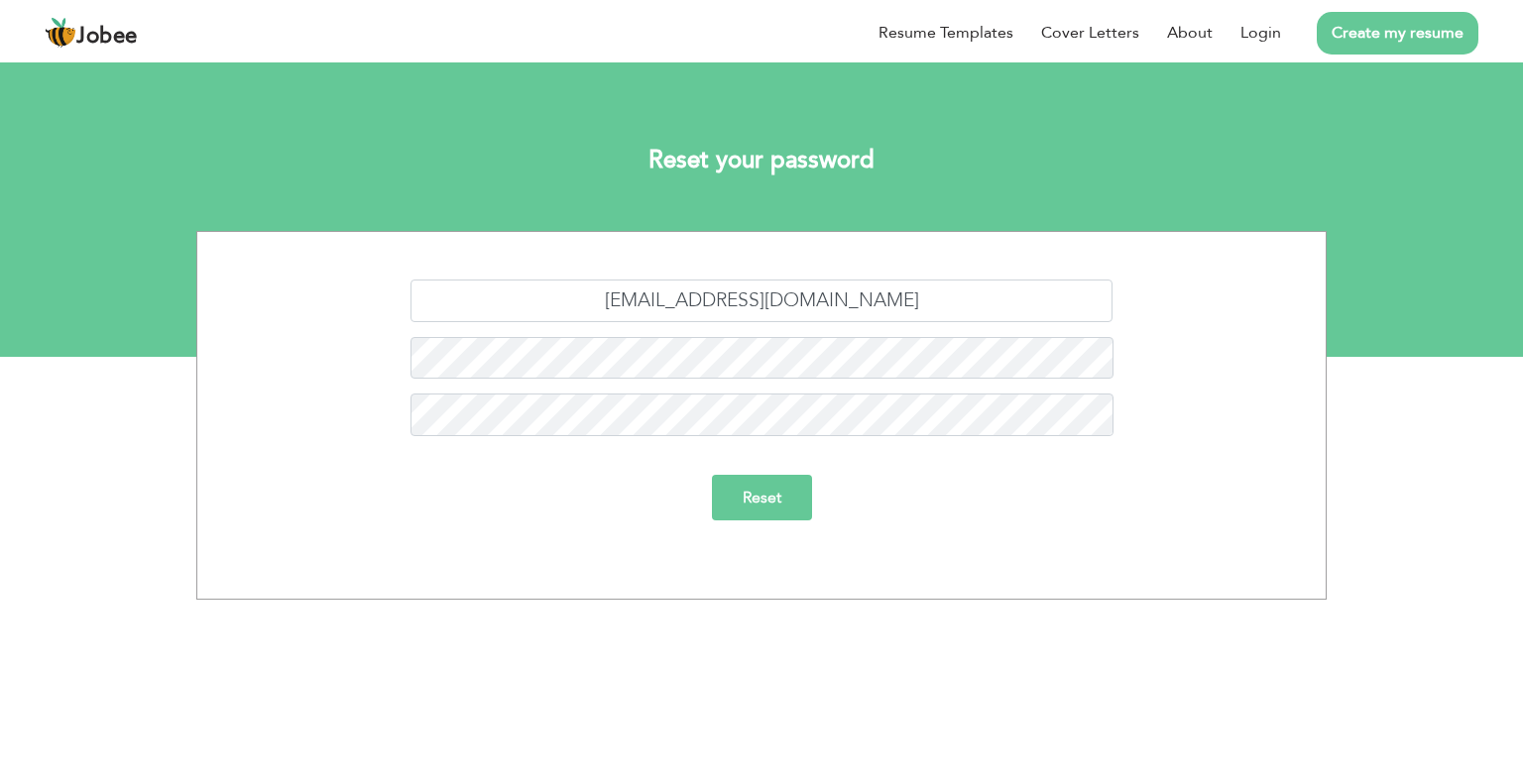 click on "Reset" at bounding box center (762, 498) 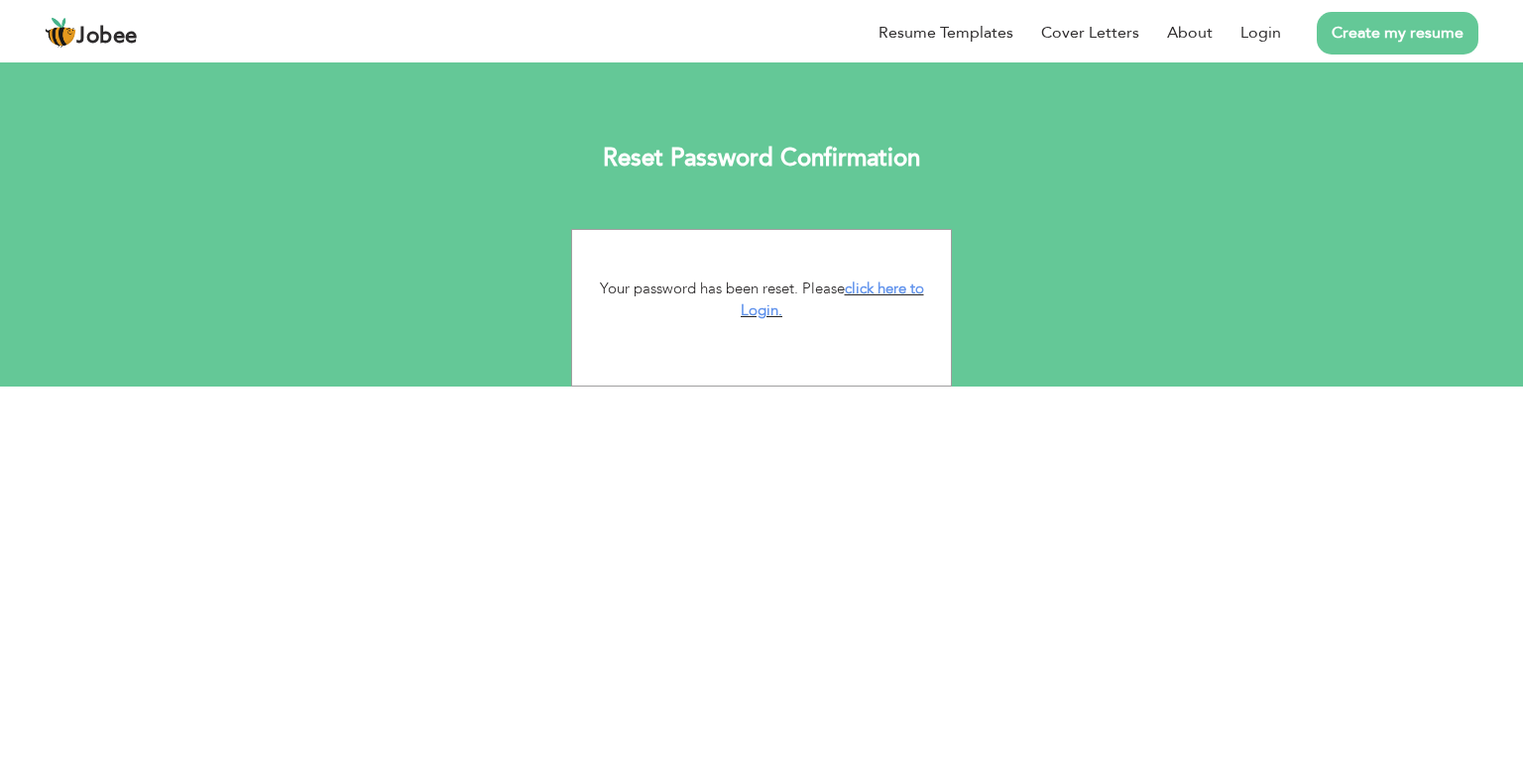 scroll, scrollTop: 0, scrollLeft: 0, axis: both 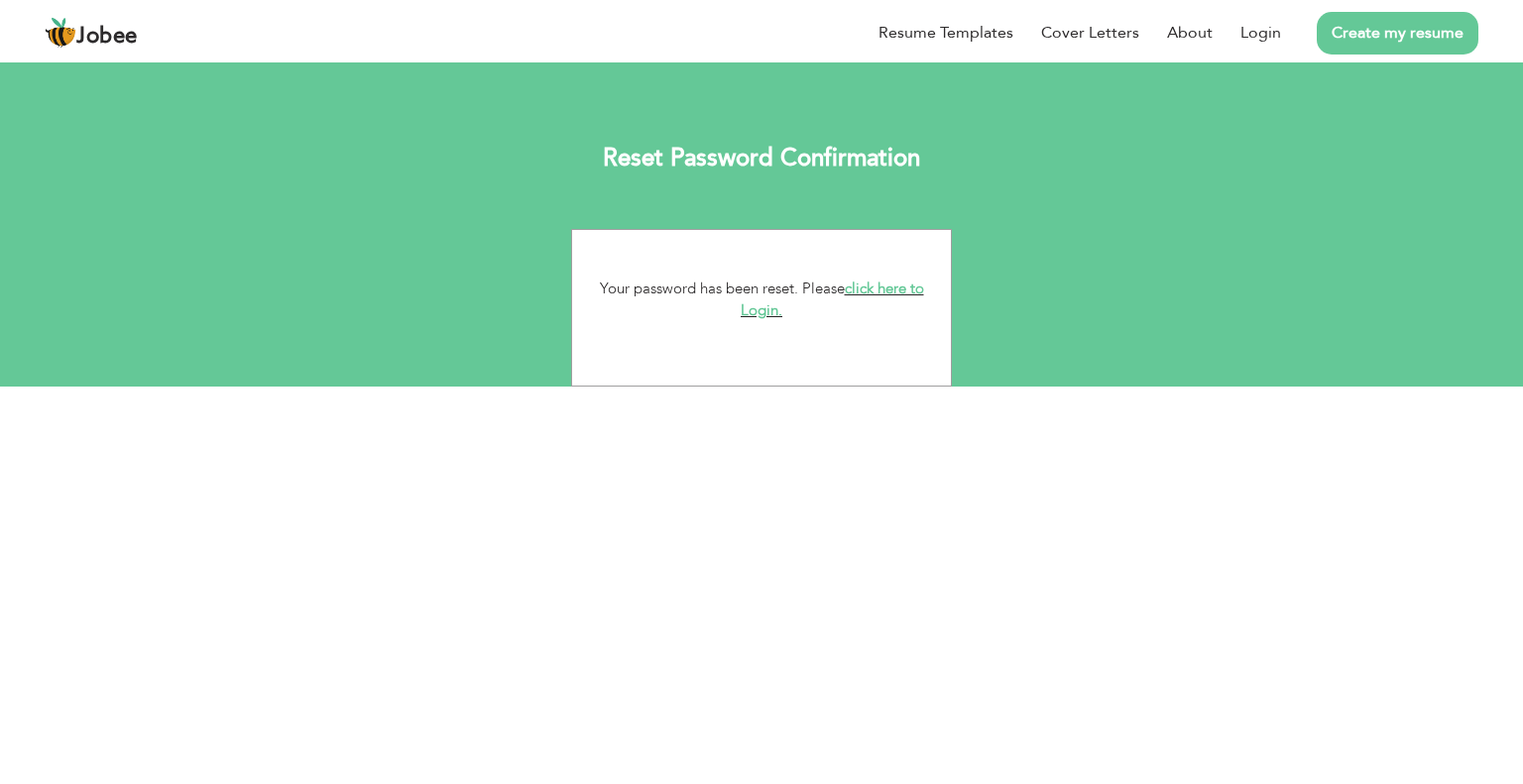 click on "click here to Login." at bounding box center [832, 299] 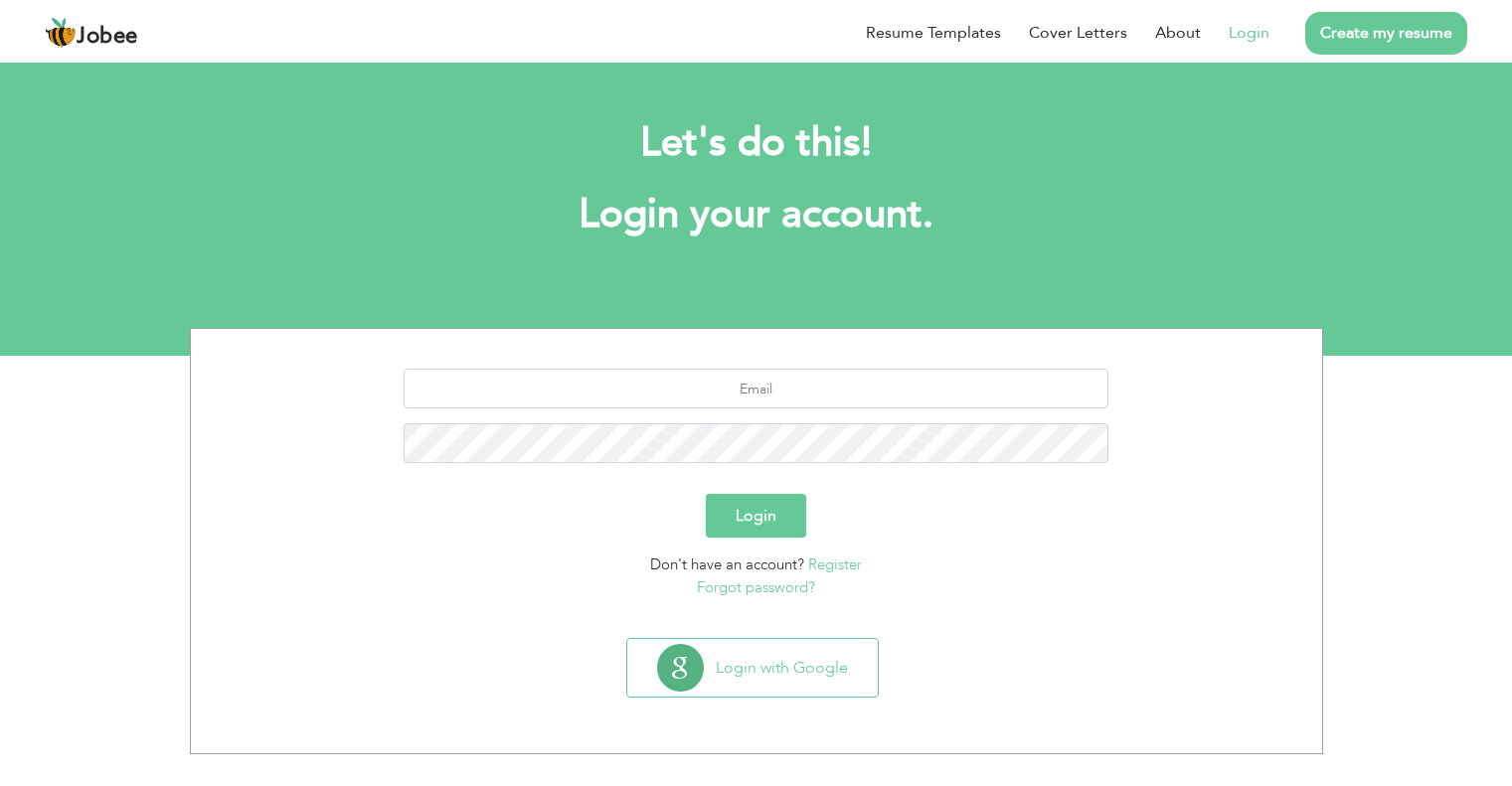 scroll, scrollTop: 0, scrollLeft: 0, axis: both 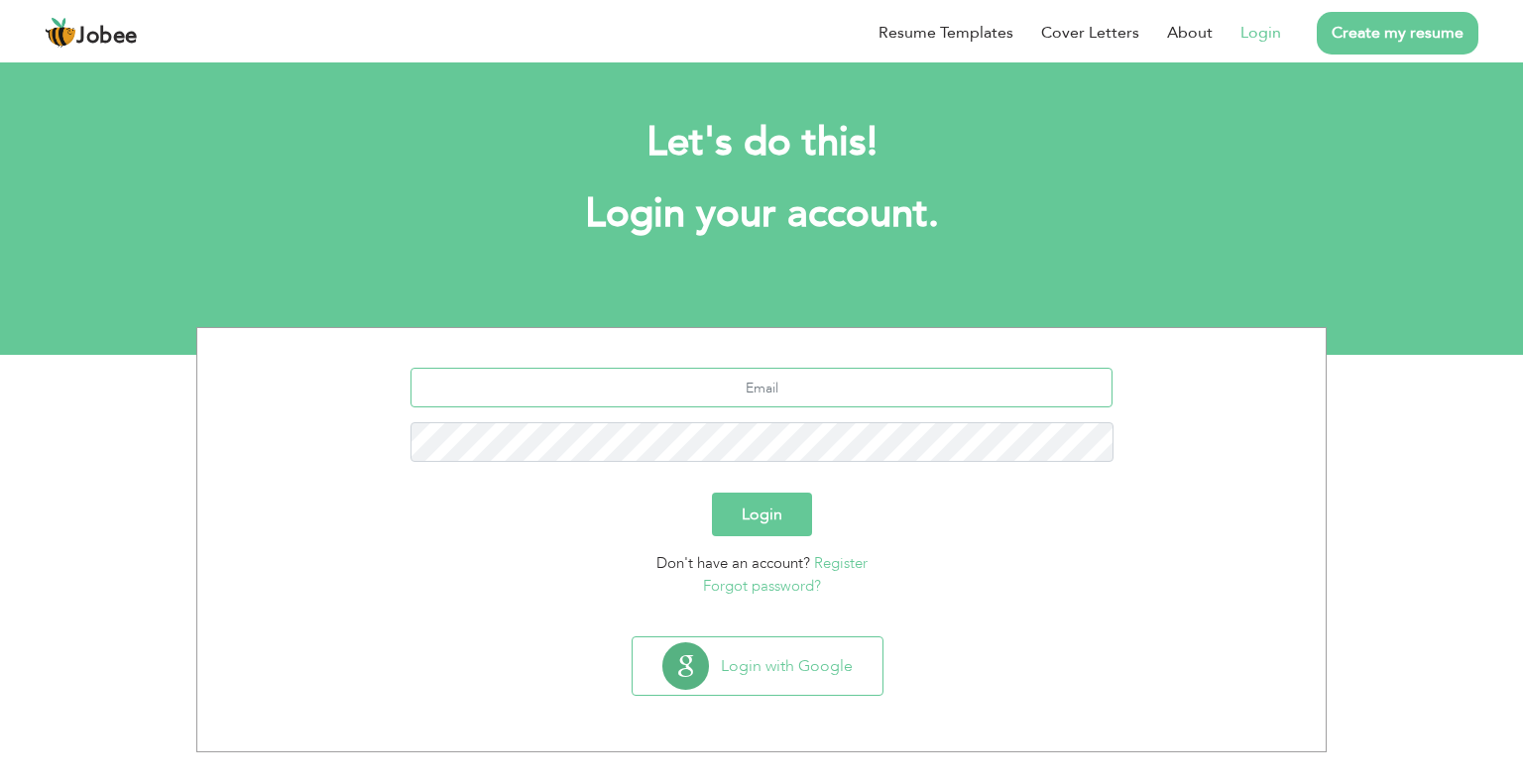 click at bounding box center [762, 388] 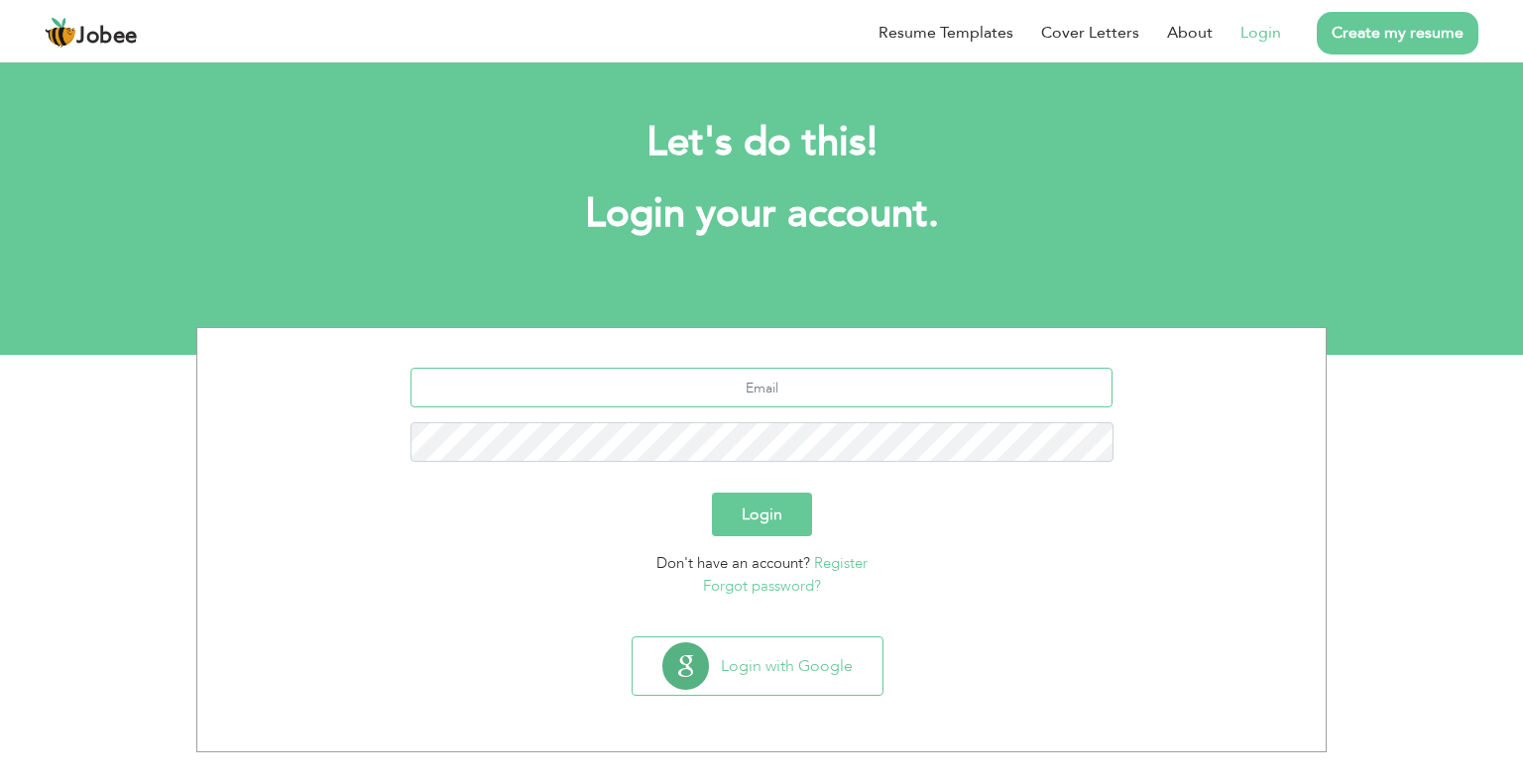 type on "[EMAIL_ADDRESS][DOMAIN_NAME]" 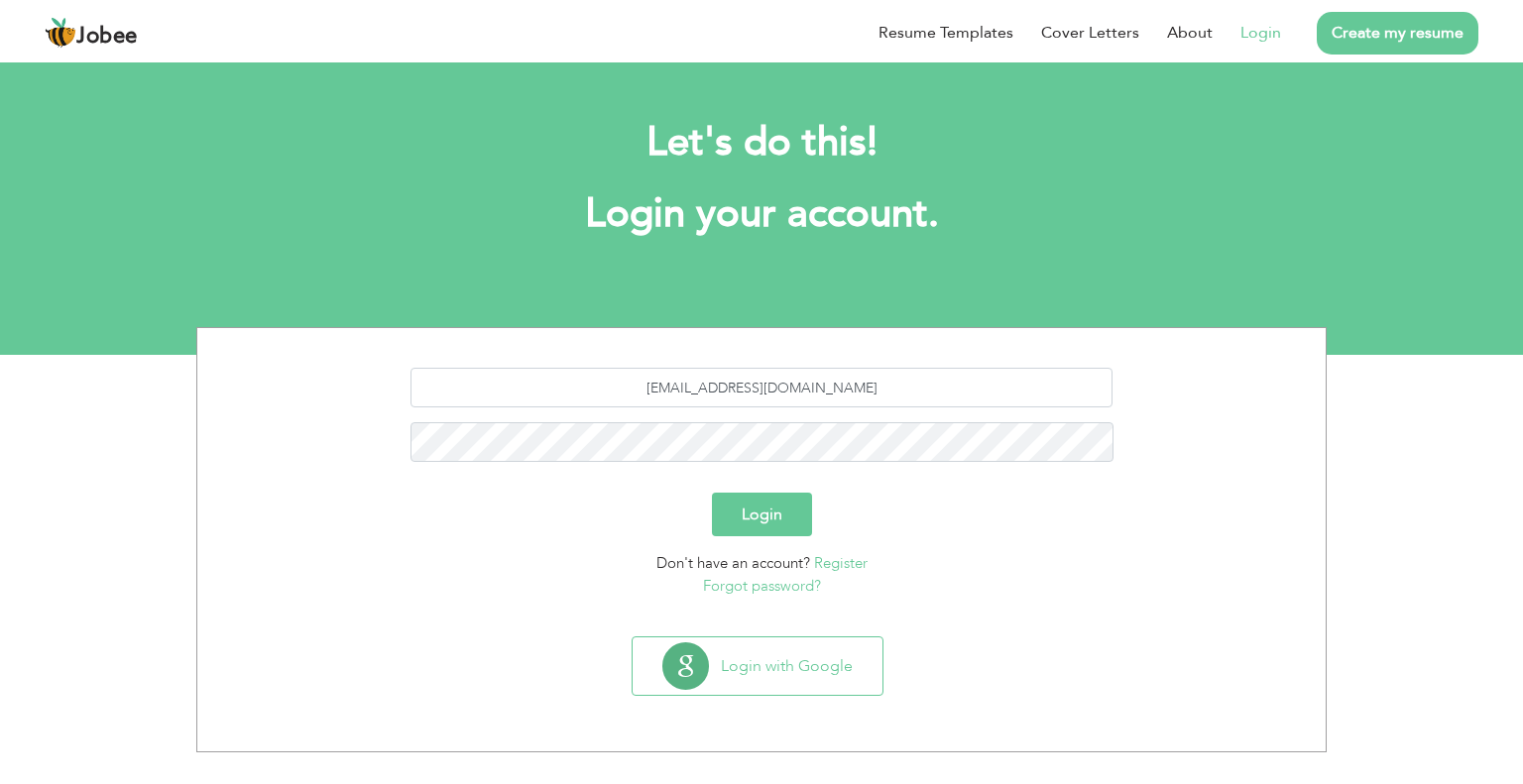 click on "Login" at bounding box center (762, 514) 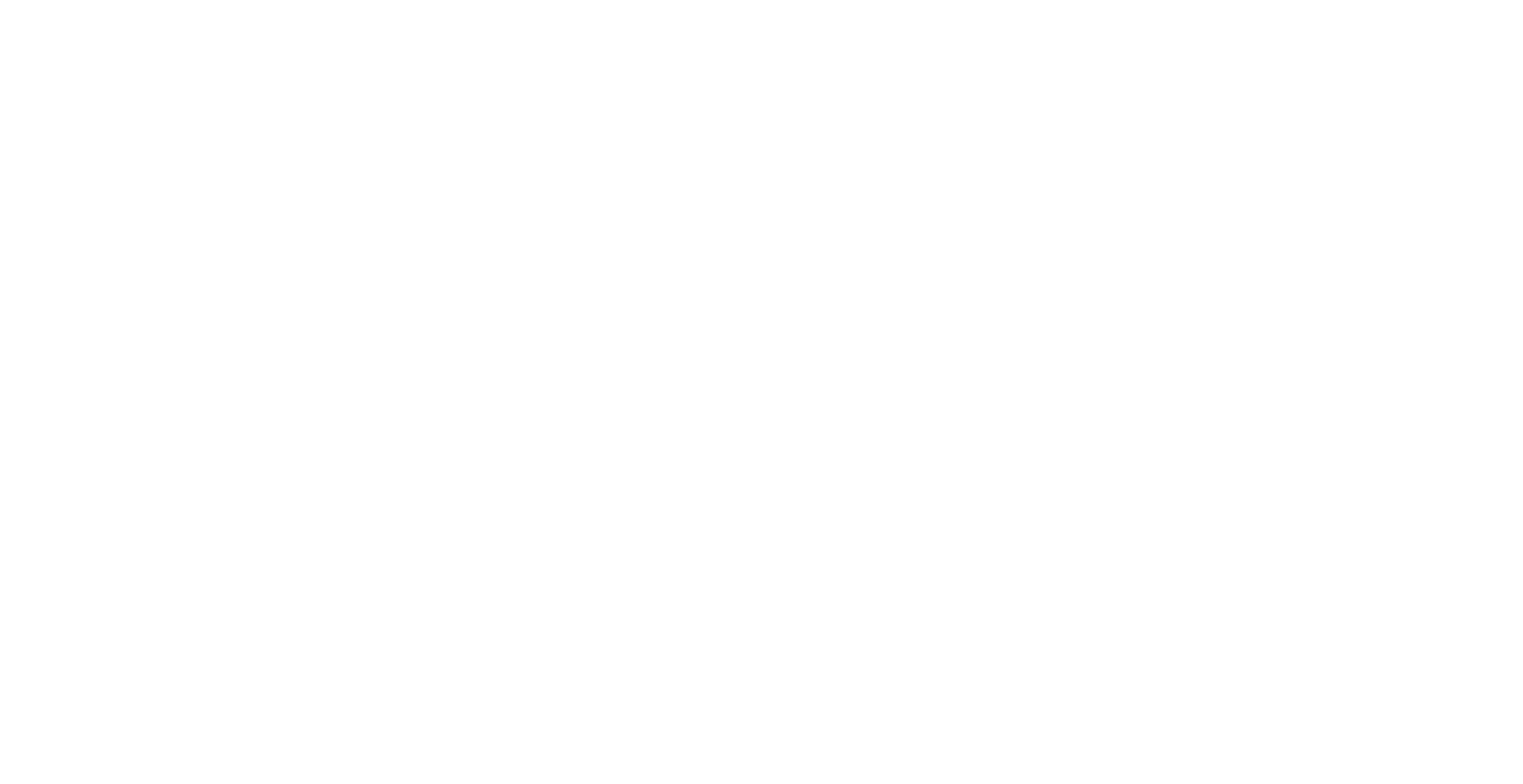 scroll, scrollTop: 0, scrollLeft: 0, axis: both 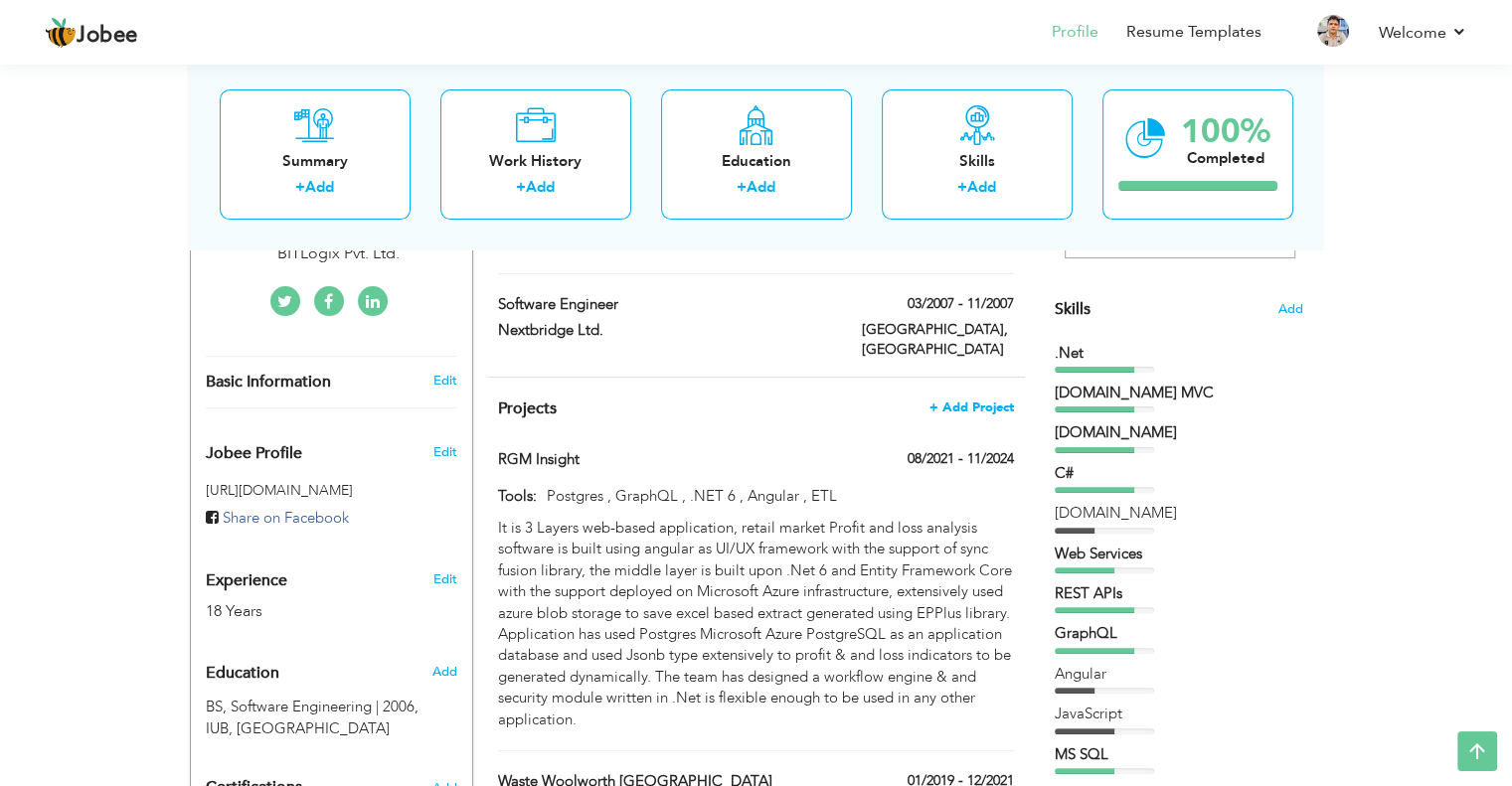 click on "+ Add Project" at bounding box center (971, 407) 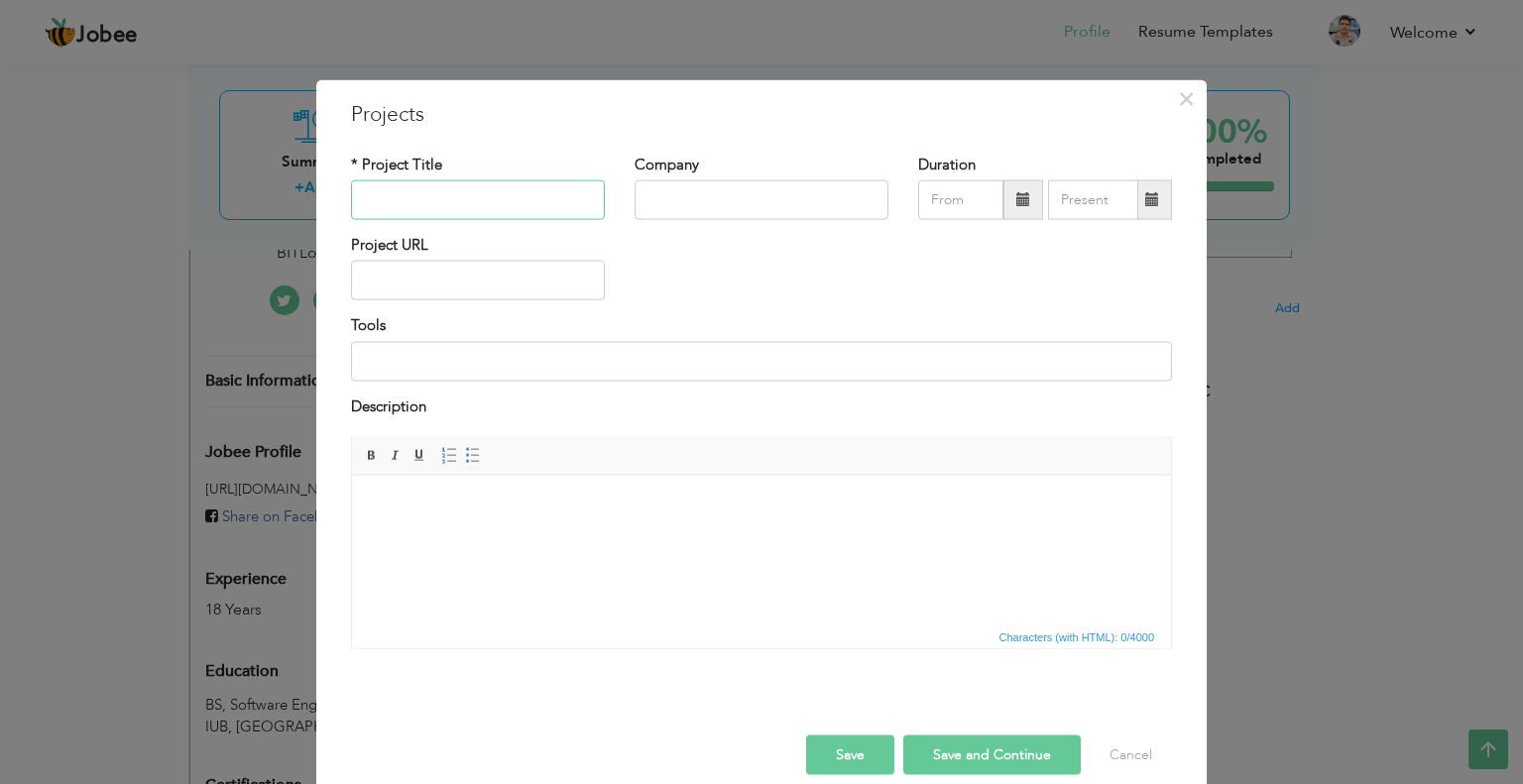 click at bounding box center [478, 200] 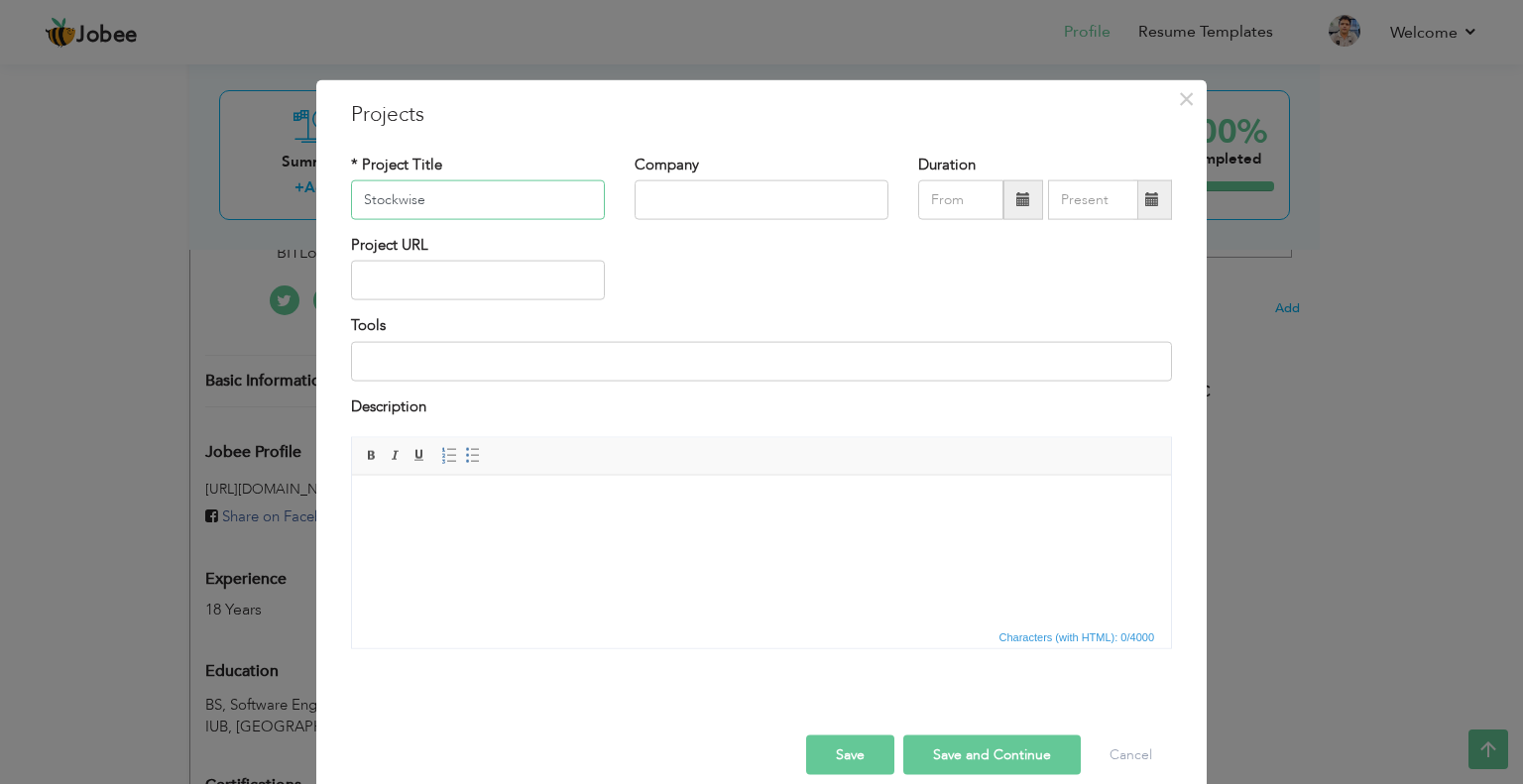 type on "Stockwise" 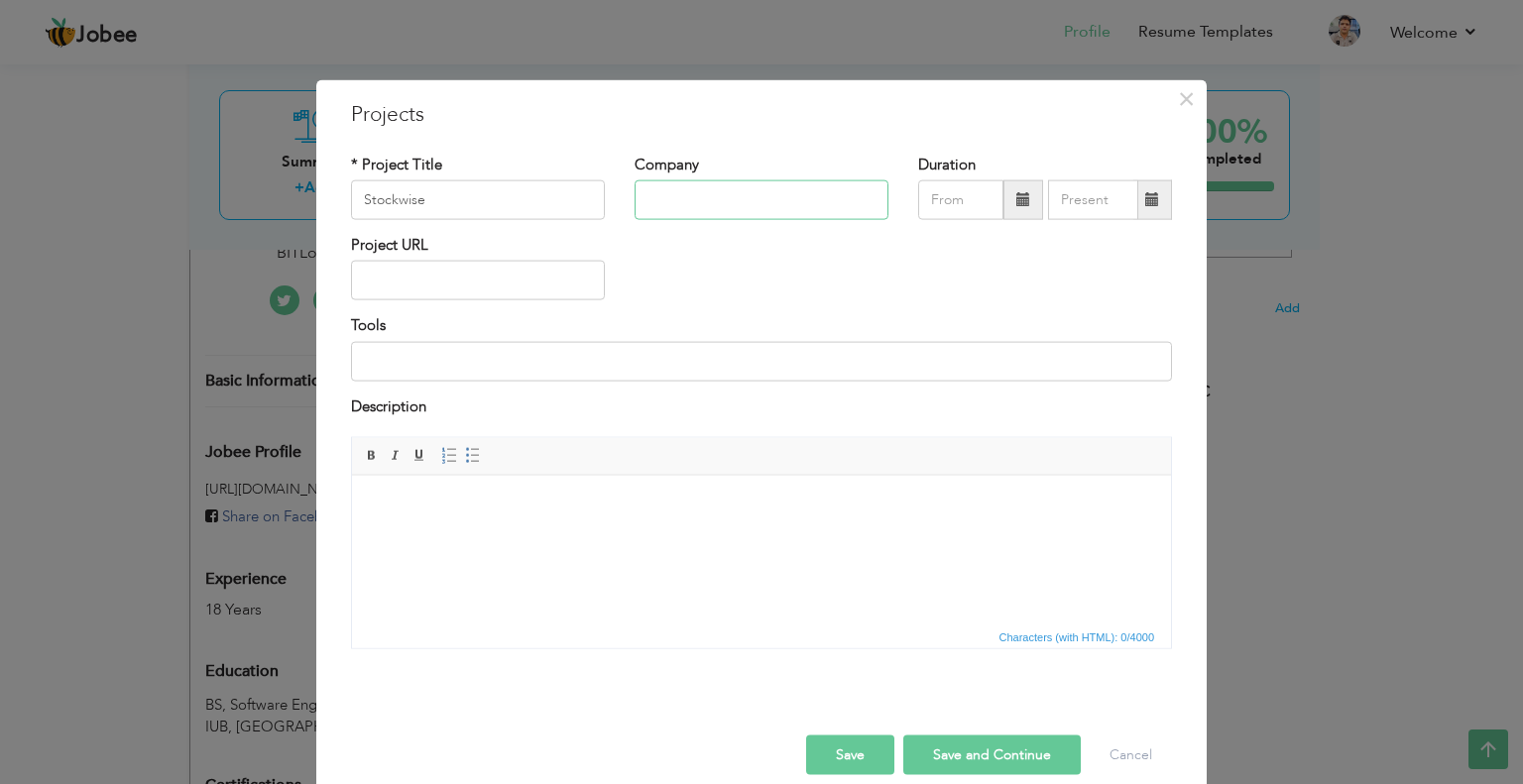 click at bounding box center [762, 200] 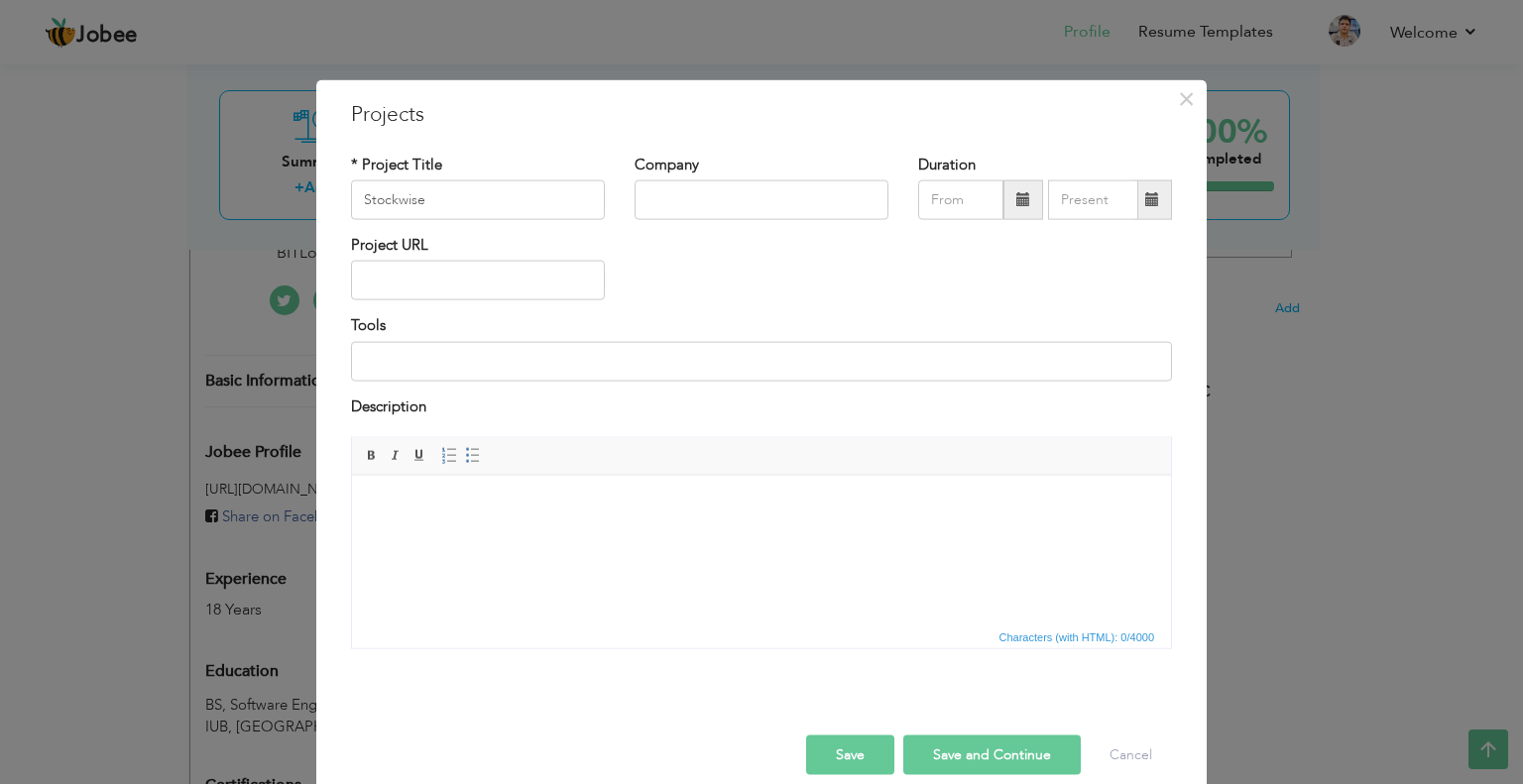 click at bounding box center [1023, 199] 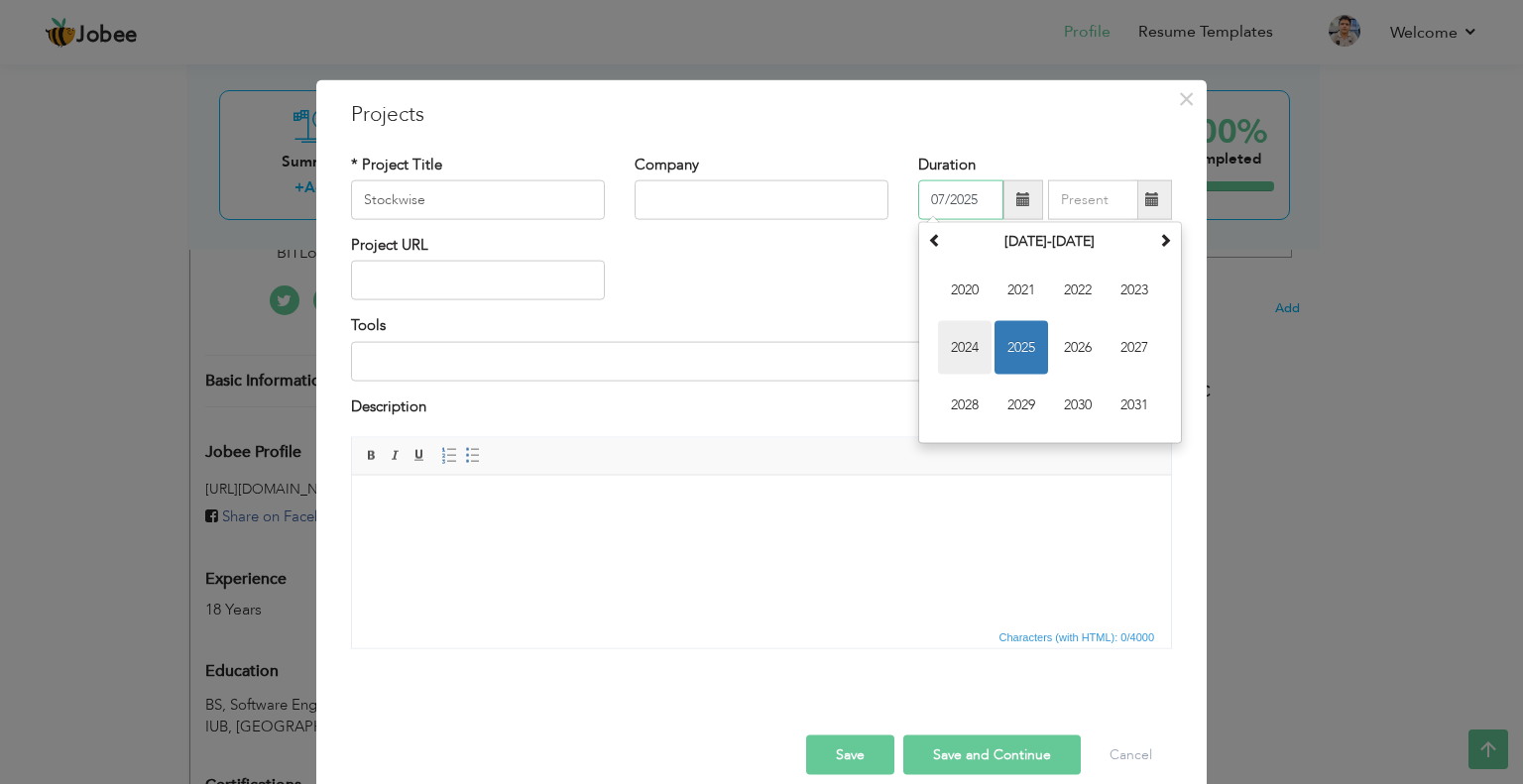 click on "2024" at bounding box center (965, 348) 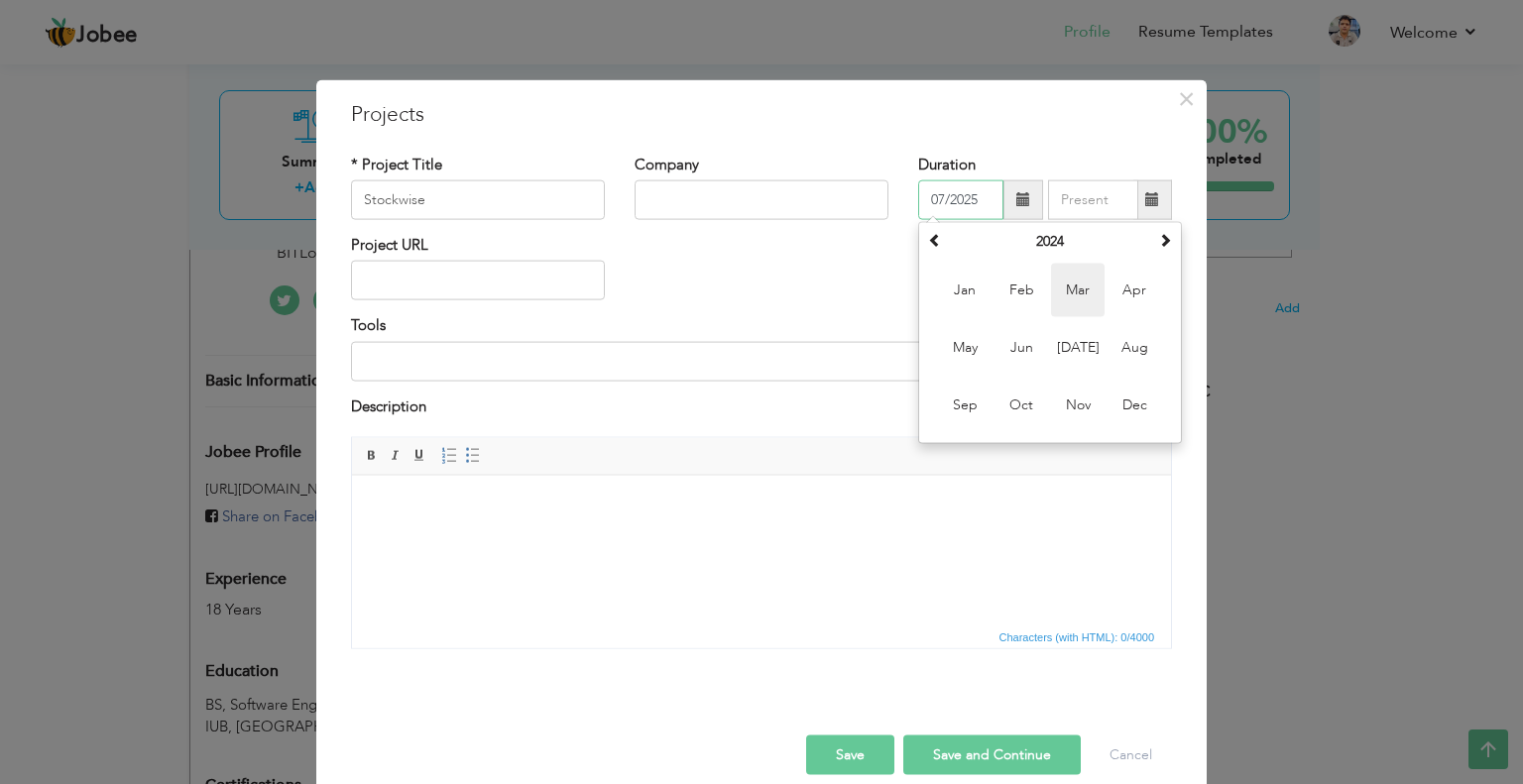click on "Mar" at bounding box center (1078, 290) 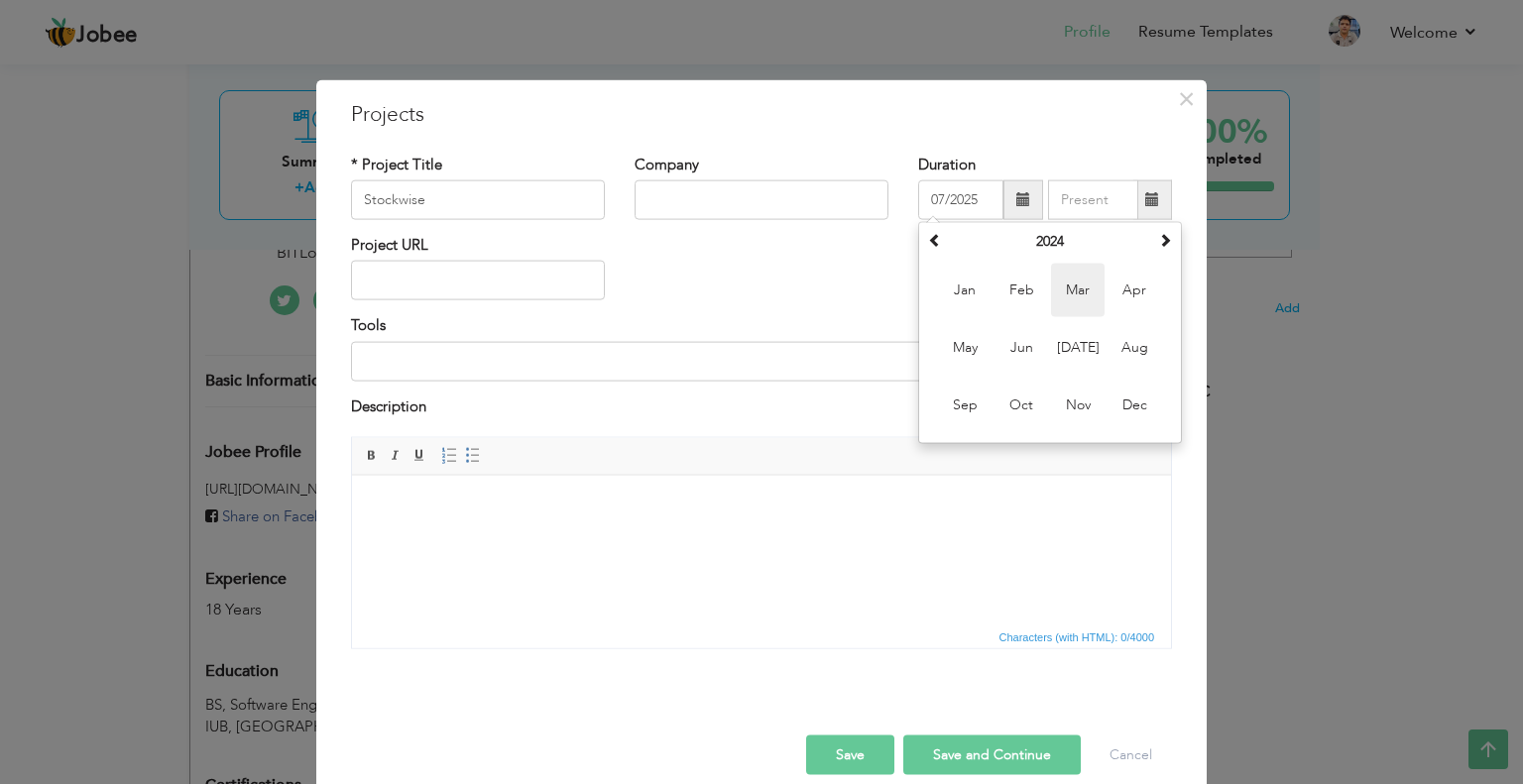 type on "03/2024" 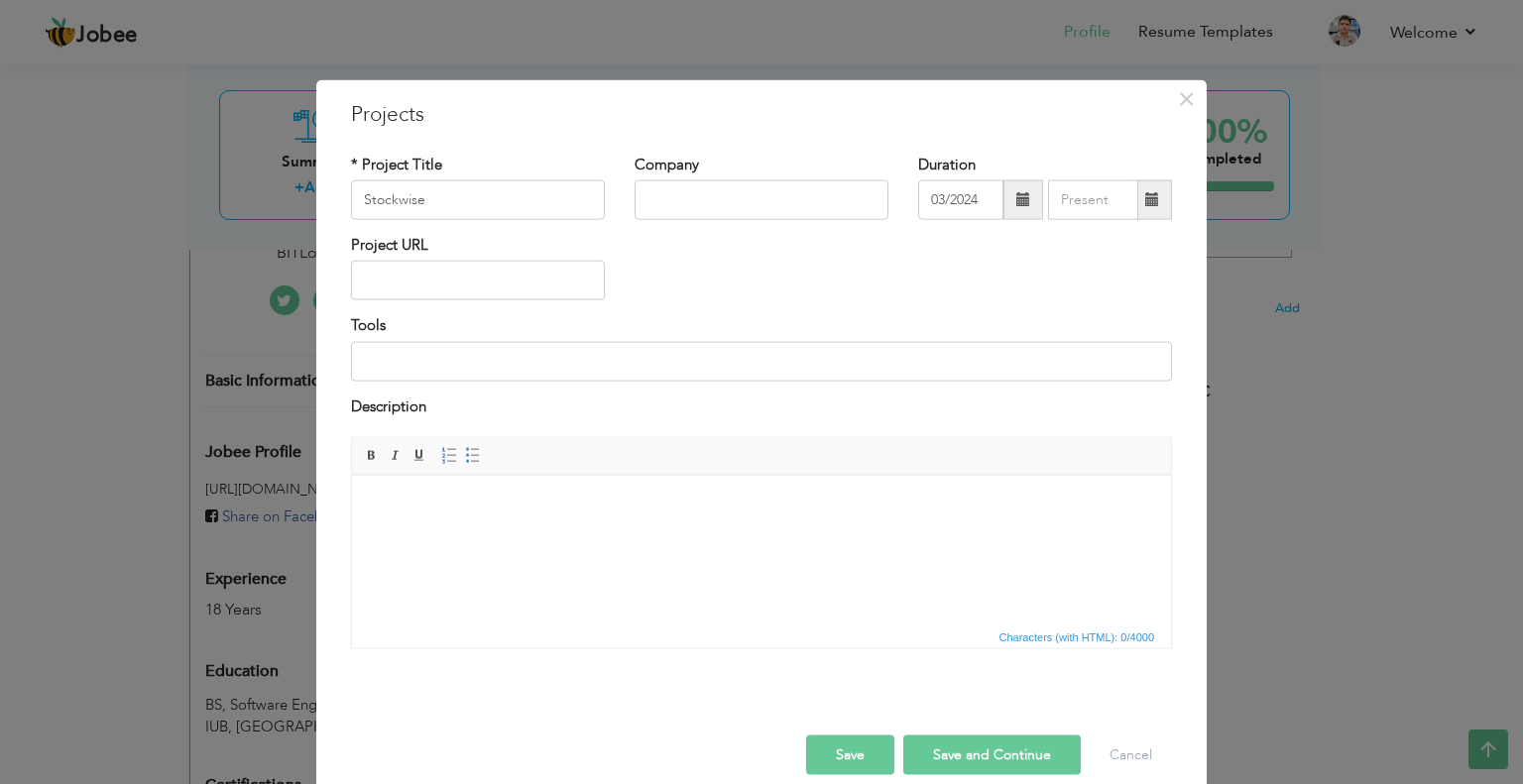 click at bounding box center [1152, 199] 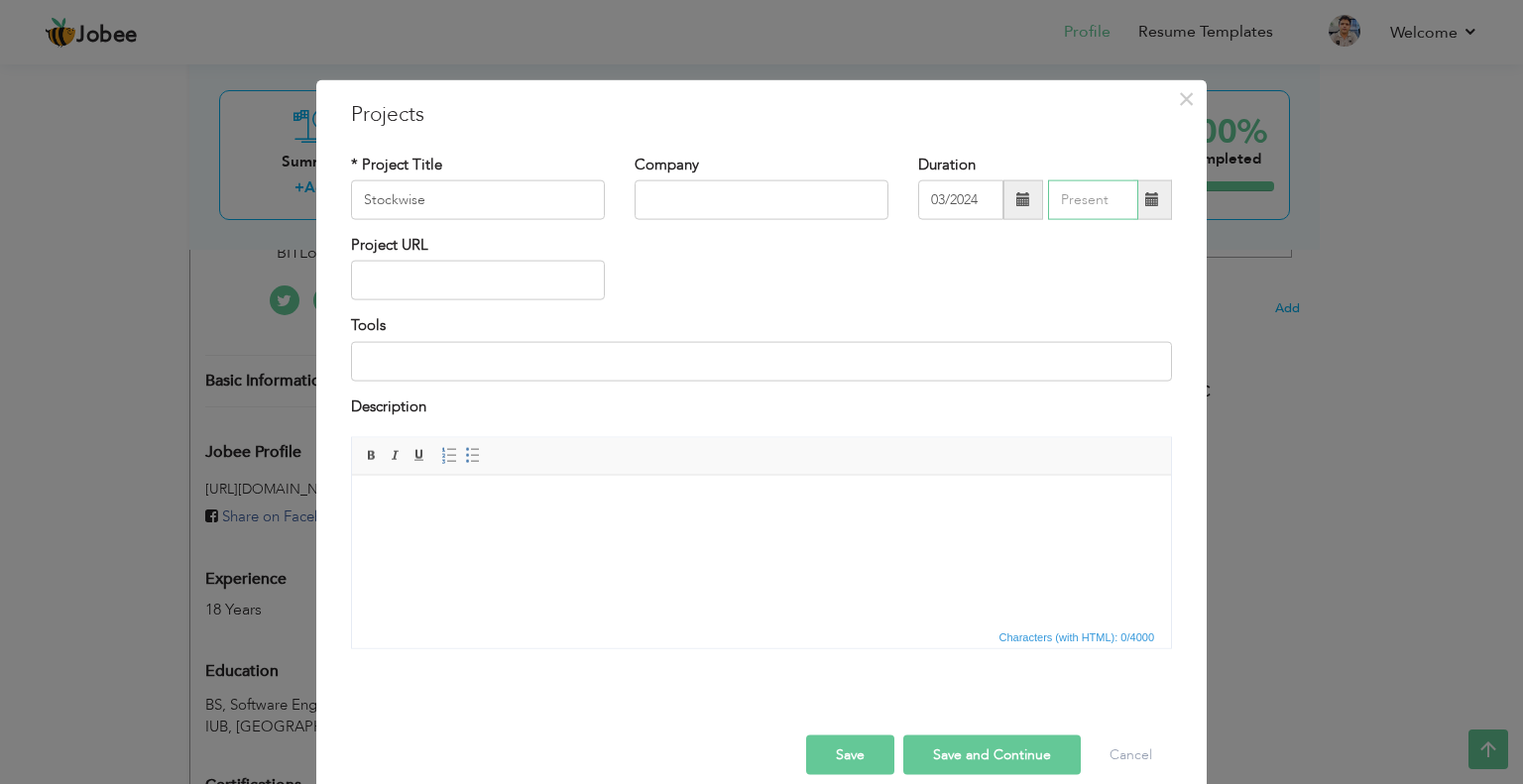 type on "07/2025" 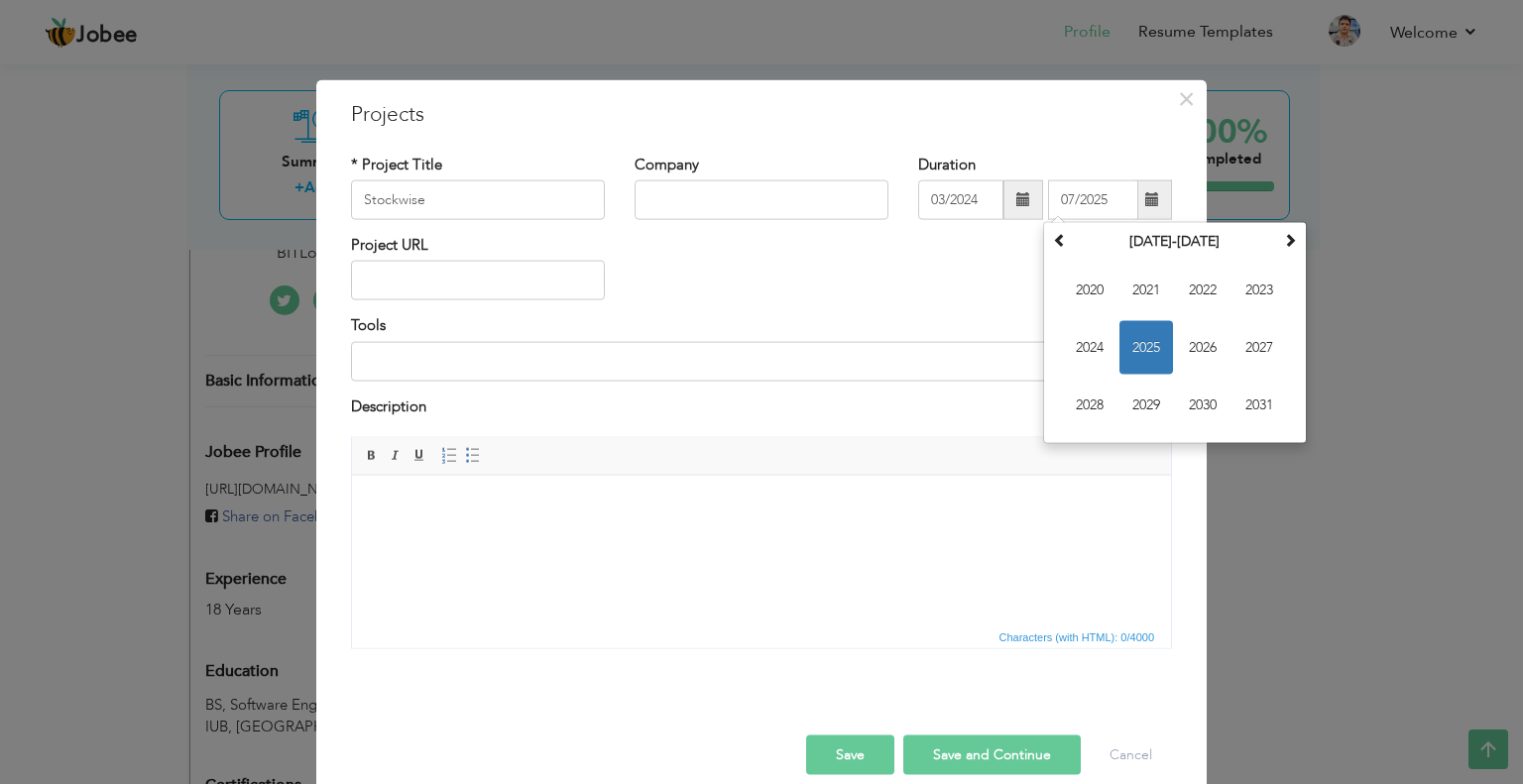 click on "Project URL" at bounding box center [762, 275] 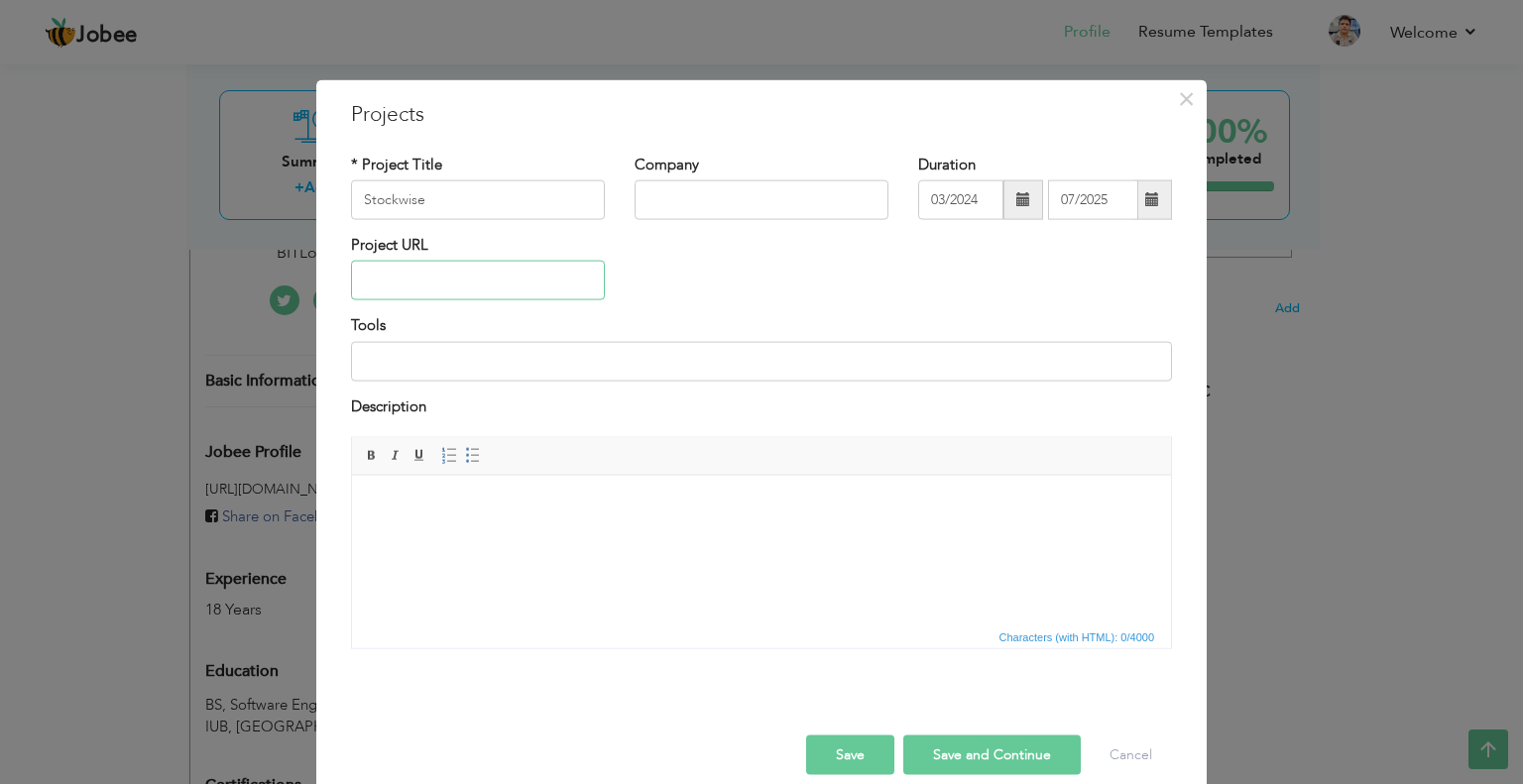 click at bounding box center [478, 280] 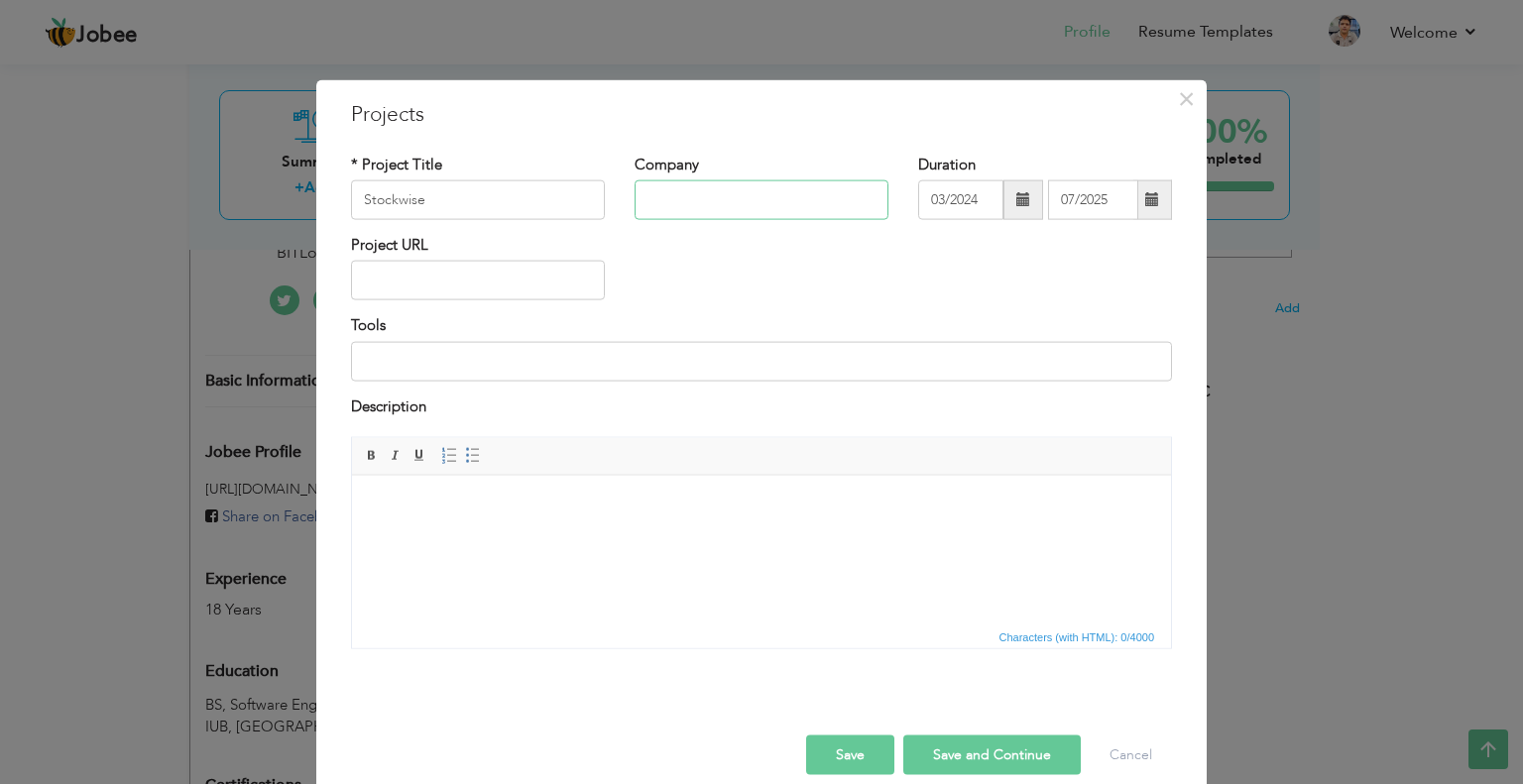 click at bounding box center (762, 200) 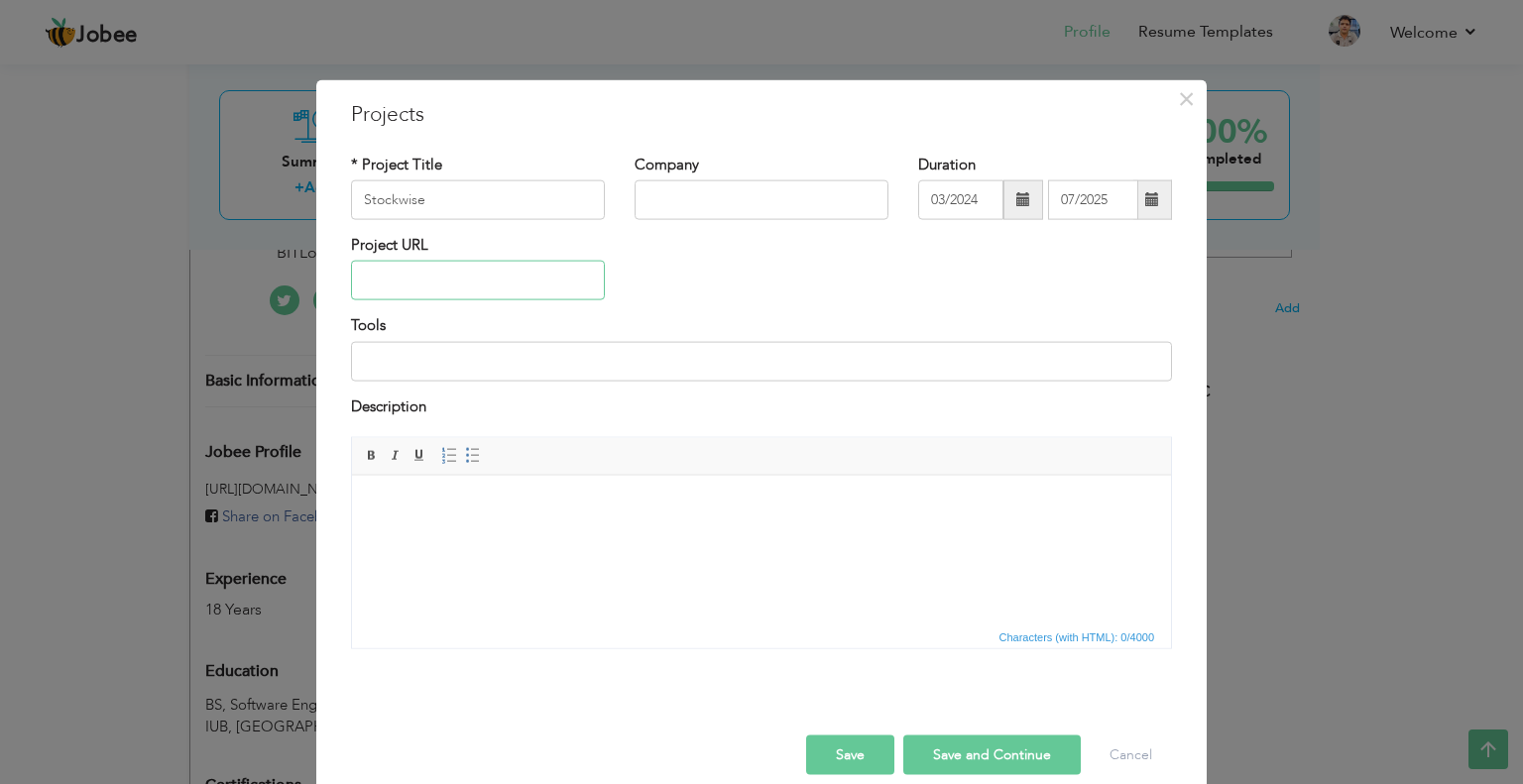 click at bounding box center [478, 280] 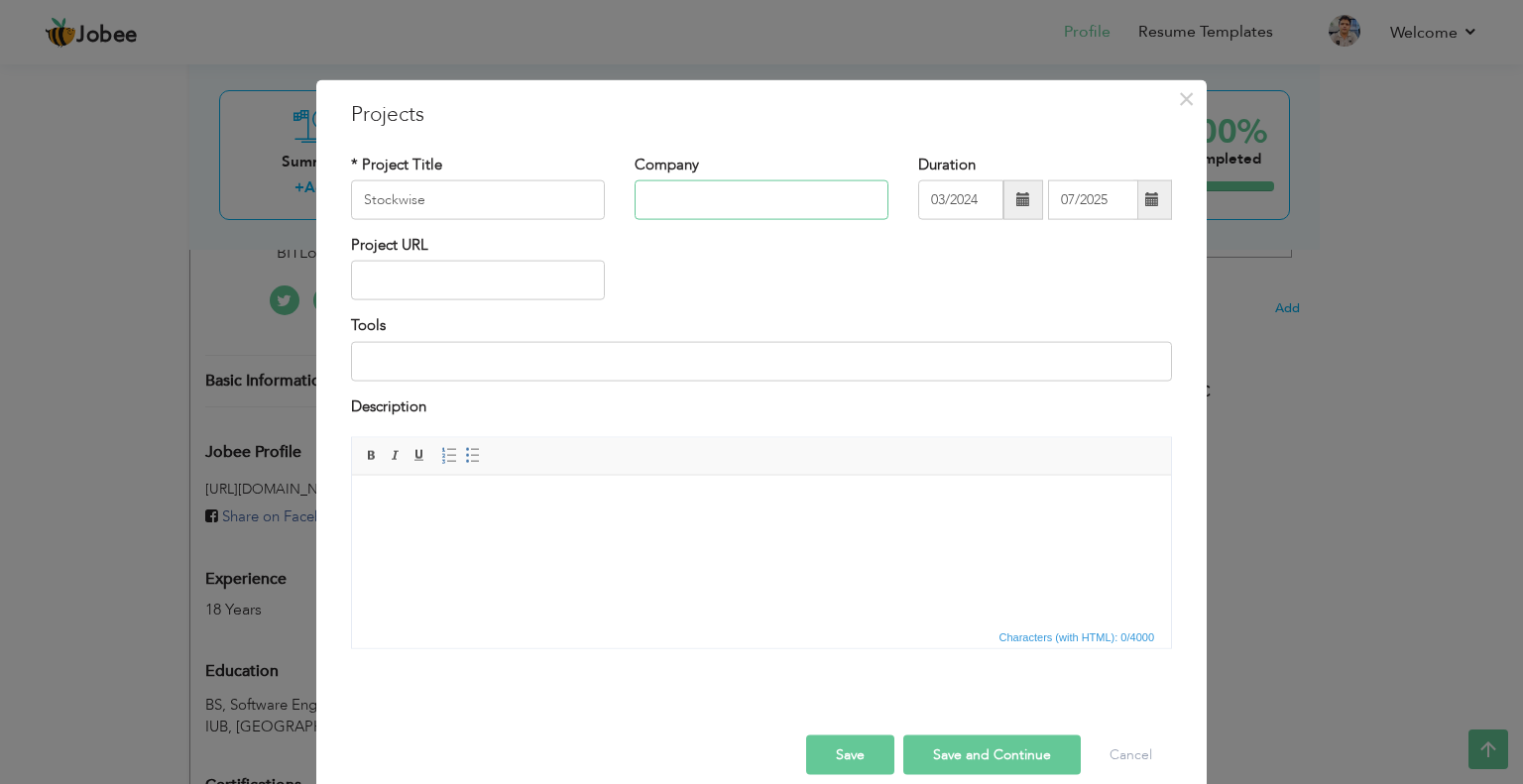 click at bounding box center [762, 200] 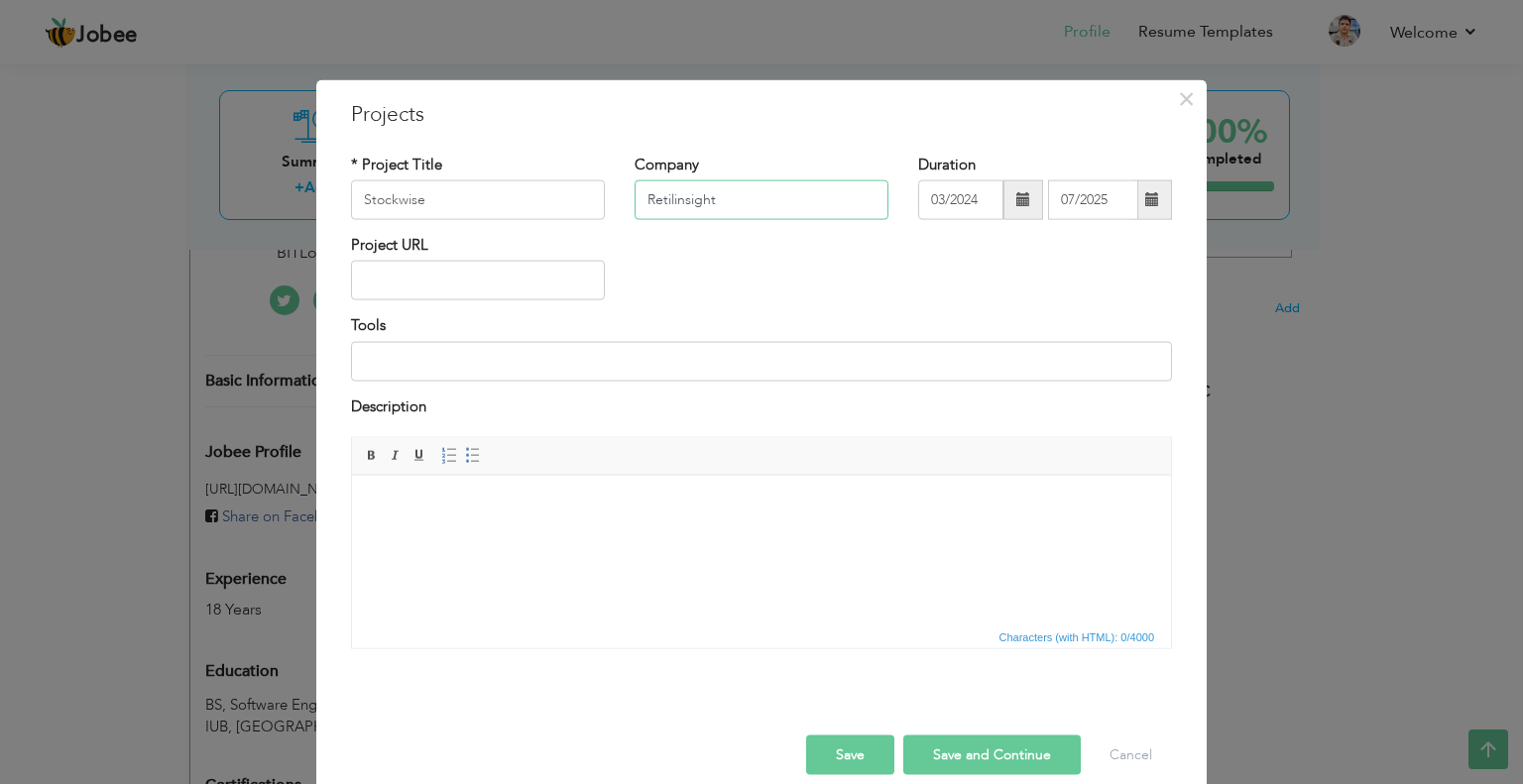 type on "Retilinsight" 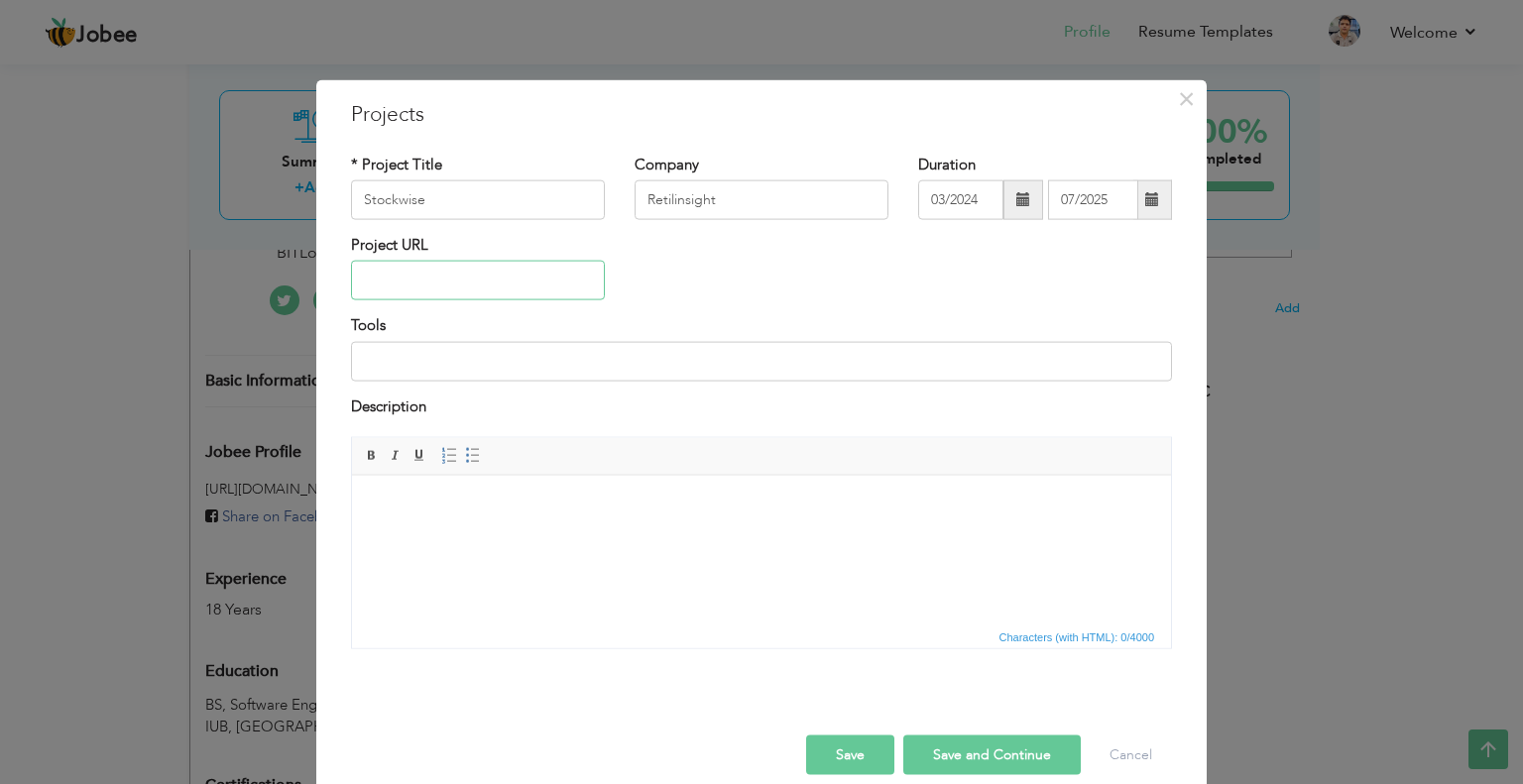 click at bounding box center [478, 280] 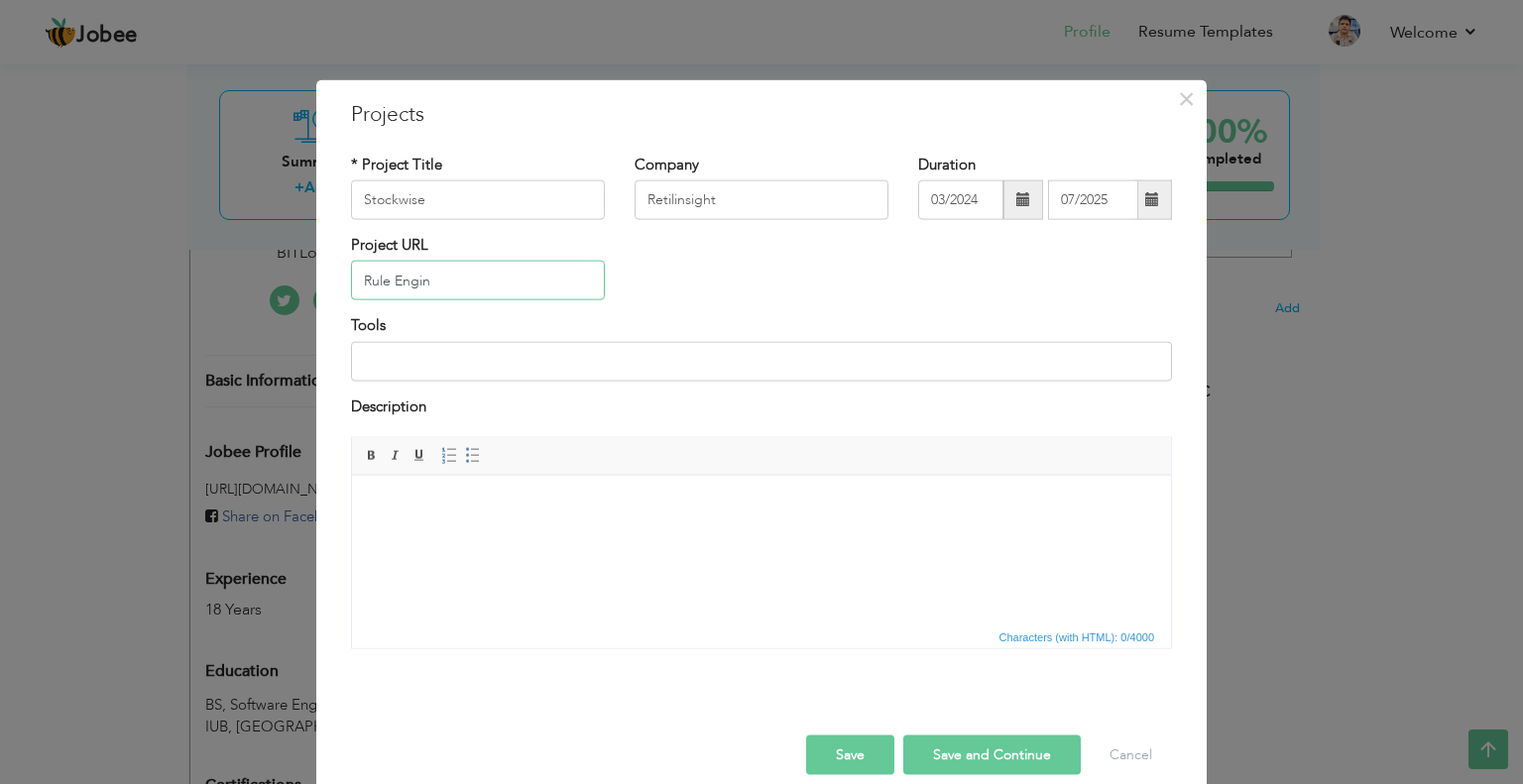 type on "Rule Engine" 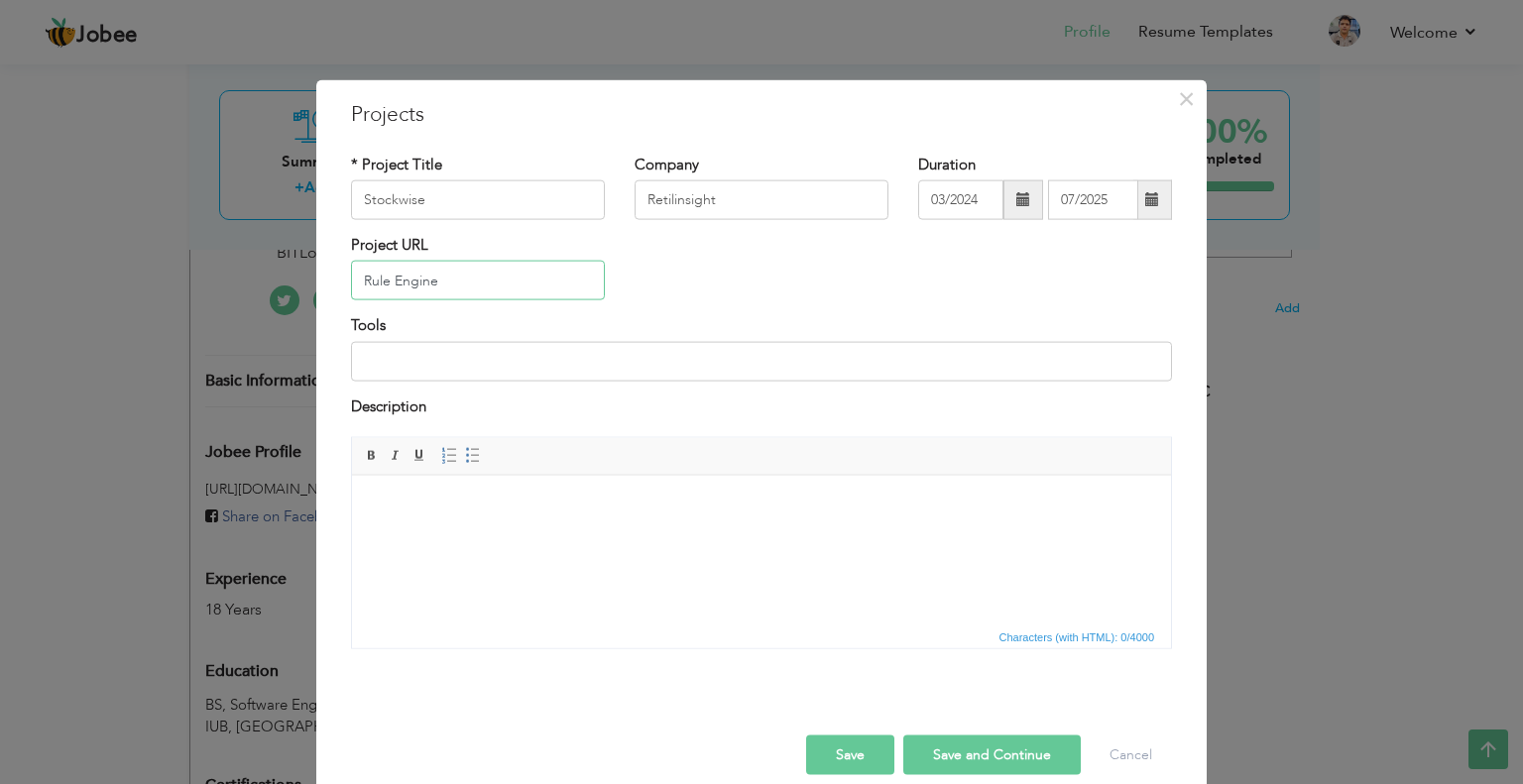 drag, startPoint x: 458, startPoint y: 275, endPoint x: 291, endPoint y: 287, distance: 167.43058 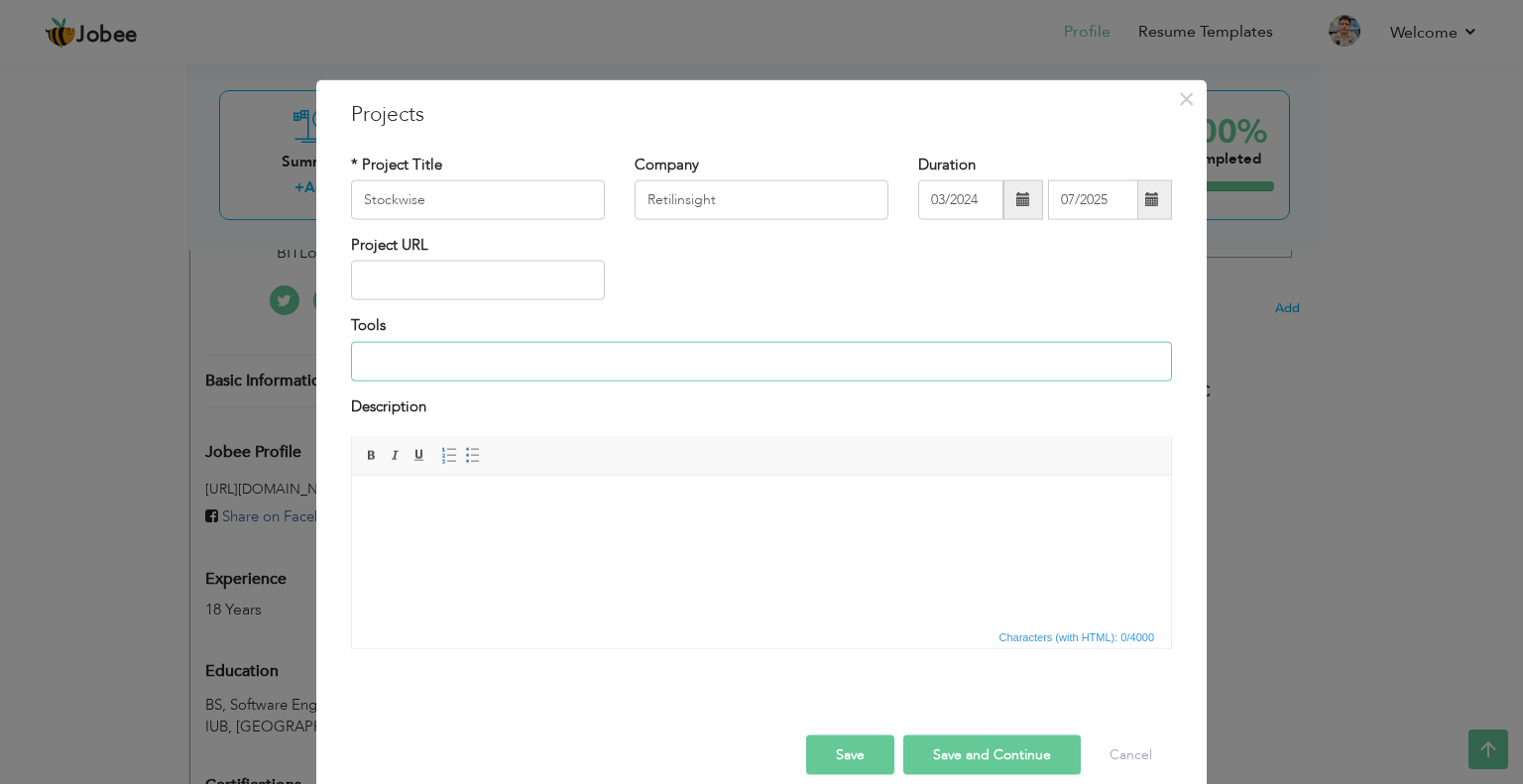 click at bounding box center [762, 361] 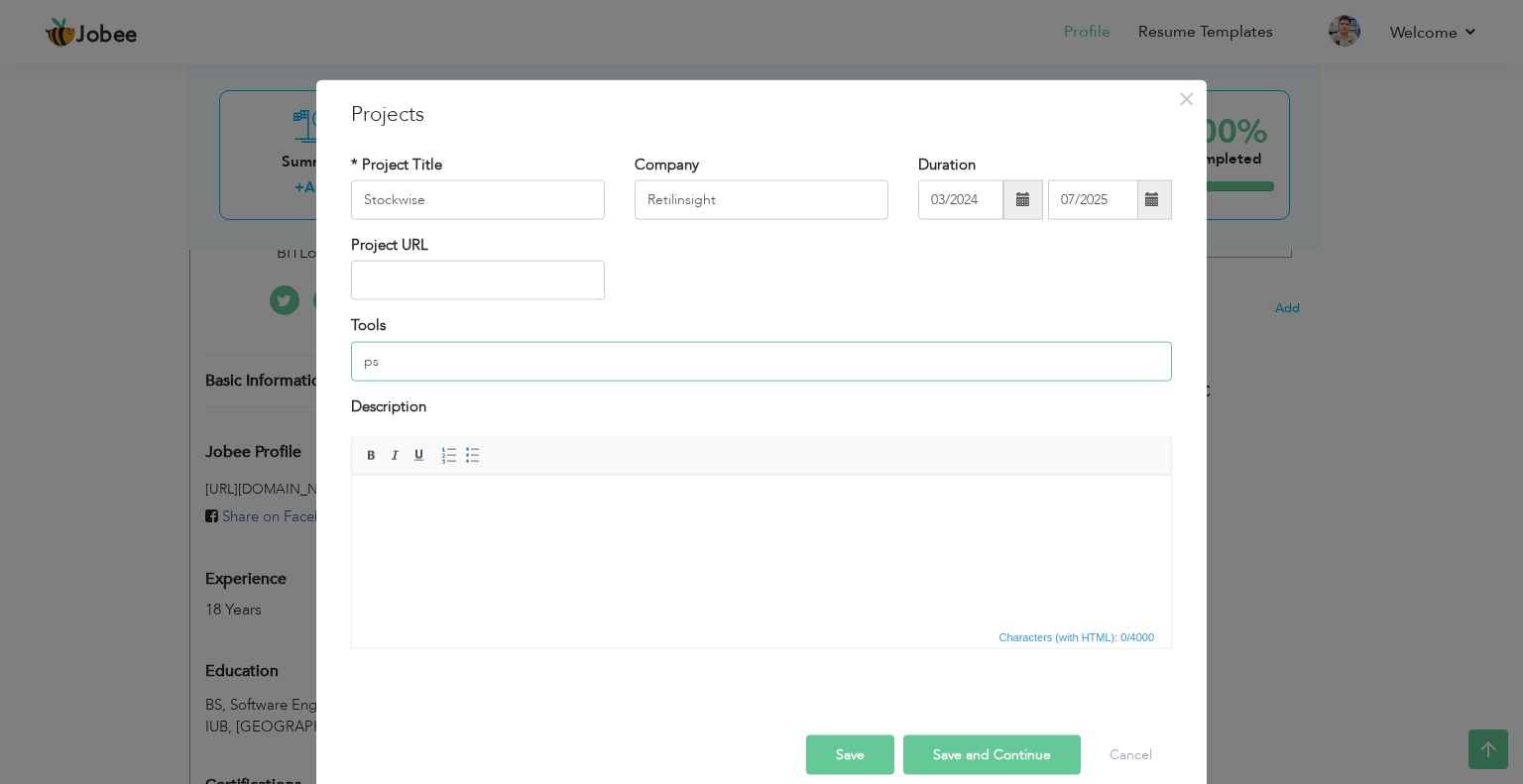type on "p" 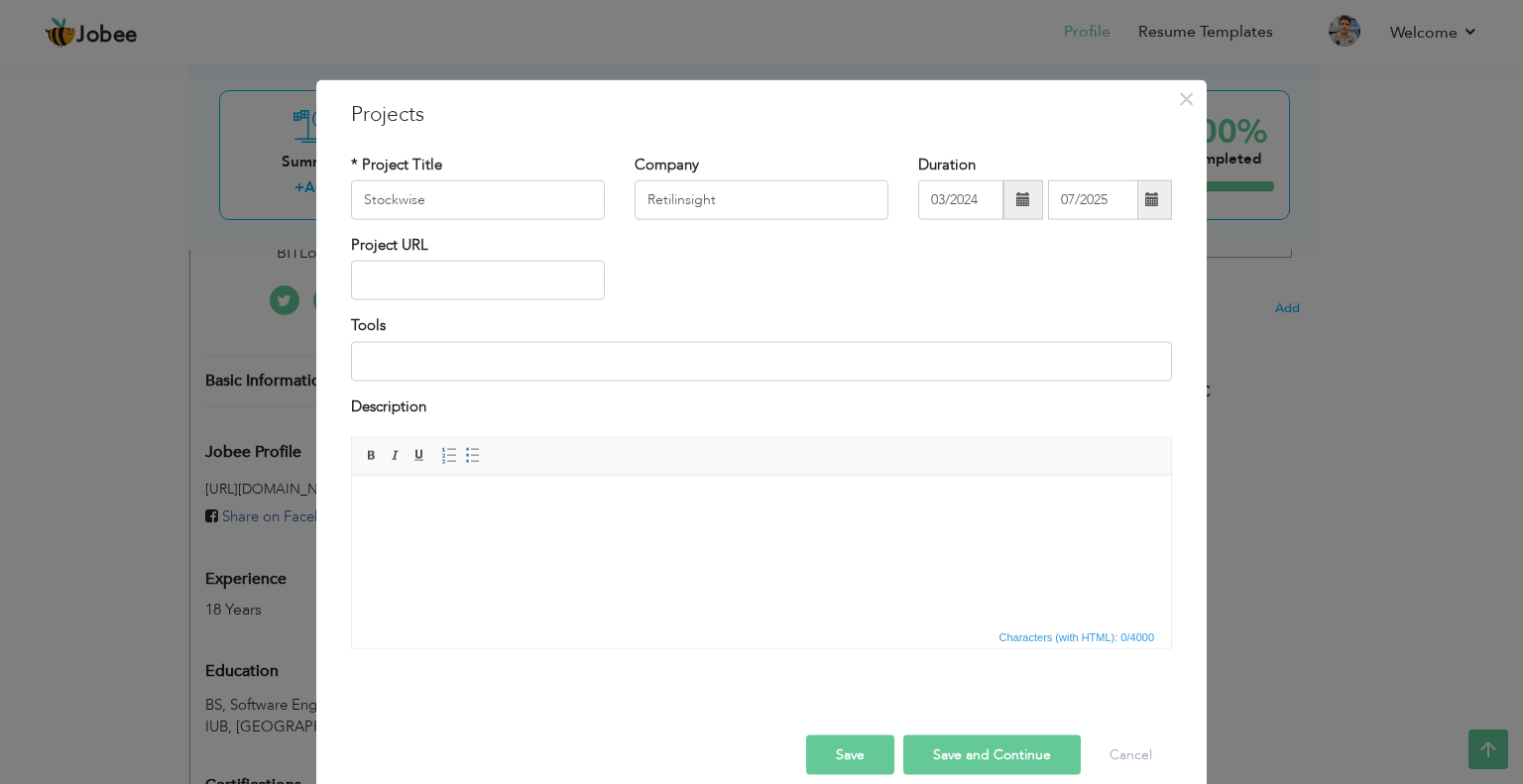 click at bounding box center [762, 504] 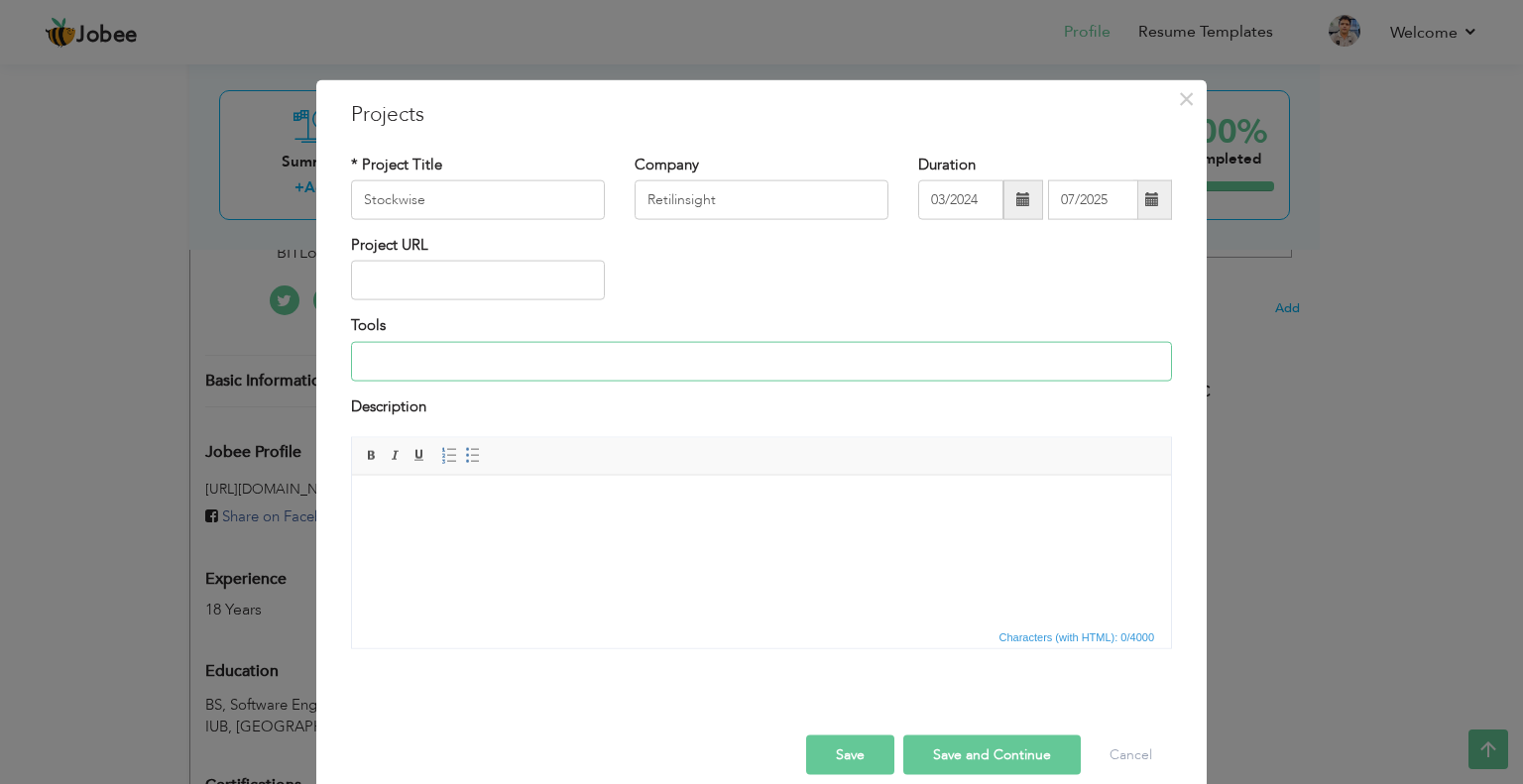 click at bounding box center (762, 361) 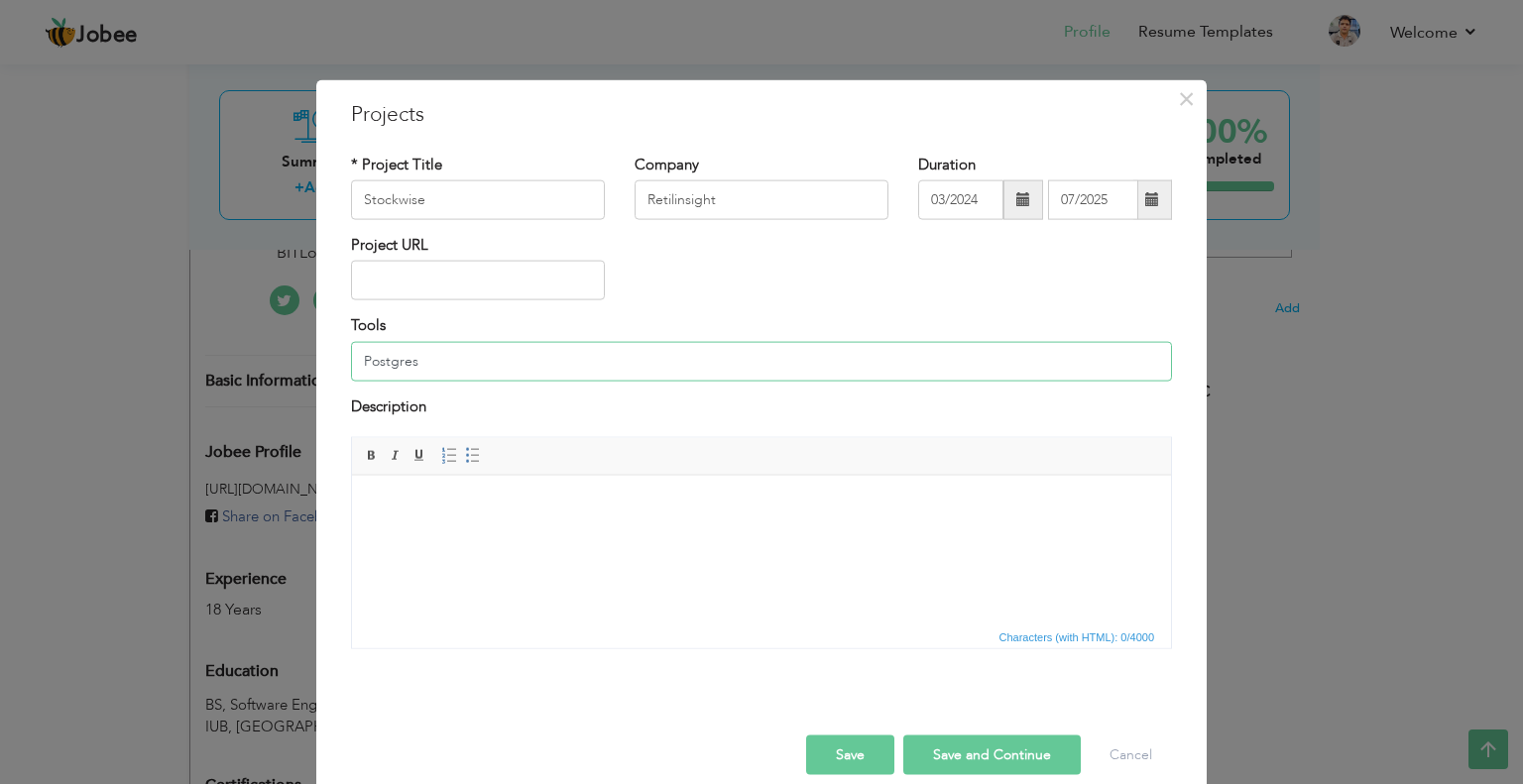 click on "Postgres" at bounding box center [762, 361] 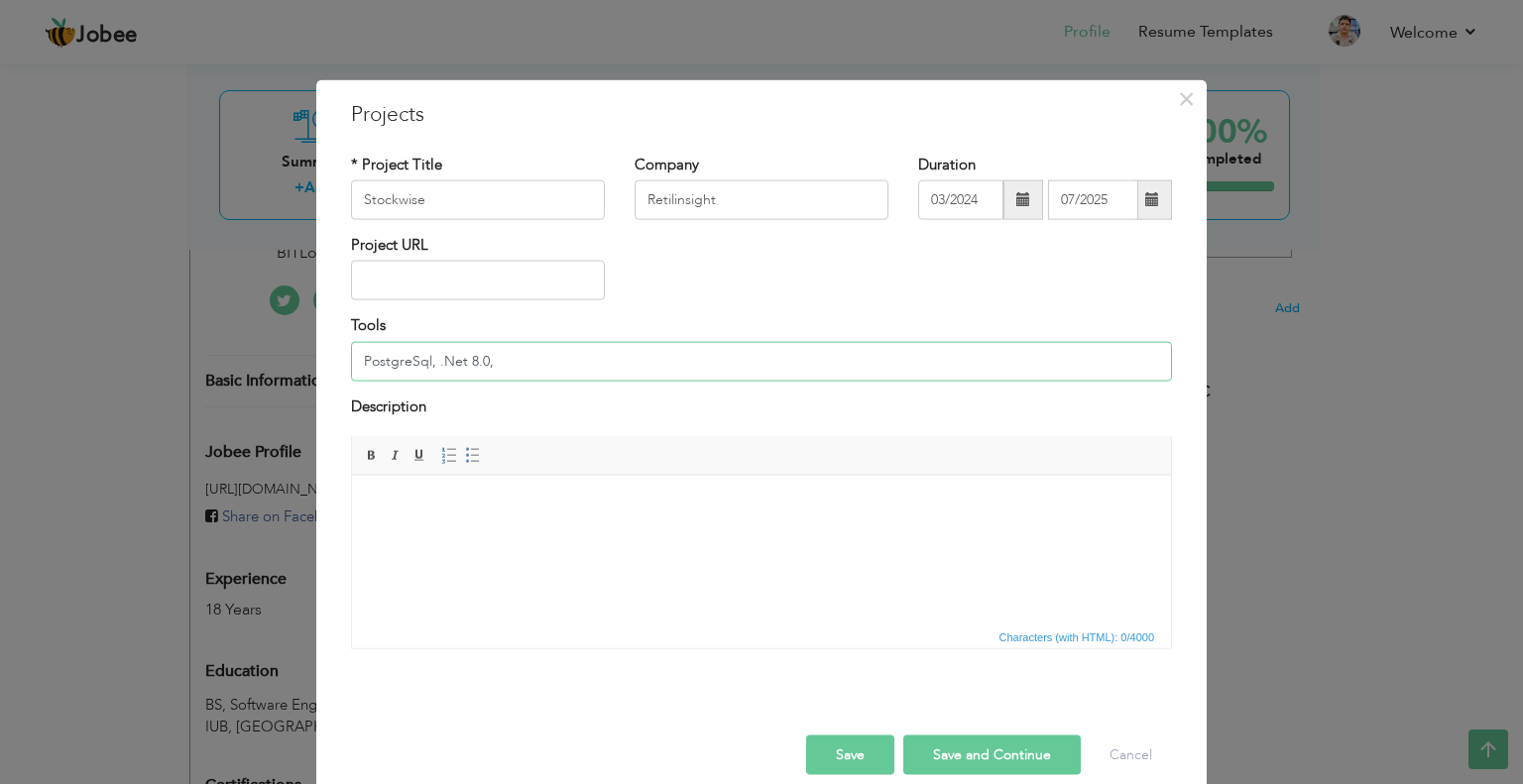 click on "PostgreSql, .Net 8.0," at bounding box center [762, 361] 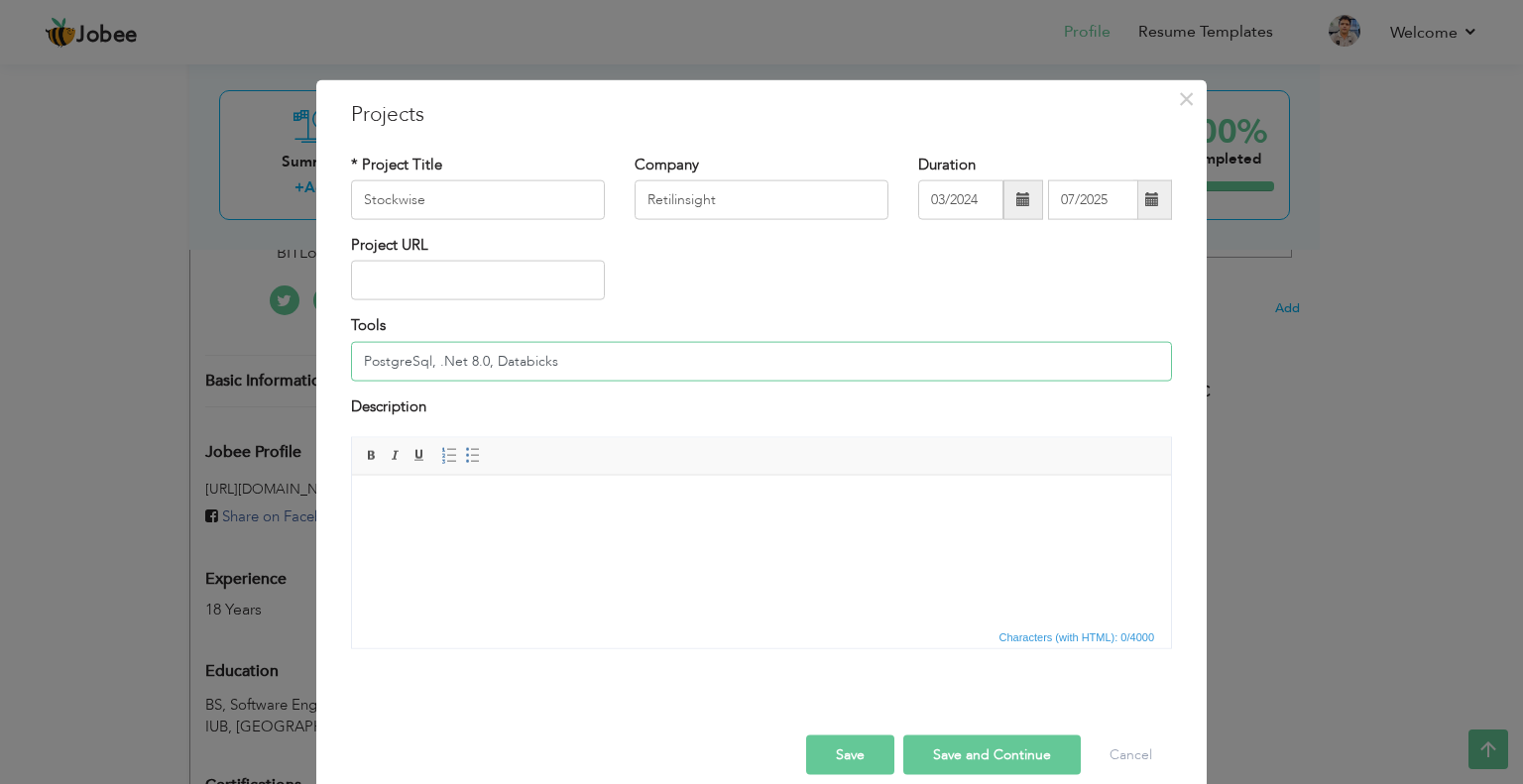 click on "PostgreSql, .Net 8.0, Databicks" at bounding box center (762, 361) 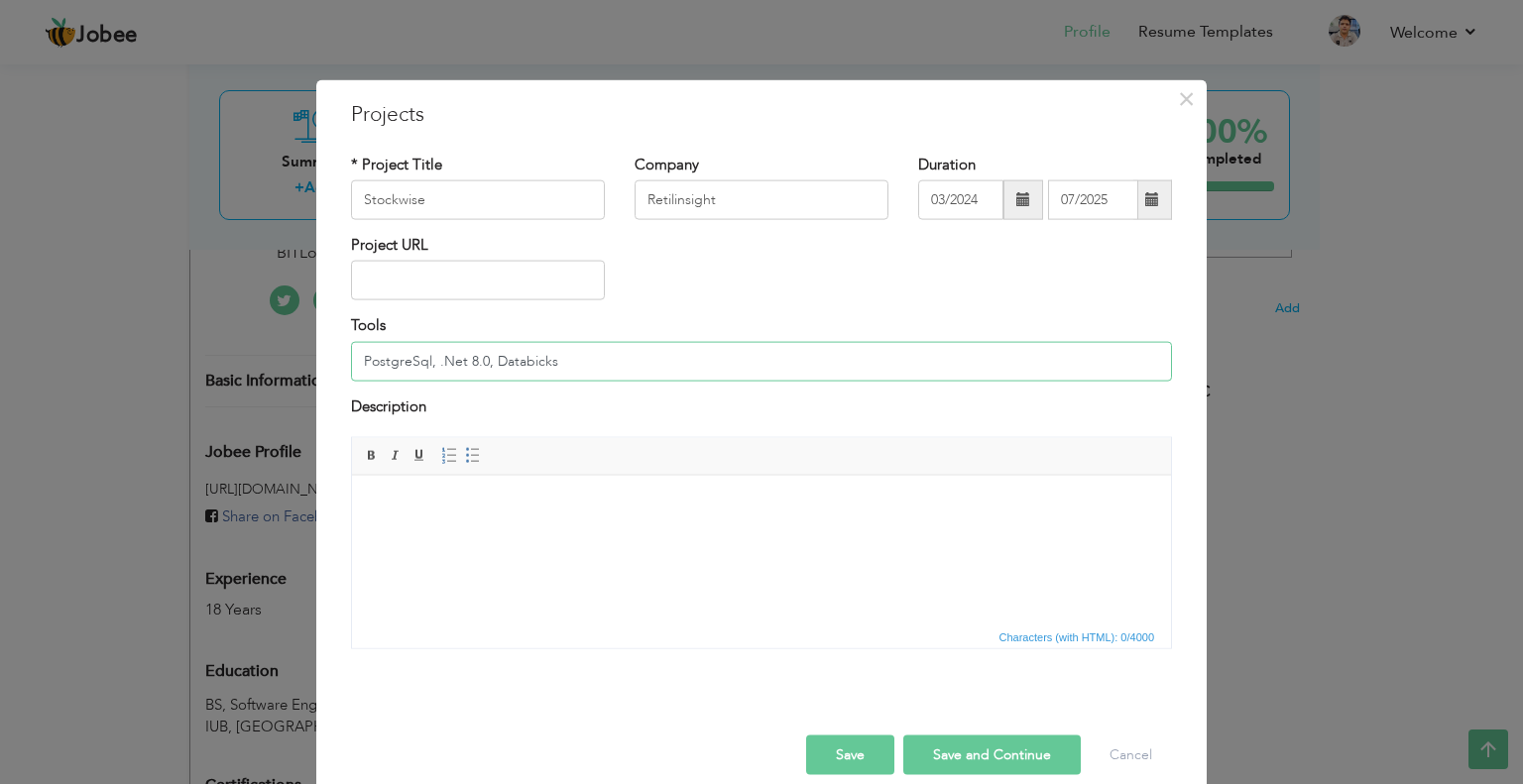 paste on ".NET MAUI" 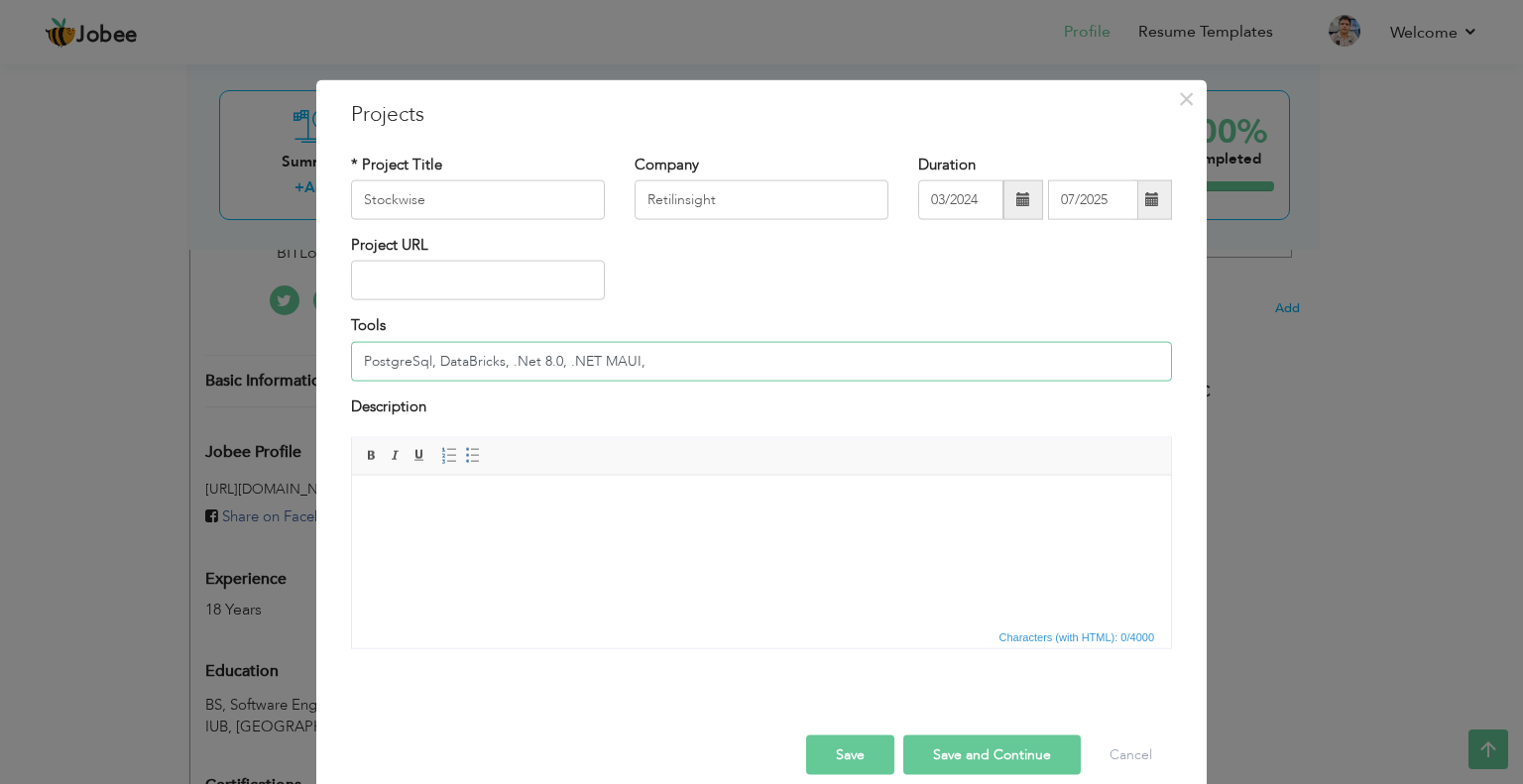 click on "PostgreSql, DataBricks, .Net 8.0, .NET MAUI," at bounding box center (762, 361) 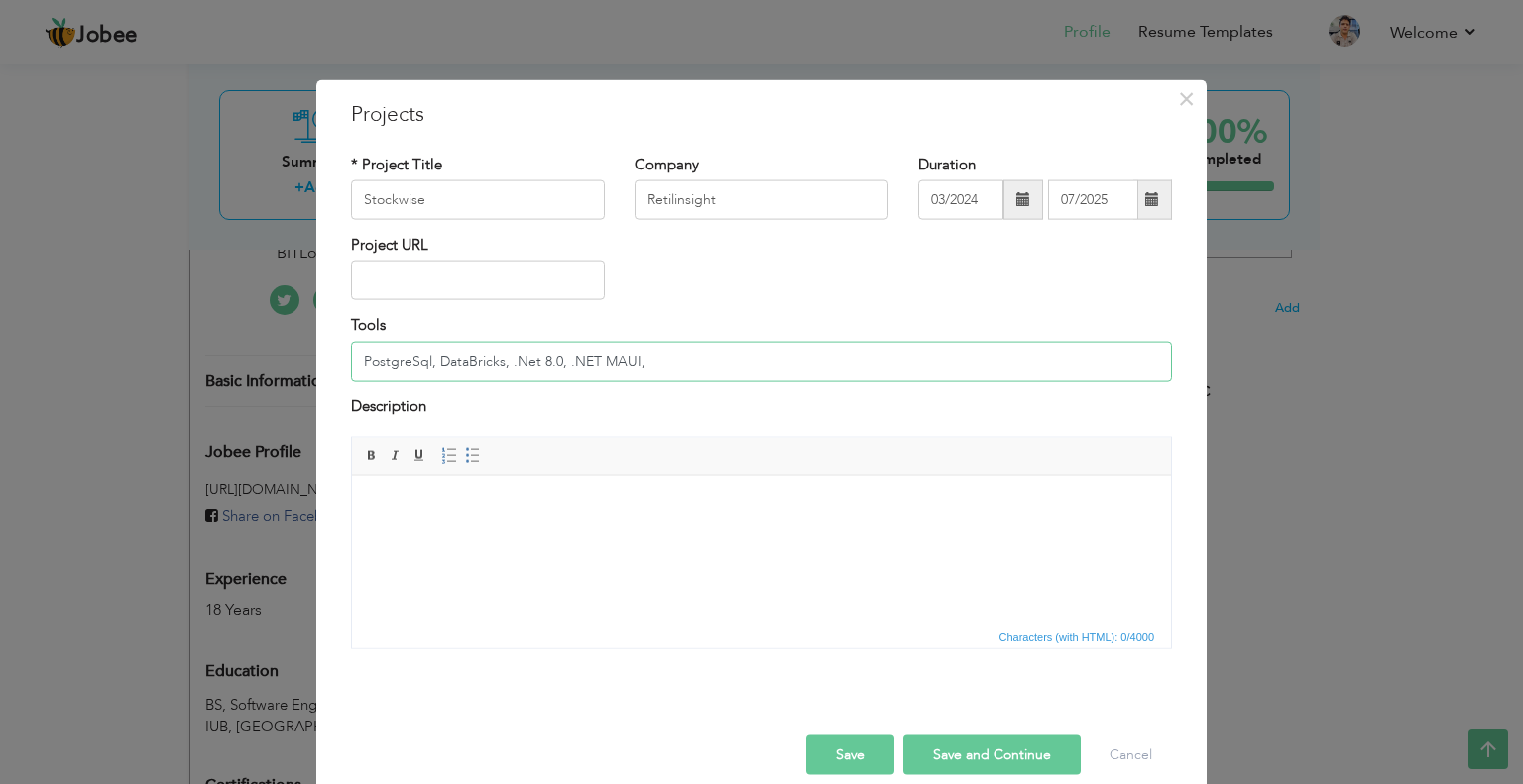 paste on "React" 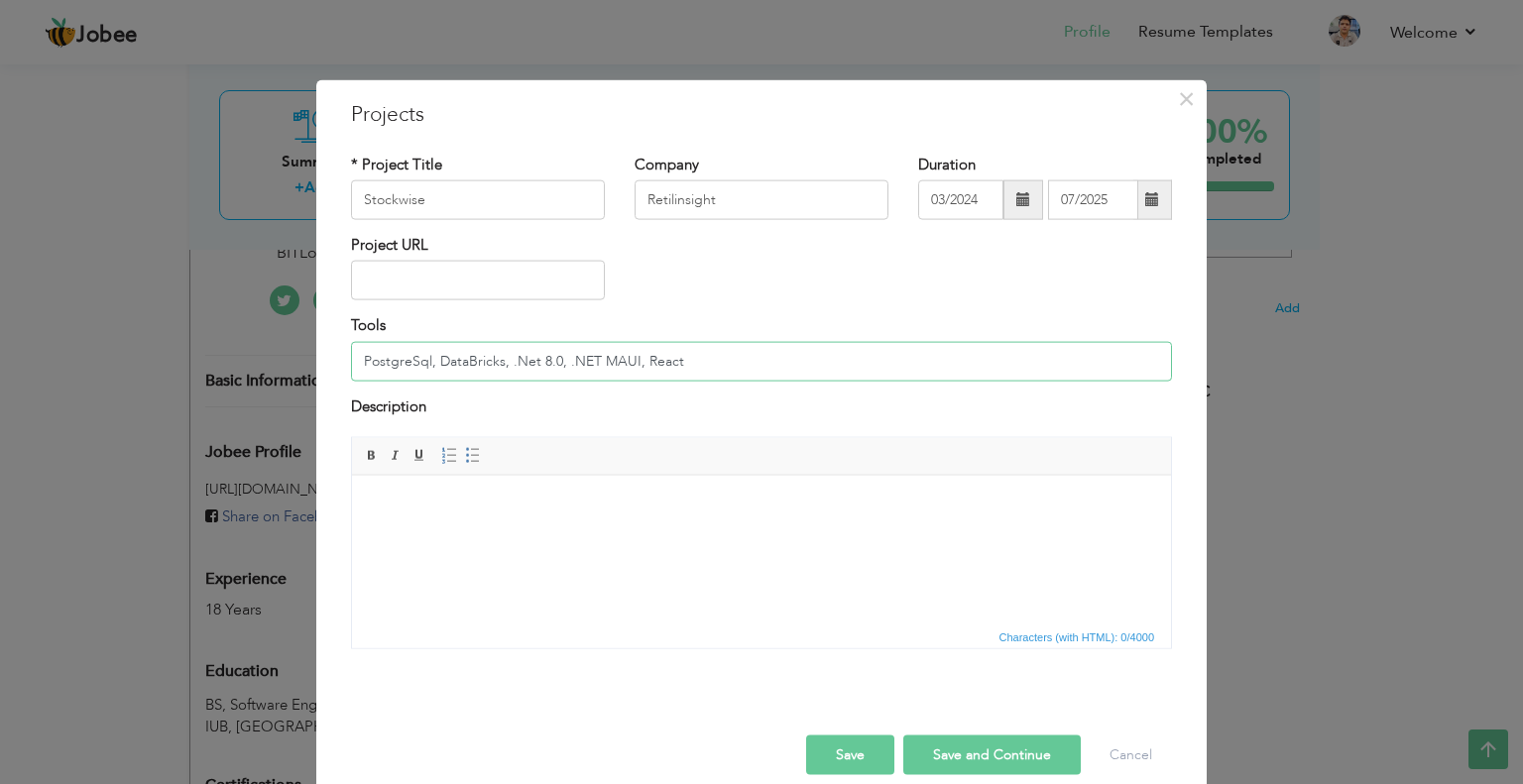 type on "PostgreSql, DataBricks, .Net 8.0, .NET MAUI, React" 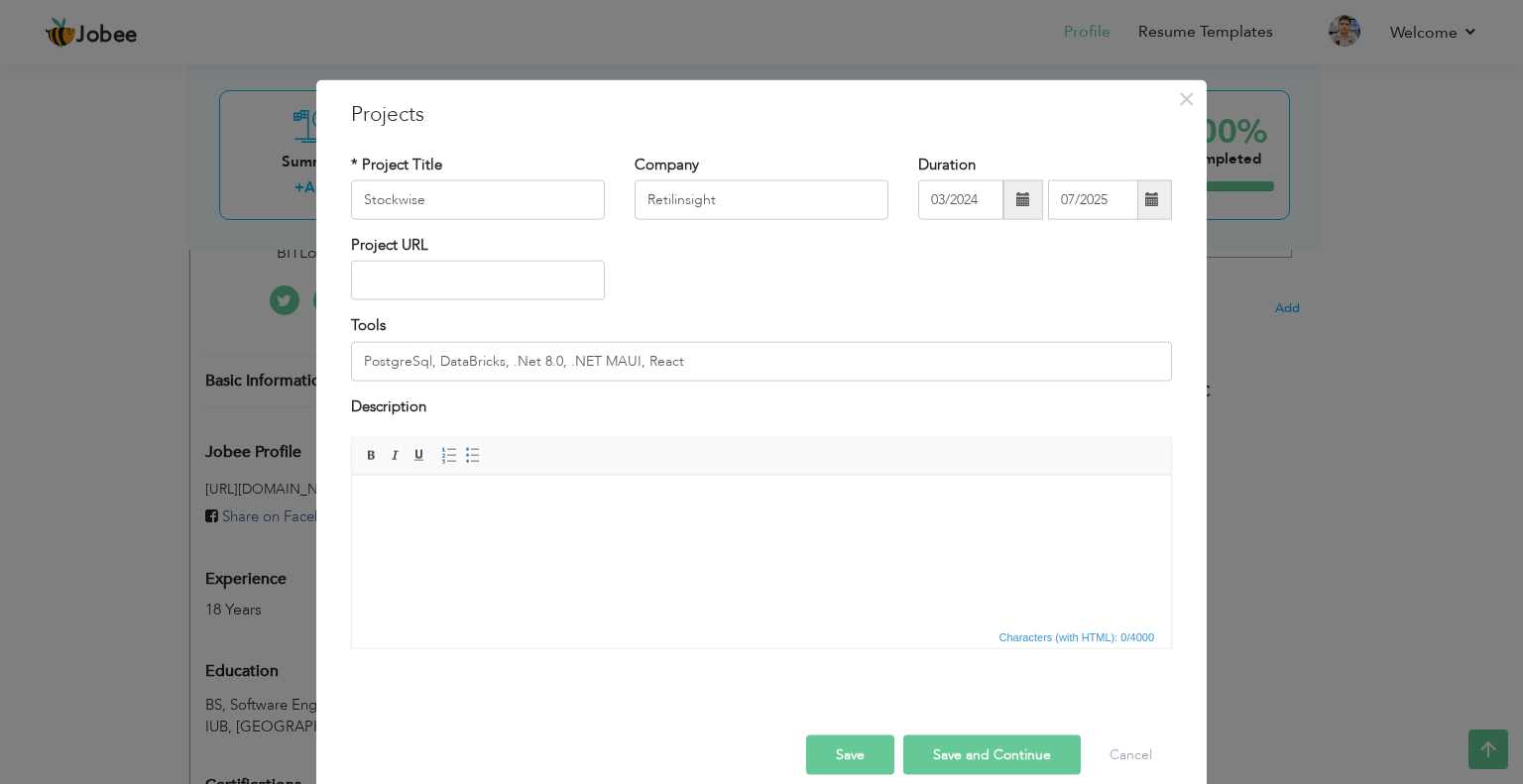 type 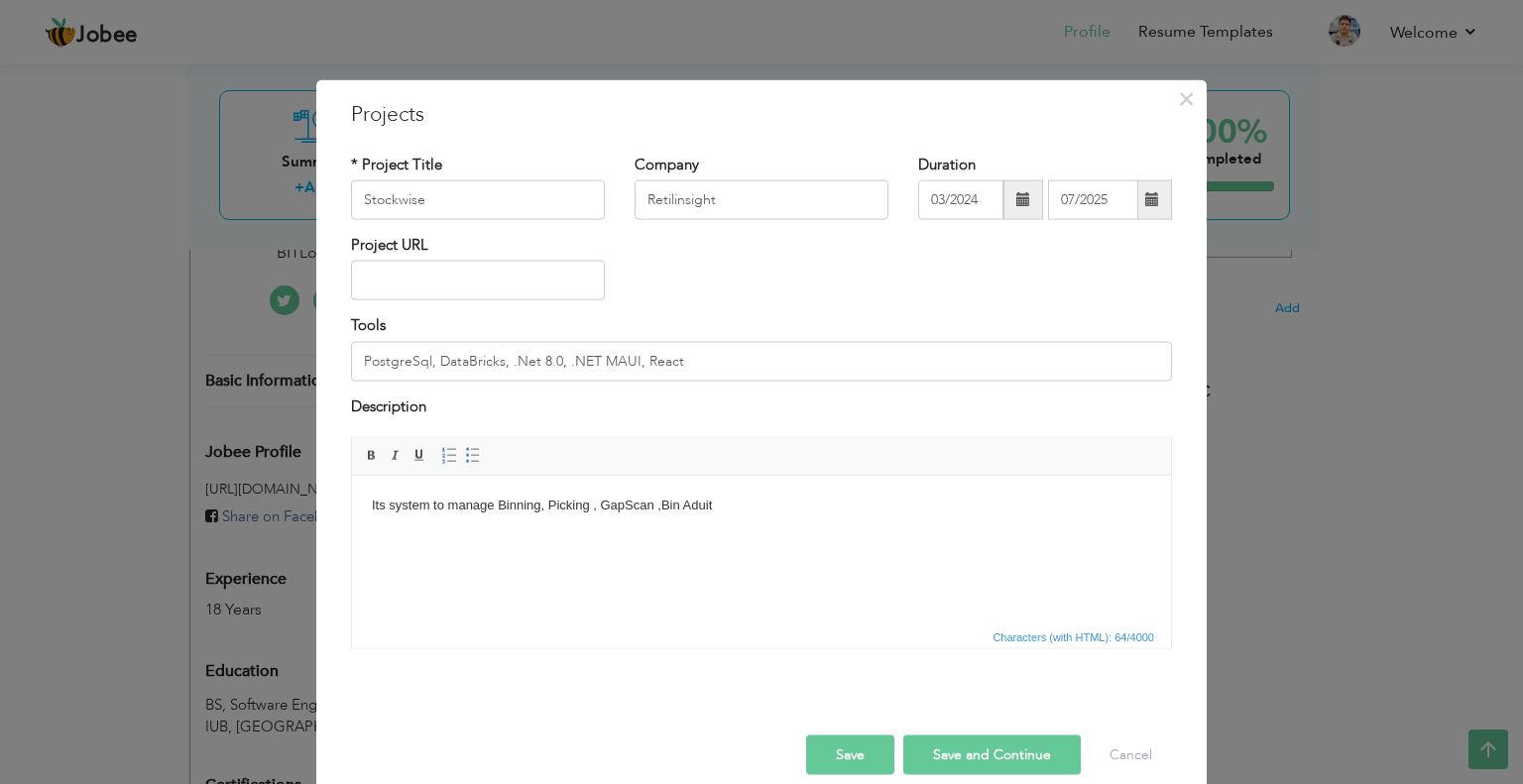 click on "Its system to manage Binning, Picking , GapScan ,Bin Aduit" at bounding box center [762, 504] 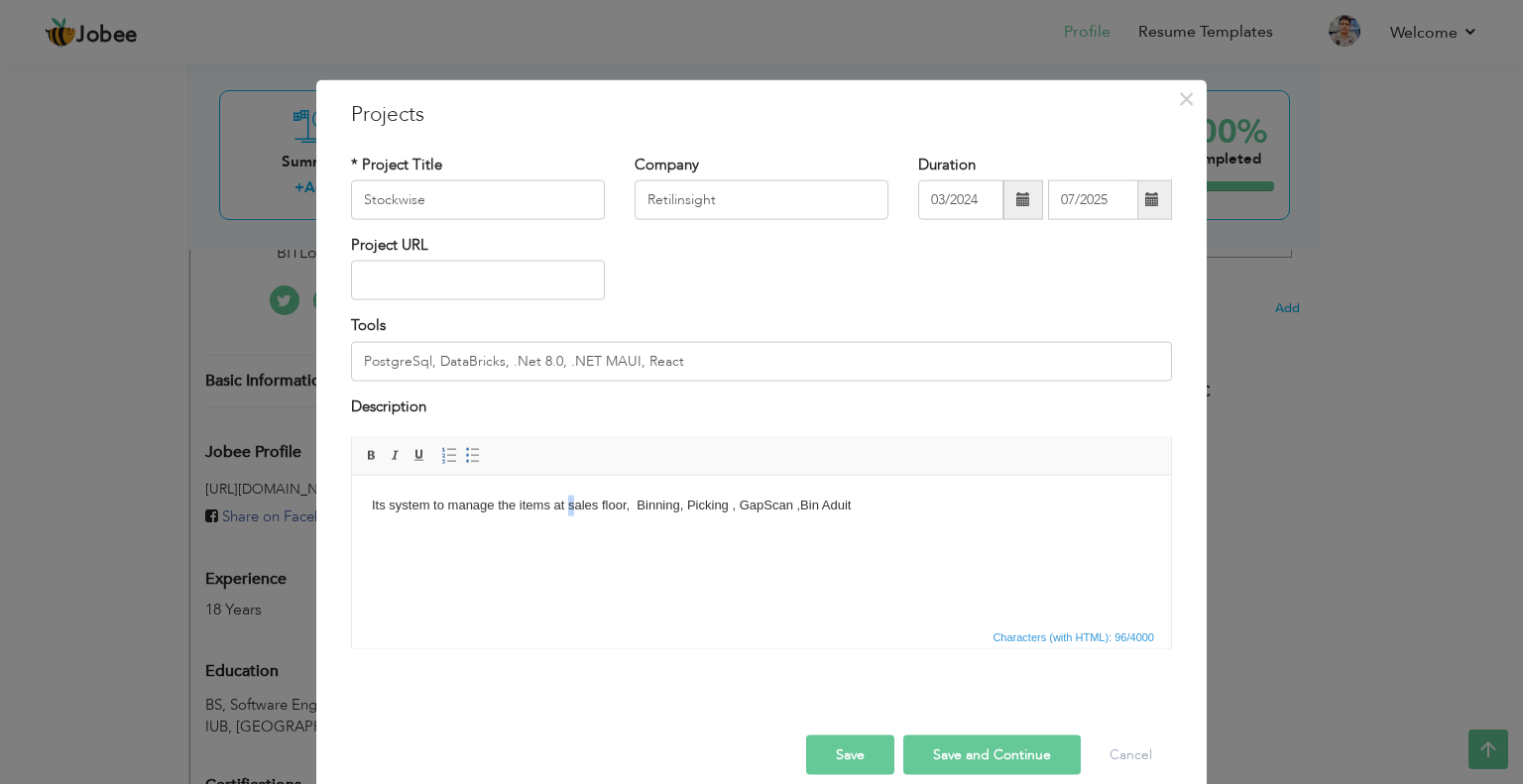 click on "Its system to manage the items at sales floor,  Binning, Picking , GapScan ,Bin Aduit" at bounding box center (762, 504) 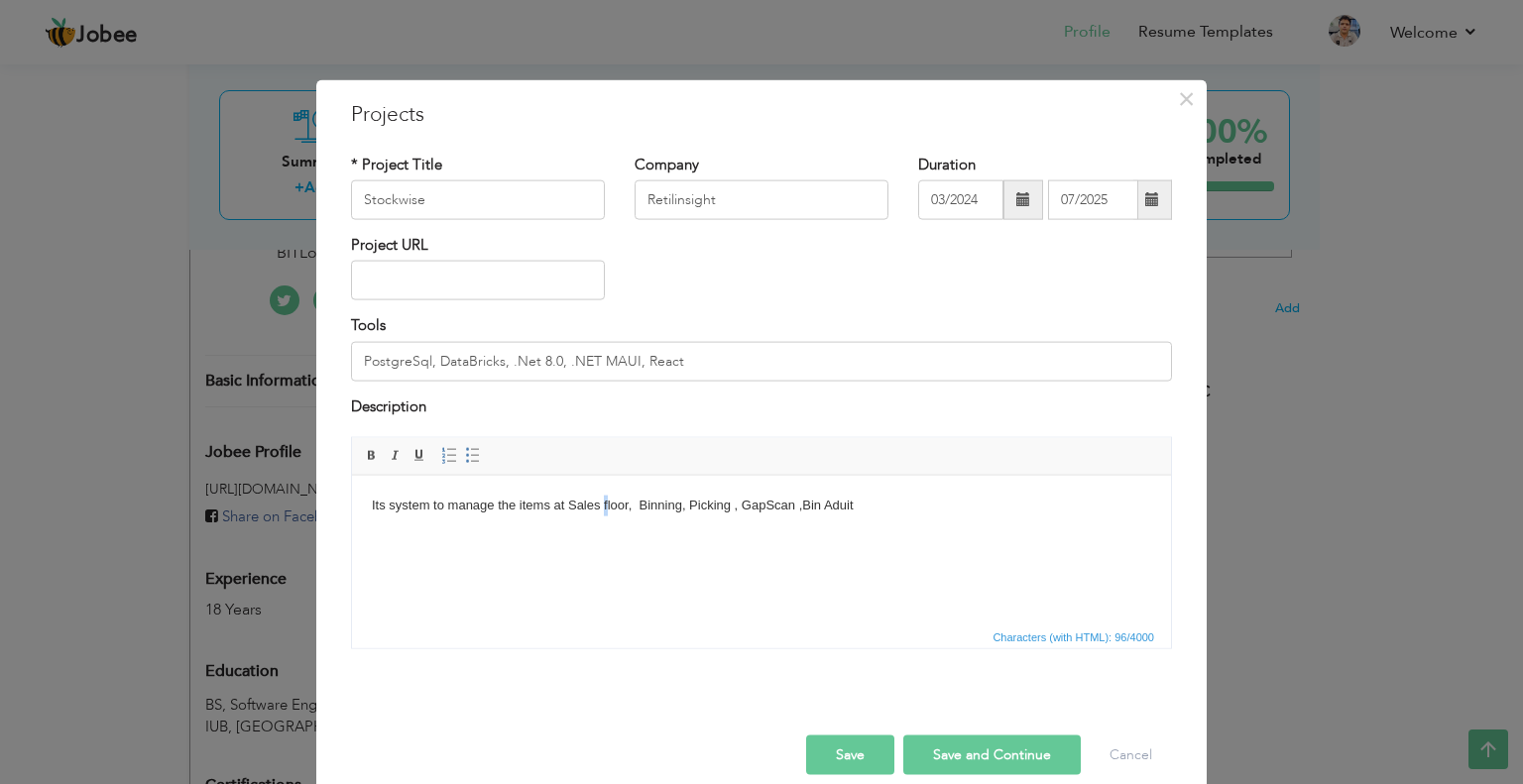 click on "Its system to manage the items at Sales floor,  Binning, Picking , GapScan ,Bin Aduit" at bounding box center [762, 504] 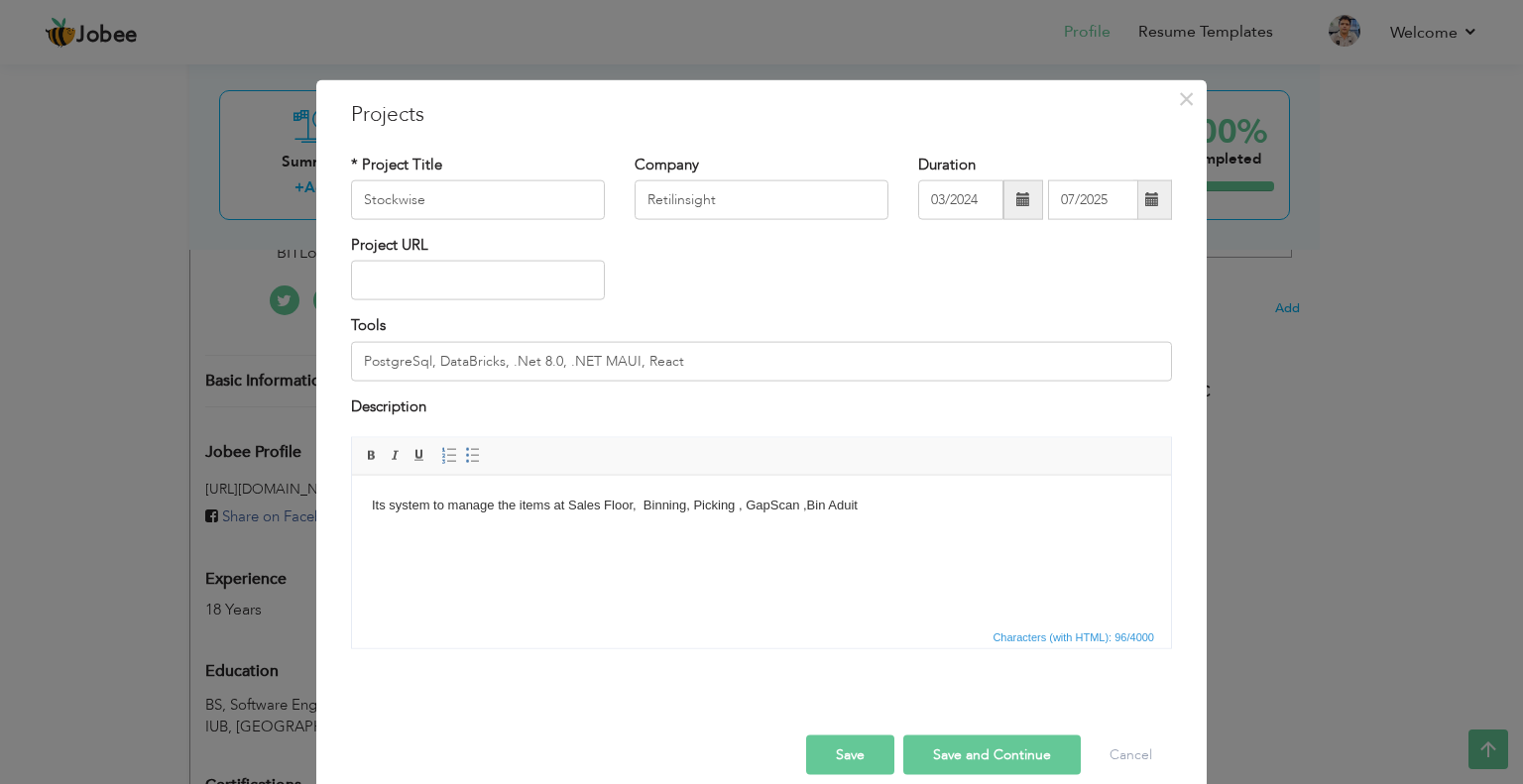 click on "Its system to manage the items at Sales Floor,  Binning, Picking , GapScan ,Bin Aduit" at bounding box center (762, 504) 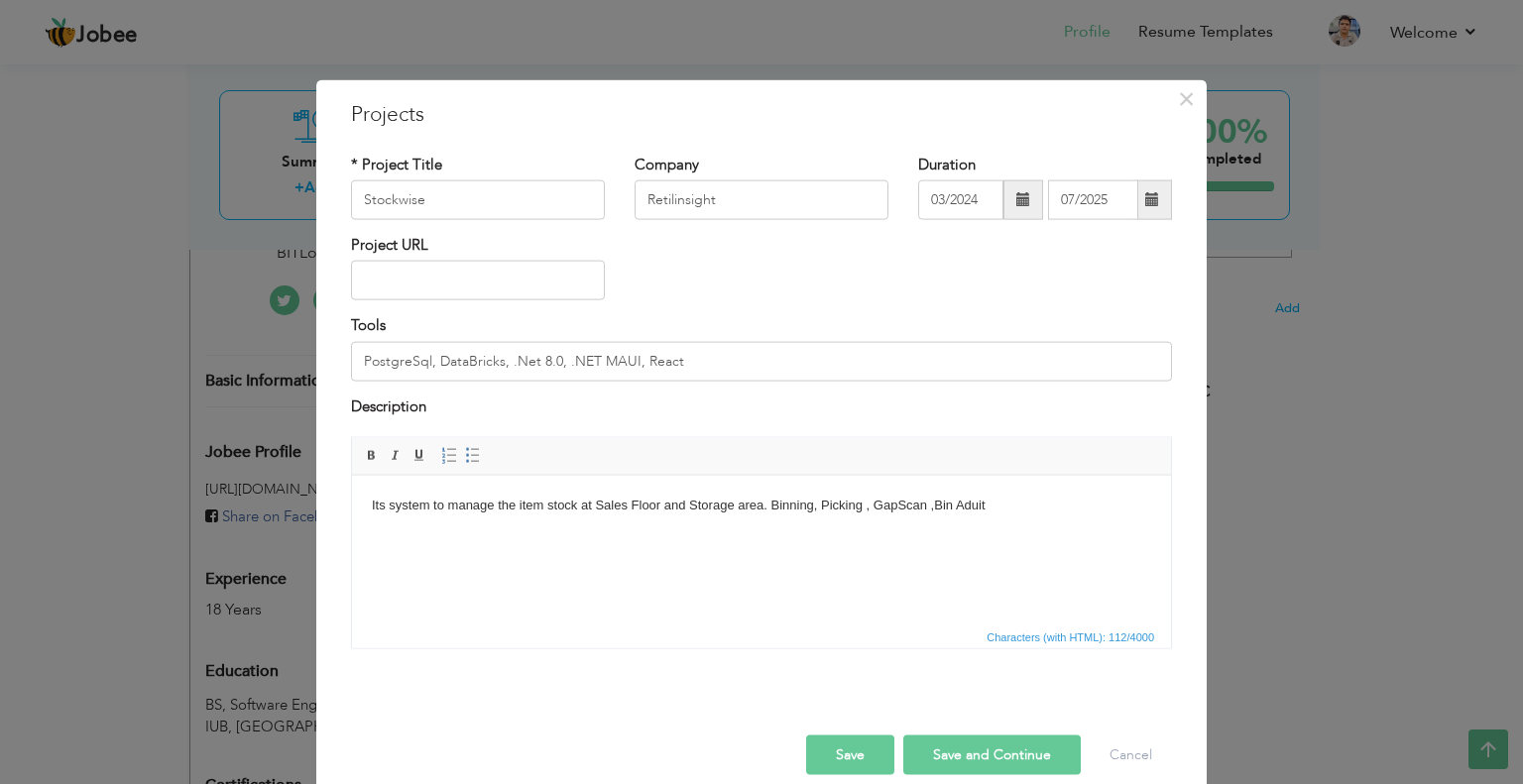 click on "Its system to manage the item stock at Sales Floor and Storage area. Binning, Picking , GapScan ,Bin Aduit" at bounding box center [762, 504] 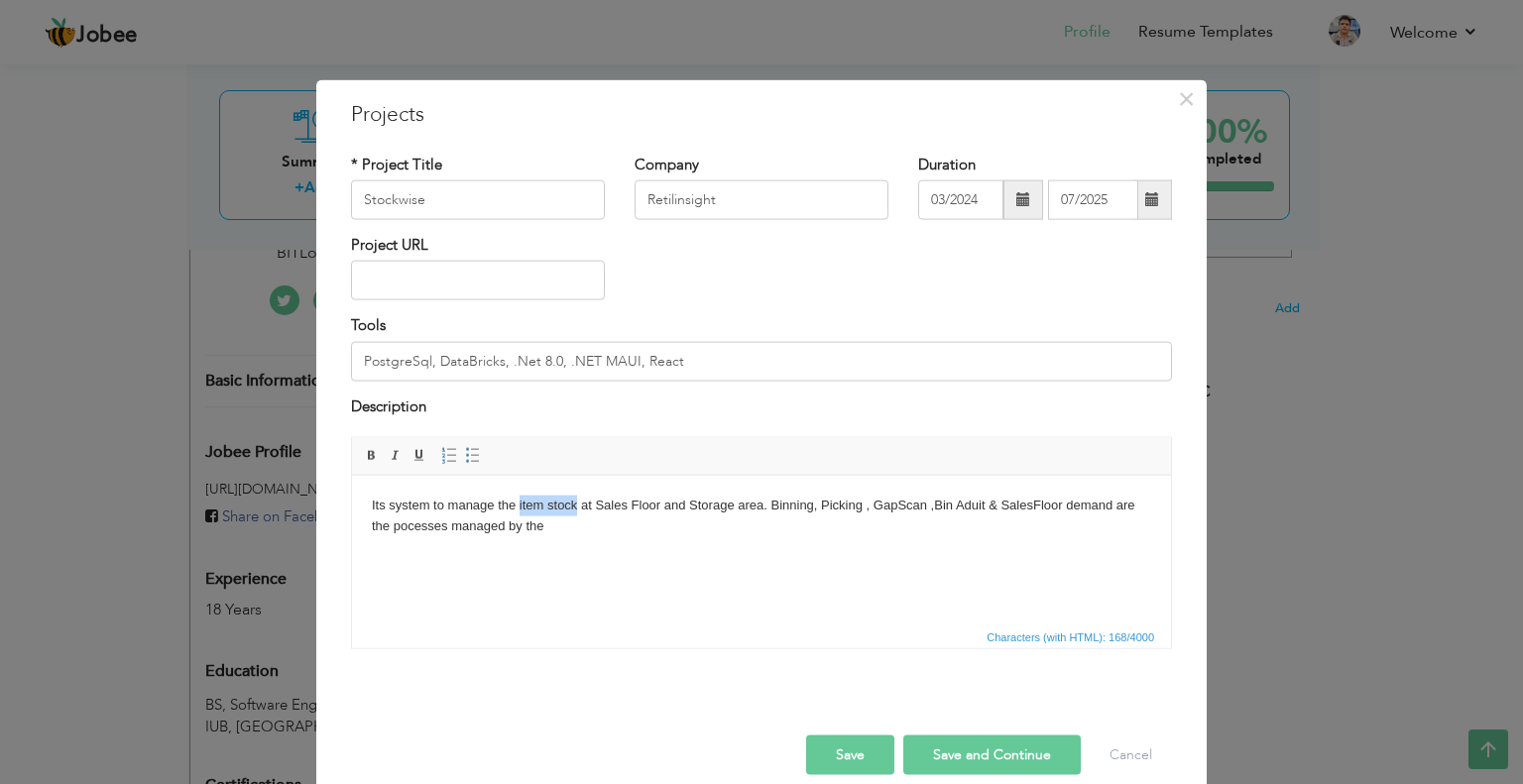 drag, startPoint x: 520, startPoint y: 506, endPoint x: 578, endPoint y: 508, distance: 58.03447 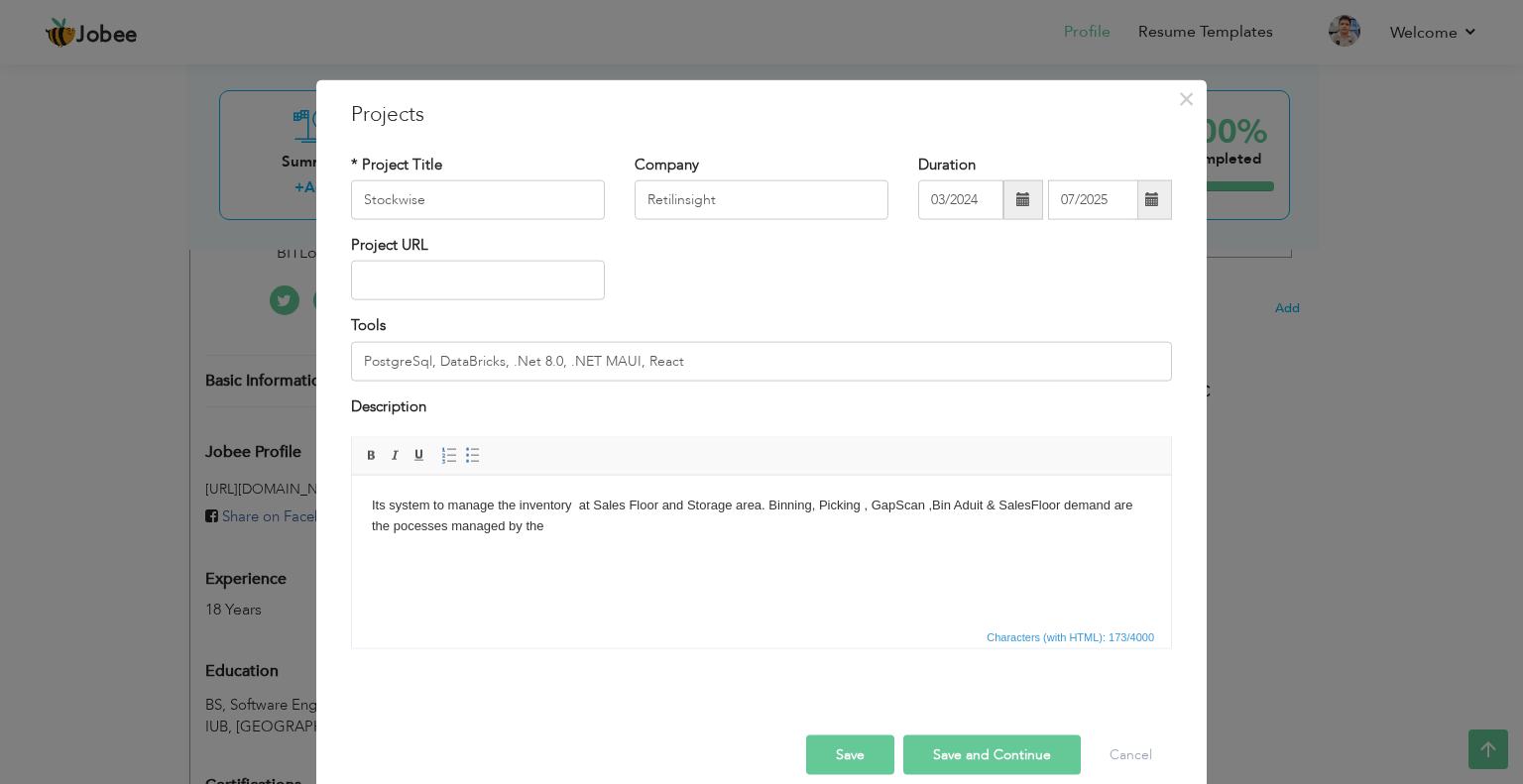click on "Its system to manage the inventory  at Sales Floor and Storage area. Binning, Picking , GapScan ,Bin Aduit & SalesFloor demand are the pocesses managed by the" at bounding box center [762, 515] 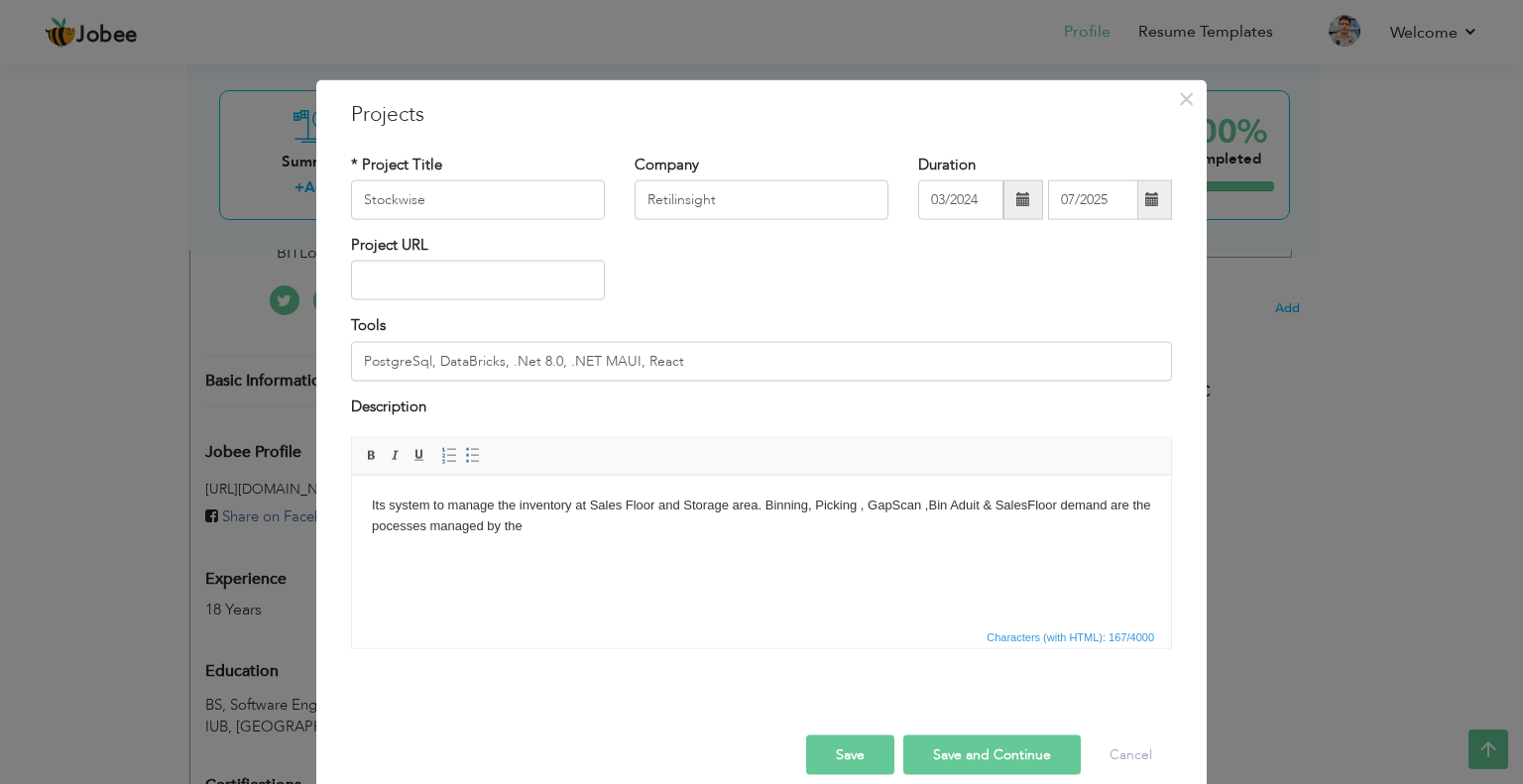 click on "Its system to manage the inventory at Sales Floor and Storage area. Binning, Picking , GapScan ,Bin Aduit & SalesFloor demand are the pocesses managed by the" at bounding box center (762, 515) 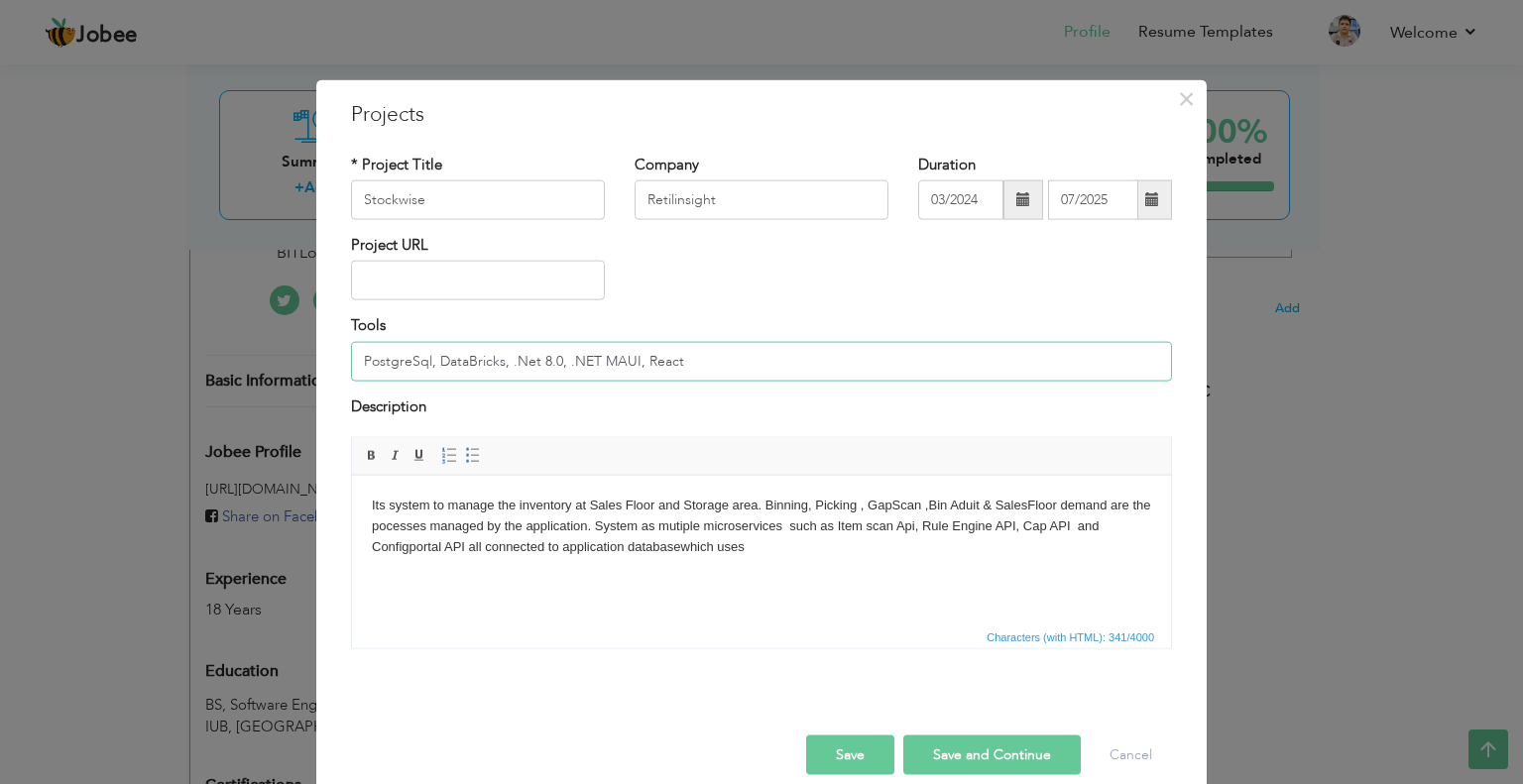 click on "PostgreSql, DataBricks, .Net 8.0, .NET MAUI, React" at bounding box center (762, 361) 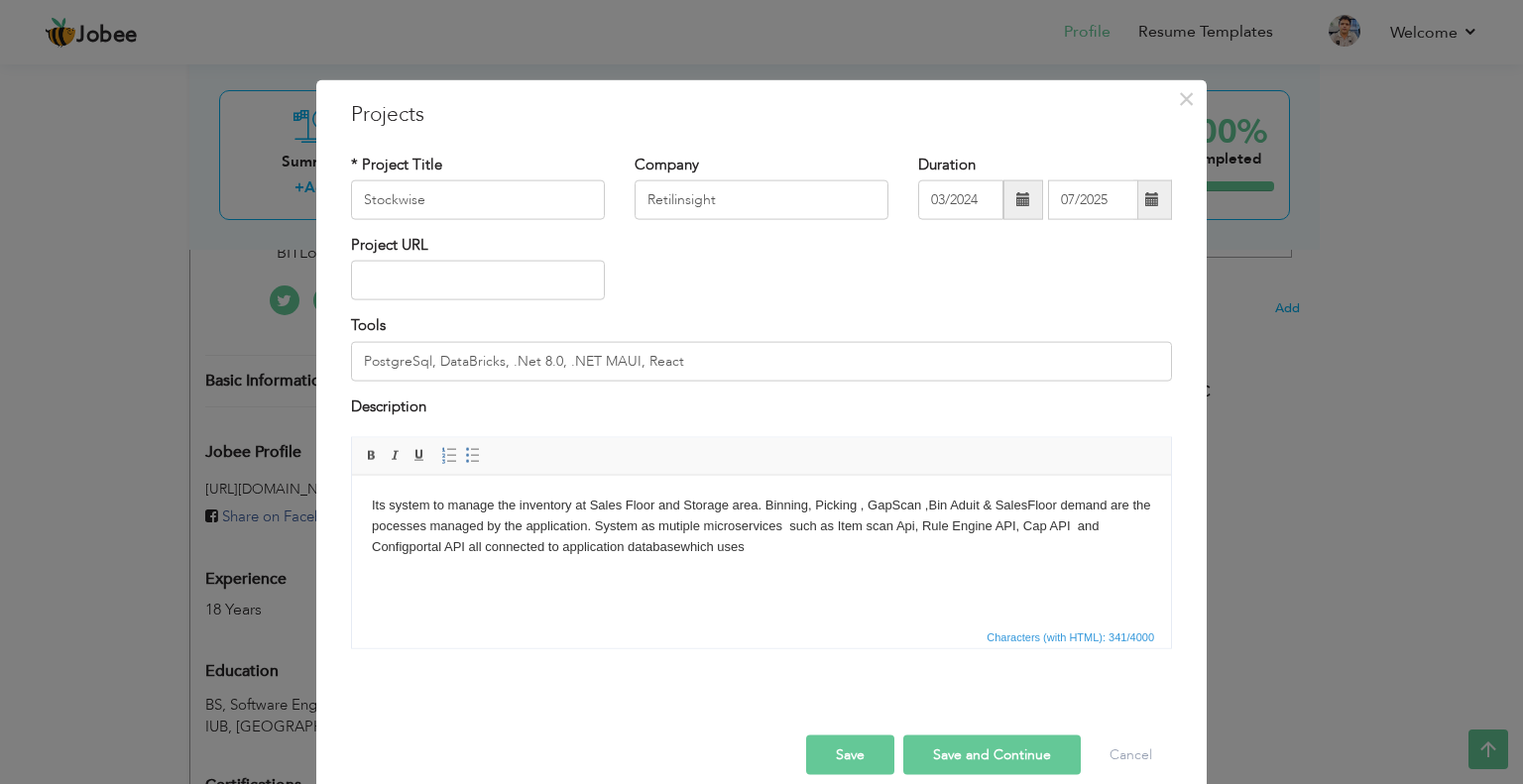 click on "Its system to manage the inventory at Sales Floor and Storage area. Binning, Picking , GapScan ,Bin Aduit & SalesFloor demand are the pocesses managed by the application. System as mutiple microservices  such as Item scan Api, Rule Engine API, Cap API  and Configportal API all connected to application databasewhich uses" at bounding box center [762, 525] 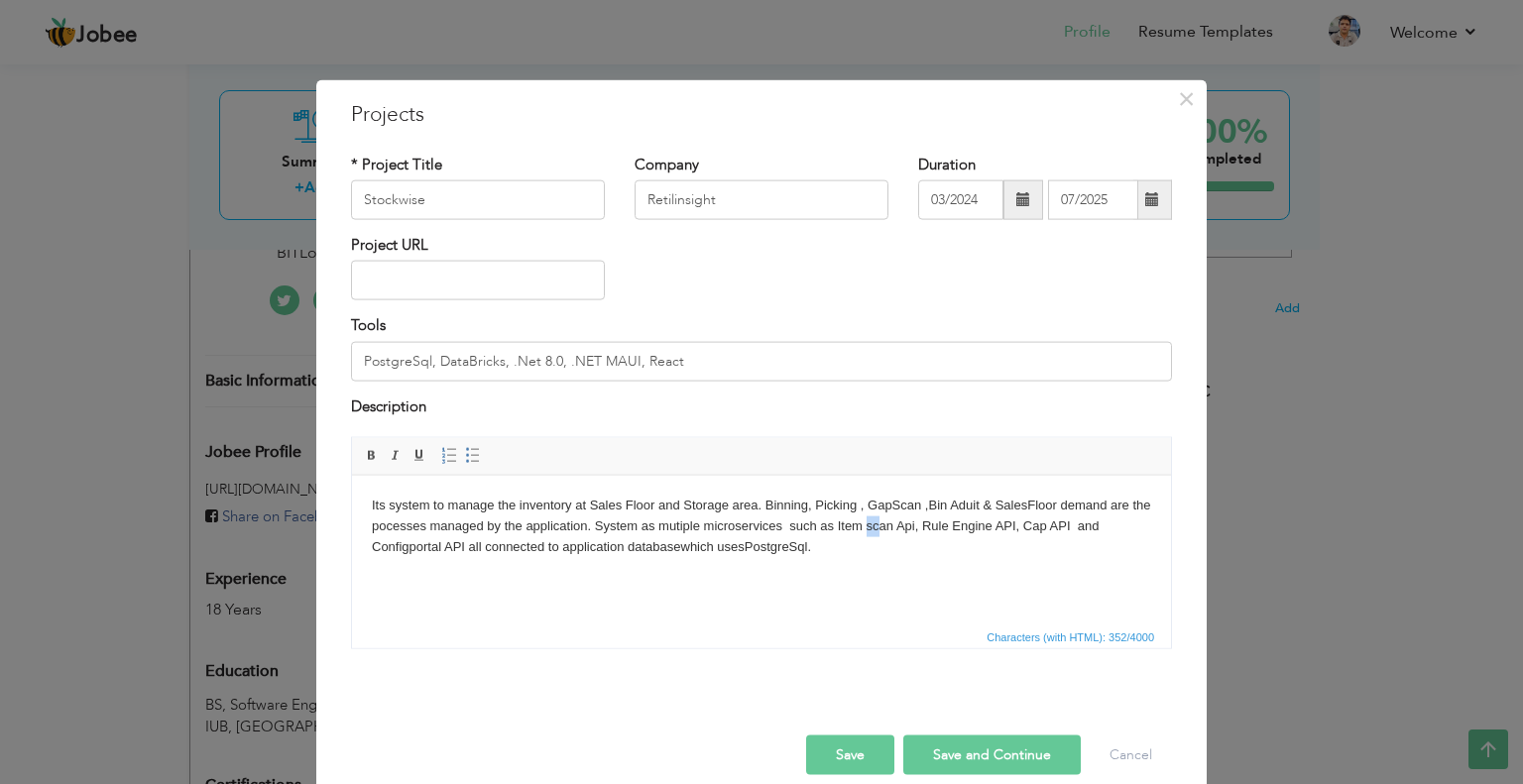 click on "Its system to manage the inventory at Sales Floor and Storage area. Binning, Picking , GapScan ,Bin Aduit & SalesFloor demand are the pocesses managed by the application. System as mutiple microservices  such as Item scan Api, Rule Engine API, Cap API  and Configportal API all connected to application databasewhich uses  PostgreSql." at bounding box center (762, 525) 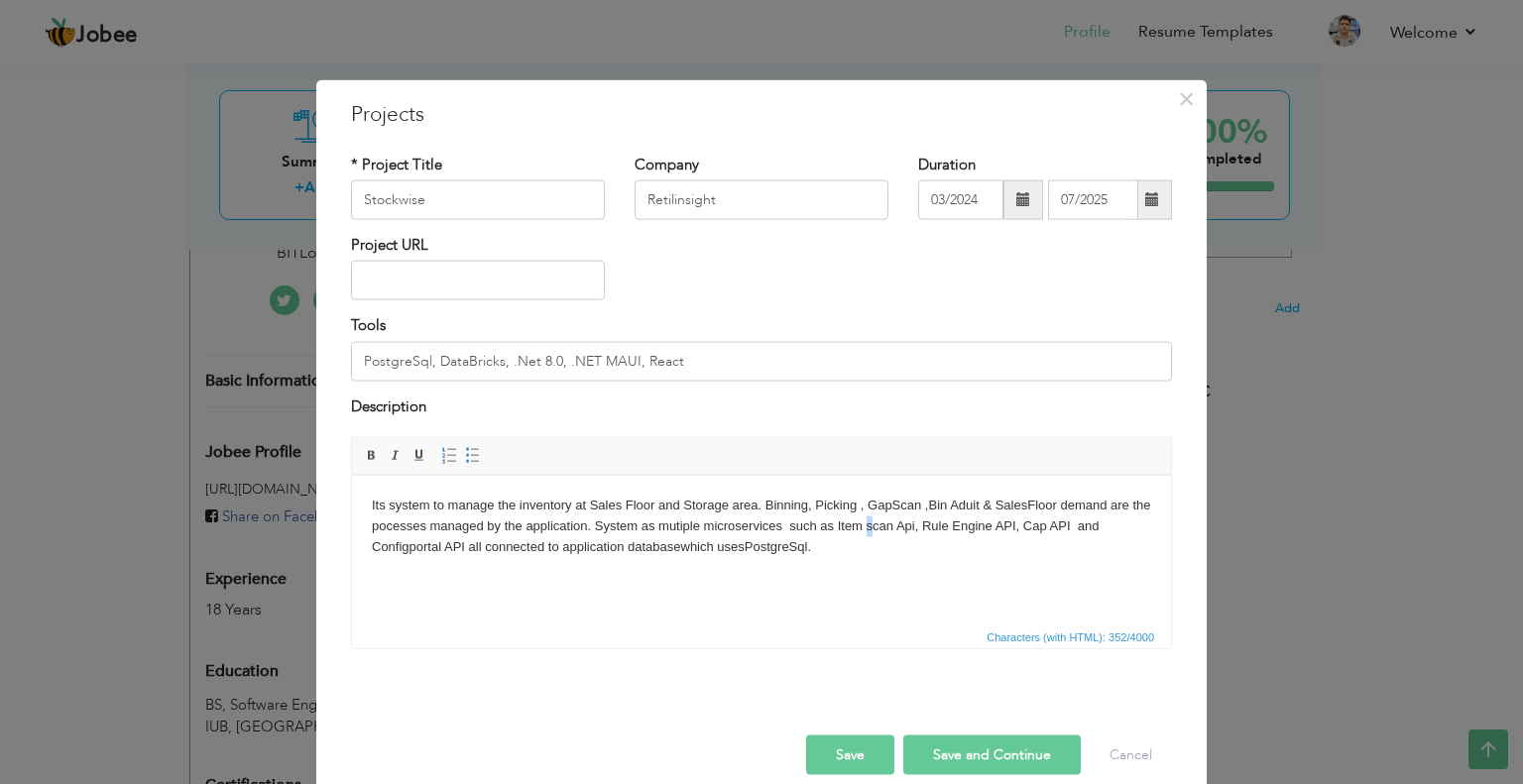 click on "Its system to manage the inventory at Sales Floor and Storage area. Binning, Picking , GapScan ,Bin Aduit & SalesFloor demand are the pocesses managed by the application. System as mutiple microservices  such as Item scan Api, Rule Engine API, Cap API  and Configportal API all connected to application databasewhich uses  PostgreSql." at bounding box center [762, 525] 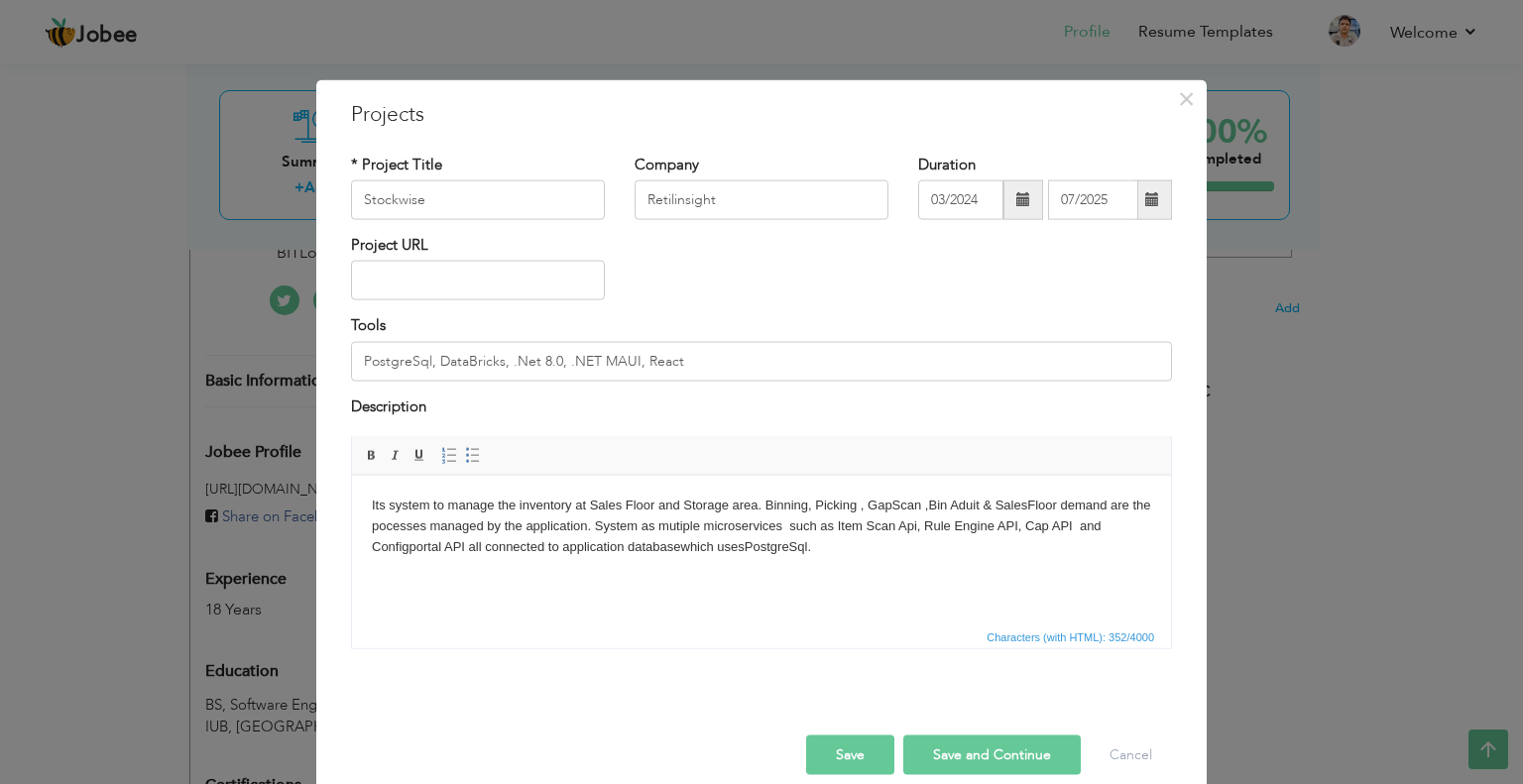 click on "Its system to manage the inventory at Sales Floor and Storage area. Binning, Picking , GapScan ,Bin Aduit & SalesFloor demand are the pocesses managed by the application. System as mutiple microservices  such as Item Scan Api, Rule Engine API, Cap API  and Configportal API all connected to application databasewhich uses  PostgreSql." at bounding box center (762, 525) 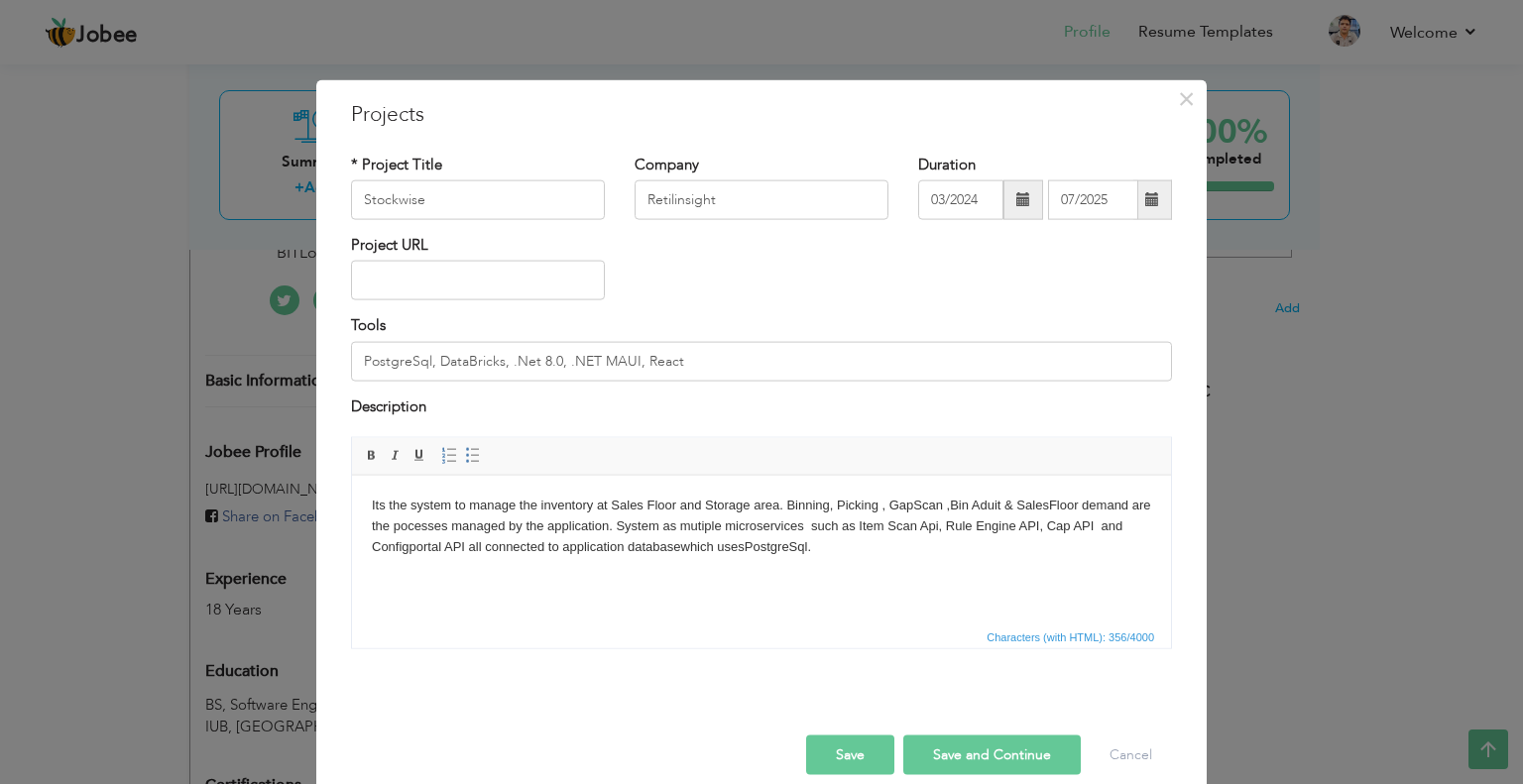 click on "Its the system to manage the inventory at Sales Floor and Storage area. Binning, Picking , GapScan ,Bin Aduit & SalesFloor demand are the pocesses managed by the application. System as mutiple microservices  such as Item Scan Api, Rule Engine API, Cap API  and Configportal API all connected to application databasewhich uses  PostgreSql." at bounding box center (762, 525) 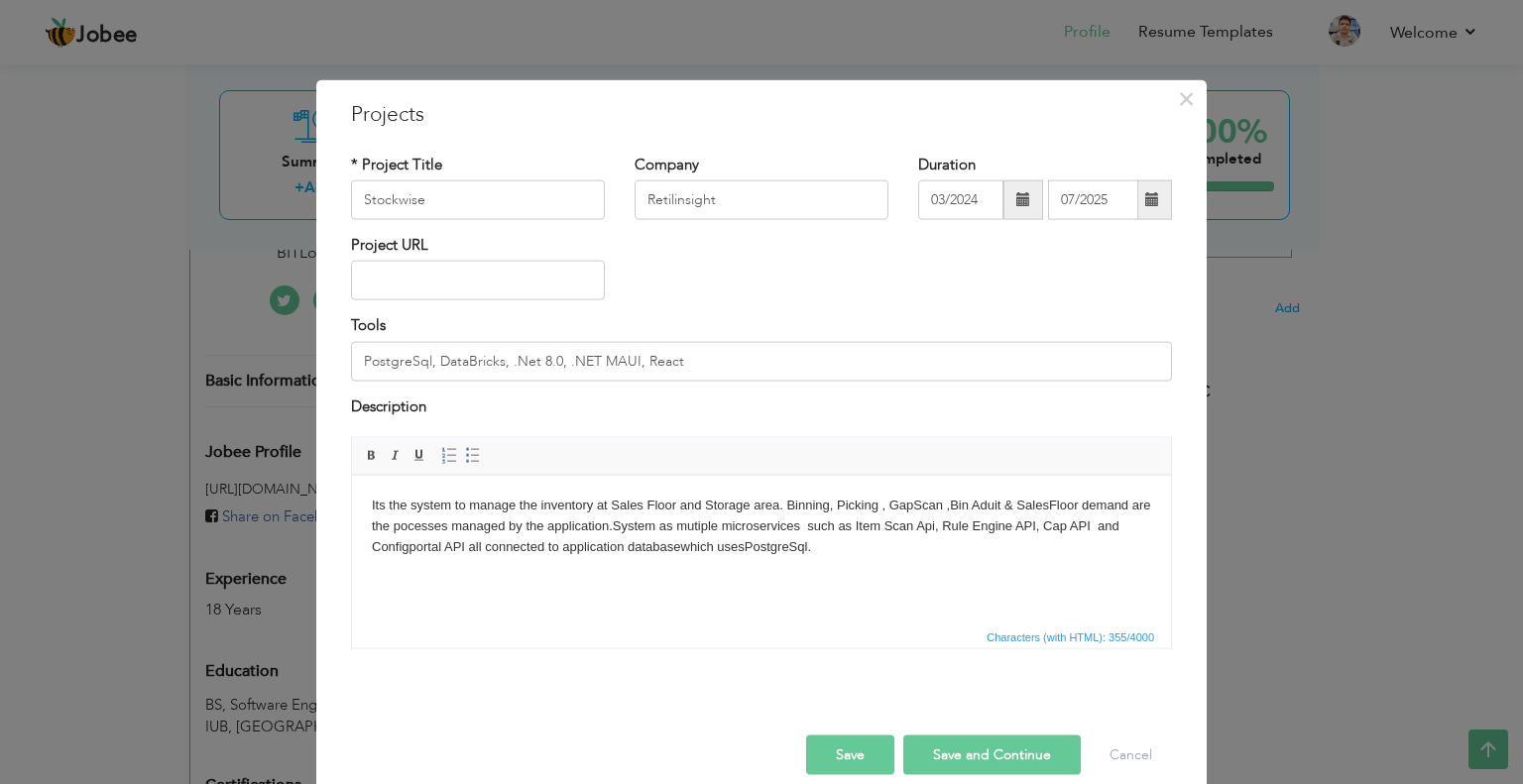 click on "Its the system to manage the inventory at Sales Floor and Storage area. Binning, Picking , GapScan ,Bin Aduit & SalesFloor demand are the pocesses managed by the application.System as mutiple microservices  such as Item Scan Api, Rule Engine API, Cap API  and Configportal API all connected to application databasewhich uses  PostgreSql." at bounding box center [762, 525] 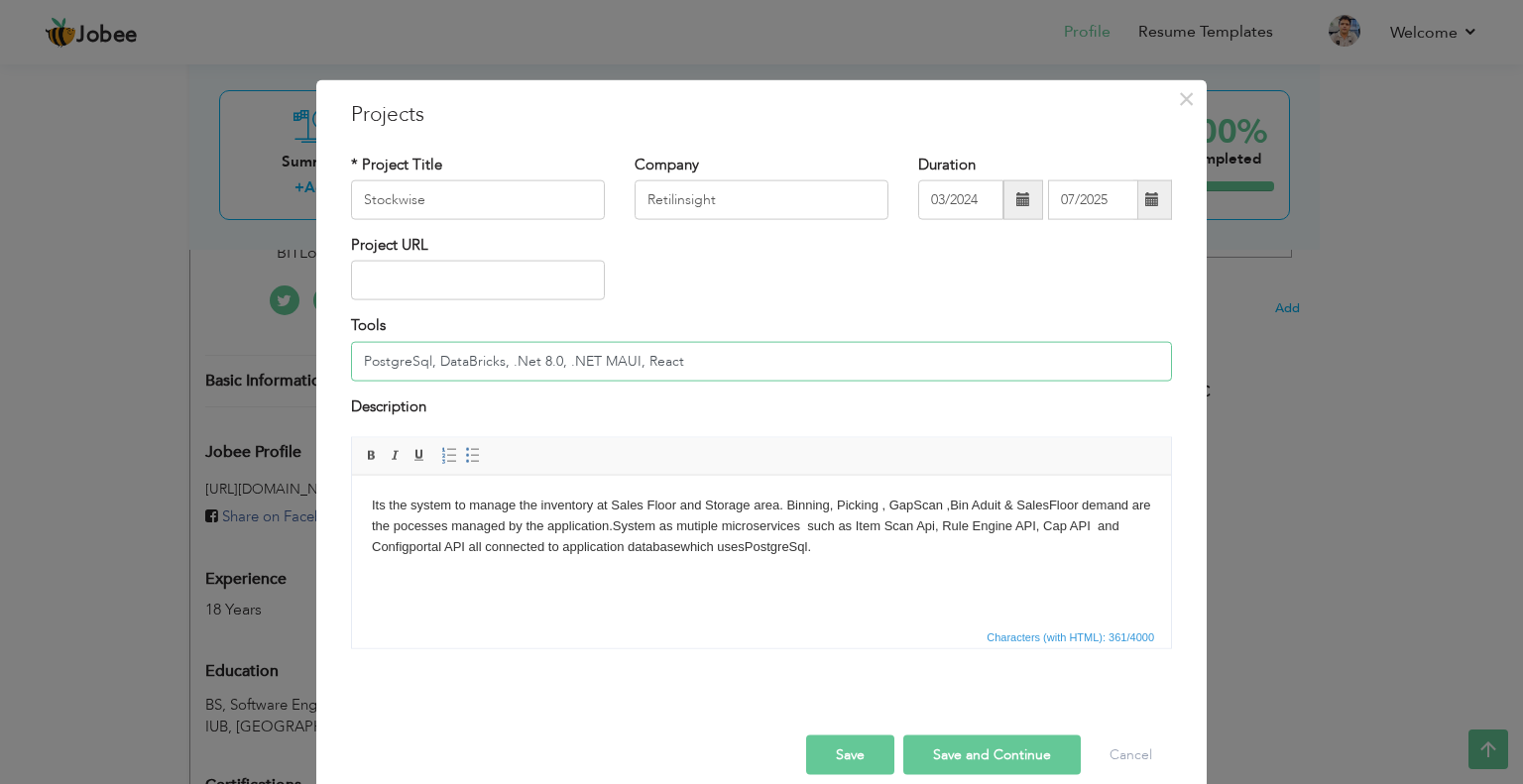 click on "PostgreSql, DataBricks, .Net 8.0, .NET MAUI, React" at bounding box center [762, 361] 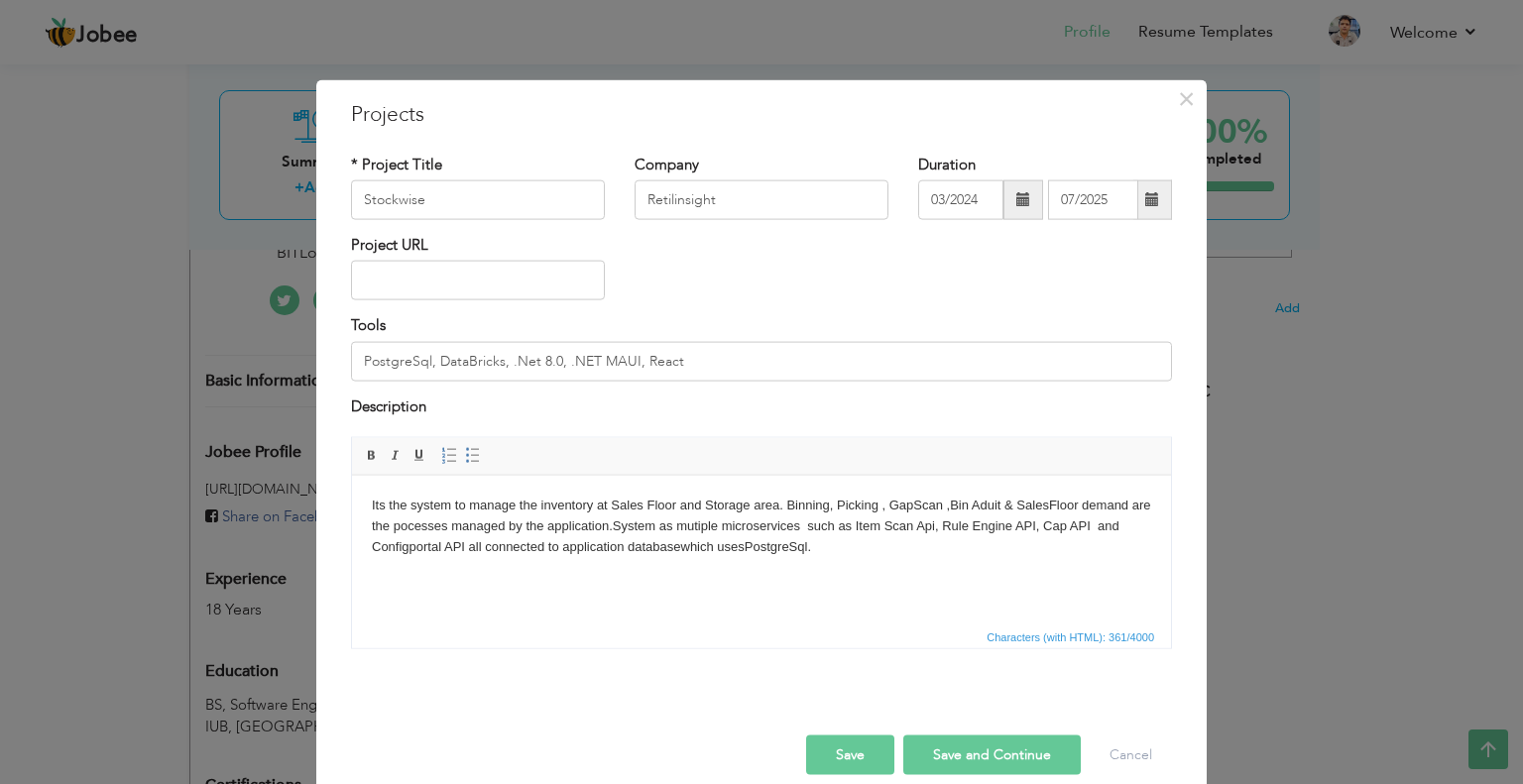 click on "Its the system to manage the inventory at Sales Floor and Storage area. Binning, Picking , GapScan ,Bin Aduit & SalesFloor demand are the pocesses managed by the application.System as mutiple microservices  such as Item Scan Api, Rule Engine API, Cap API  and Configportal API all connected to application databasewhich uses  PostgreSql." at bounding box center (762, 525) 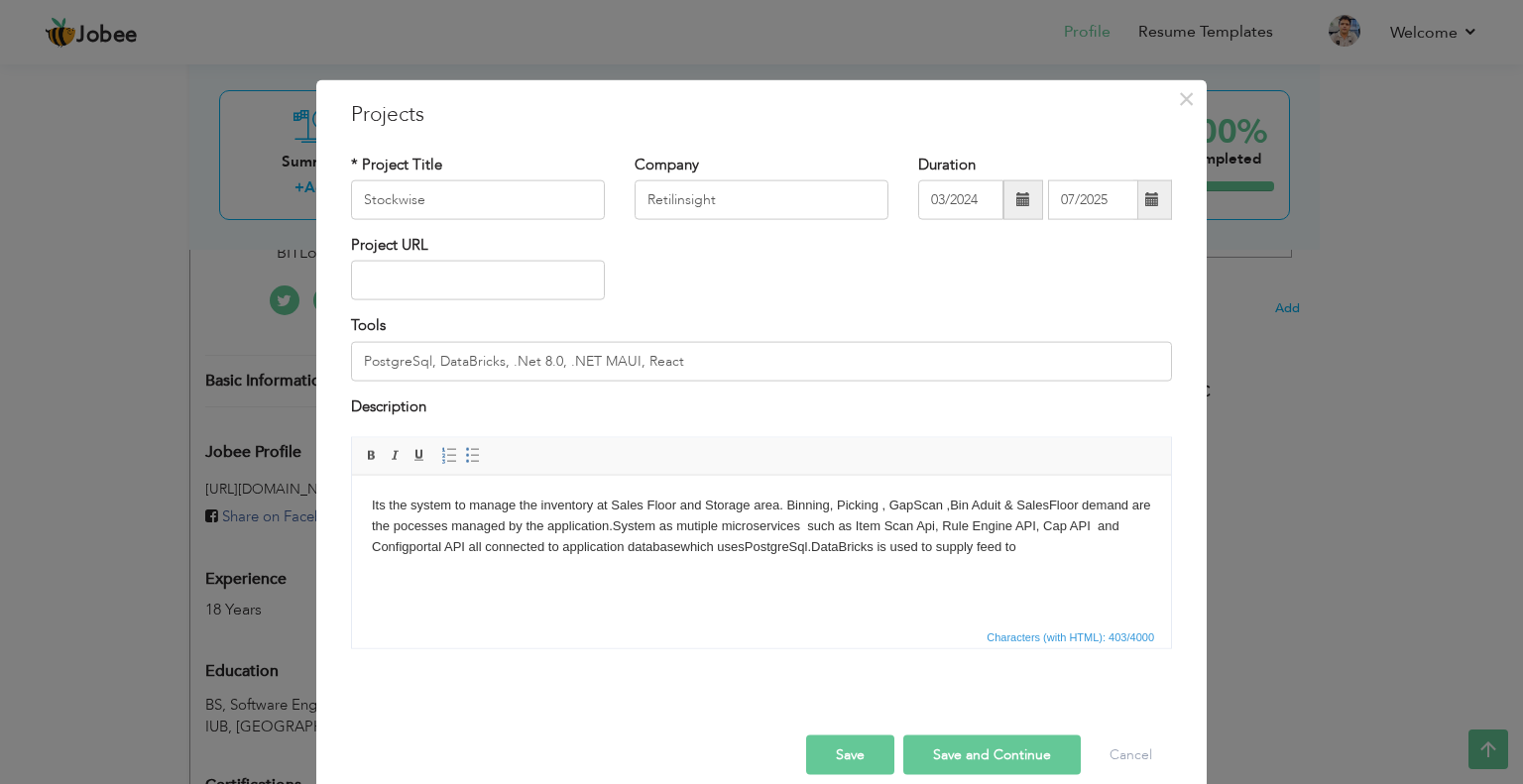 click on "Its the system to manage the inventory at Sales Floor and Storage area. Binning, Picking , GapScan ,Bin Aduit & SalesFloor demand are the pocesses managed by the application.System as mutiple microservices  such as Item Scan Api, Rule Engine API, Cap API  and Configportal API all connected to application databasewhich uses  PostgreSql.  DataBricks is used to supply feed to" at bounding box center [762, 525] 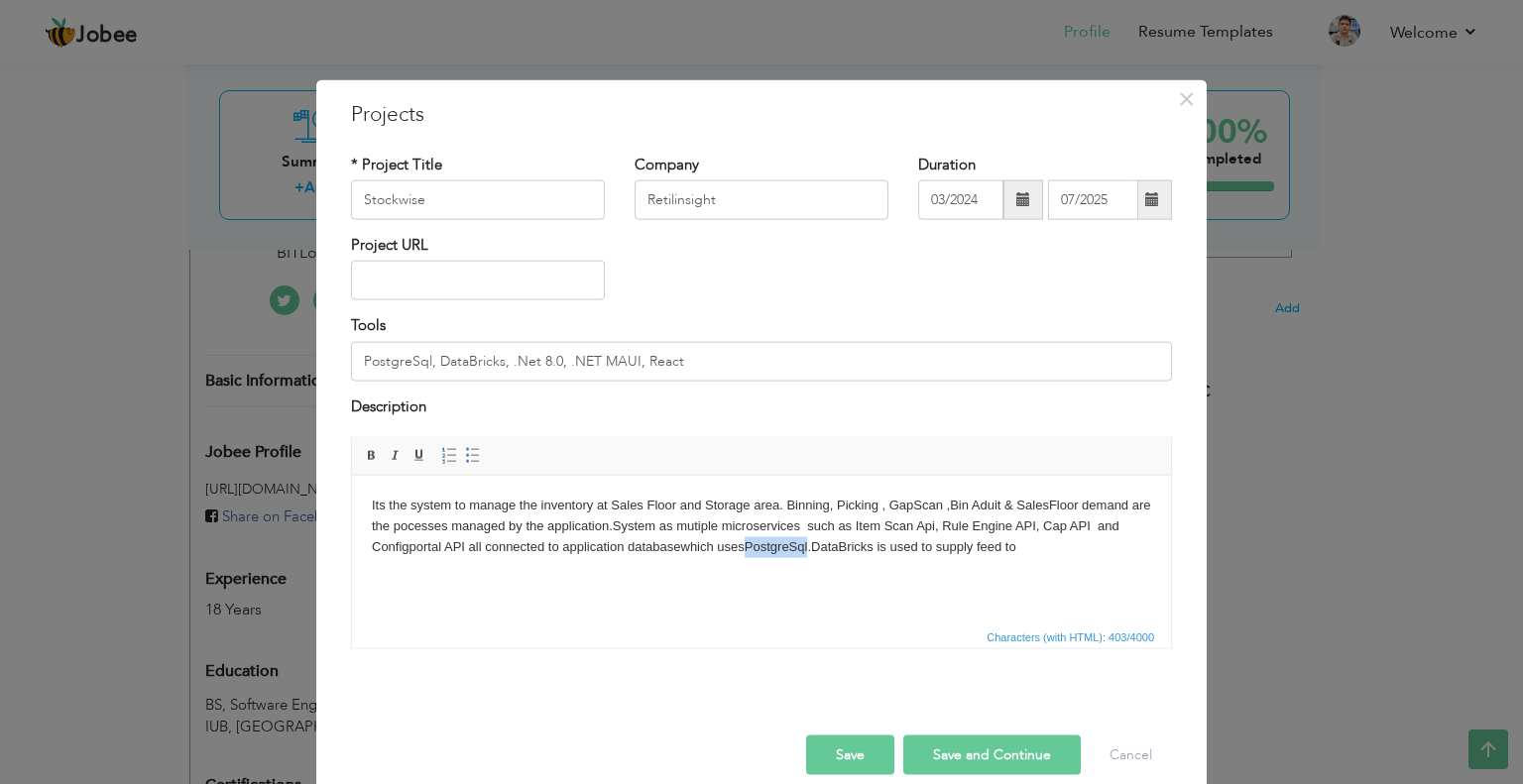 click on "Its the system to manage the inventory at Sales Floor and Storage area. Binning, Picking , GapScan ,Bin Aduit & SalesFloor demand are the pocesses managed by the application.System as mutiple microservices  such as Item Scan Api, Rule Engine API, Cap API  and Configportal API all connected to application databasewhich uses  PostgreSql.  DataBricks is used to supply feed to" at bounding box center (762, 525) 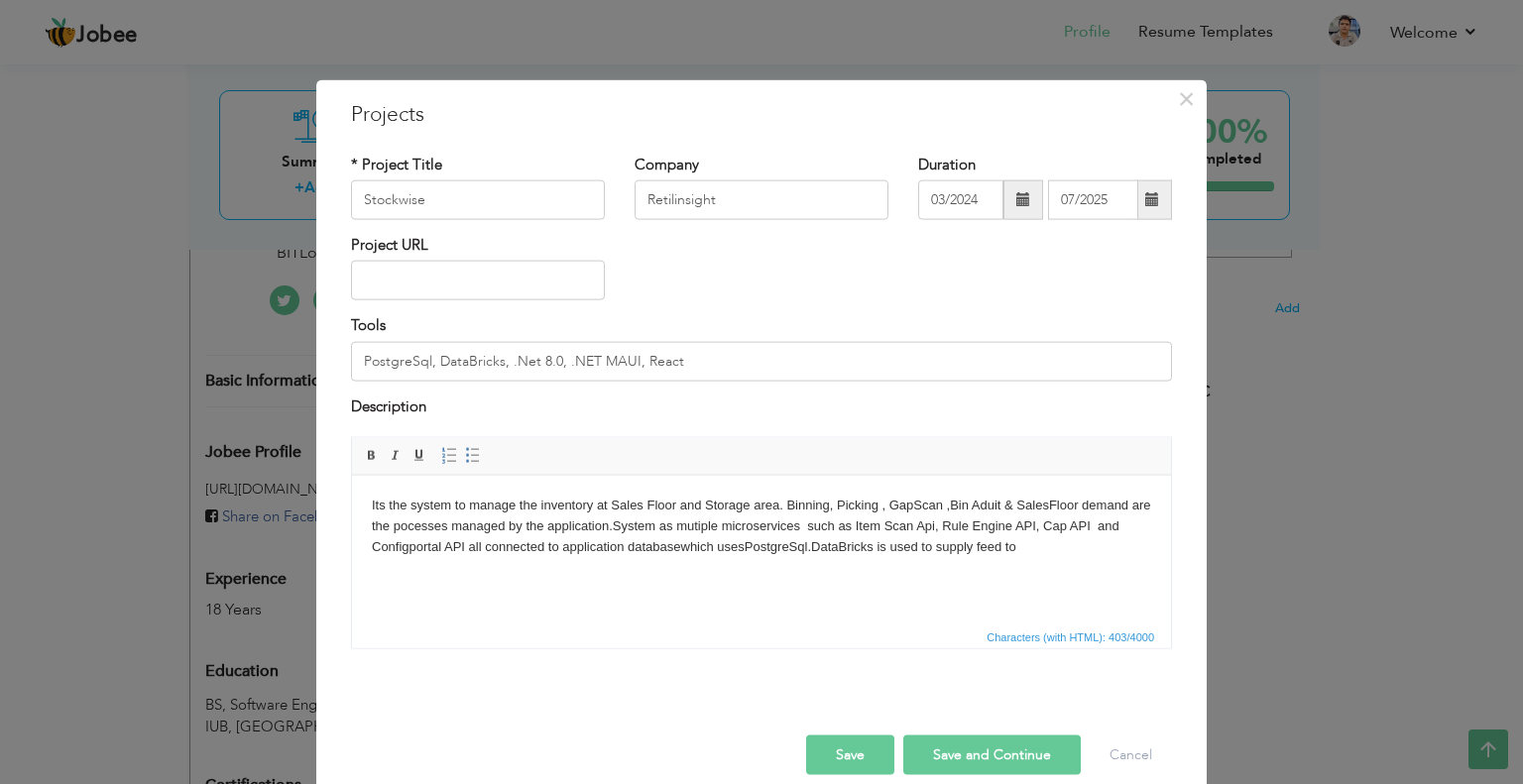 click on "Its the system to manage the inventory at Sales Floor and Storage area. Binning, Picking , GapScan ,Bin Aduit & SalesFloor demand are the pocesses managed by the application.System as mutiple microservices  such as Item Scan Api, Rule Engine API, Cap API  and Configportal API all connected to application databasewhich uses  PostgreSql.  DataBricks is used to supply feed to" at bounding box center [762, 525] 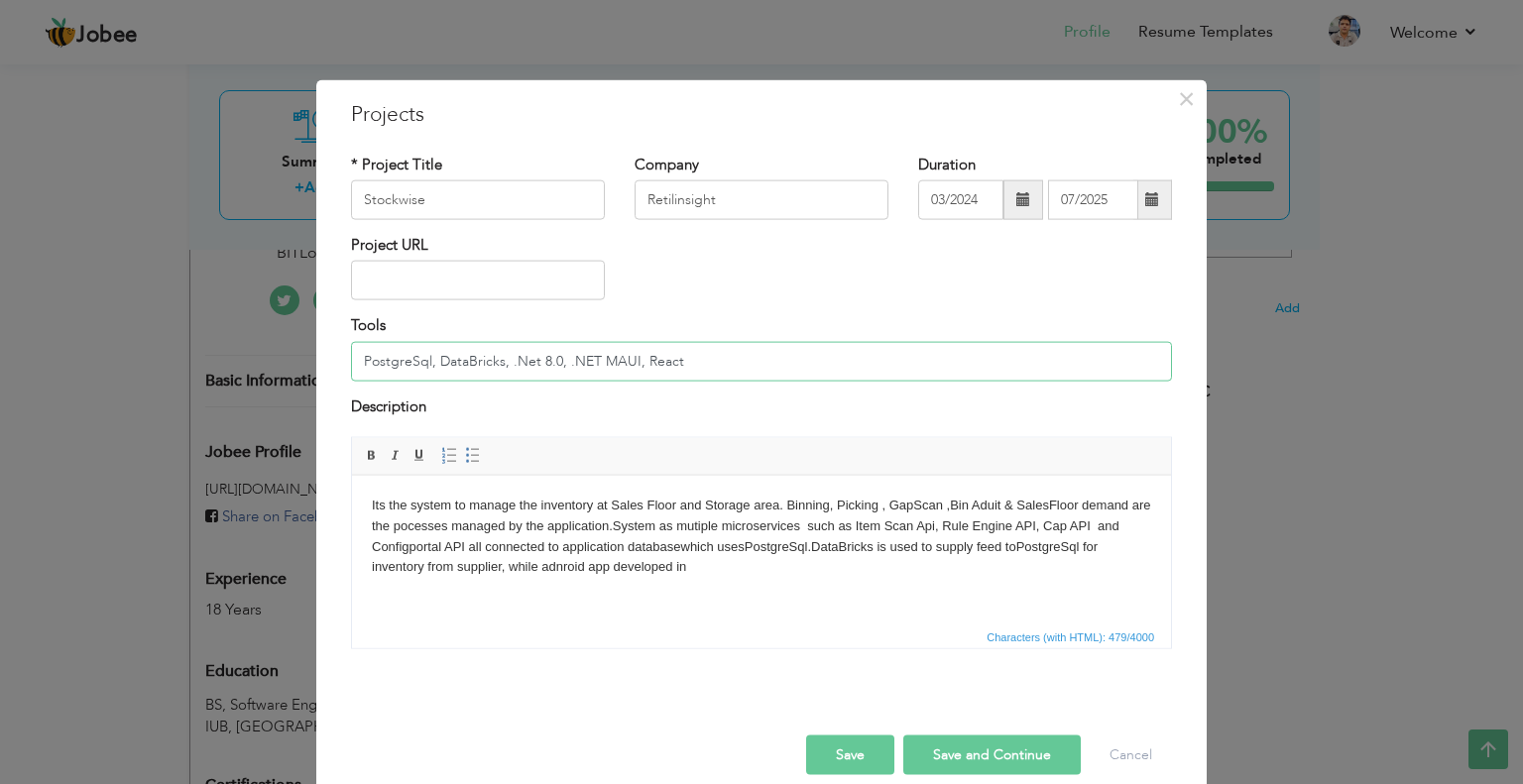 drag, startPoint x: 557, startPoint y: 357, endPoint x: 624, endPoint y: 368, distance: 67.89698 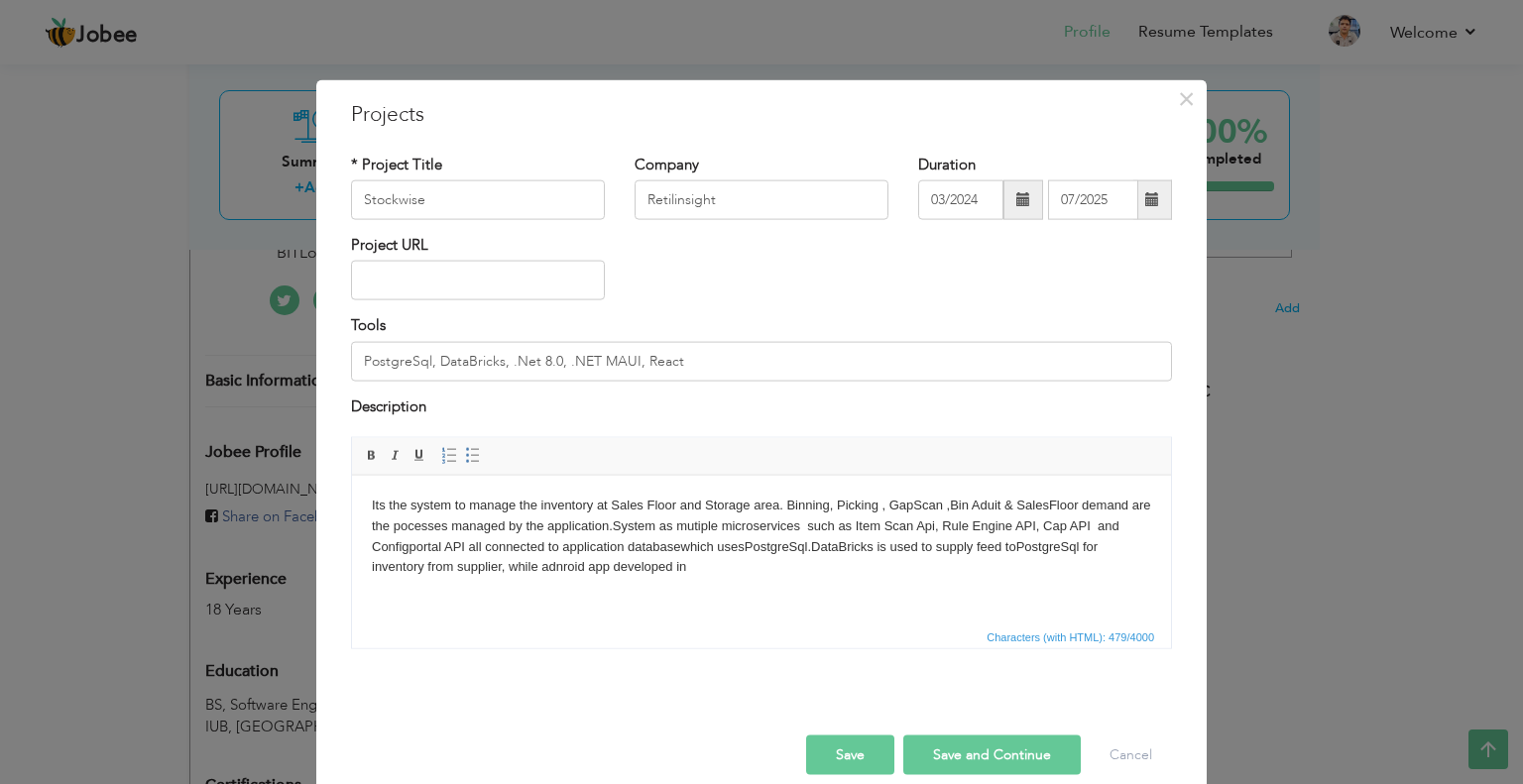 click on "Its the system to manage the inventory at Sales Floor and Storage area. Binning, Picking , GapScan ,Bin Aduit & SalesFloor demand are the pocesses managed by the application.System as mutiple microservices  such as Item Scan Api, Rule Engine API, Cap API  and Configportal API all connected to application databasewhich uses  PostgreSql.  DataBricks is used to supply feed to  PostgreSql for inventory from supplier, while adnroid app developed in" at bounding box center (762, 535) 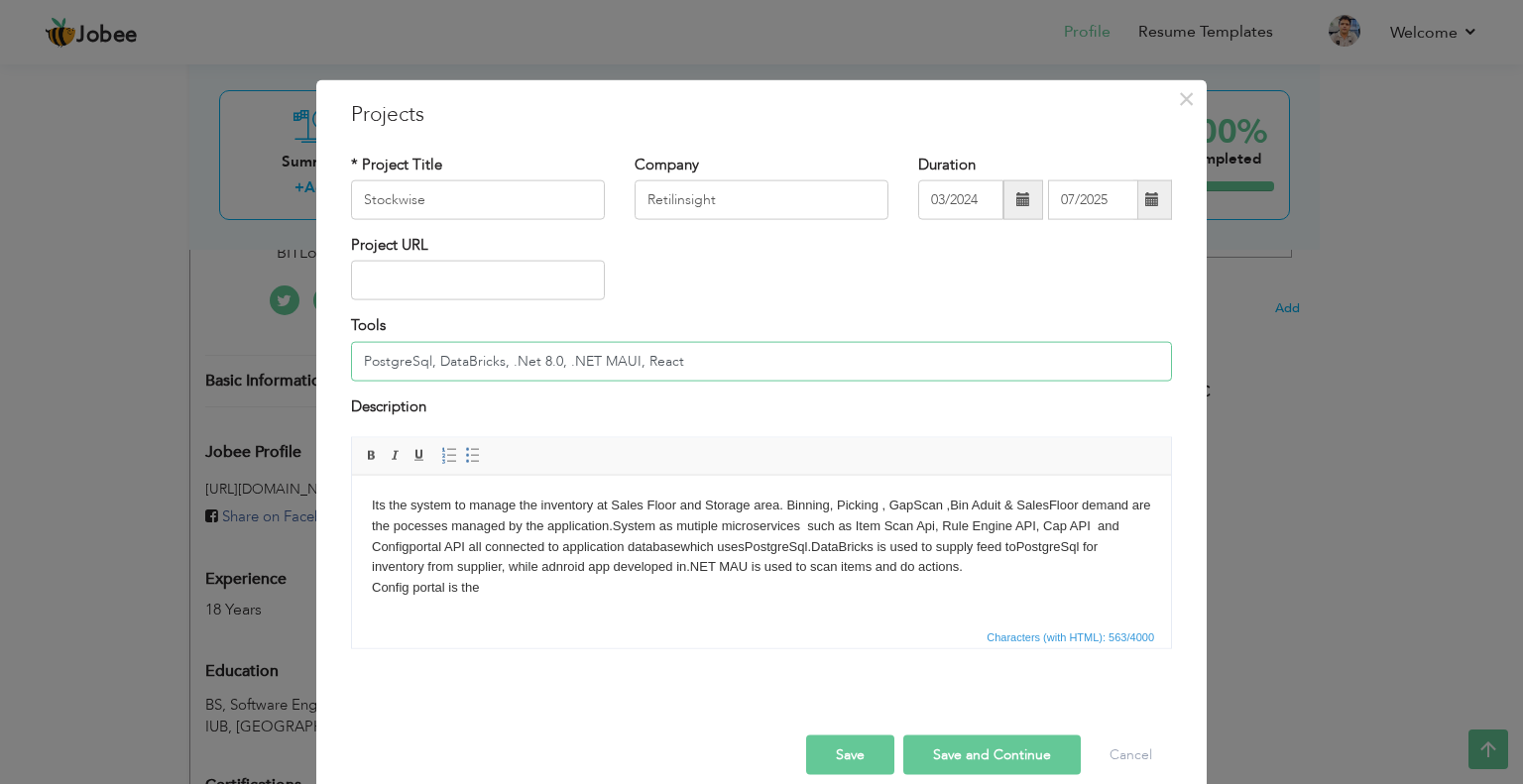 click on "PostgreSql, DataBricks, .Net 8.0, .NET MAUI, React" at bounding box center (762, 361) 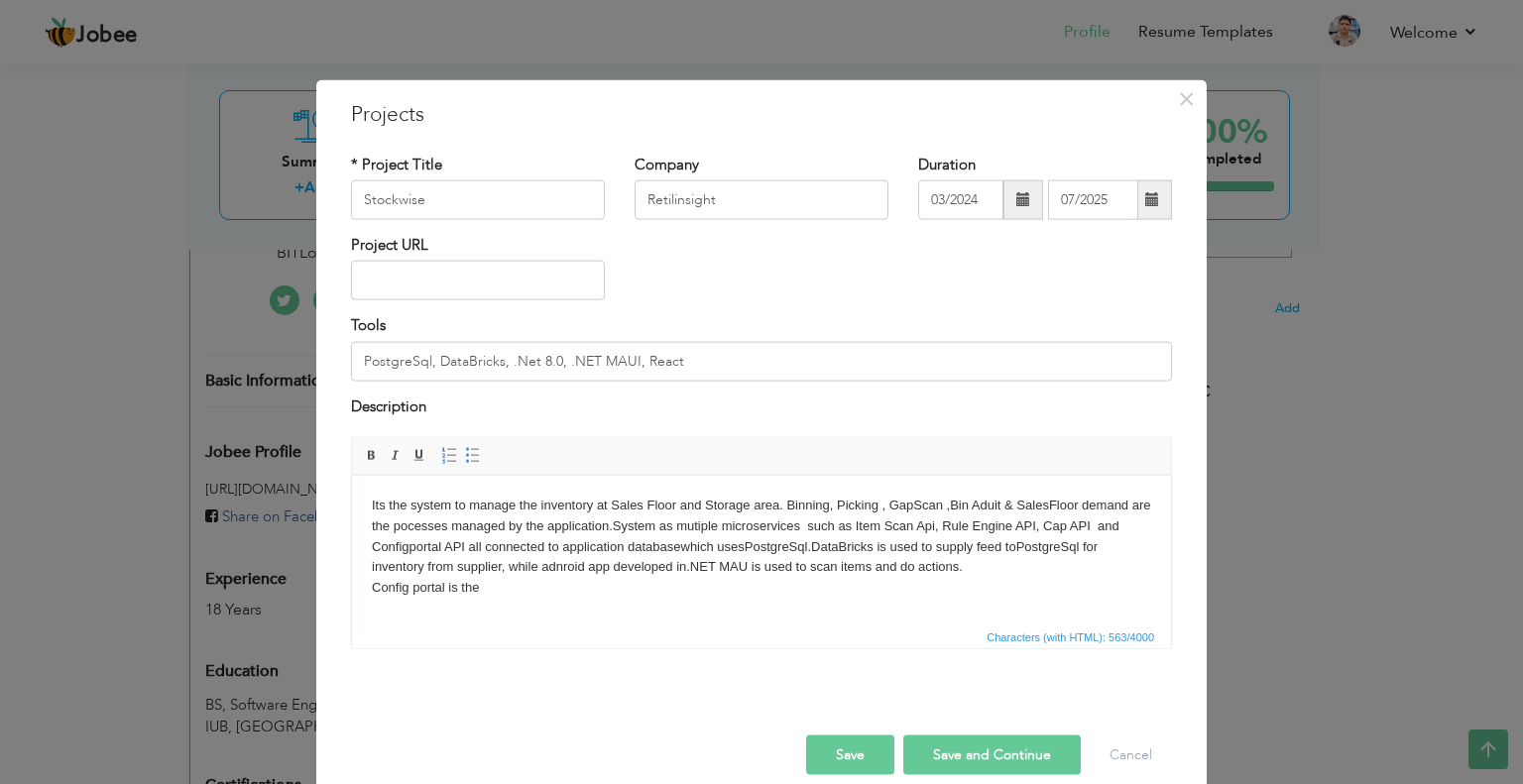 click on "Its the system to manage the inventory at Sales Floor and Storage area. Binning, Picking , GapScan ,Bin Aduit & SalesFloor demand are the pocesses managed by the application.System as mutiple microservices  such as Item Scan Api, Rule Engine API, Cap API  and Configportal API all connected to application databasewhich uses  PostgreSql.  DataBricks is used to supply feed to  PostgreSql for inventory from supplier, while adnroid app developed in  .NET MAU is used to scan items and do actions.  ​​​​​​​Config portal is the" at bounding box center [762, 546] 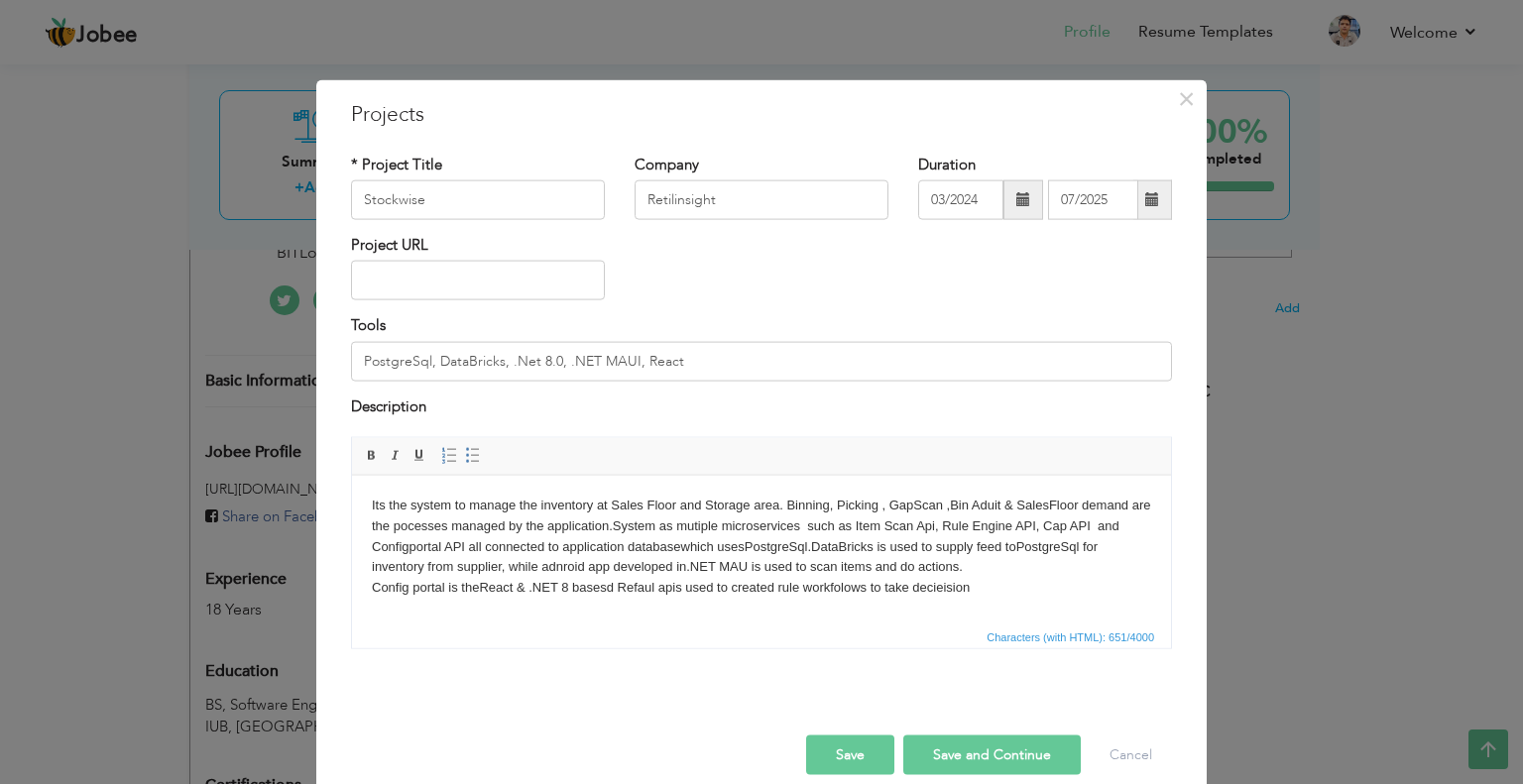 click on "Its the system to manage the inventory at Sales Floor and Storage area. Binning, Picking , GapScan ,Bin Aduit & SalesFloor demand are the pocesses managed by the application.System as mutiple microservices  such as Item Scan Api, Rule Engine API, Cap API  and Configportal API all connected to application databasewhich uses  PostgreSql.  DataBricks is used to supply feed to  PostgreSql for inventory from supplier, while adnroid app developed in  .NET MAU is used to scan items and do actions.  ​​​​​​​Config portal is the  React & .NET 8 basesd Refaul apis used to created rule workfolows to take decieision" at bounding box center [762, 546] 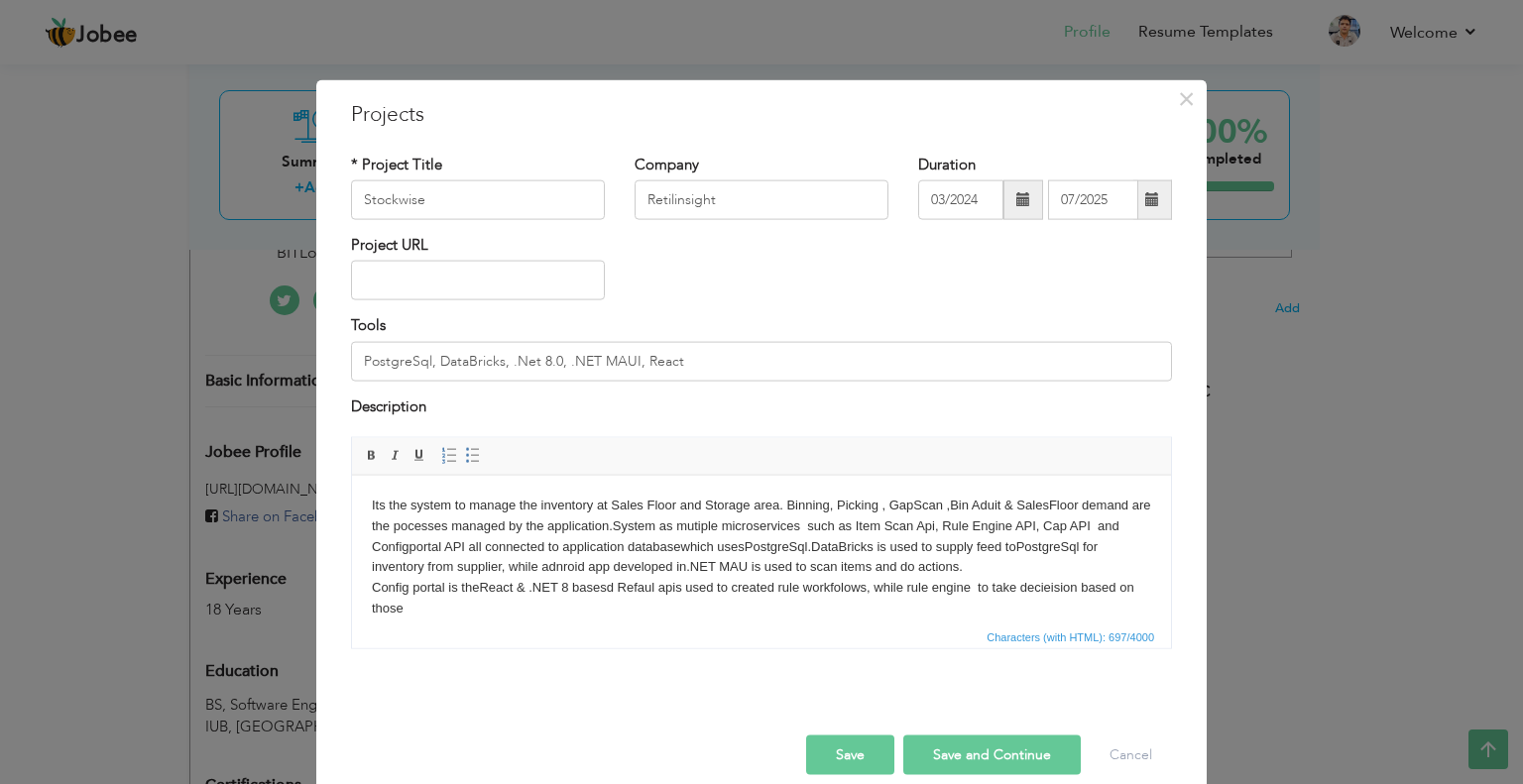 click on "Its the system to manage the inventory at Sales Floor and Storage area. Binning, Picking , GapScan ,Bin Aduit & SalesFloor demand are the pocesses managed by the application.System as mutiple microservices  such as Item Scan Api, Rule Engine API, Cap API  and Configportal API all connected to application databasewhich uses  PostgreSql.  DataBricks is used to supply feed to  PostgreSql for inventory from supplier, while adnroid app developed in  .NET MAU is used to scan items and do actions.  Config portal is the  React & .NET 8 basesd Refaul apis used to created rule workfolows, while rule engine  to take decieision based on those" at bounding box center [762, 556] 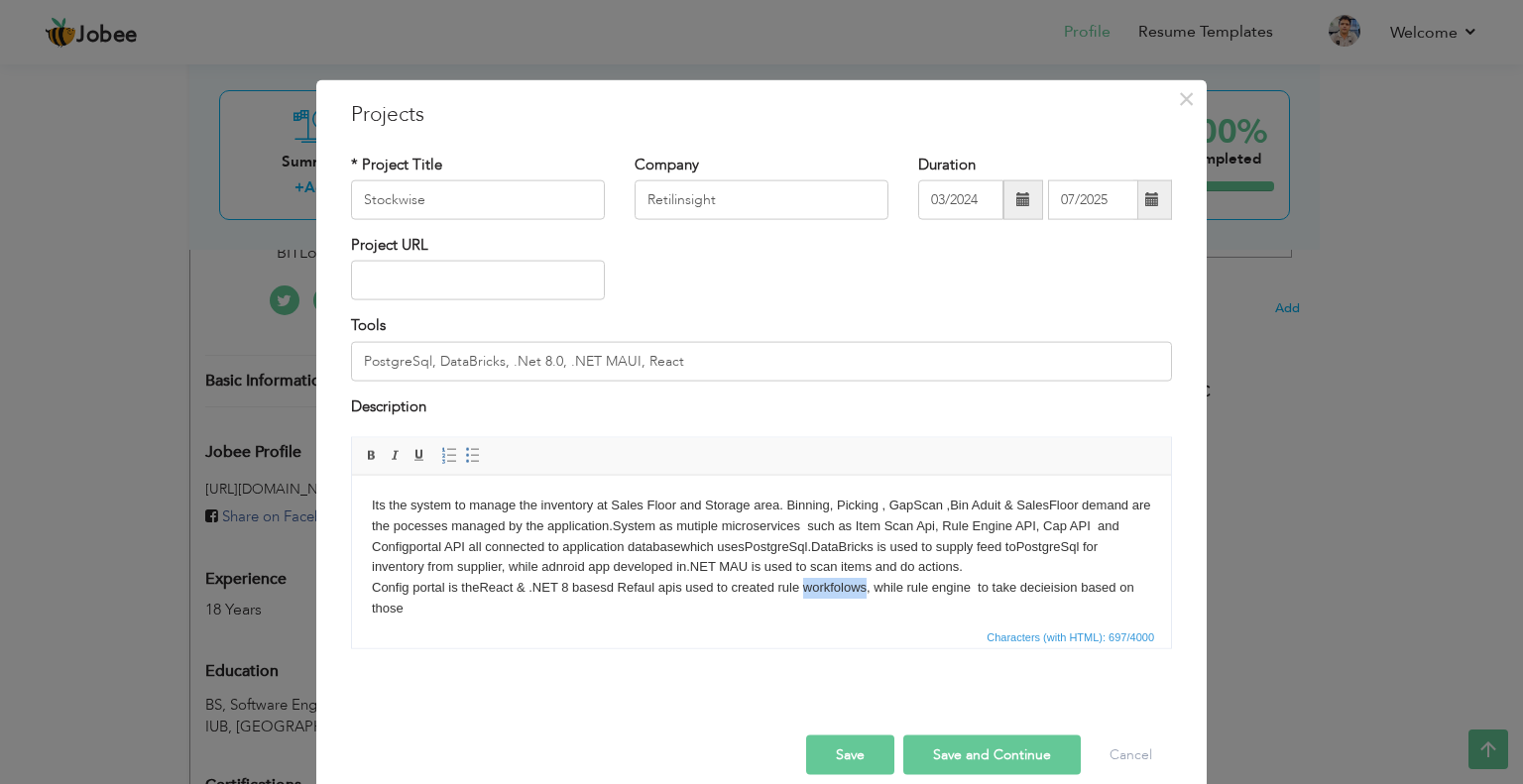 click on "Its the system to manage the inventory at Sales Floor and Storage area. Binning, Picking , GapScan ,Bin Aduit & SalesFloor demand are the pocesses managed by the application.System as mutiple microservices  such as Item Scan Api, Rule Engine API, Cap API  and Configportal API all connected to application databasewhich uses  PostgreSql.  DataBricks is used to supply feed to  PostgreSql for inventory from supplier, while adnroid app developed in  .NET MAU is used to scan items and do actions.  Config portal is the  React & .NET 8 basesd Refaul apis used to created rule workfolows, while rule engine  to take decieision based on those" at bounding box center [762, 556] 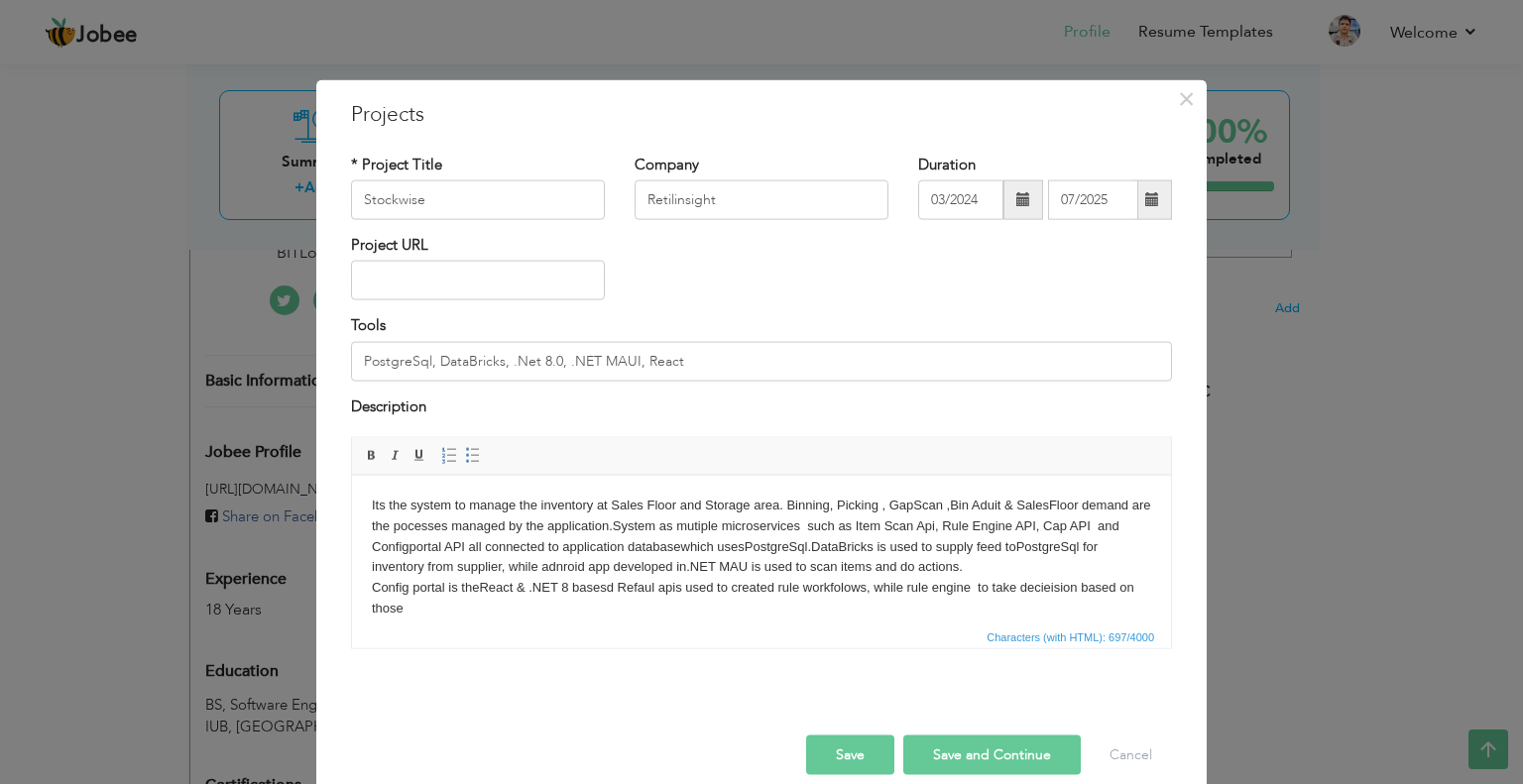 click on "Its the system to manage the inventory at Sales Floor and Storage area. Binning, Picking , GapScan ,Bin Aduit & SalesFloor demand are the pocesses managed by the application.System as mutiple microservices  such as Item Scan Api, Rule Engine API, Cap API  and Configportal API all connected to application databasewhich uses  PostgreSql.  DataBricks is used to supply feed to  PostgreSql for inventory from supplier, while adnroid app developed in  .NET MAU is used to scan items and do actions.  Config portal is the  React & .NET 8 basesd Refaul apis used to created rule workfolows, while rule engine  to take decieision based on those" at bounding box center [762, 556] 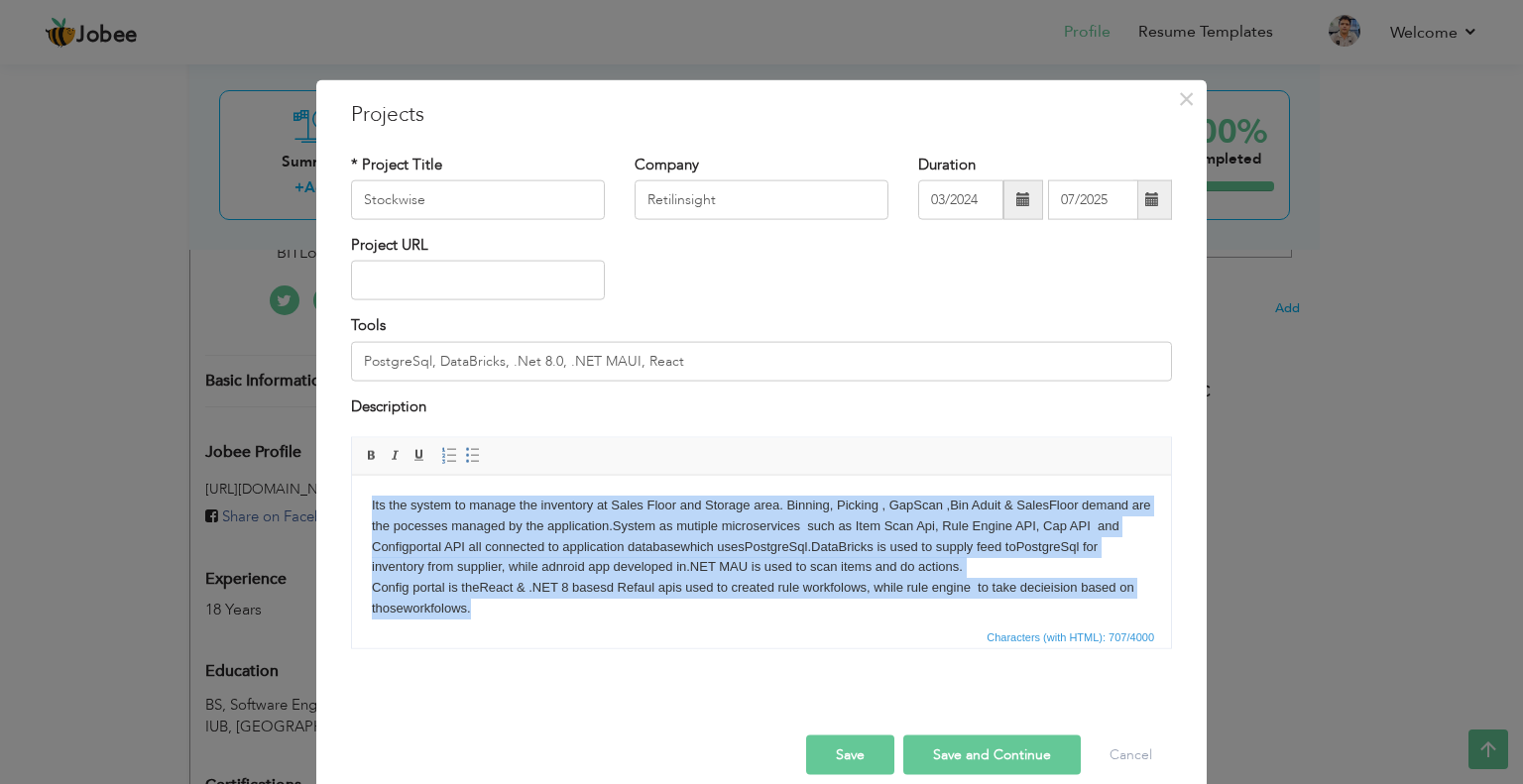 drag, startPoint x: 511, startPoint y: 612, endPoint x: 371, endPoint y: 510, distance: 173.21663 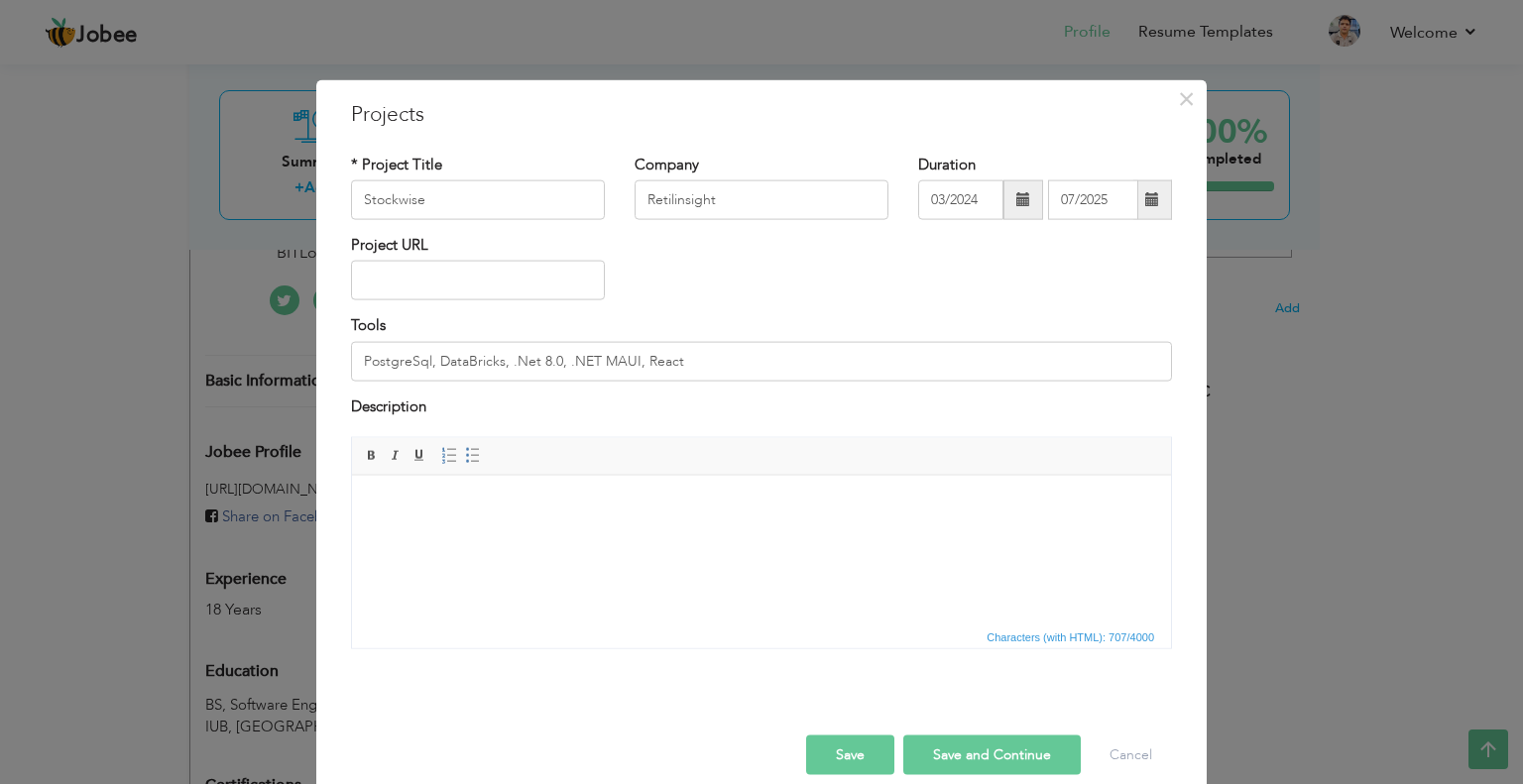 drag, startPoint x: 639, startPoint y: 553, endPoint x: 456, endPoint y: 562, distance: 183.22118 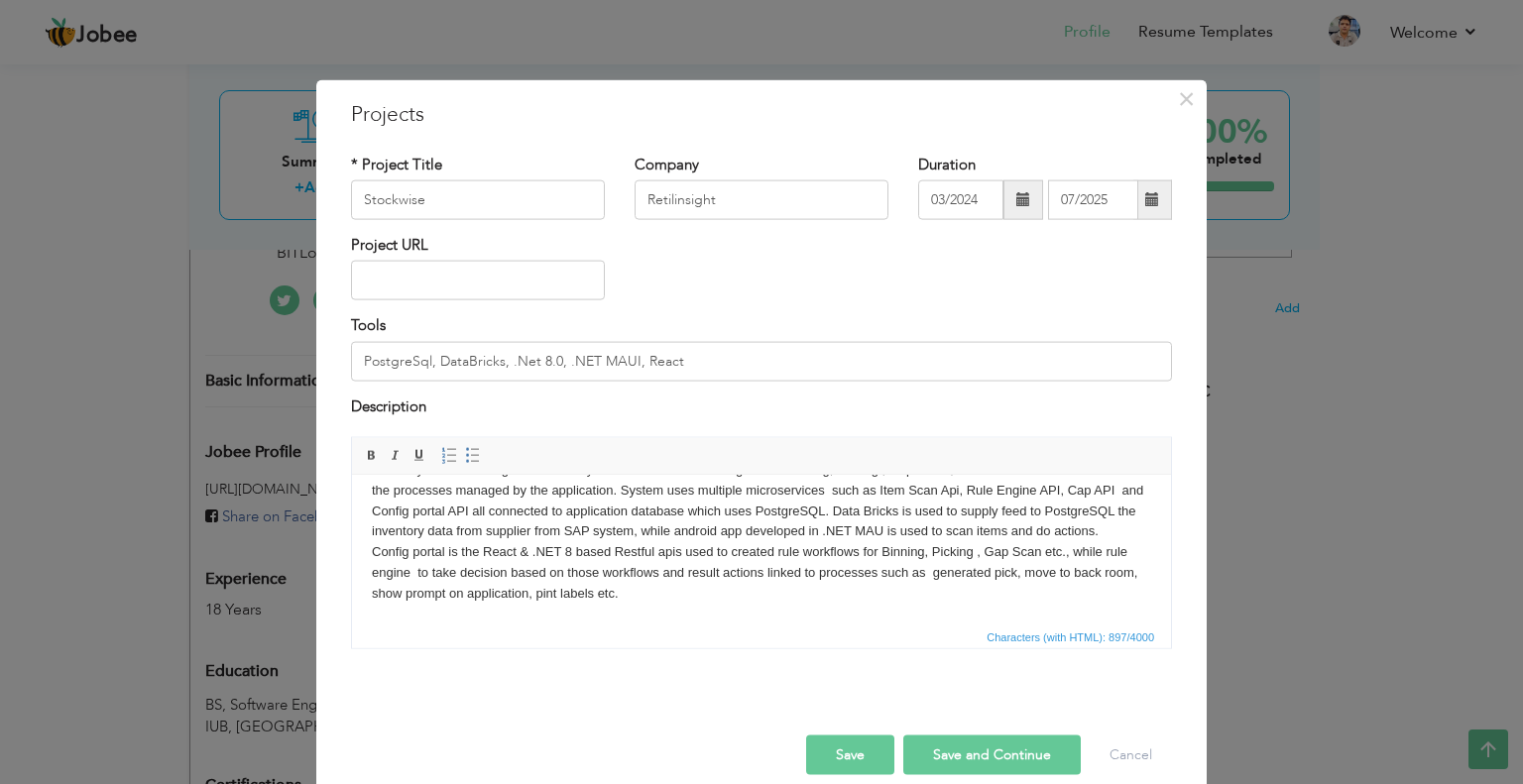 scroll, scrollTop: 56, scrollLeft: 0, axis: vertical 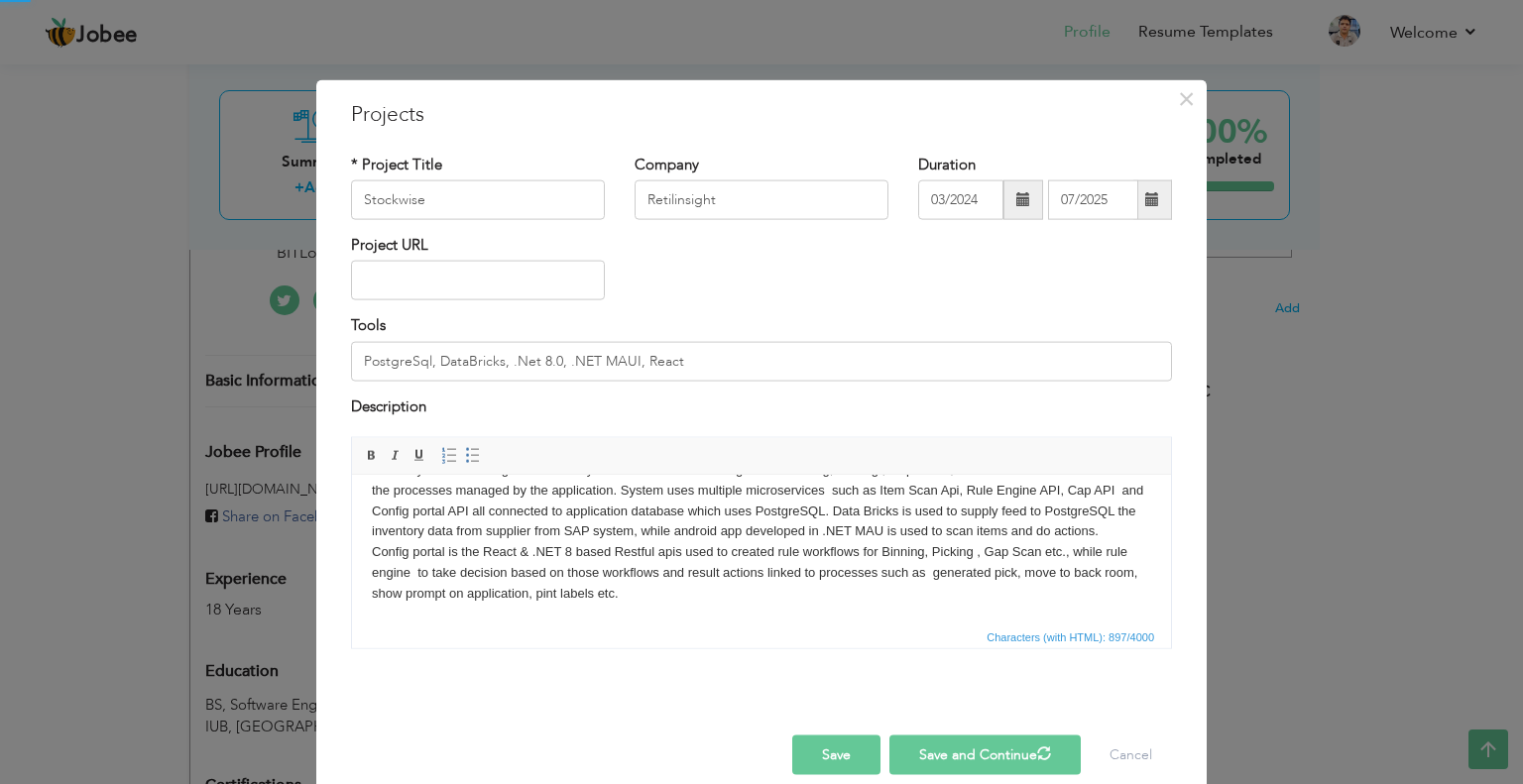 type 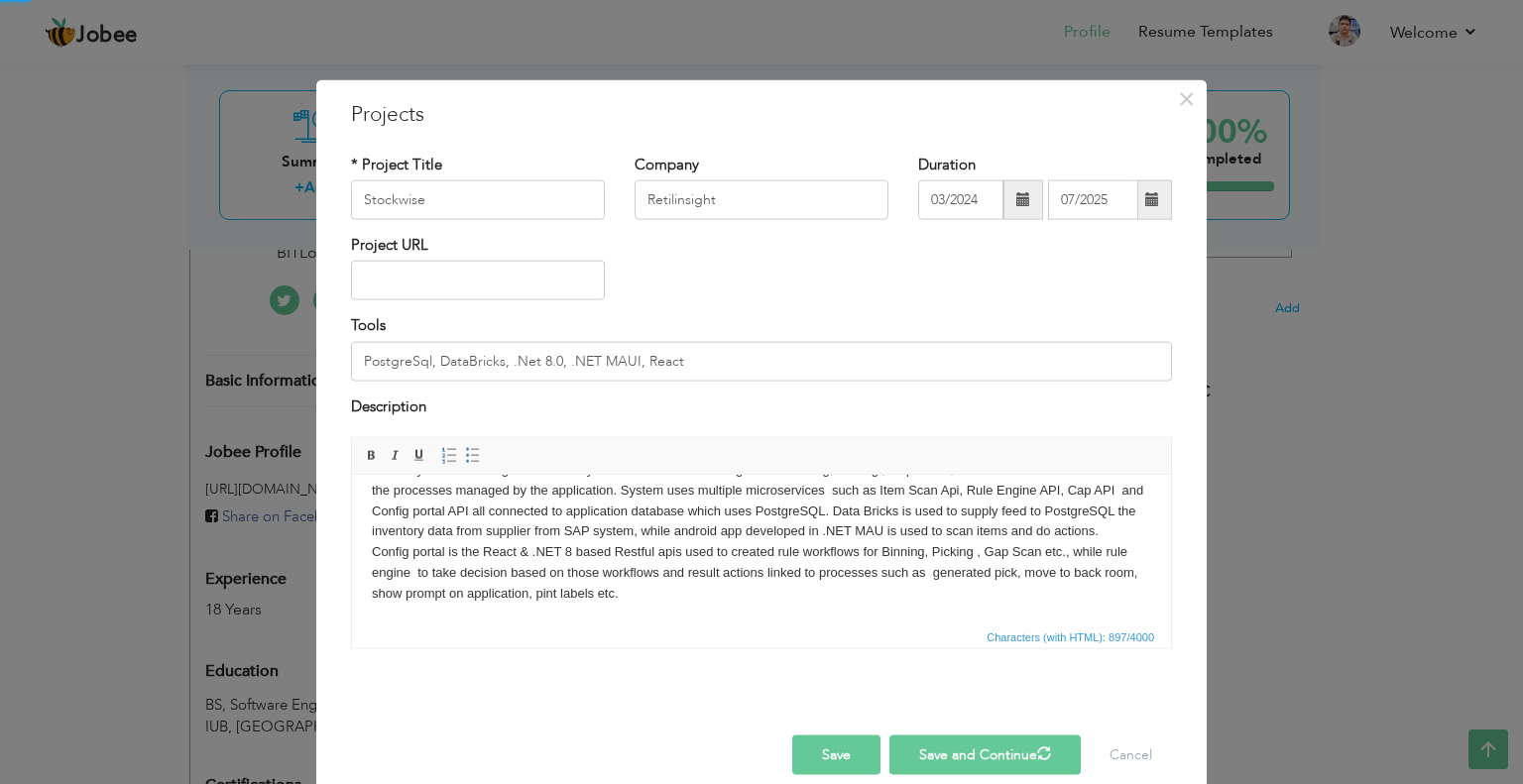 type 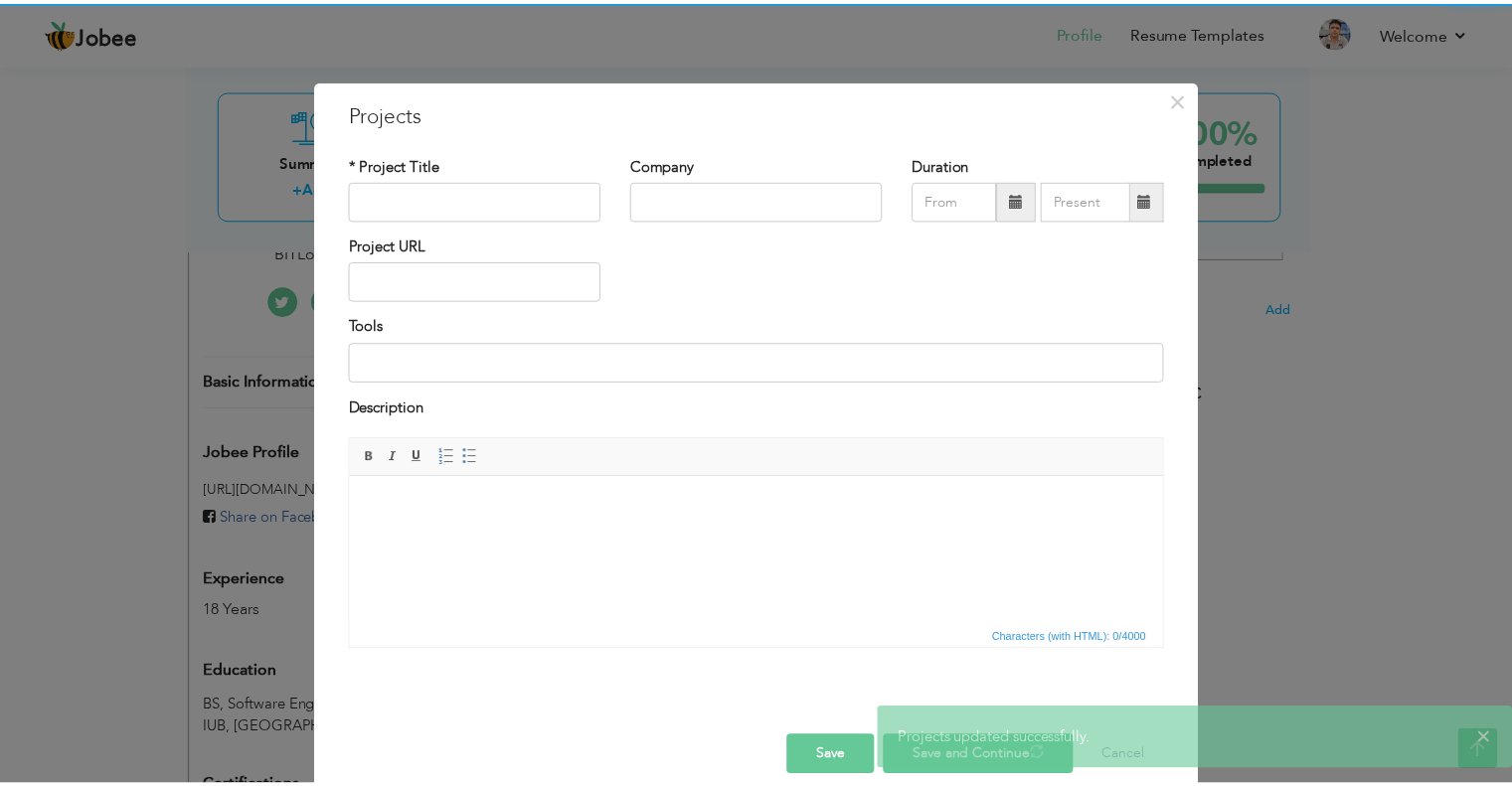 scroll, scrollTop: 0, scrollLeft: 0, axis: both 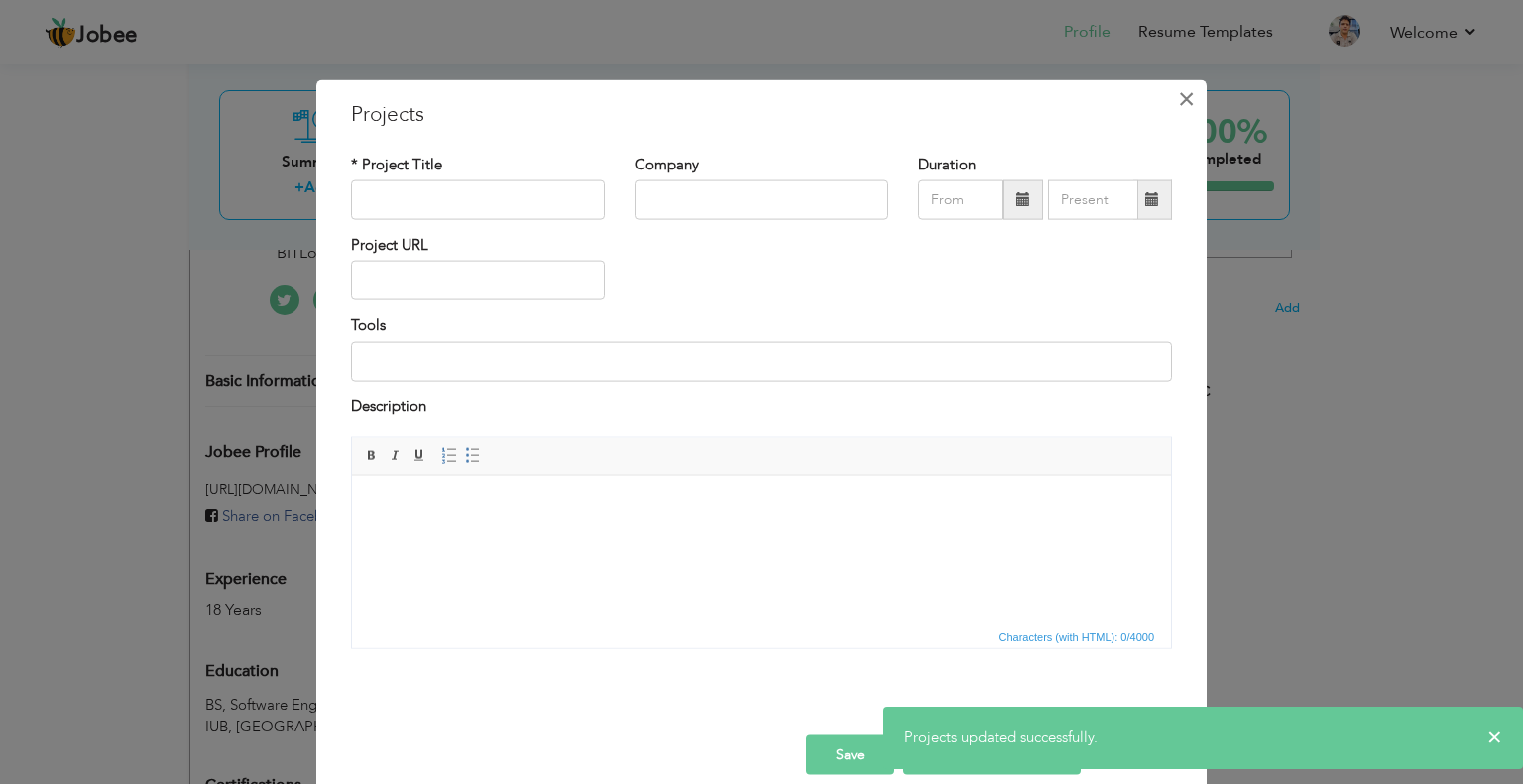 click on "×" at bounding box center [1186, 98] 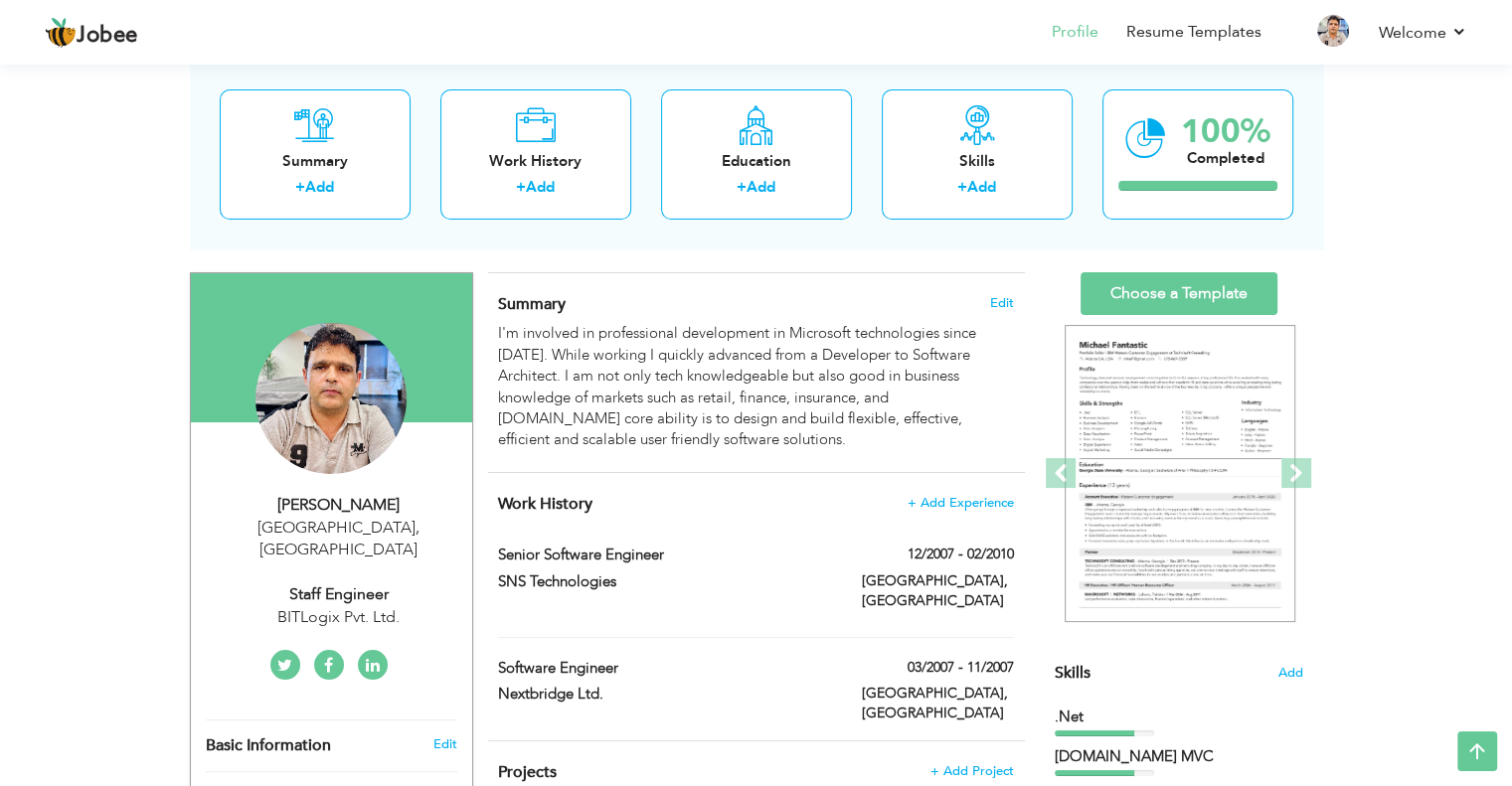 scroll, scrollTop: 0, scrollLeft: 0, axis: both 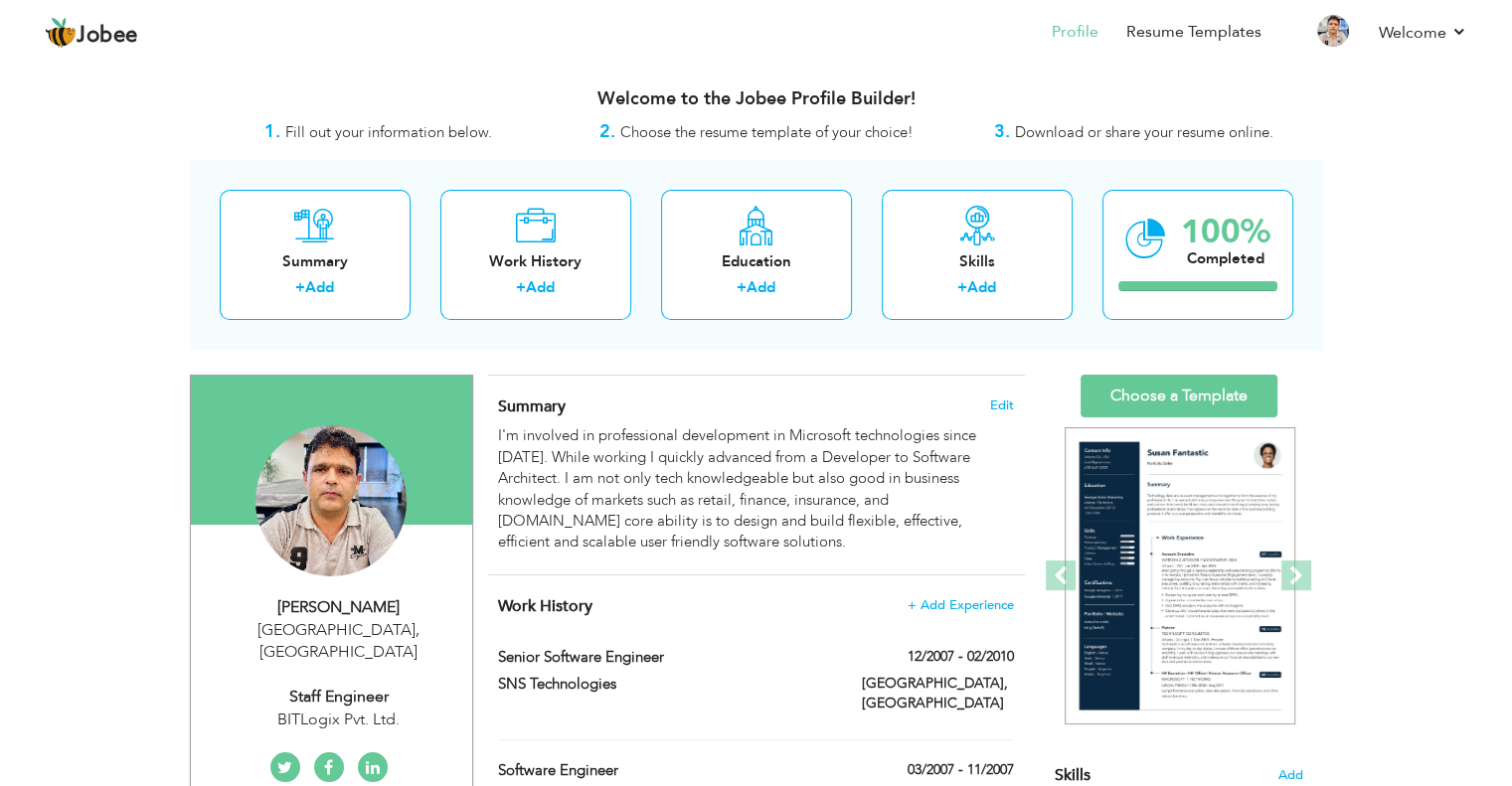 click on "View Resume
Export PDF
Profile
Summary
Public Link
Experience
Education
Awards
Work Histroy
Projects
Certifications
Skills
Preferred Job City" at bounding box center [756, 1181] 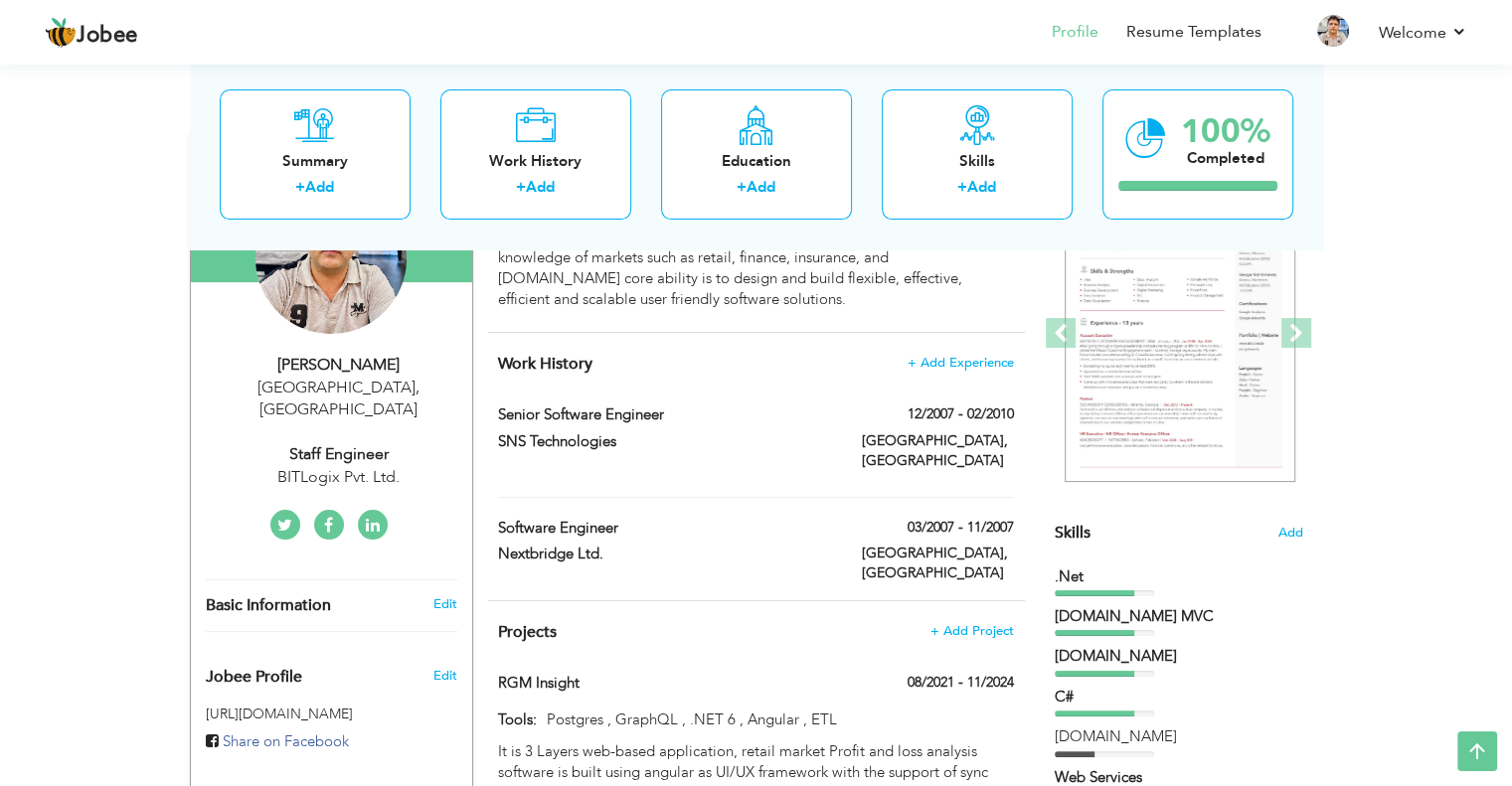 scroll, scrollTop: 199, scrollLeft: 0, axis: vertical 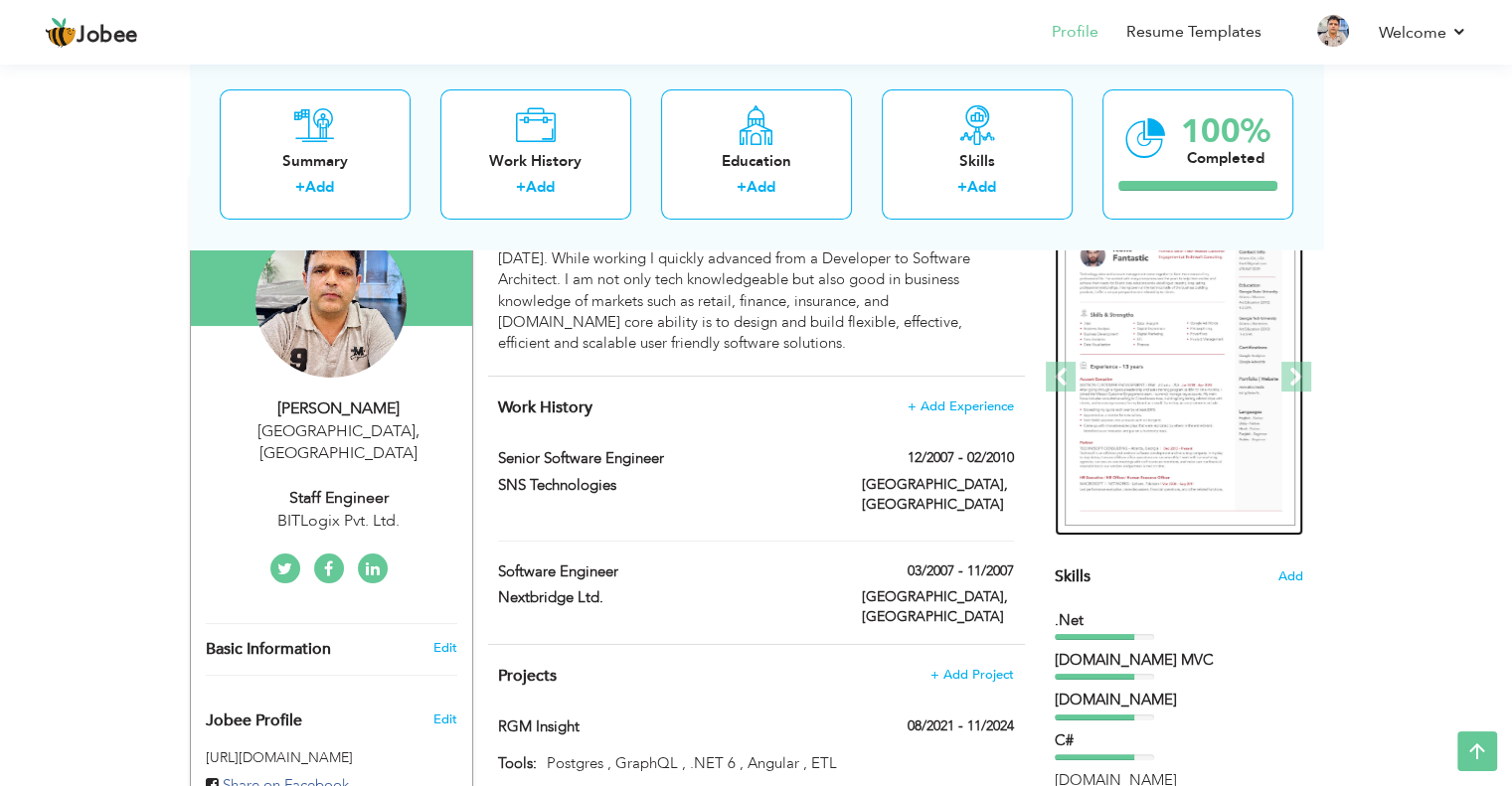 click at bounding box center (1180, 378) 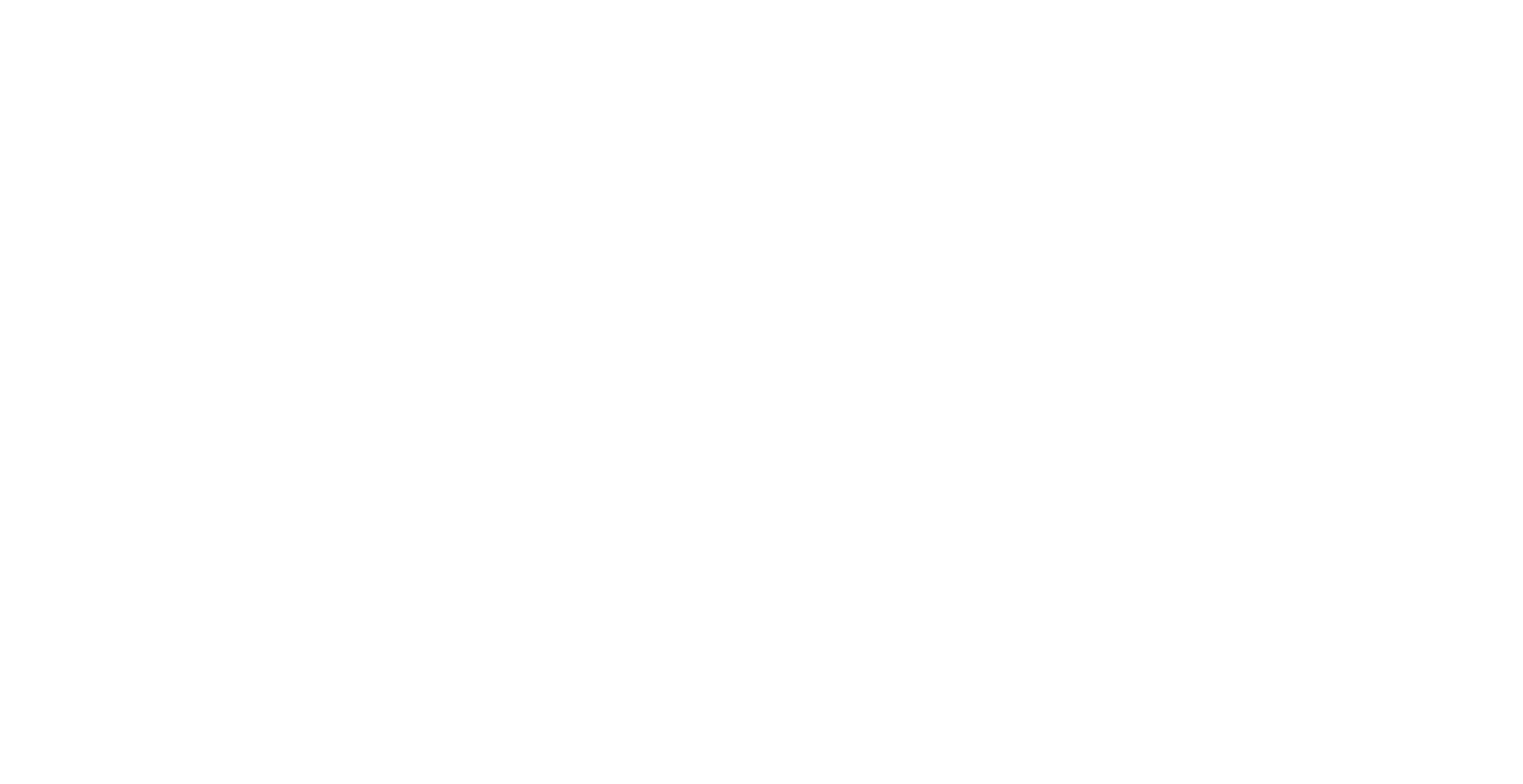 scroll, scrollTop: 0, scrollLeft: 0, axis: both 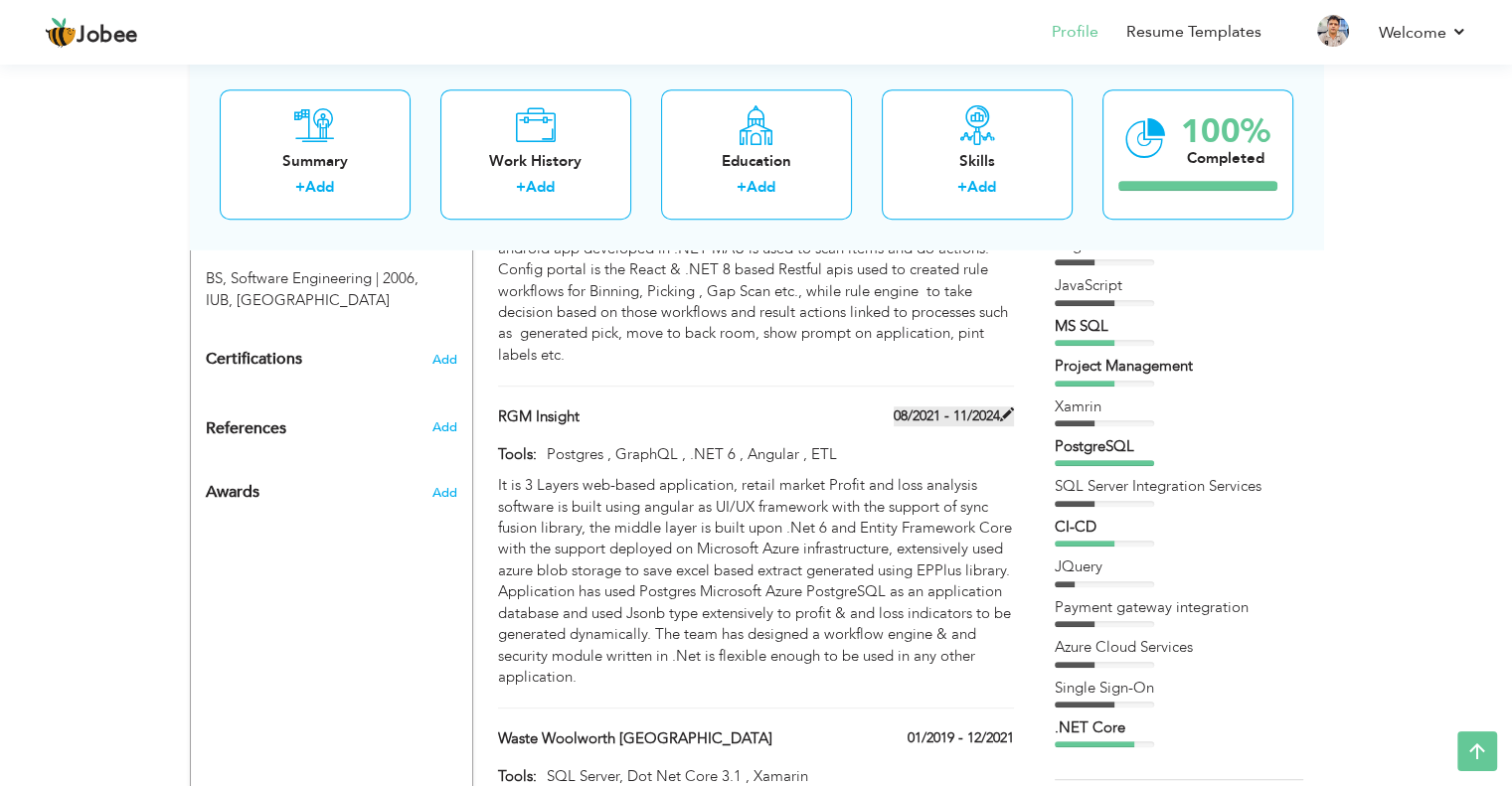 click at bounding box center [1007, 414] 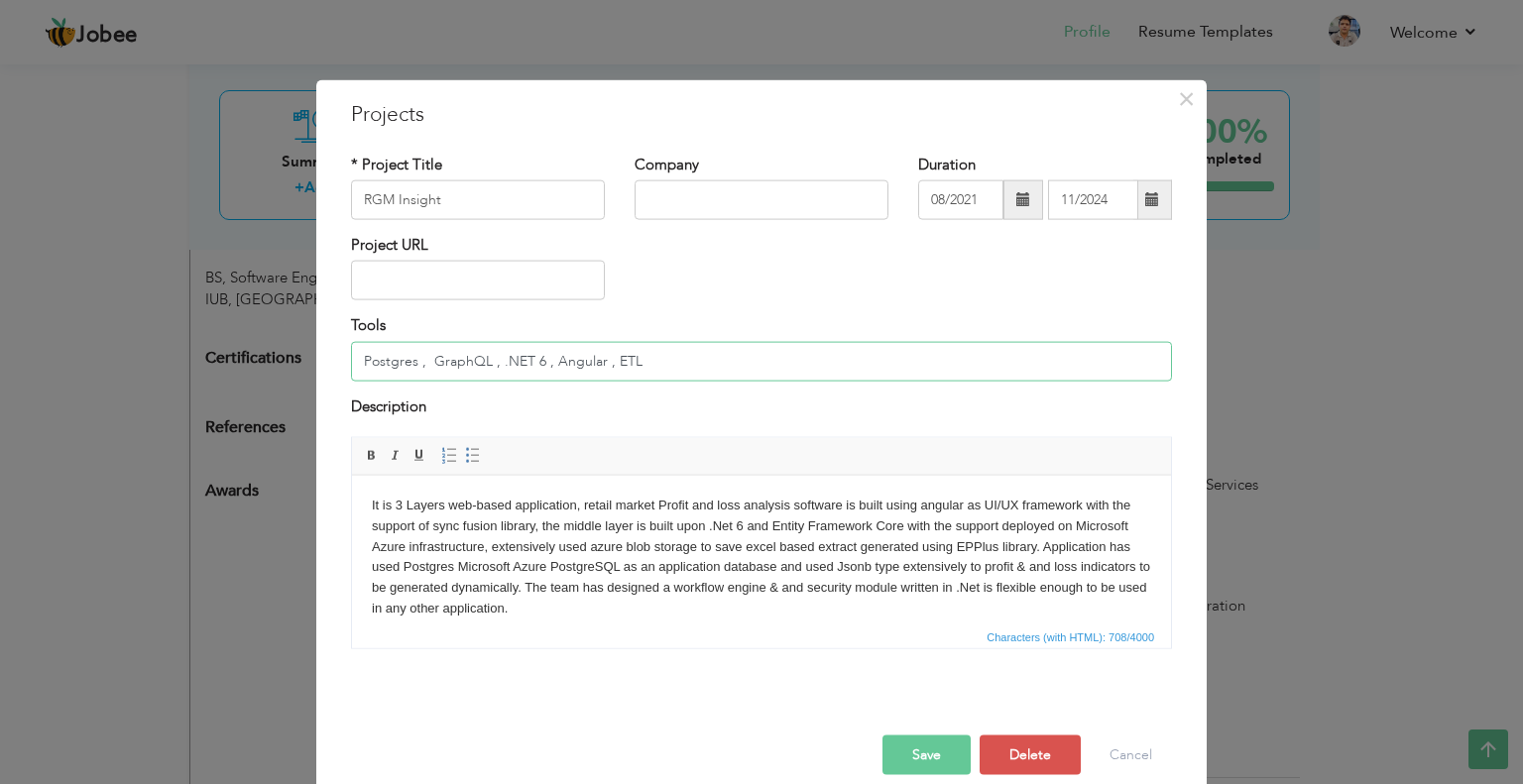click on "Postgres ,  GraphQL , .NET 6 , Angular , ETL" at bounding box center [762, 361] 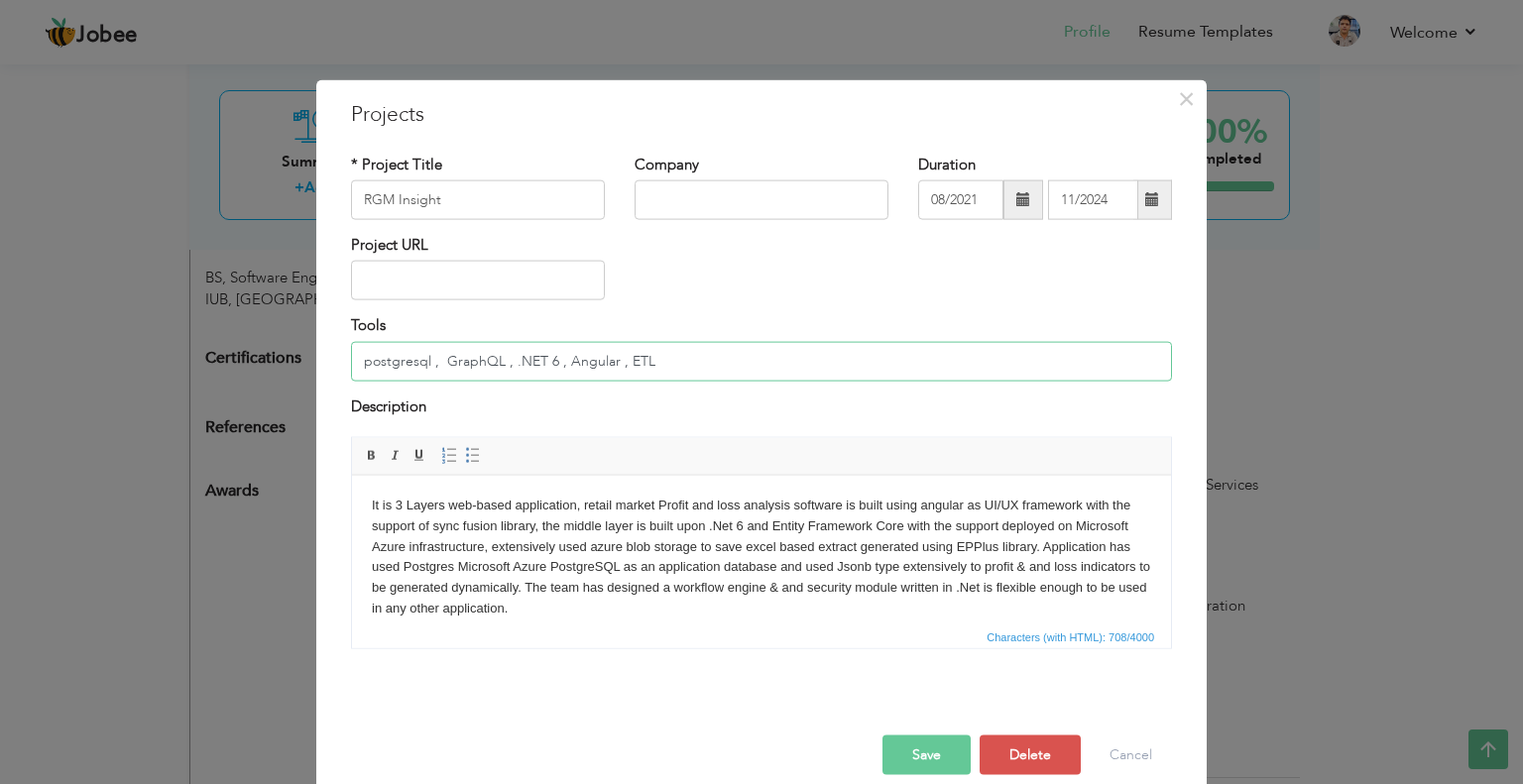 click on "postgresql ,  GraphQL , .NET 6 , Angular , ETL" at bounding box center (762, 361) 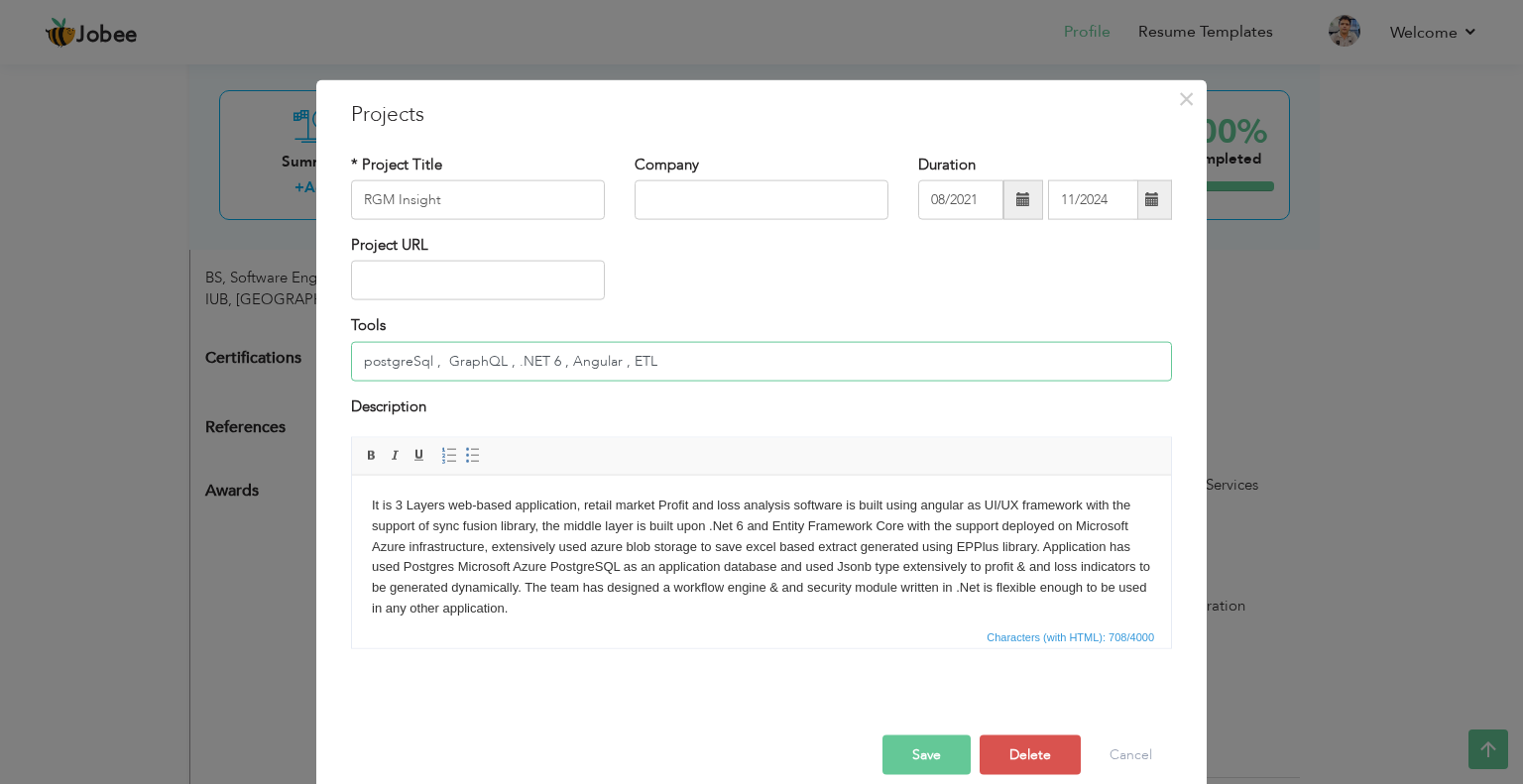 click on "postgreSql ,  GraphQL , .NET 6 , Angular , ETL" at bounding box center [762, 361] 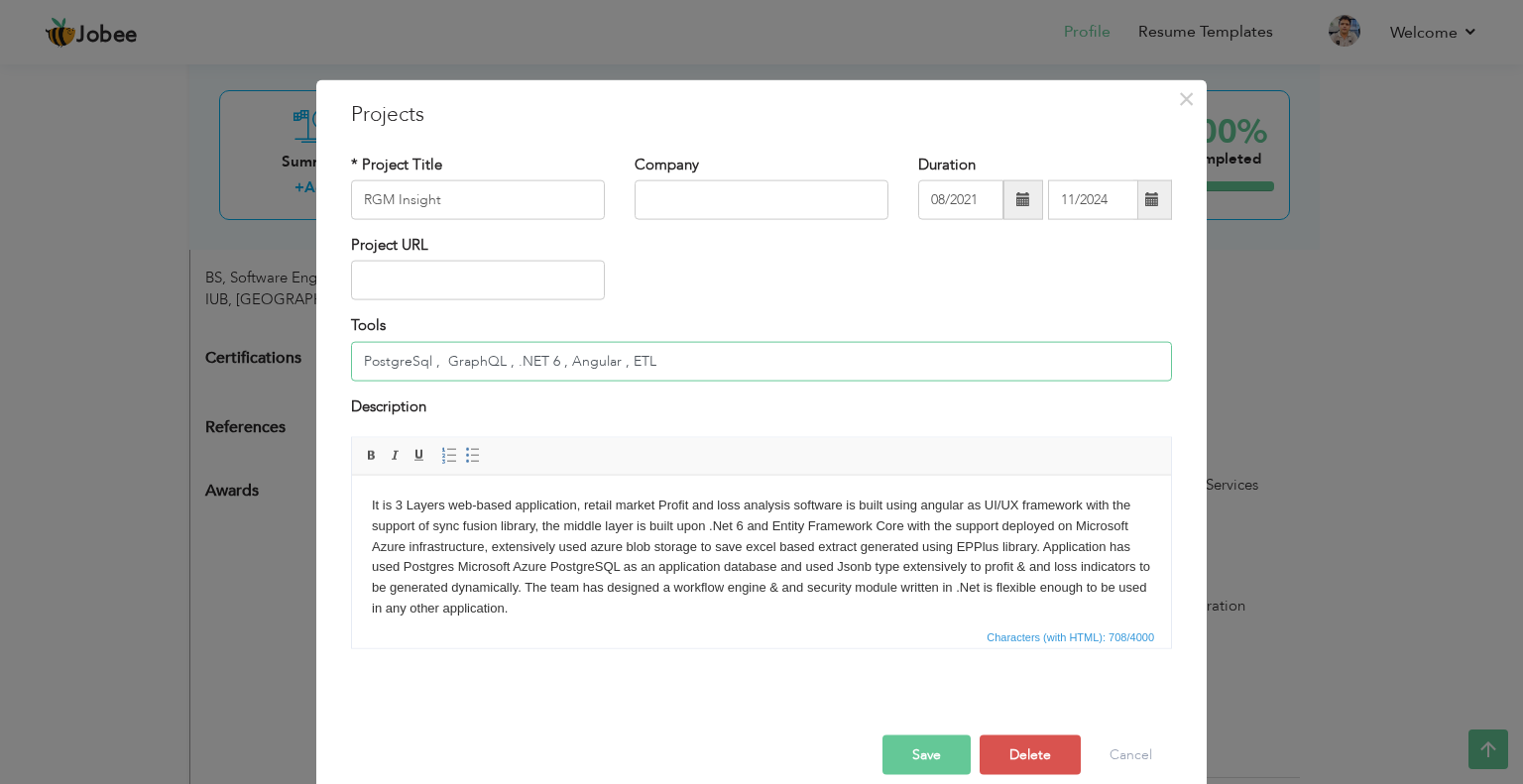 type on "PostgreSql ,  GraphQL , .NET 6 , Angular , ETL" 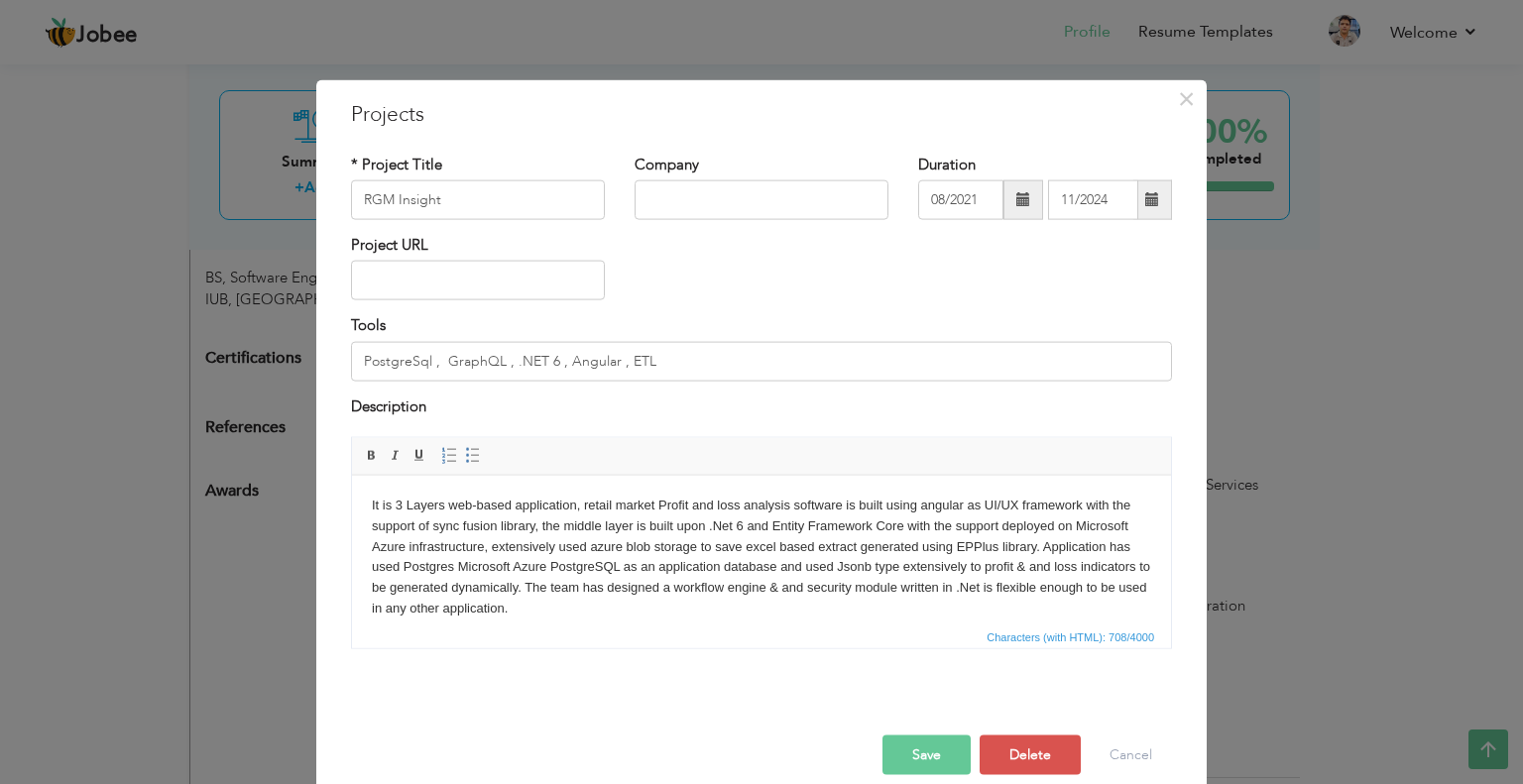 click on "Save" at bounding box center [926, 755] 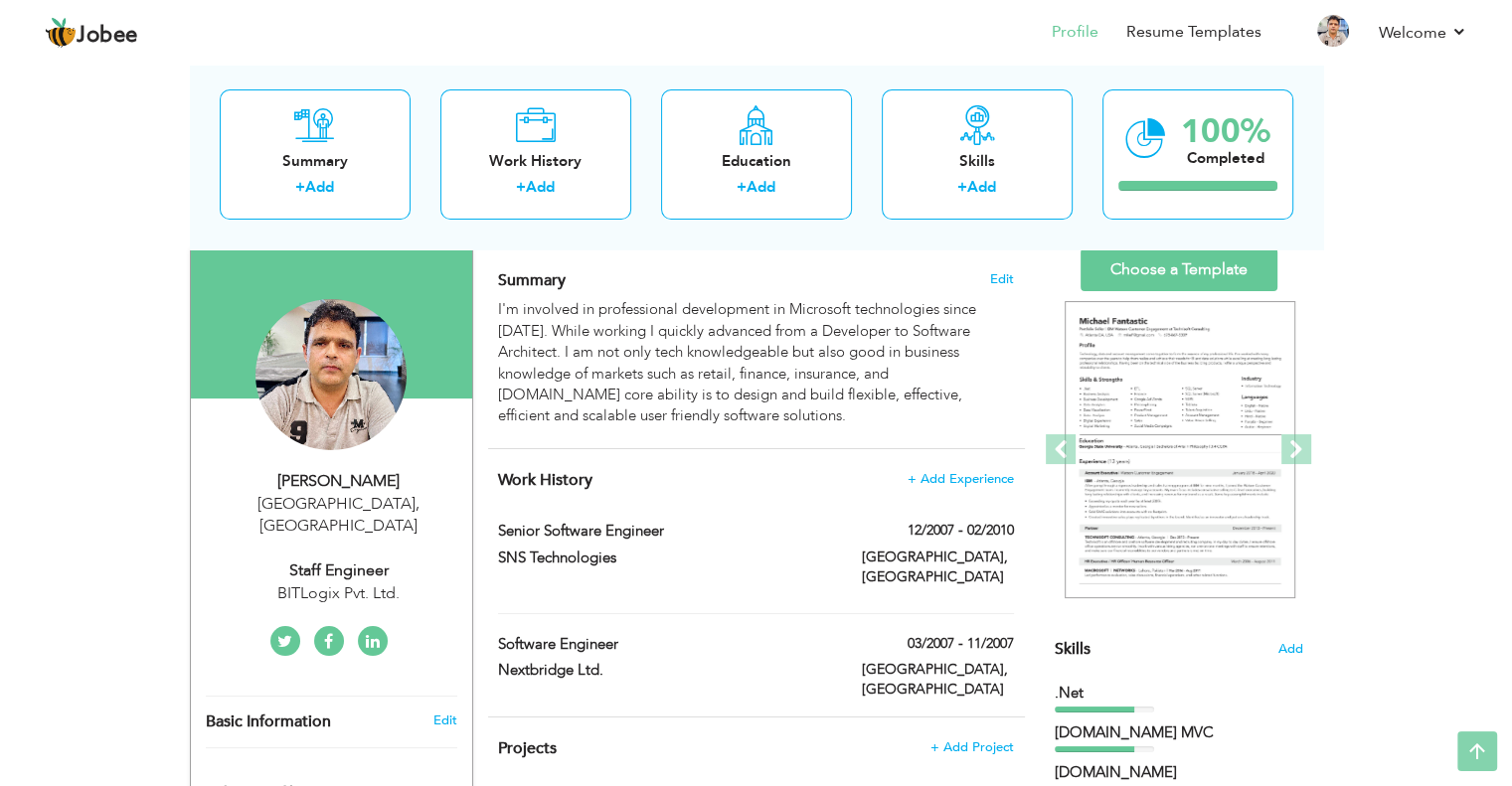 scroll, scrollTop: 0, scrollLeft: 0, axis: both 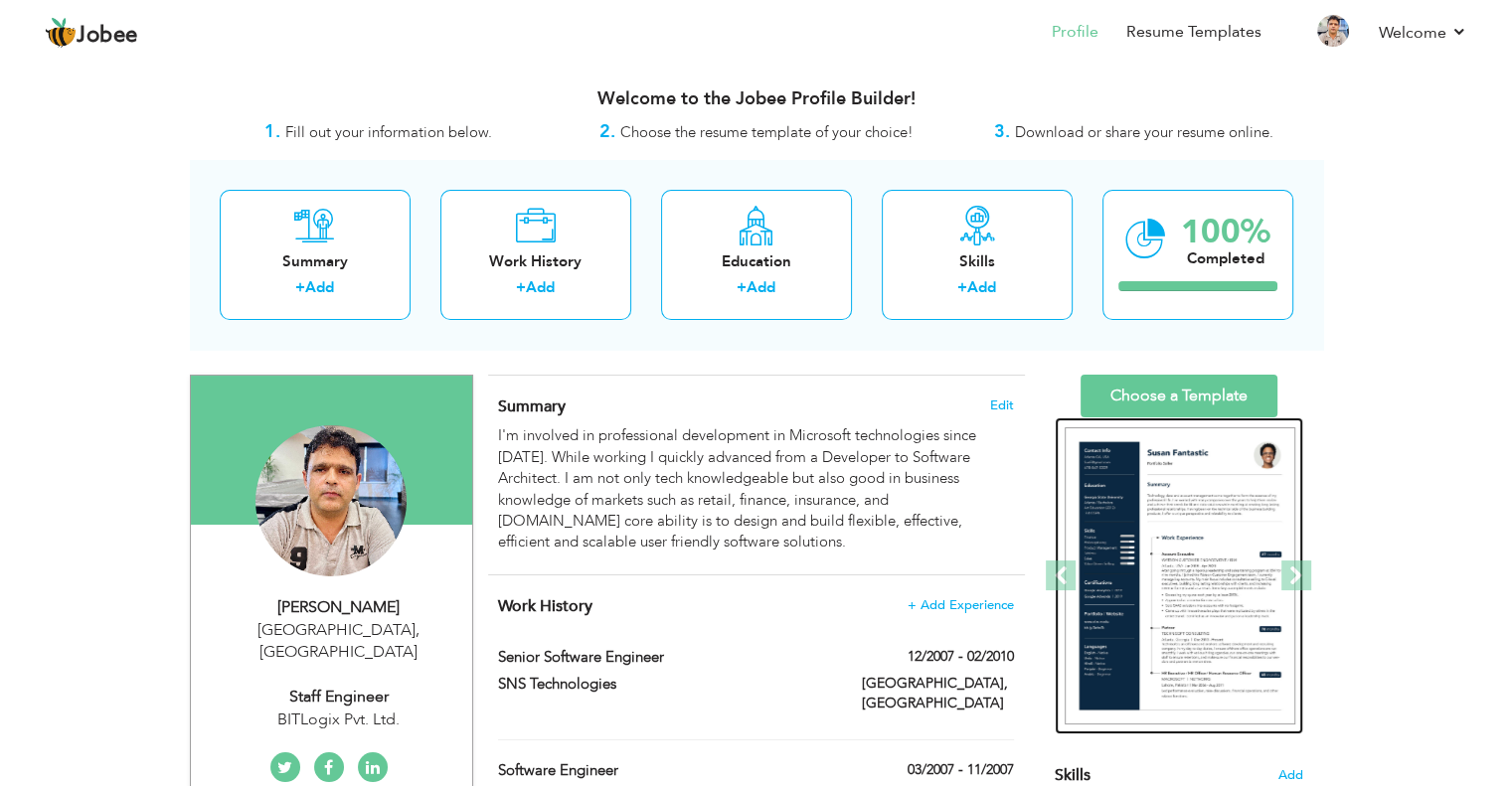 click at bounding box center [1180, 576] 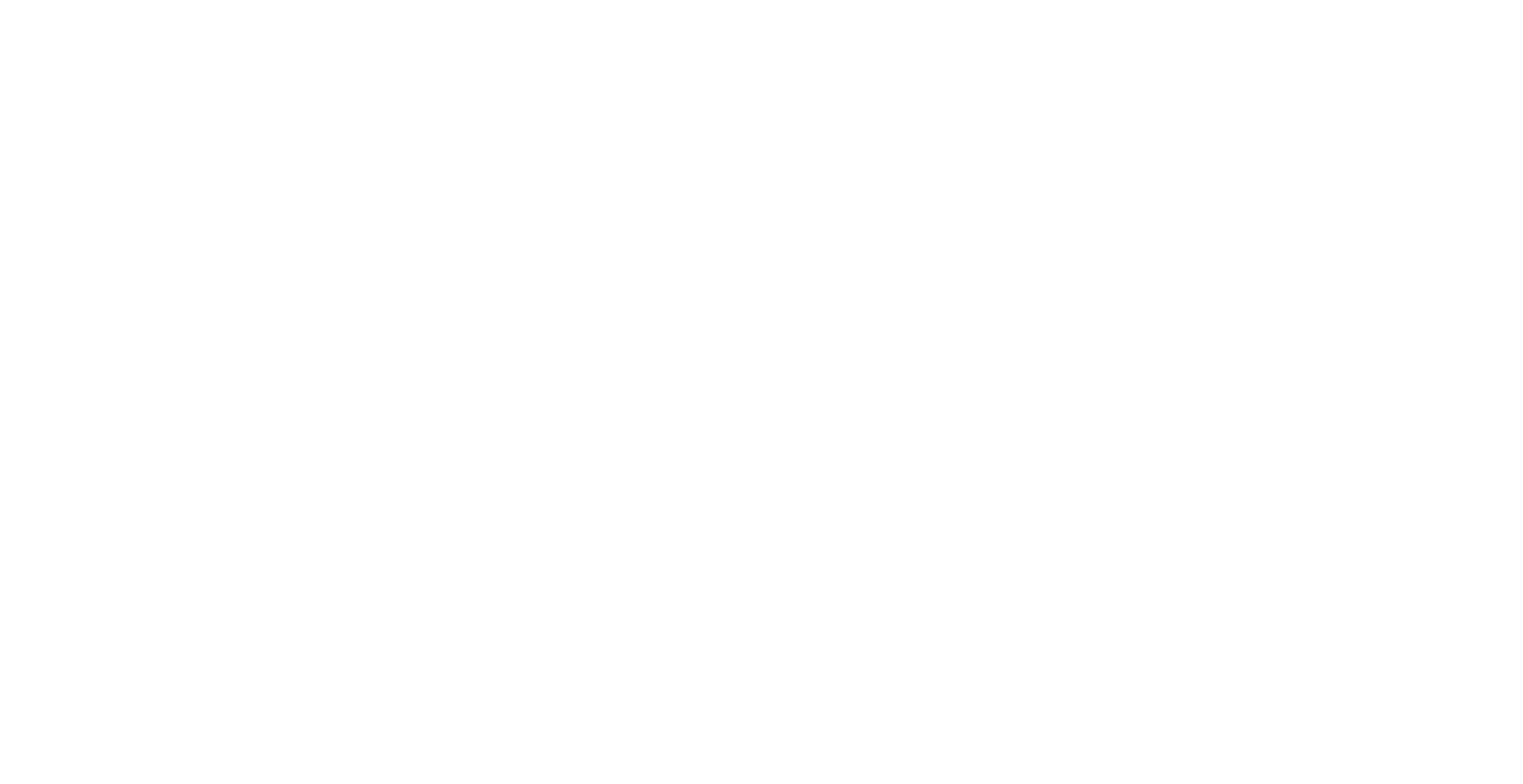 scroll, scrollTop: 0, scrollLeft: 0, axis: both 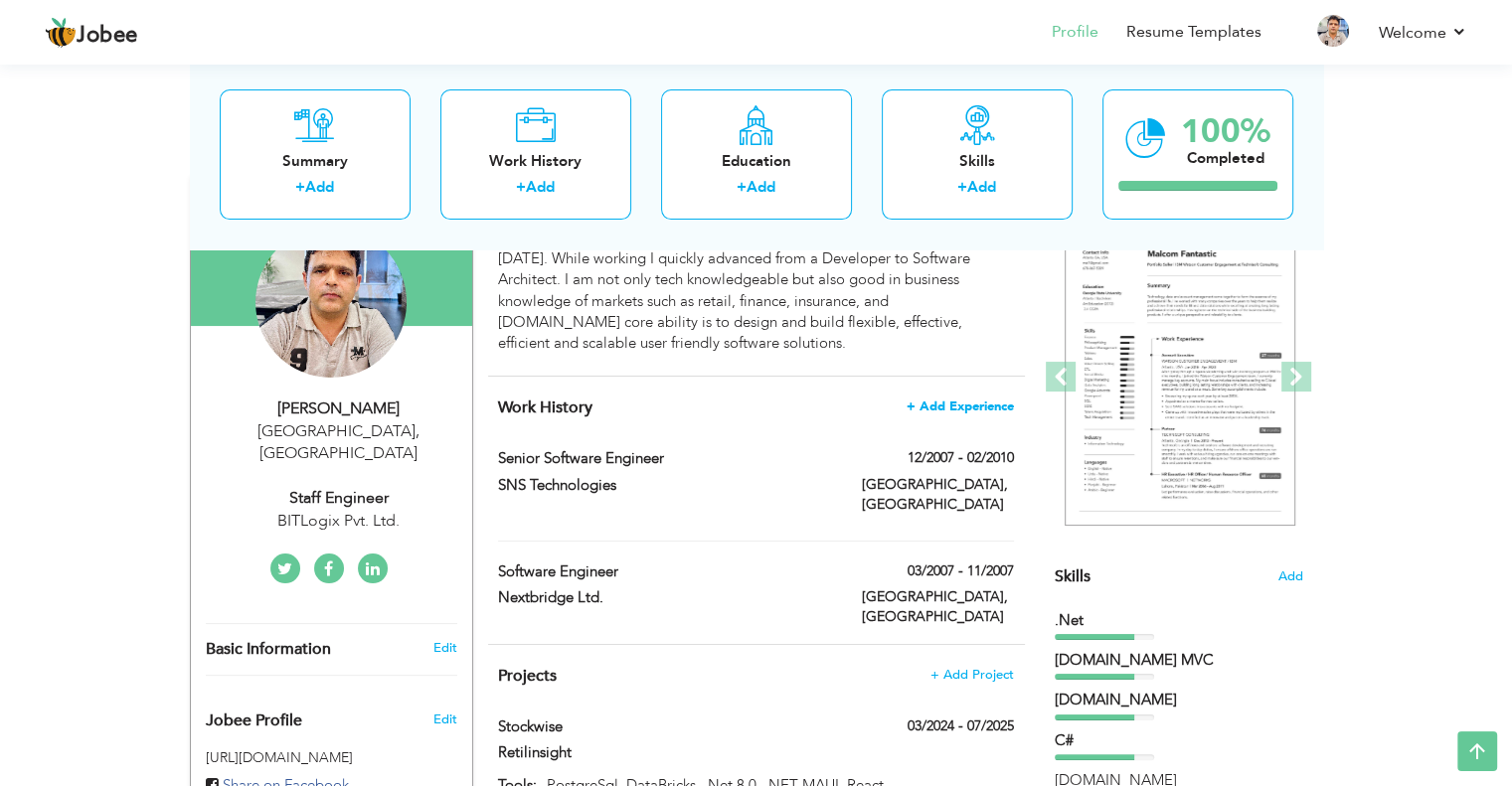 click on "+ Add Experience" at bounding box center (960, 406) 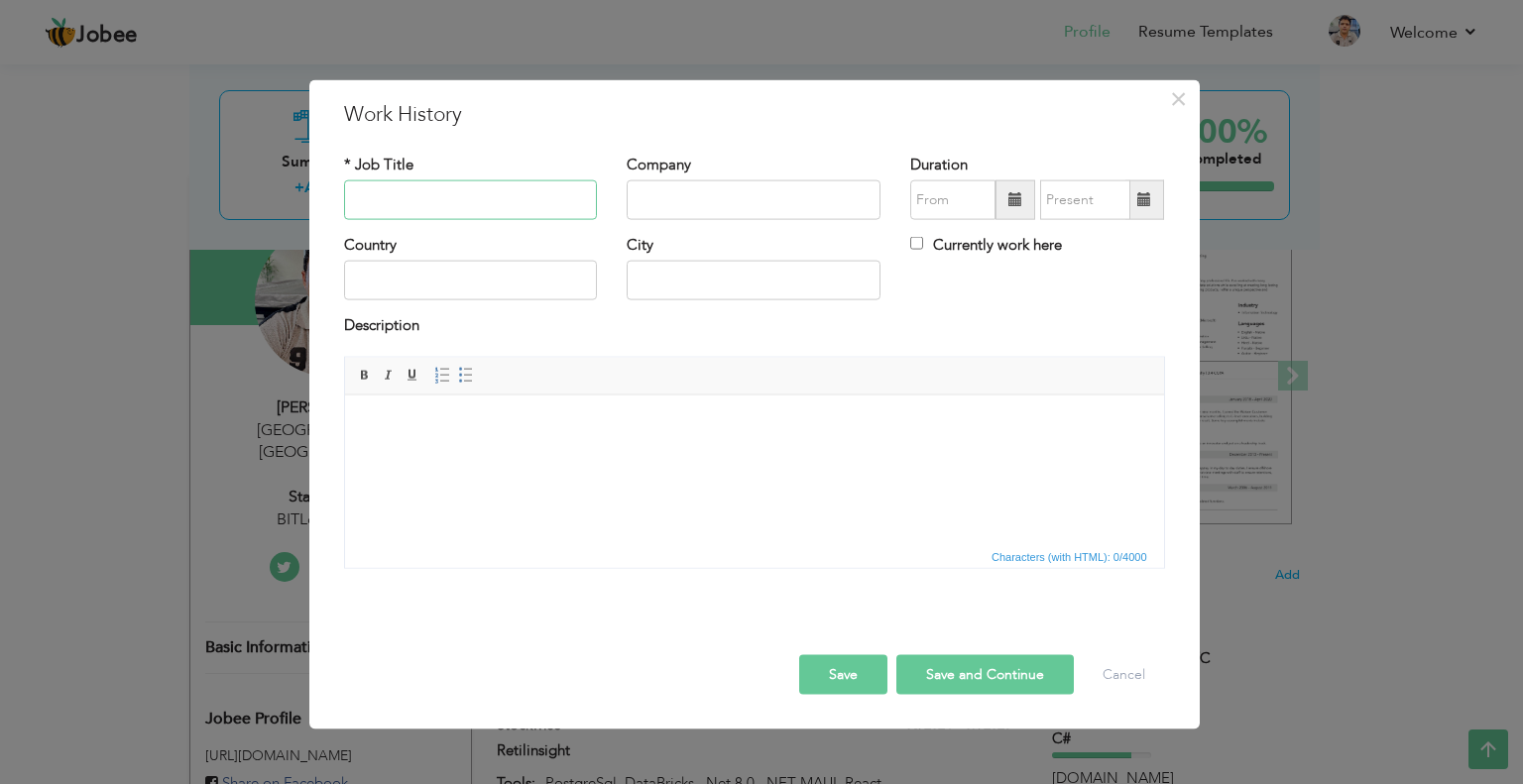 click at bounding box center [471, 200] 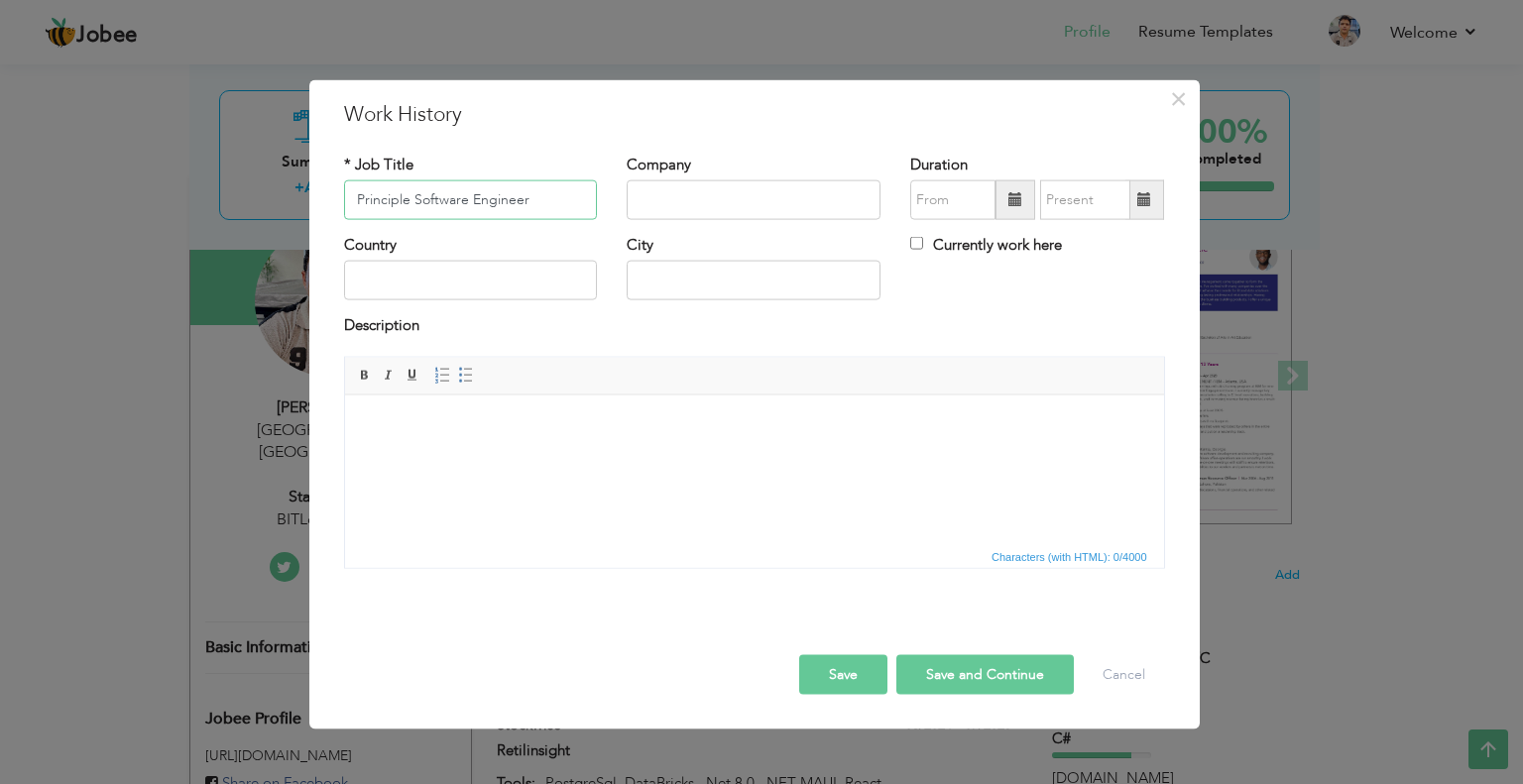 drag, startPoint x: 579, startPoint y: 191, endPoint x: 325, endPoint y: 190, distance: 254.00197 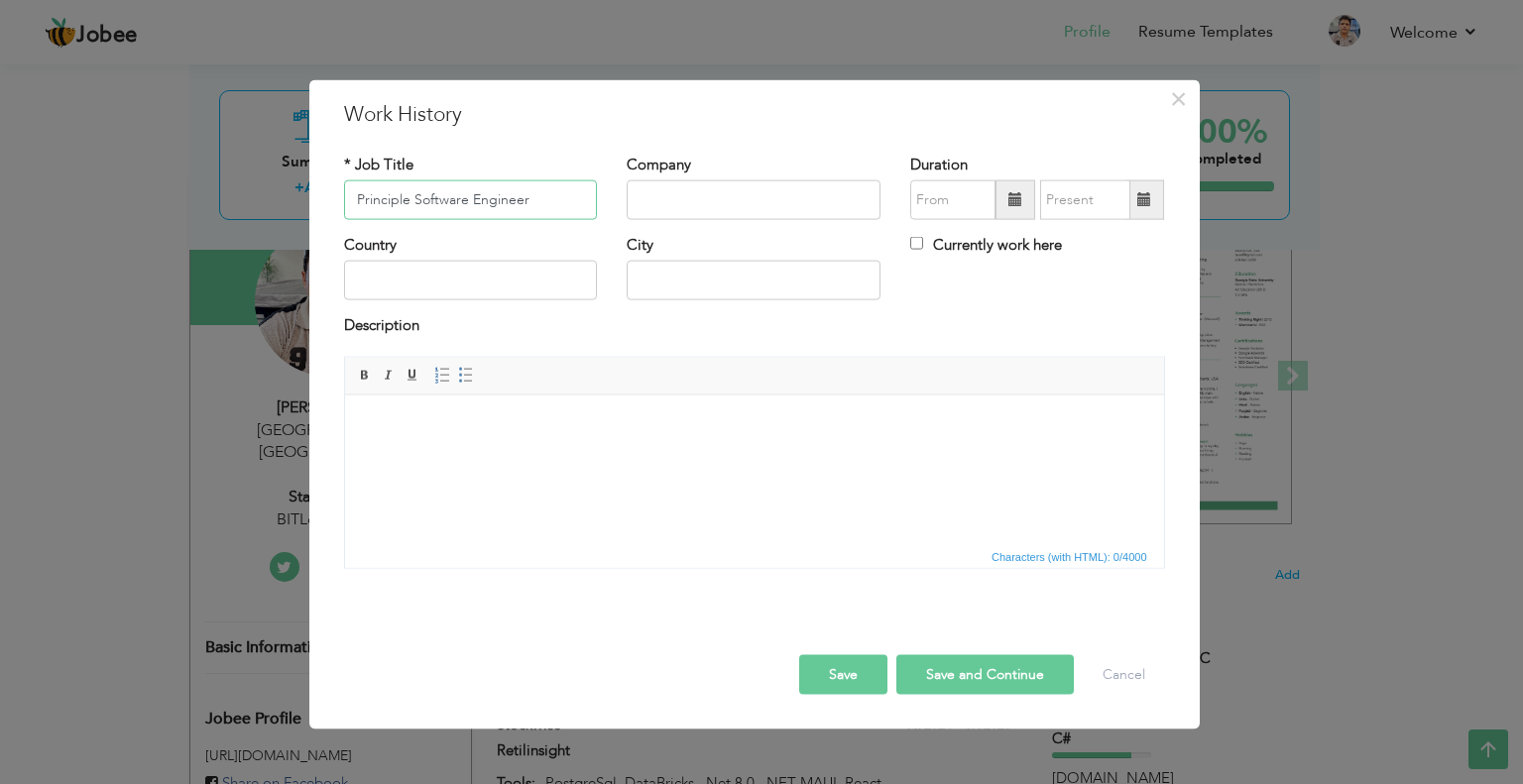 paste on "al" 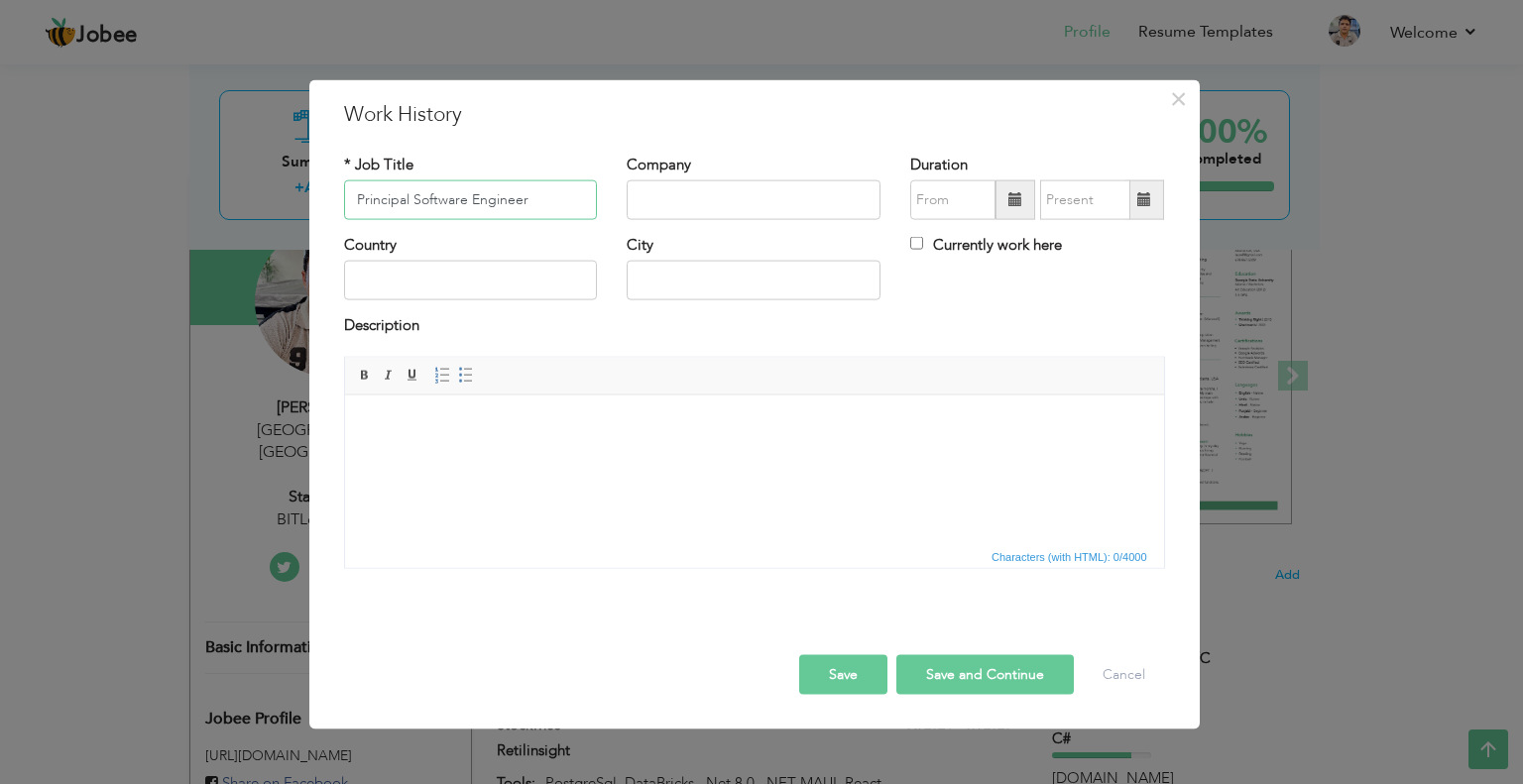 type on "Principal Software Engineer" 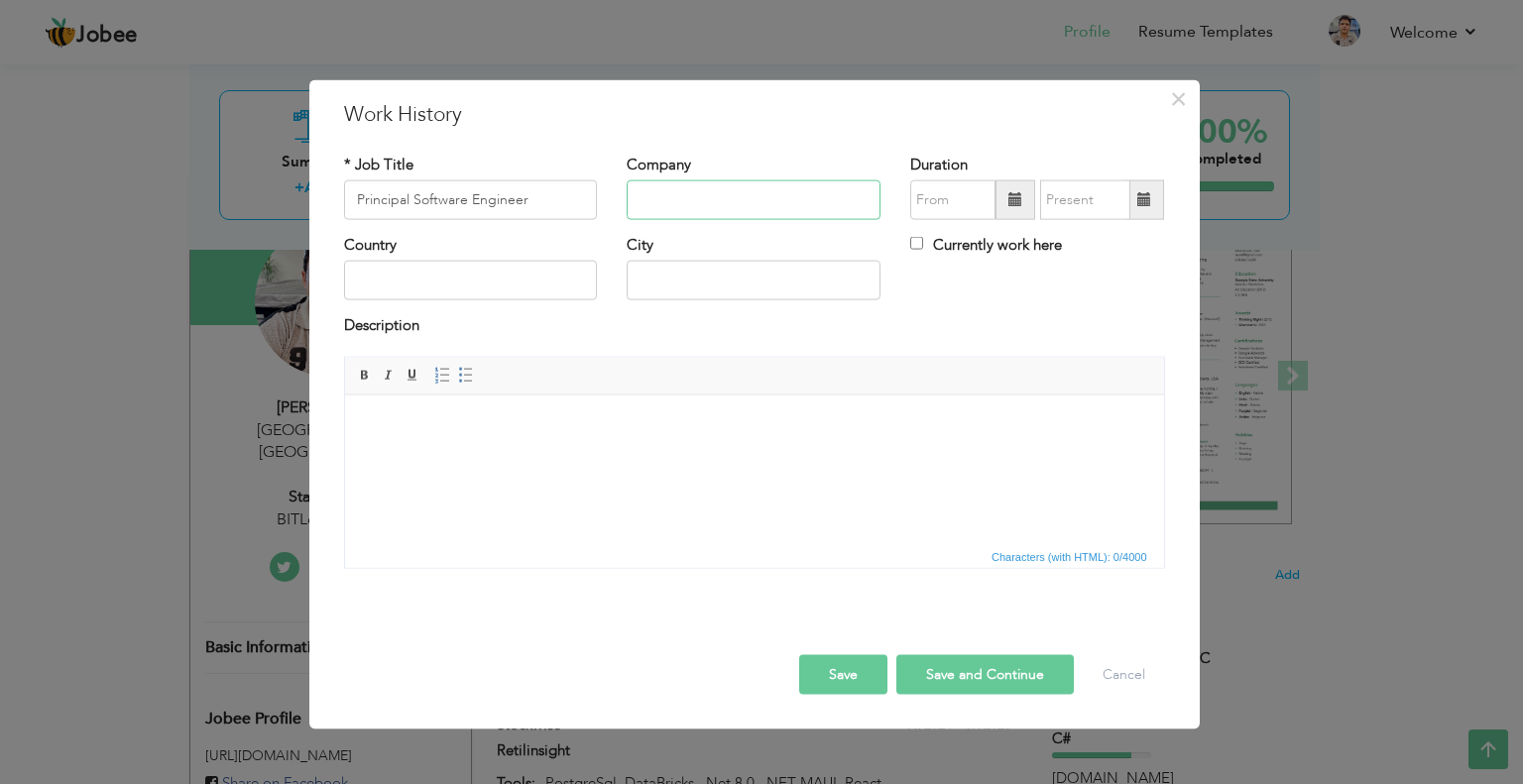 click at bounding box center (754, 200) 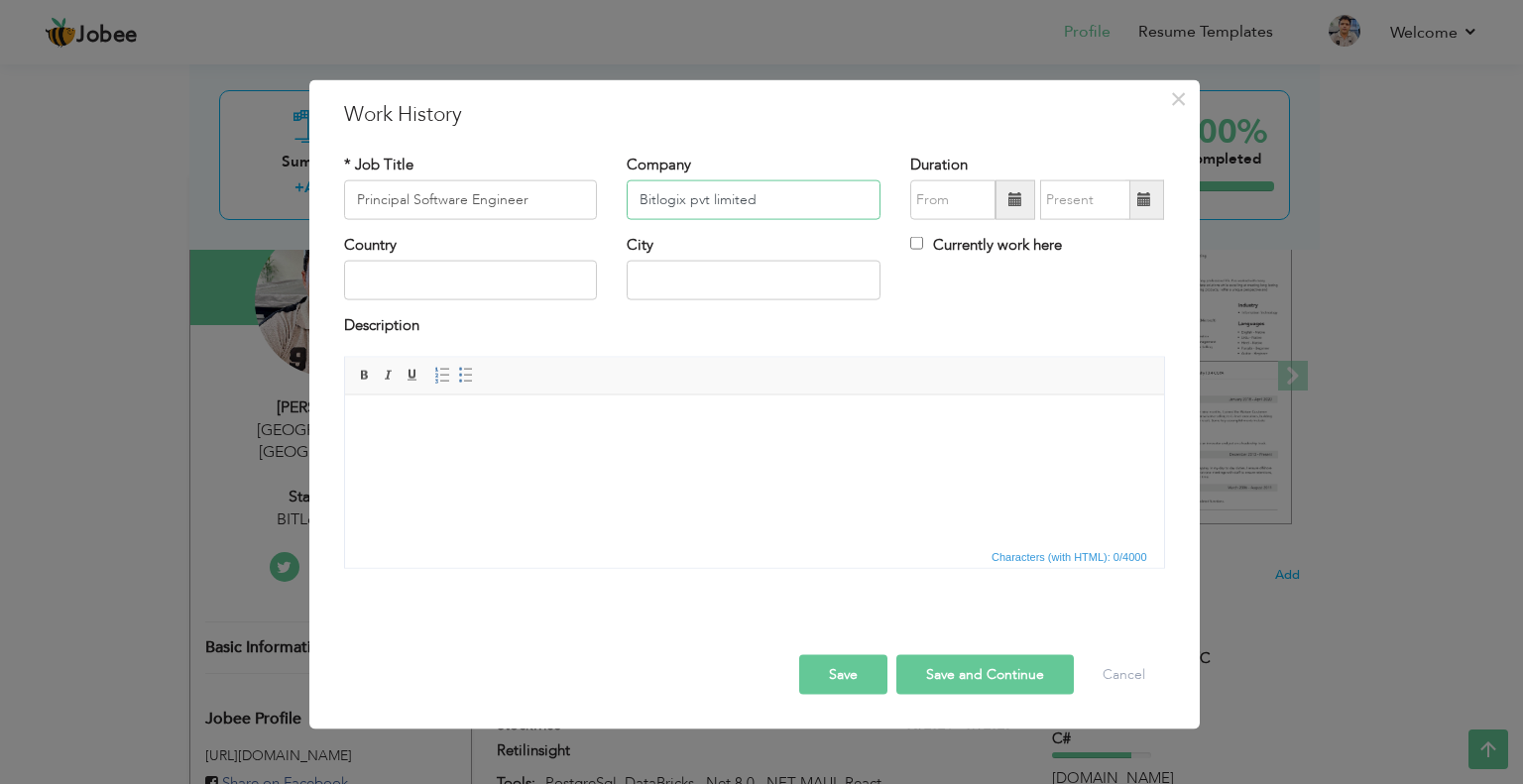 drag, startPoint x: 781, startPoint y: 204, endPoint x: 591, endPoint y: 197, distance: 190.1289 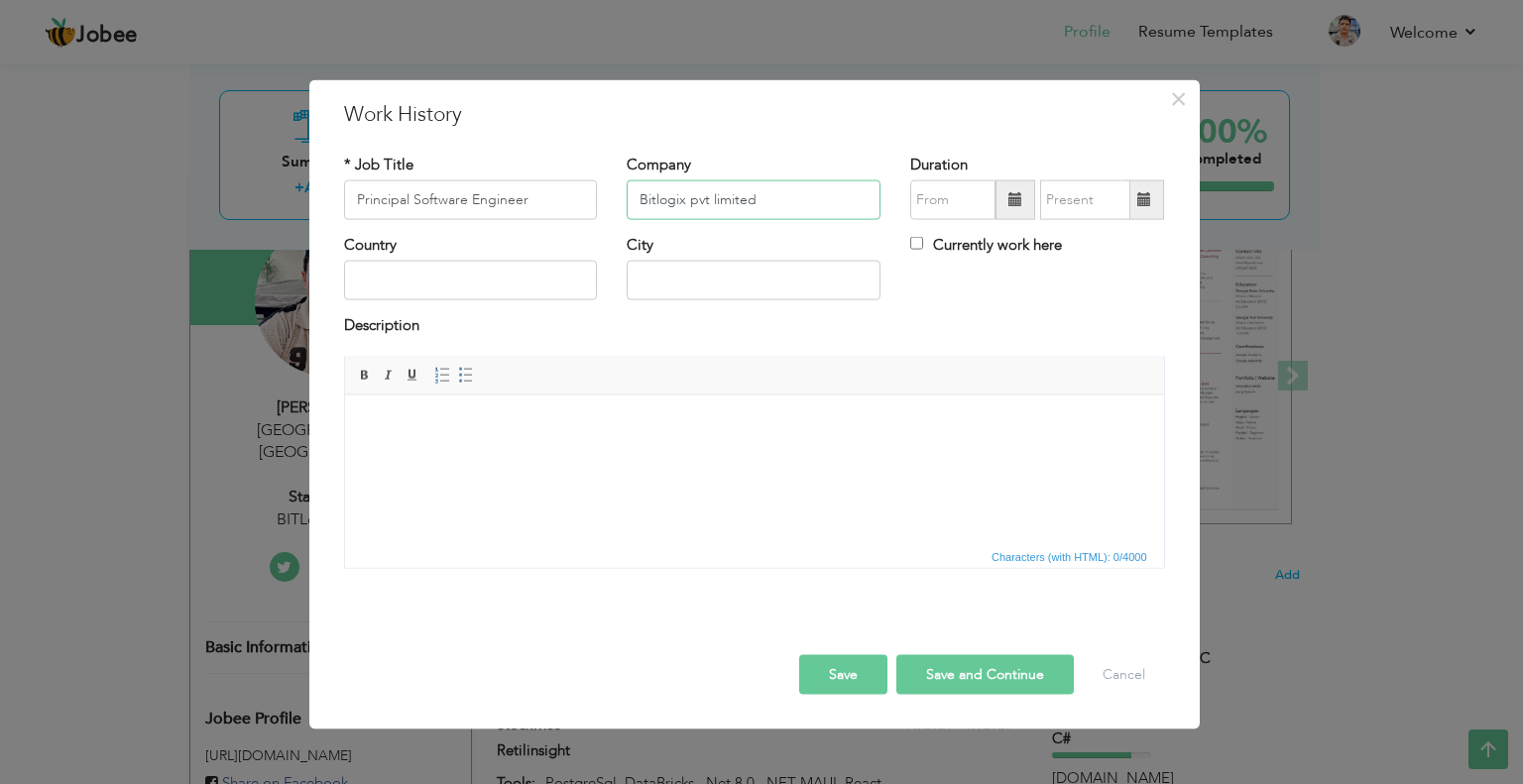 paste on "ITLogix Pvt. Ltd." 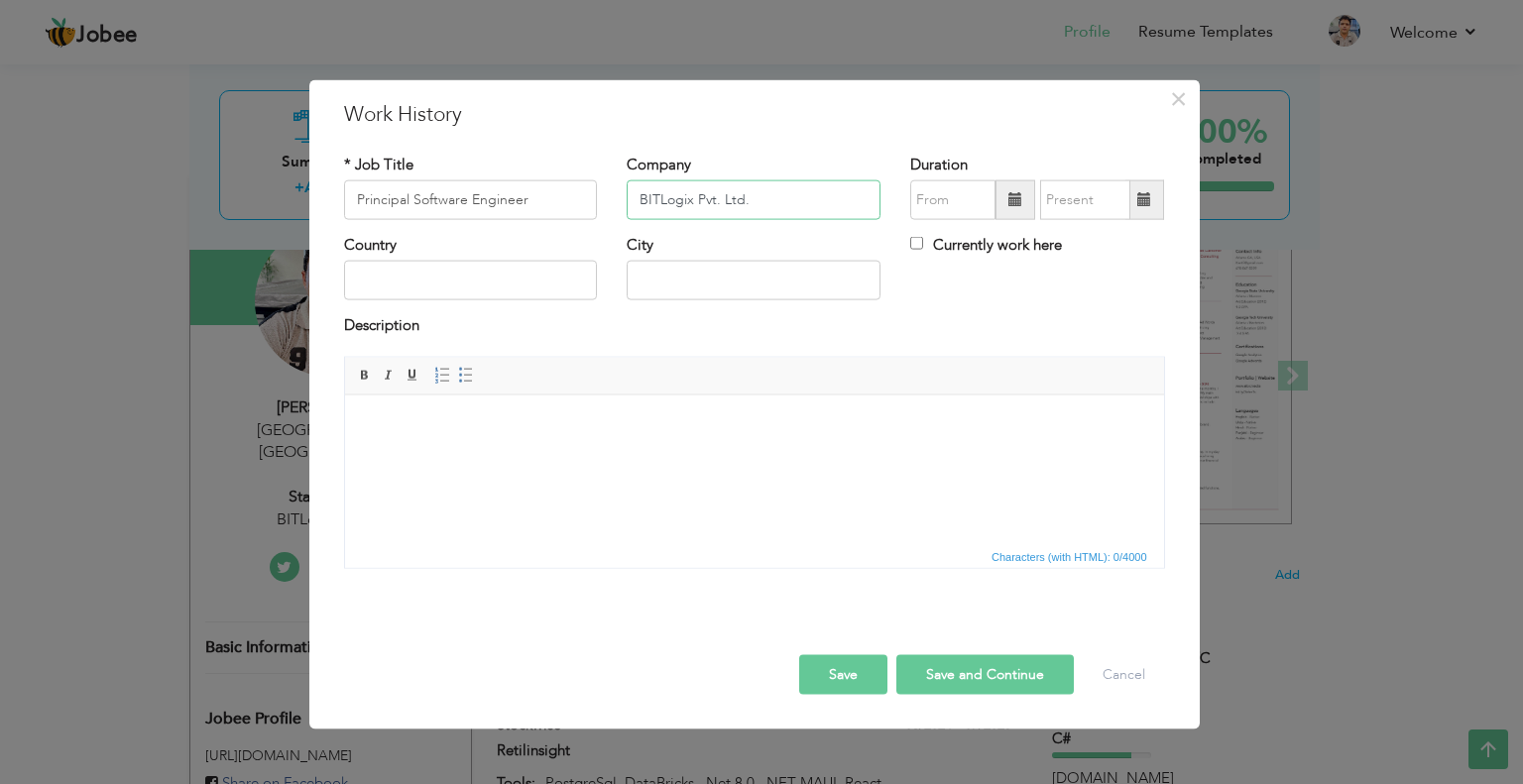 type on "BITLogix Pvt. Ltd." 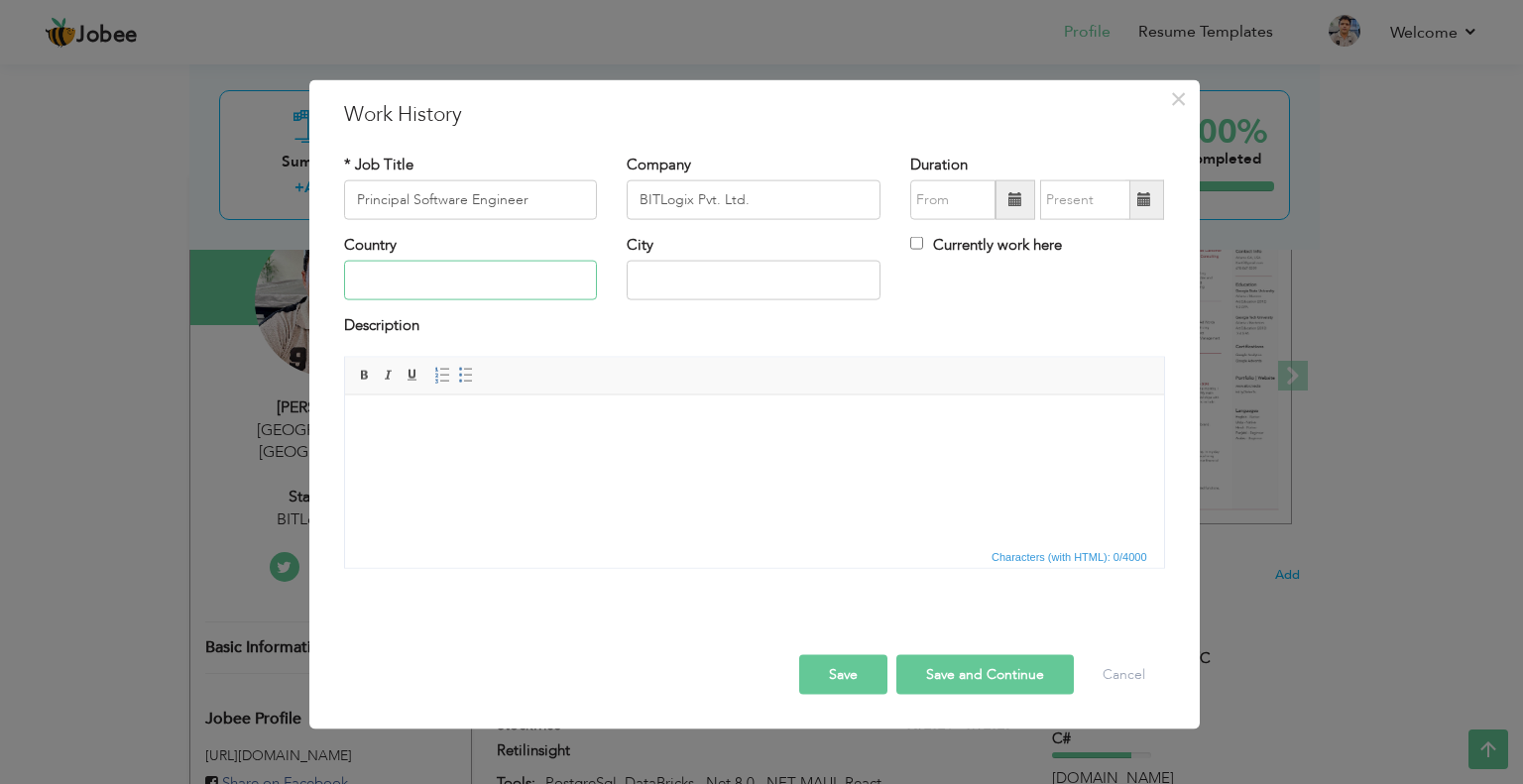click at bounding box center [471, 280] 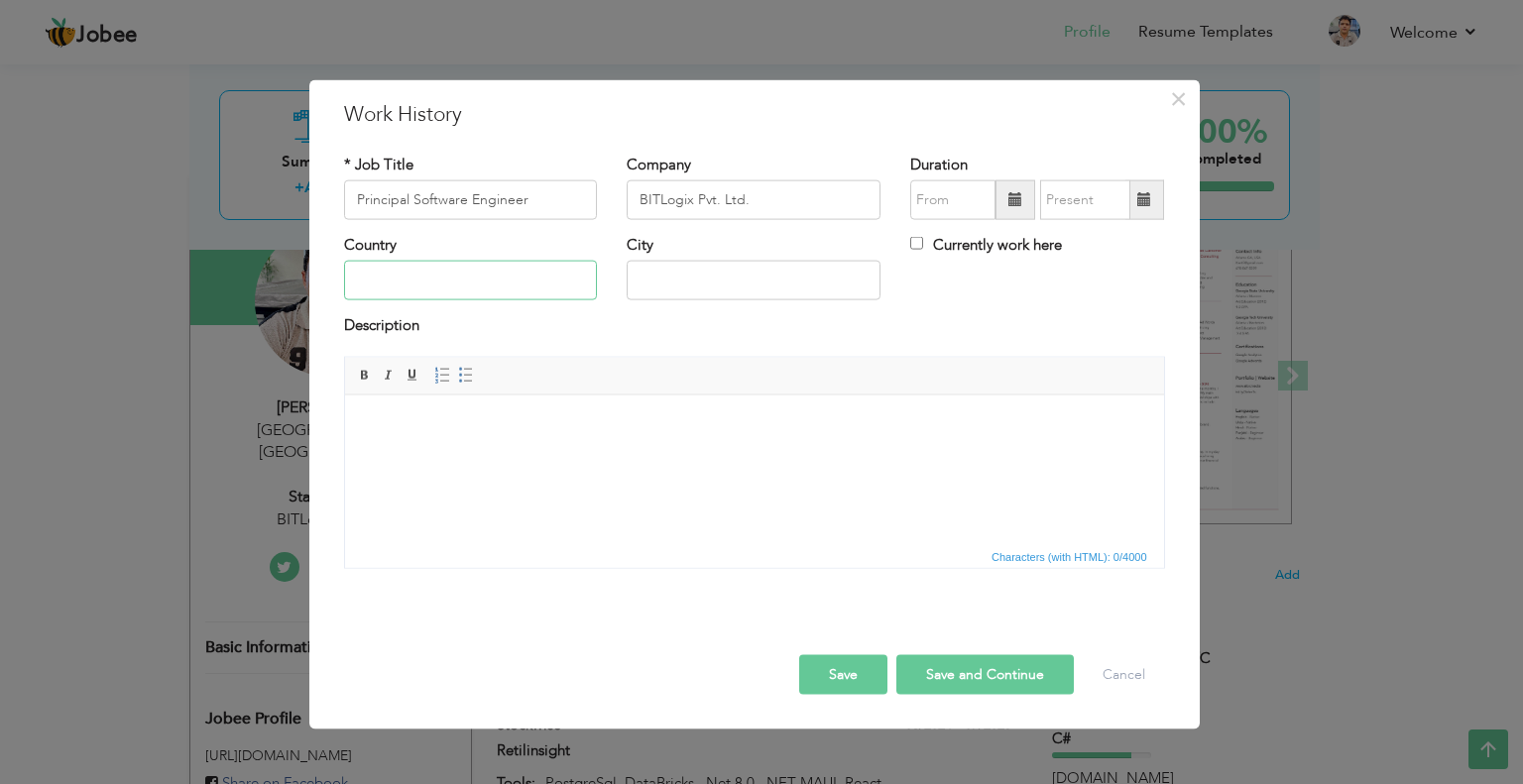 type on "[GEOGRAPHIC_DATA]" 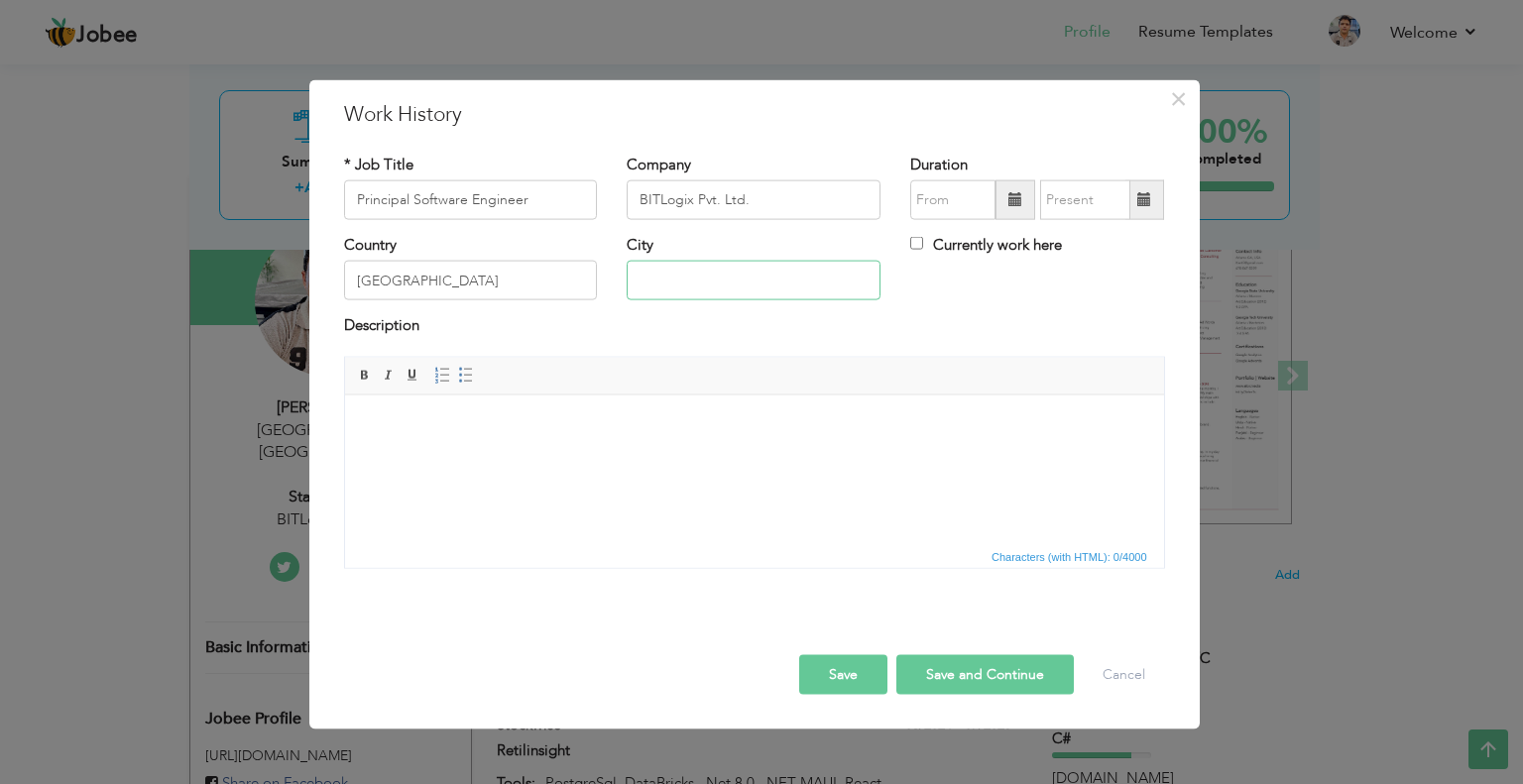 type on "[GEOGRAPHIC_DATA]" 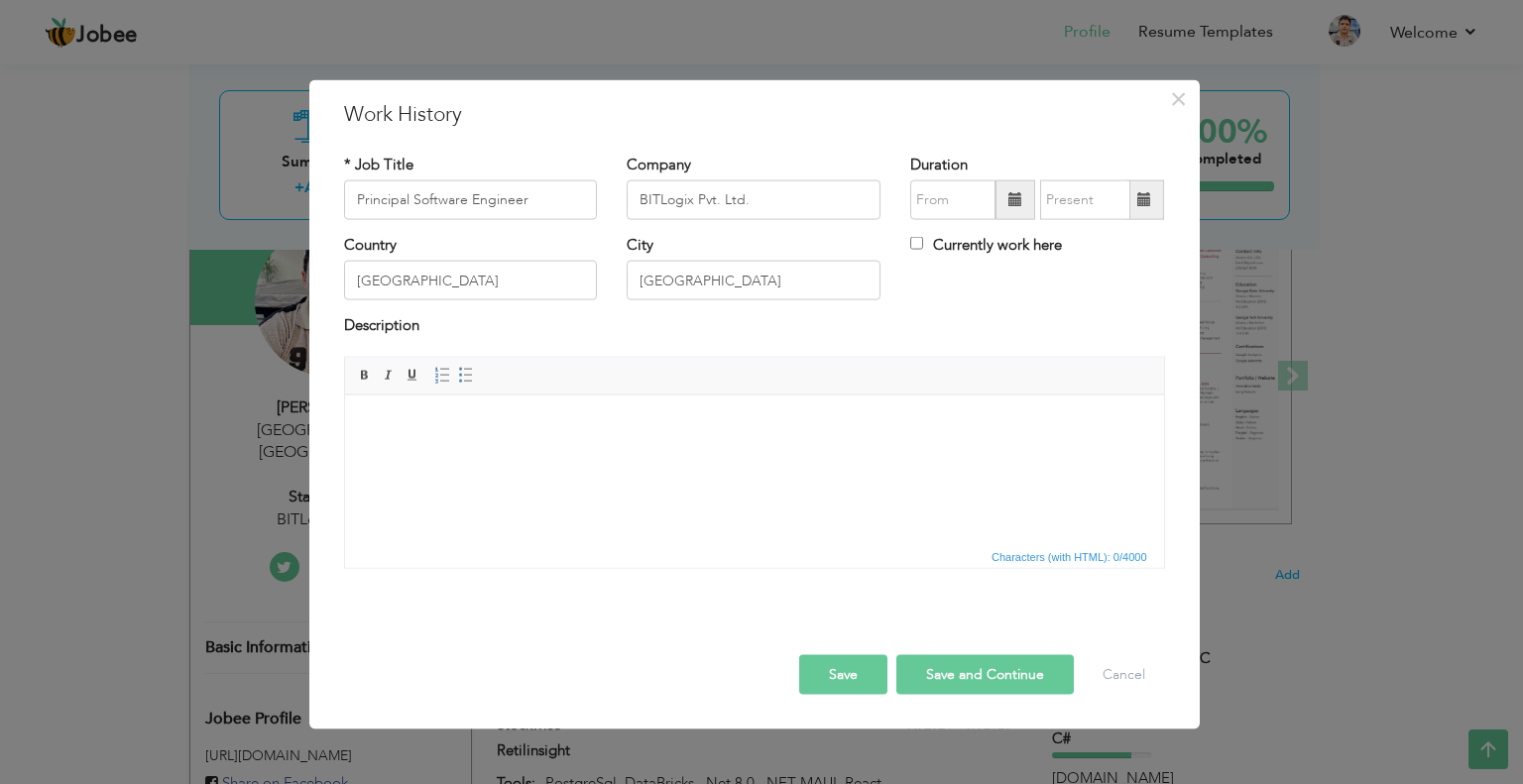 click at bounding box center (1015, 200) 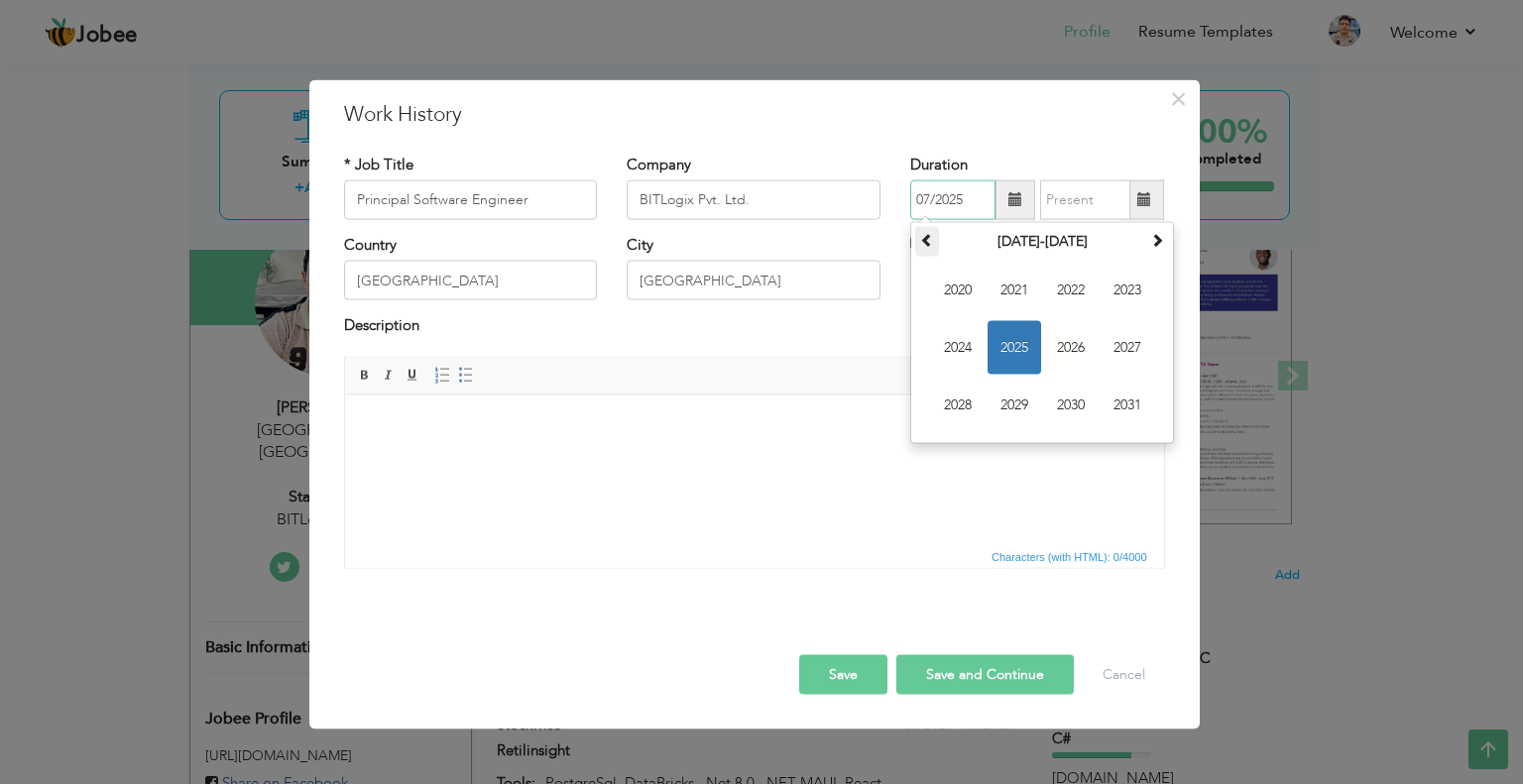 click at bounding box center [927, 242] 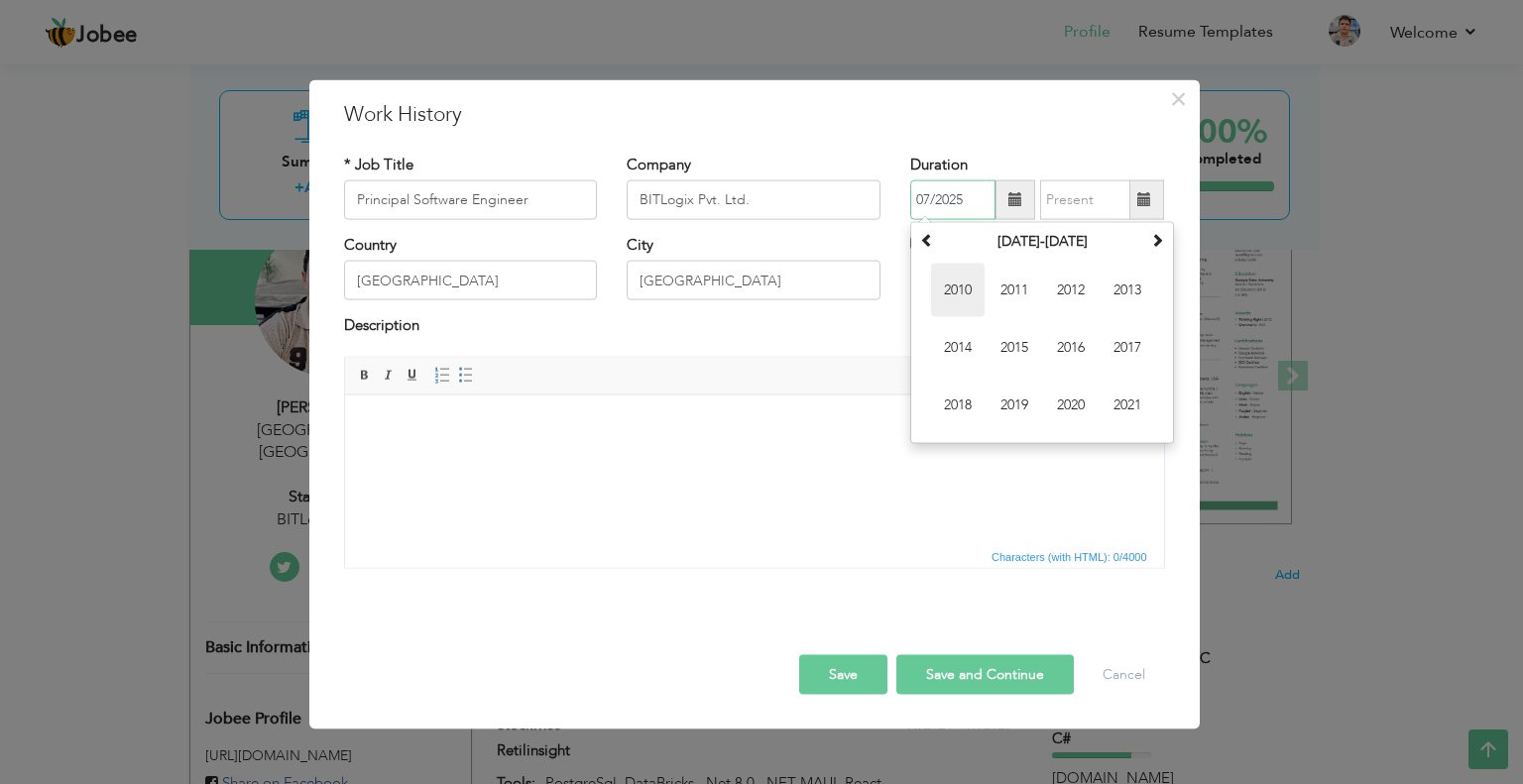 click on "2010" at bounding box center (958, 290) 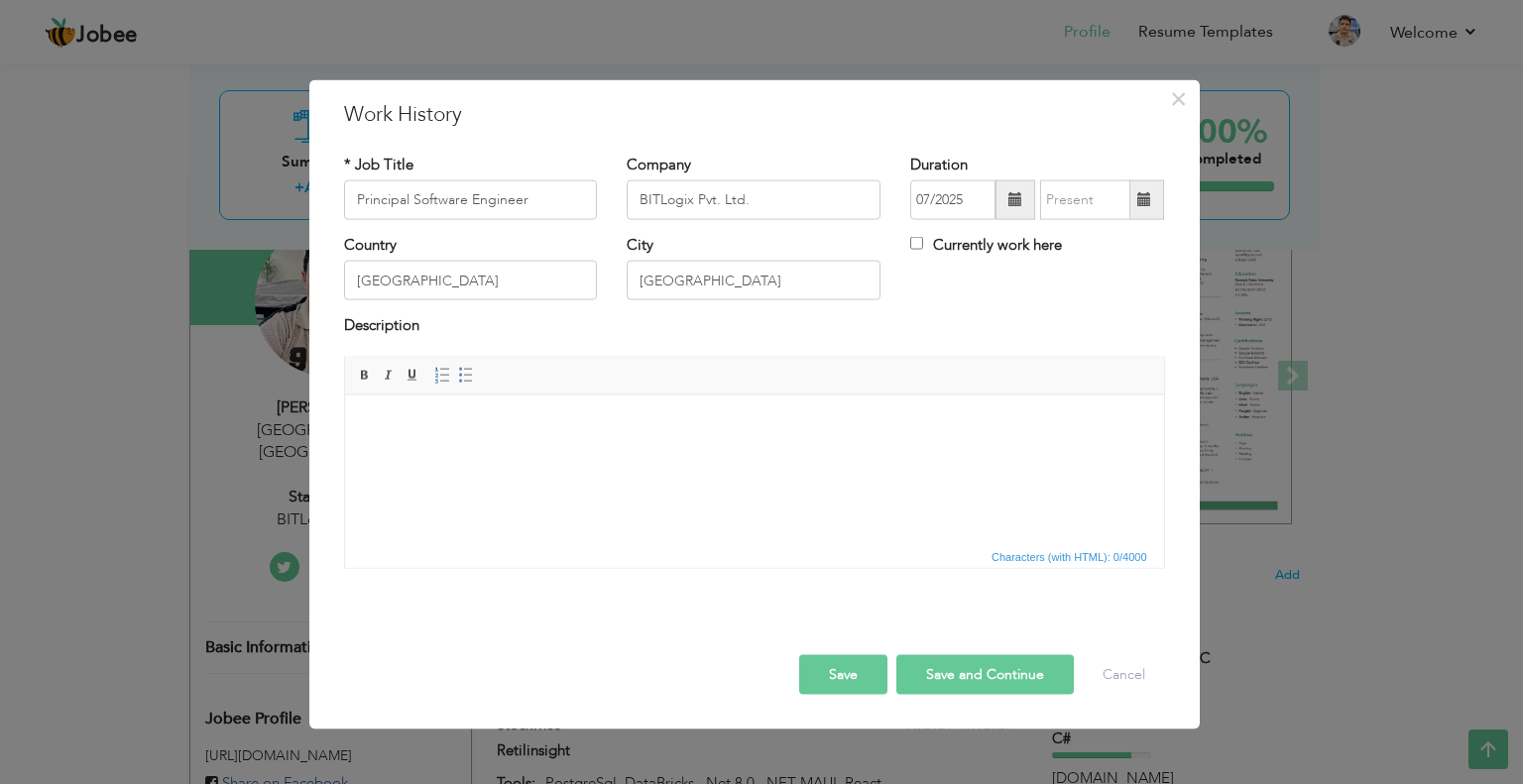 click at bounding box center (1015, 200) 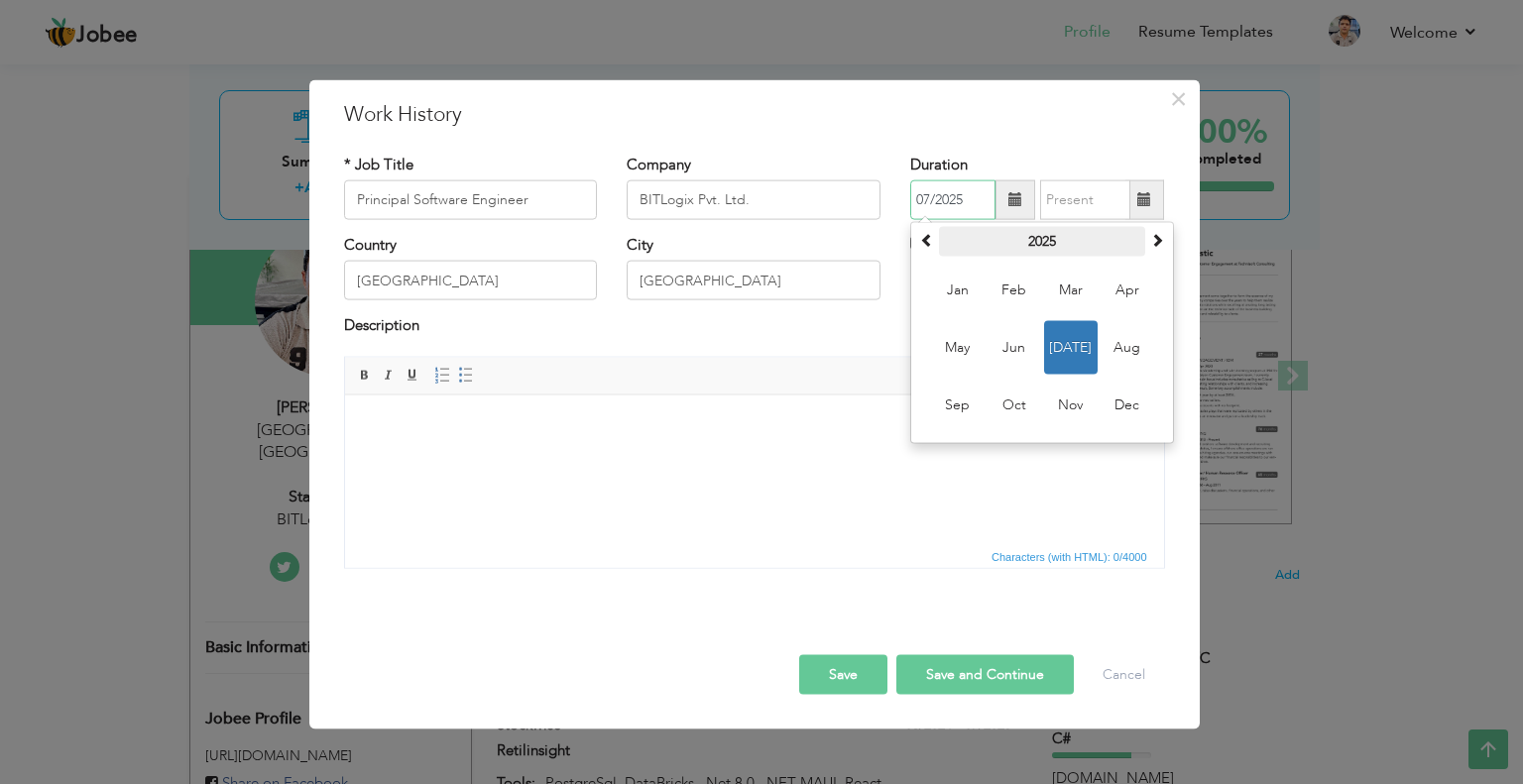 click on "2025" at bounding box center [1042, 242] 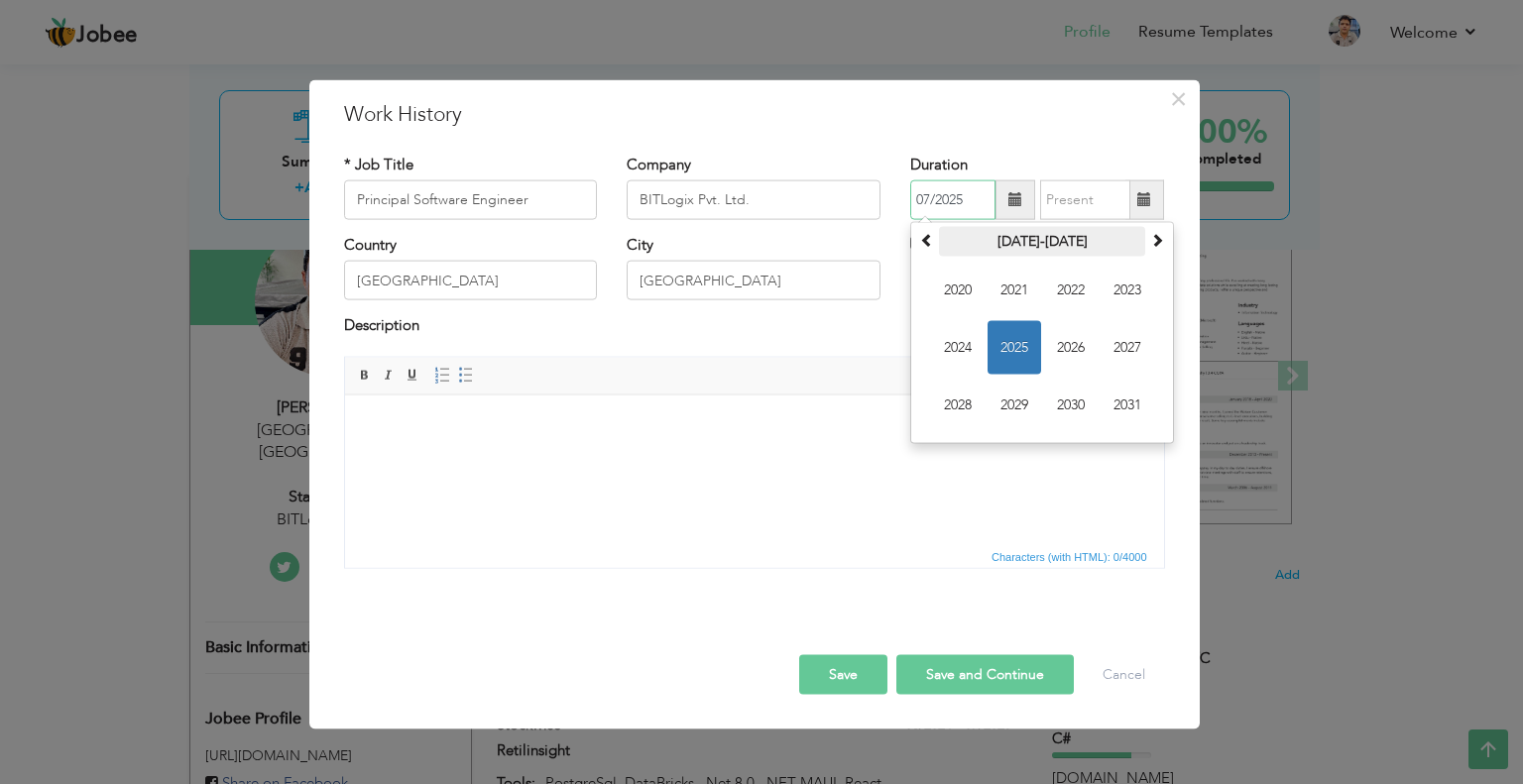 click on "2020-2031" at bounding box center [1042, 242] 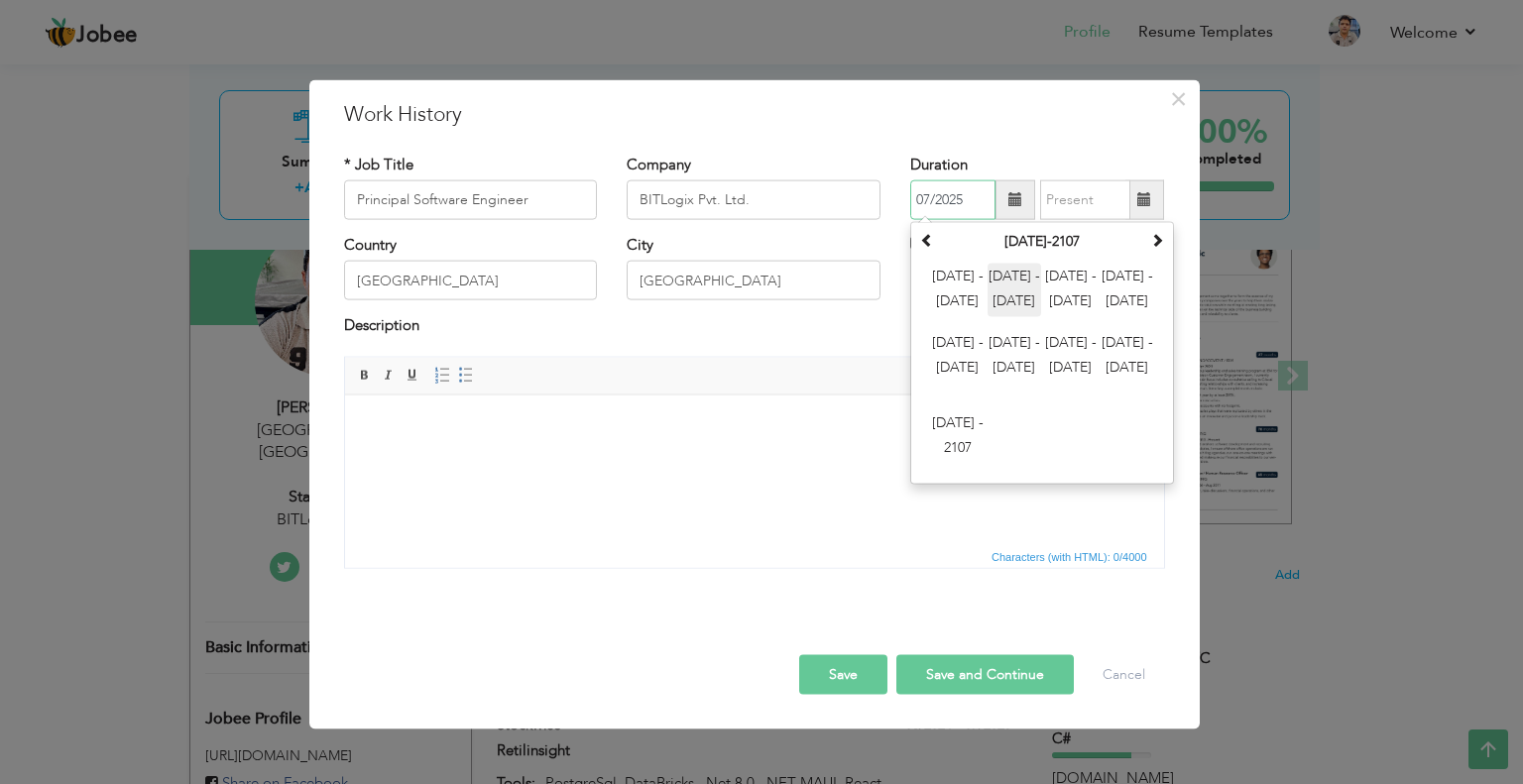 click on "2012 - 2023" at bounding box center (1014, 290) 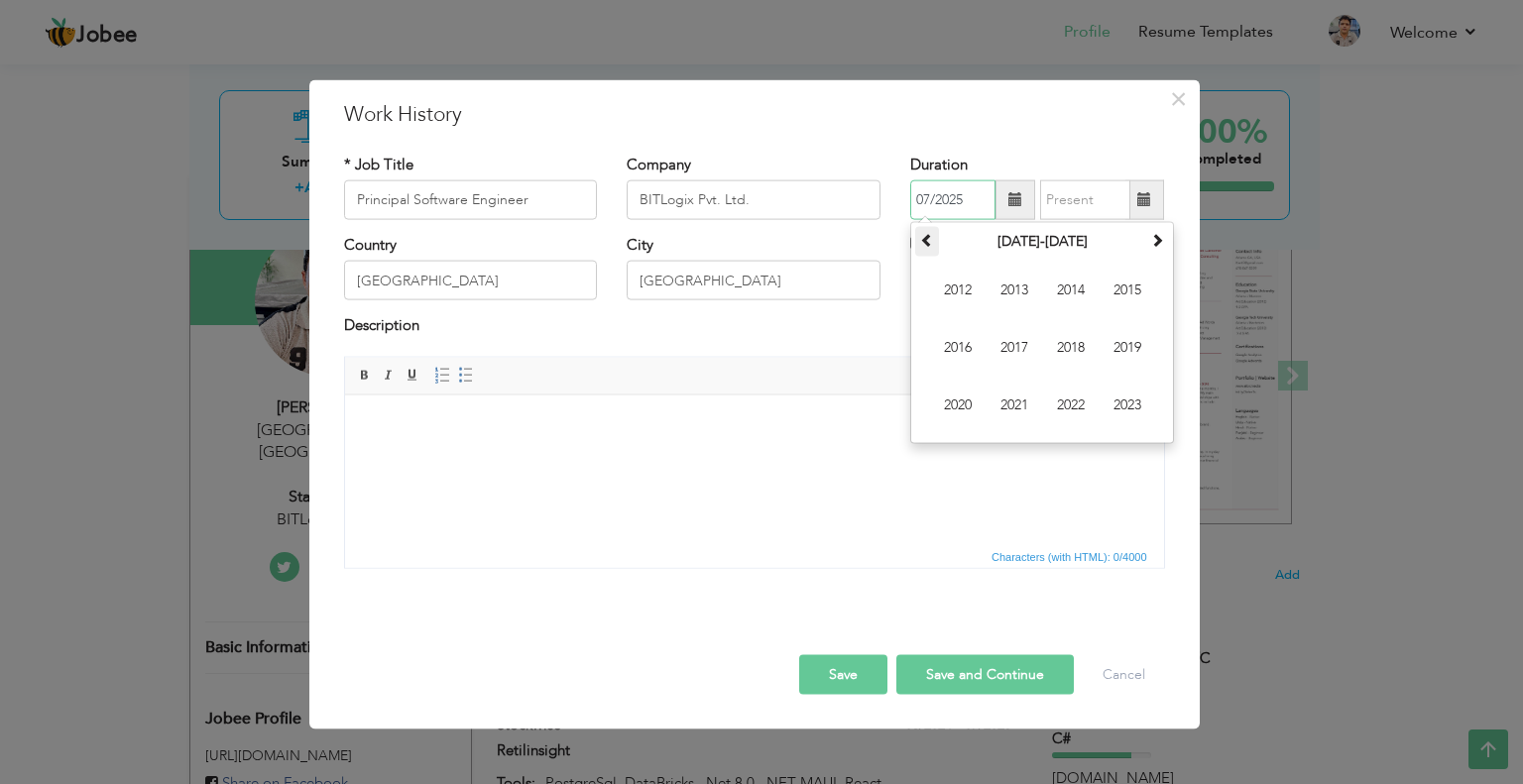 click at bounding box center [927, 242] 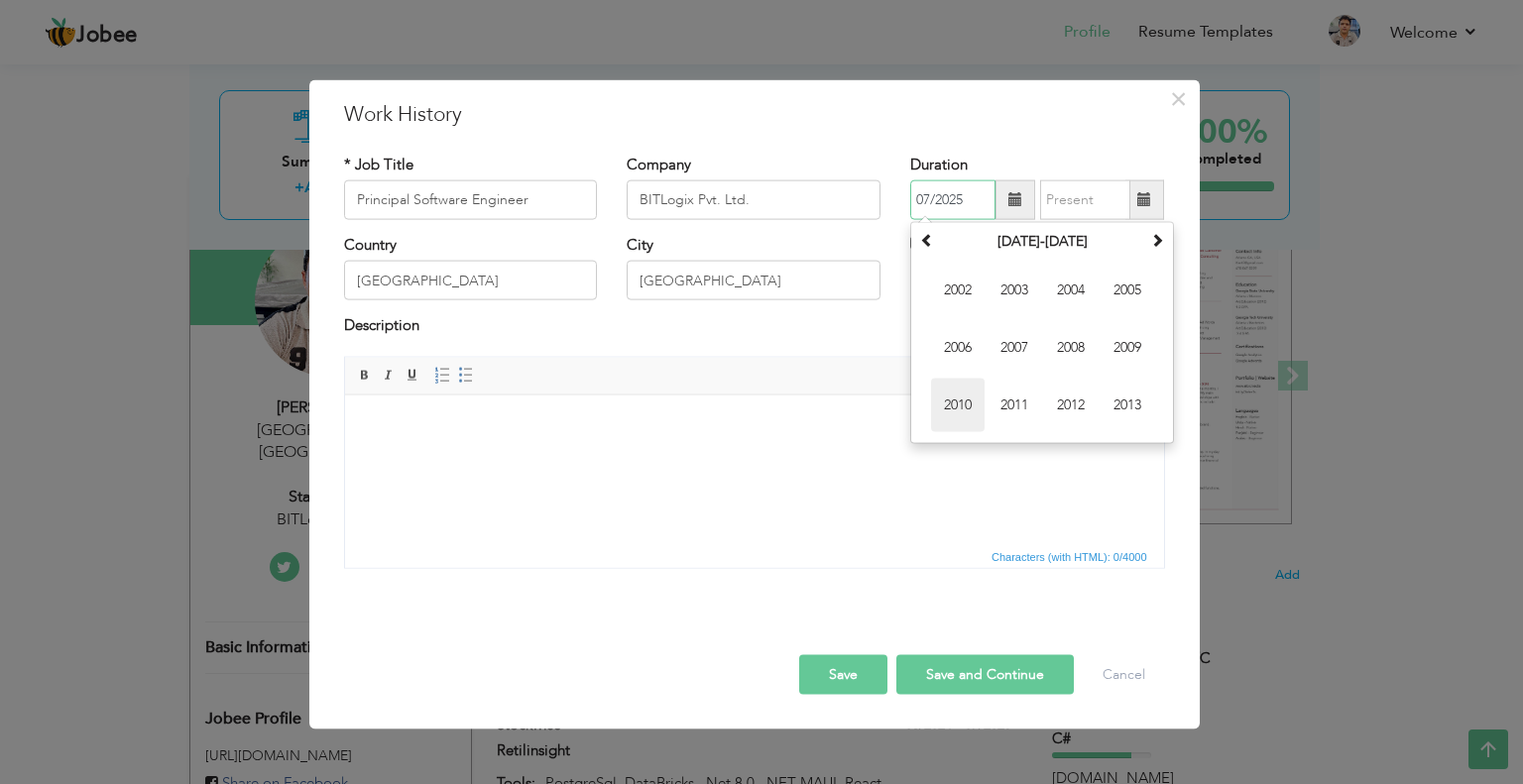 click on "2010" at bounding box center (958, 405) 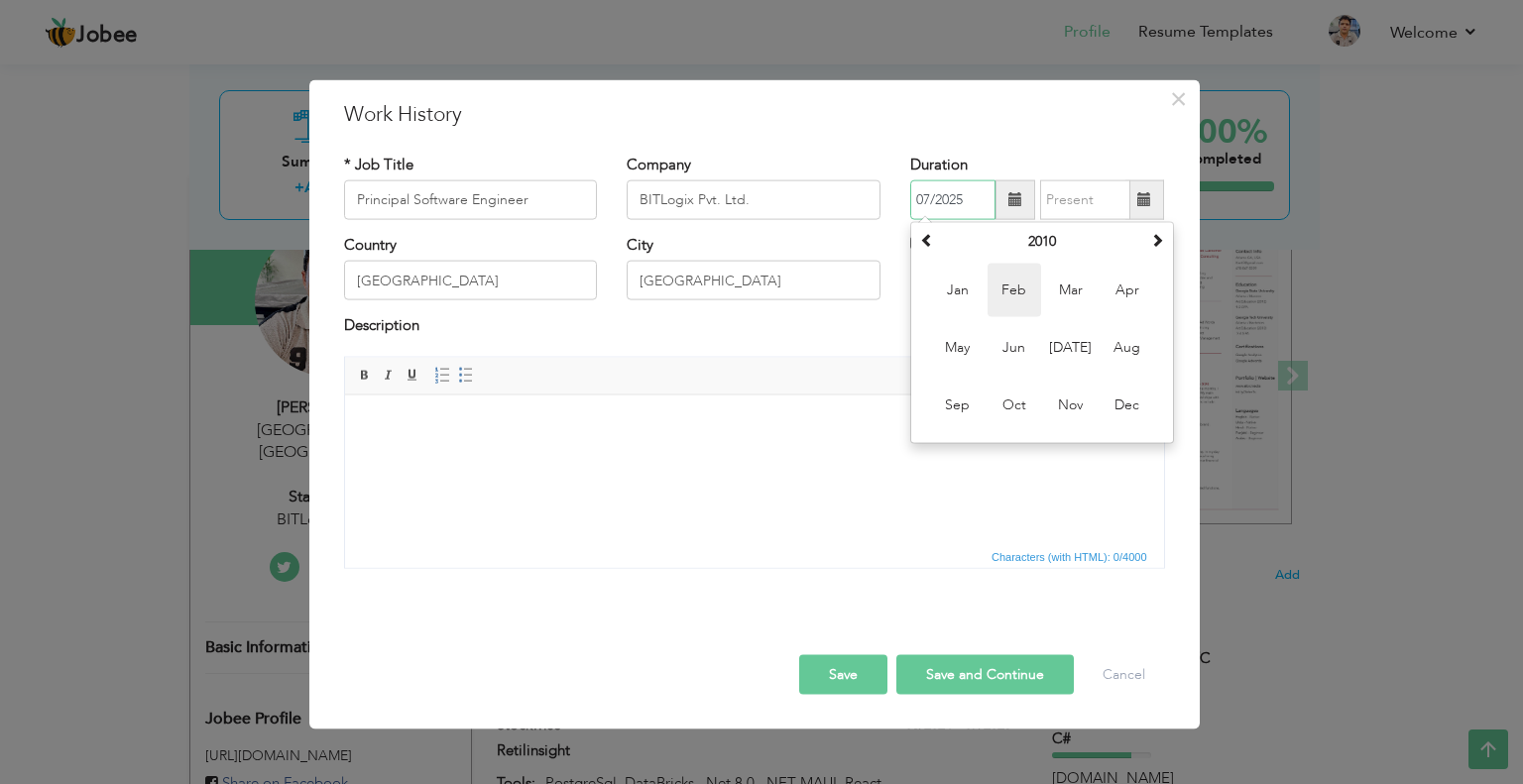 click on "Feb" at bounding box center [1014, 290] 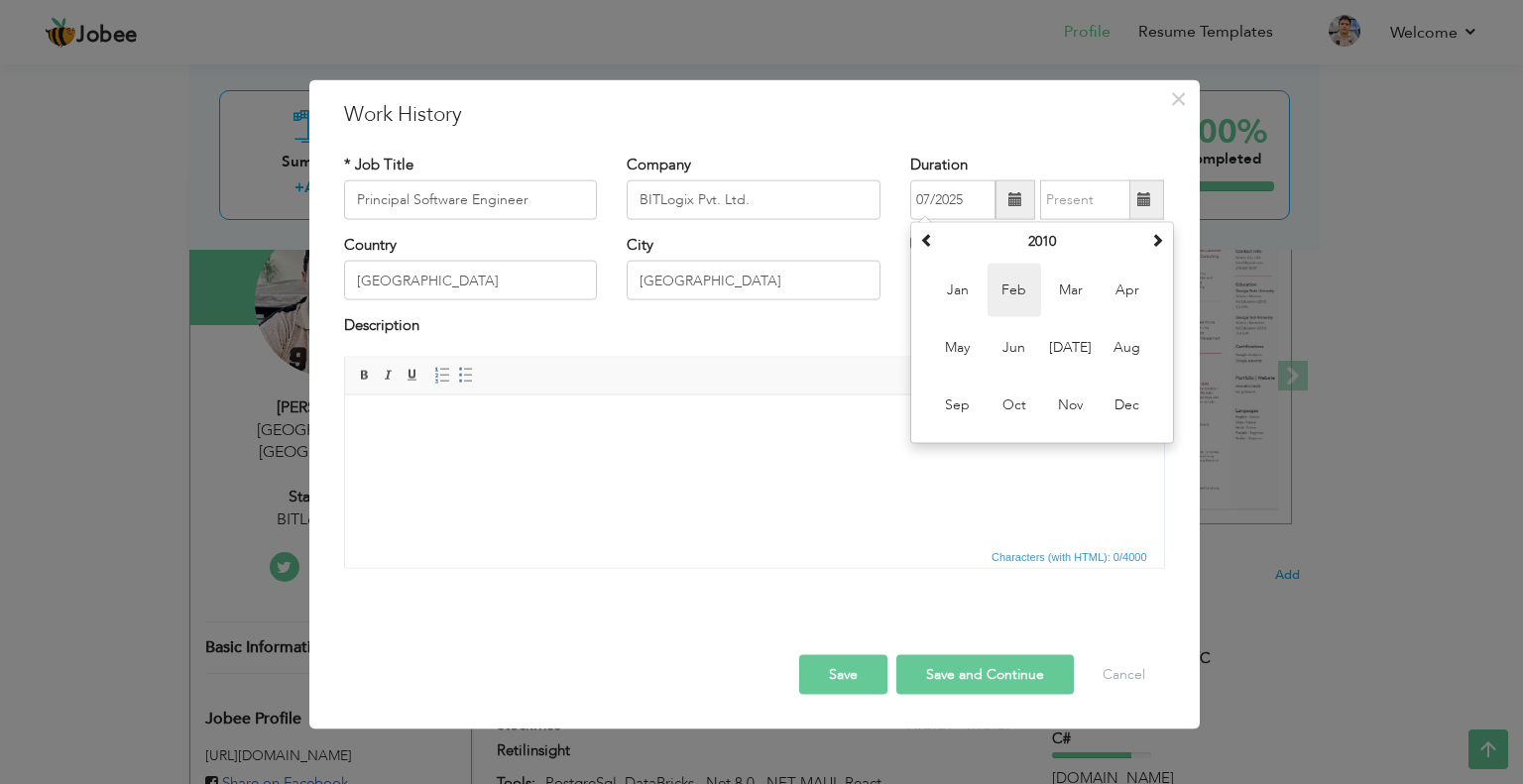 type on "02/2010" 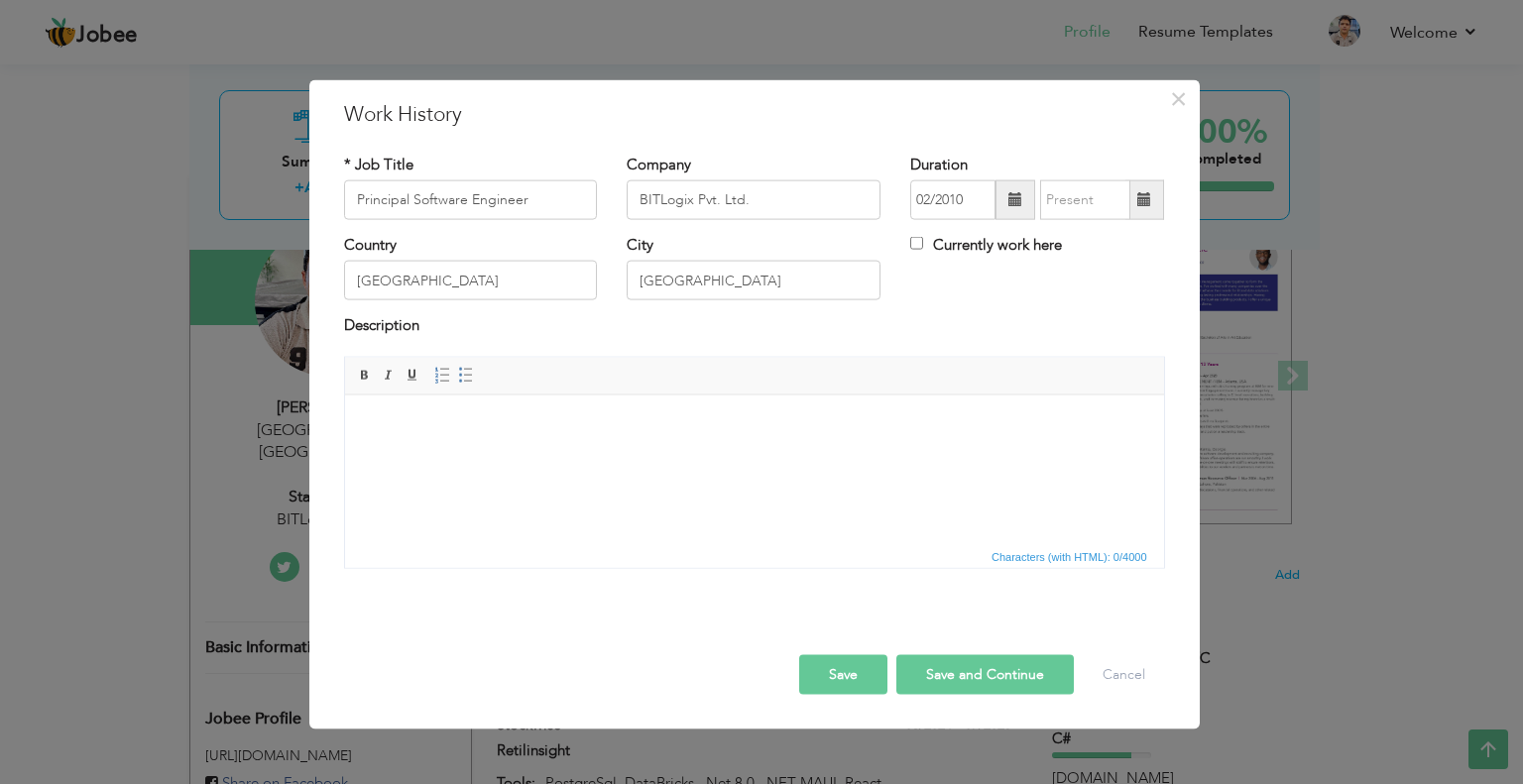 click at bounding box center [1144, 199] 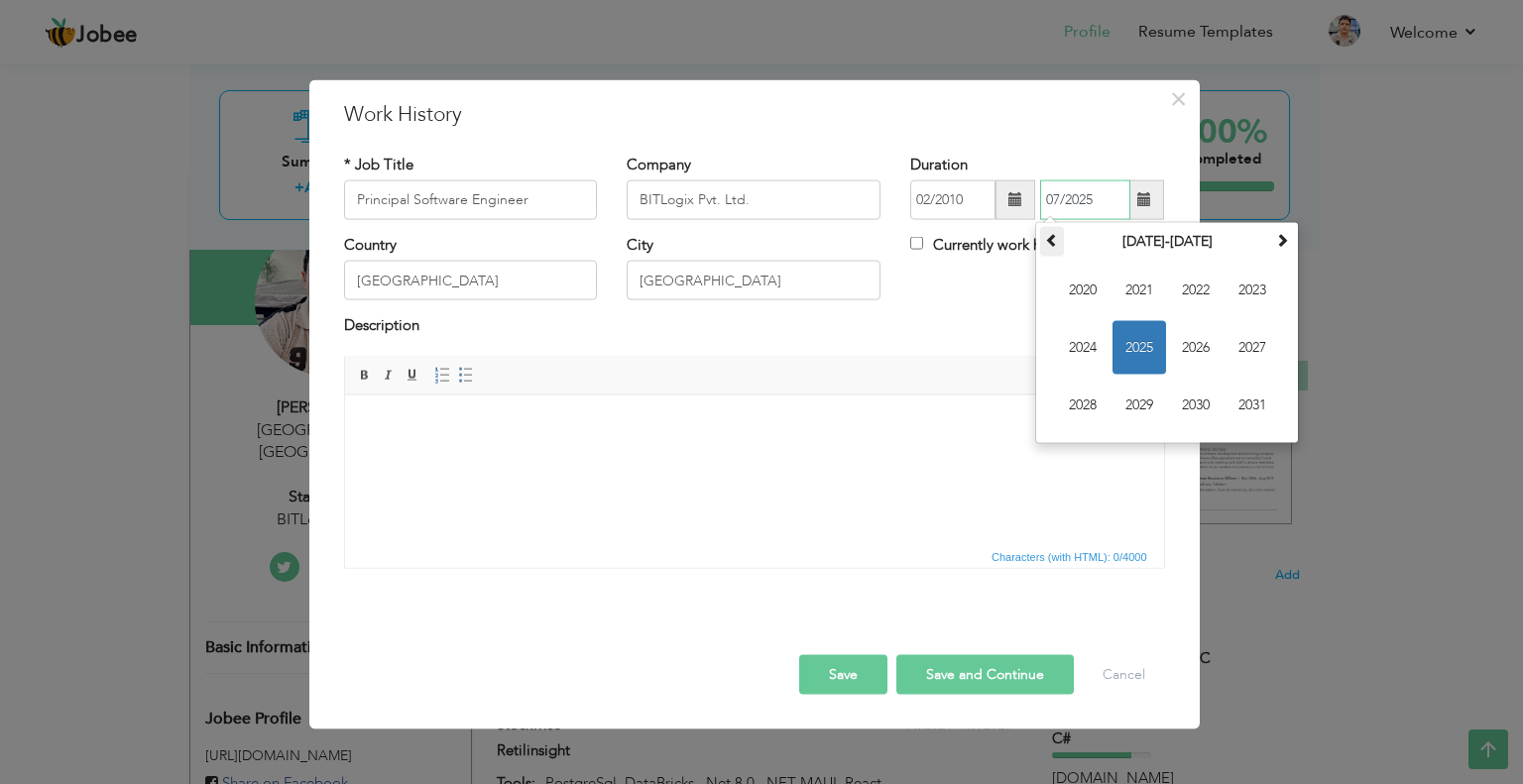 click at bounding box center (1052, 240) 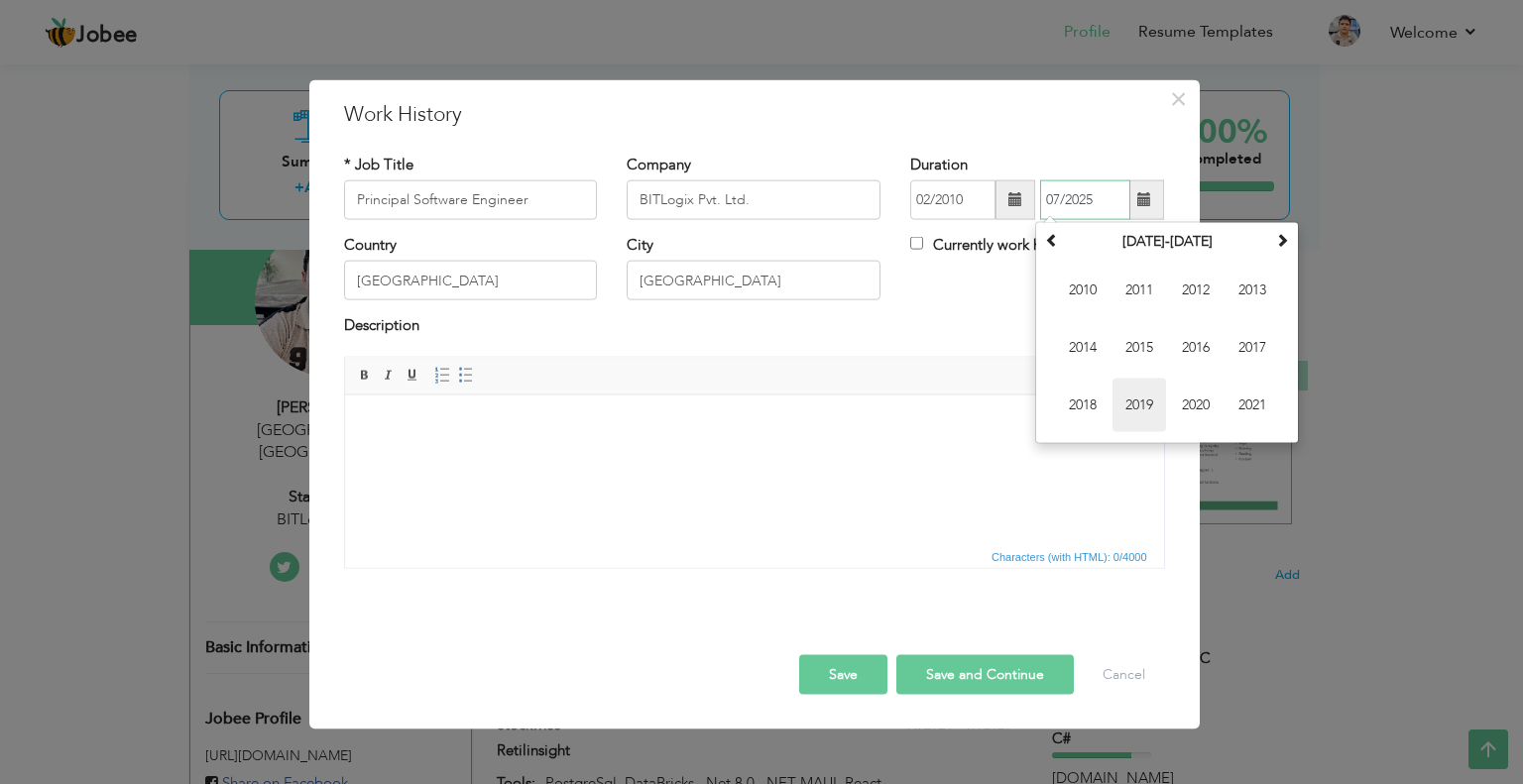 click on "2019" at bounding box center [1139, 405] 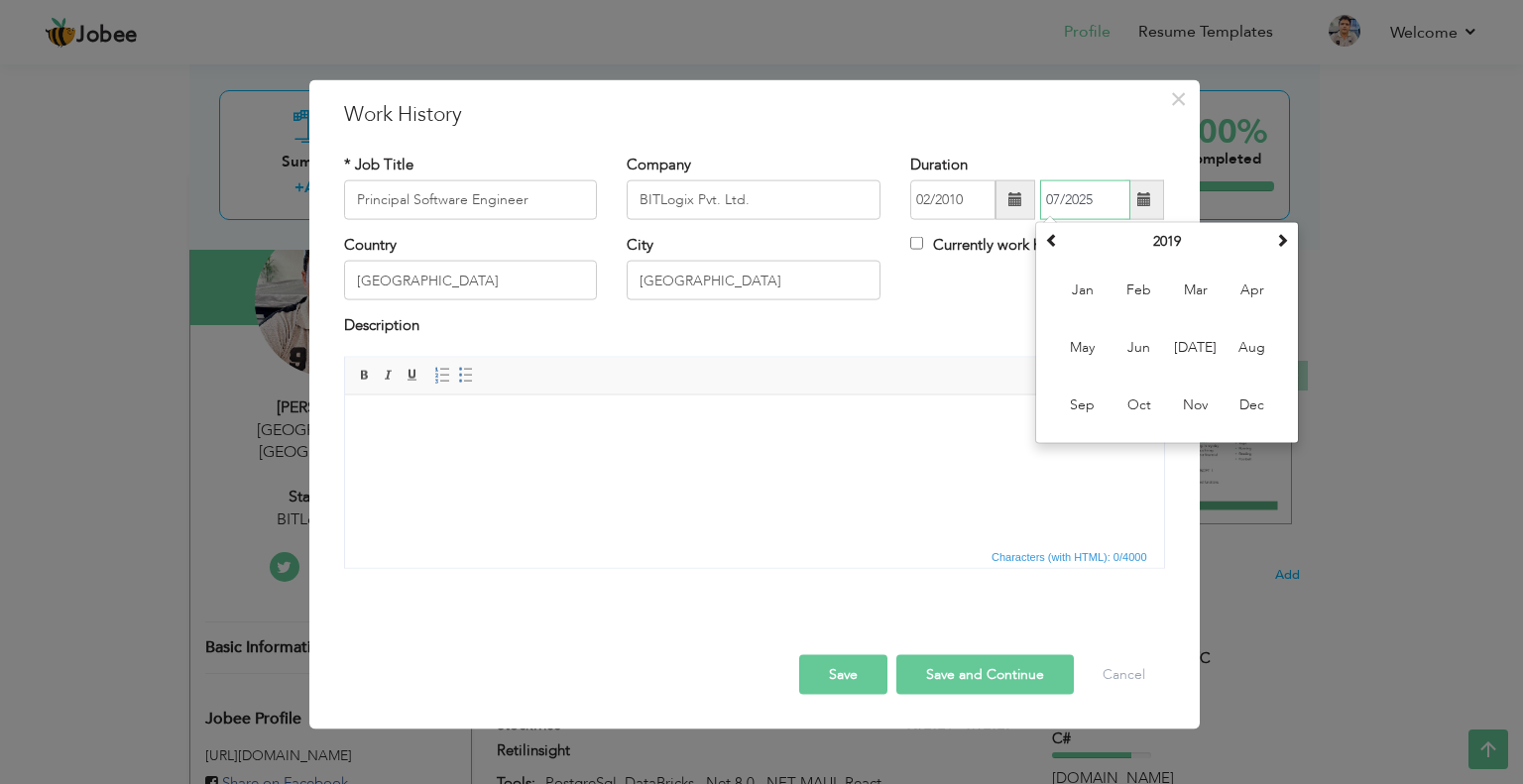 click on "Oct" at bounding box center (1139, 405) 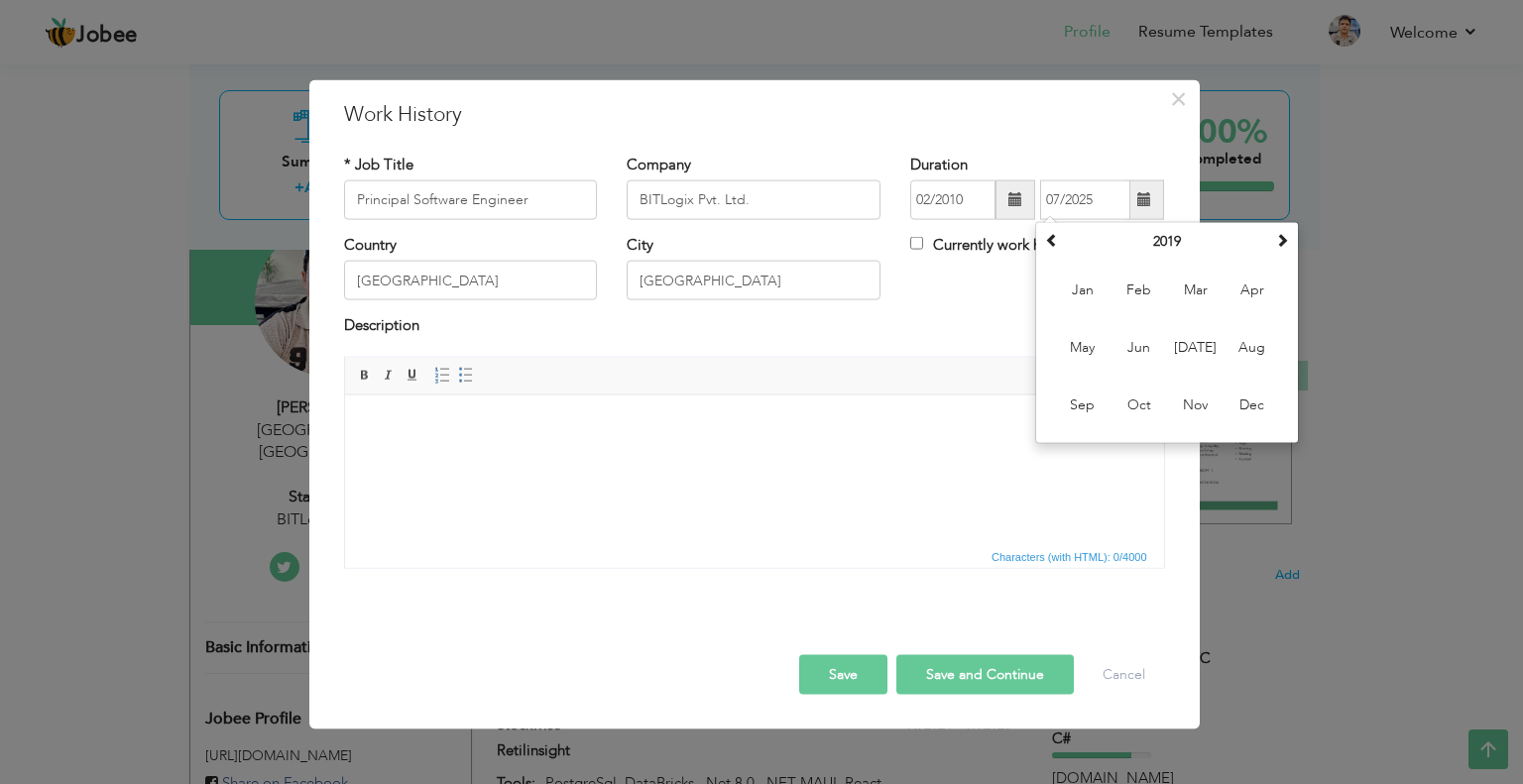 type on "10/2019" 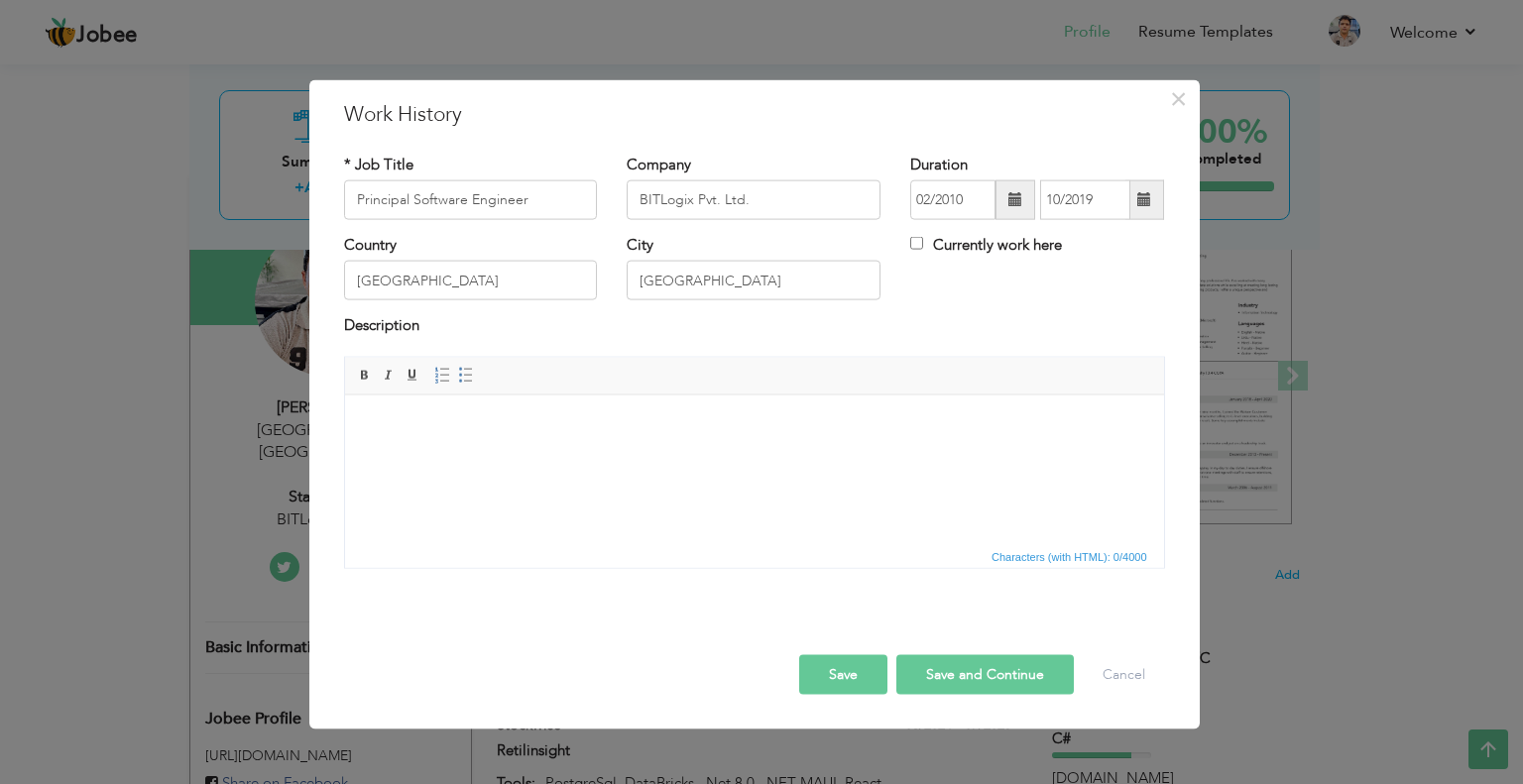 click on "Save and Continue" at bounding box center [985, 674] 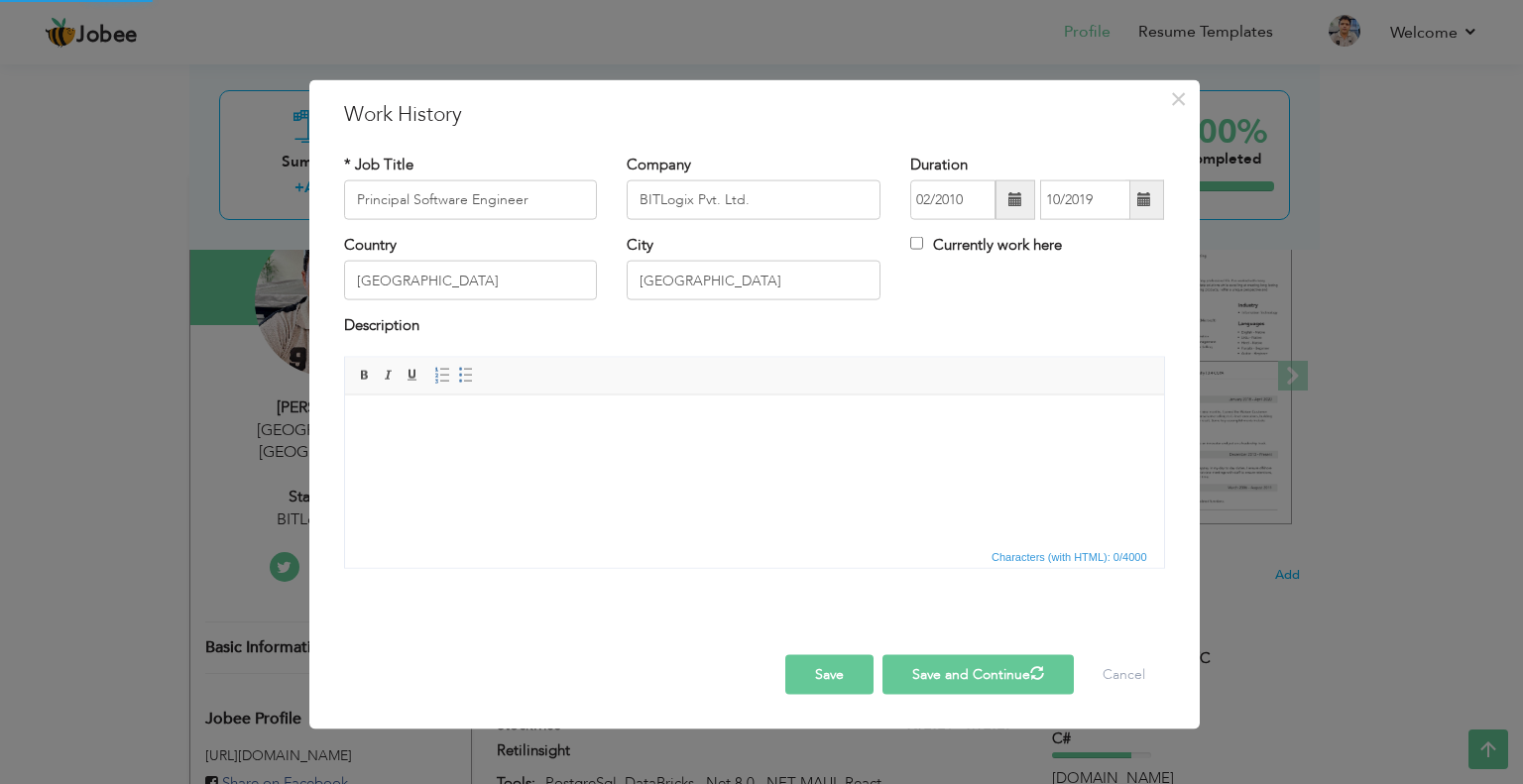 type 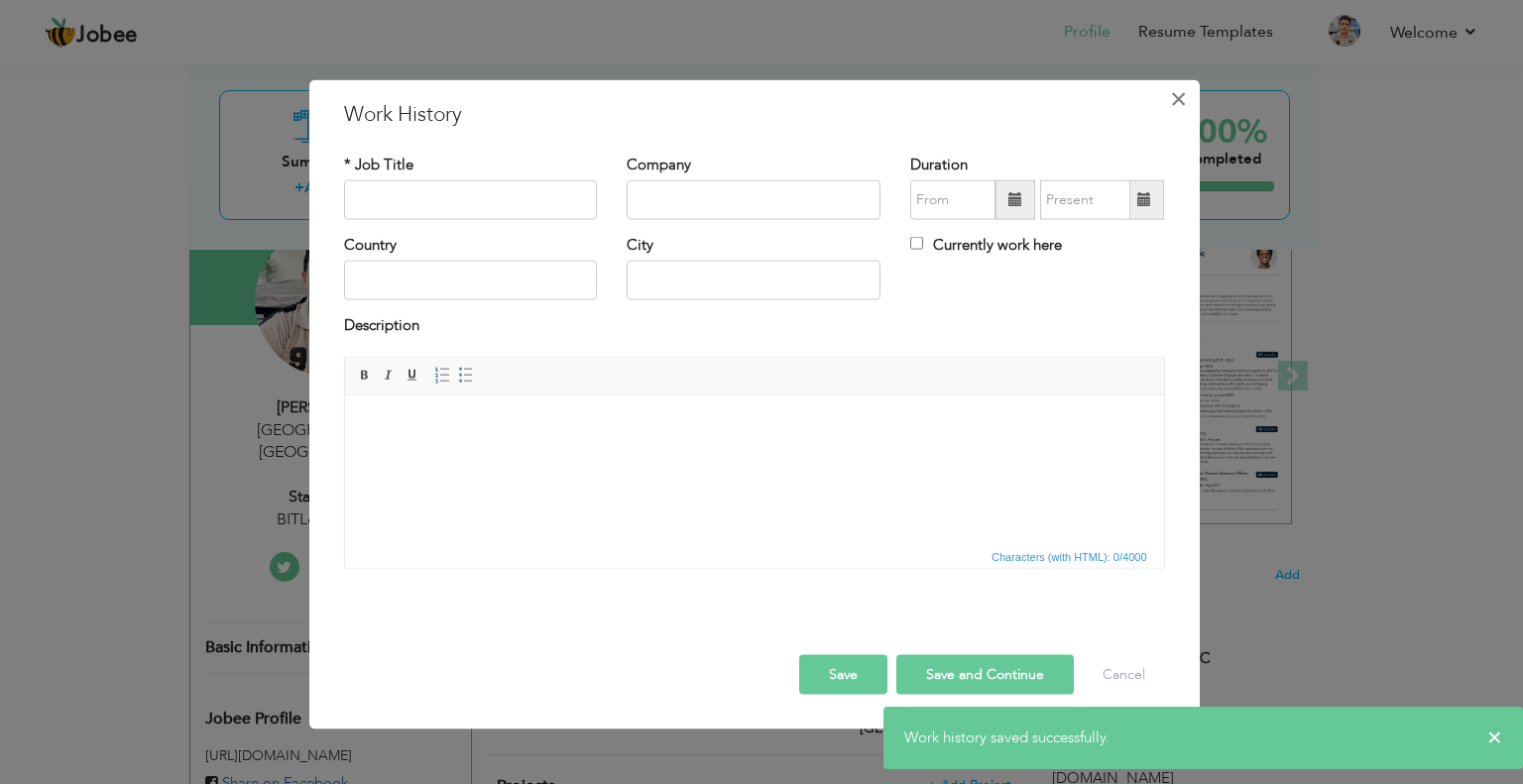 click on "×" at bounding box center (1178, 98) 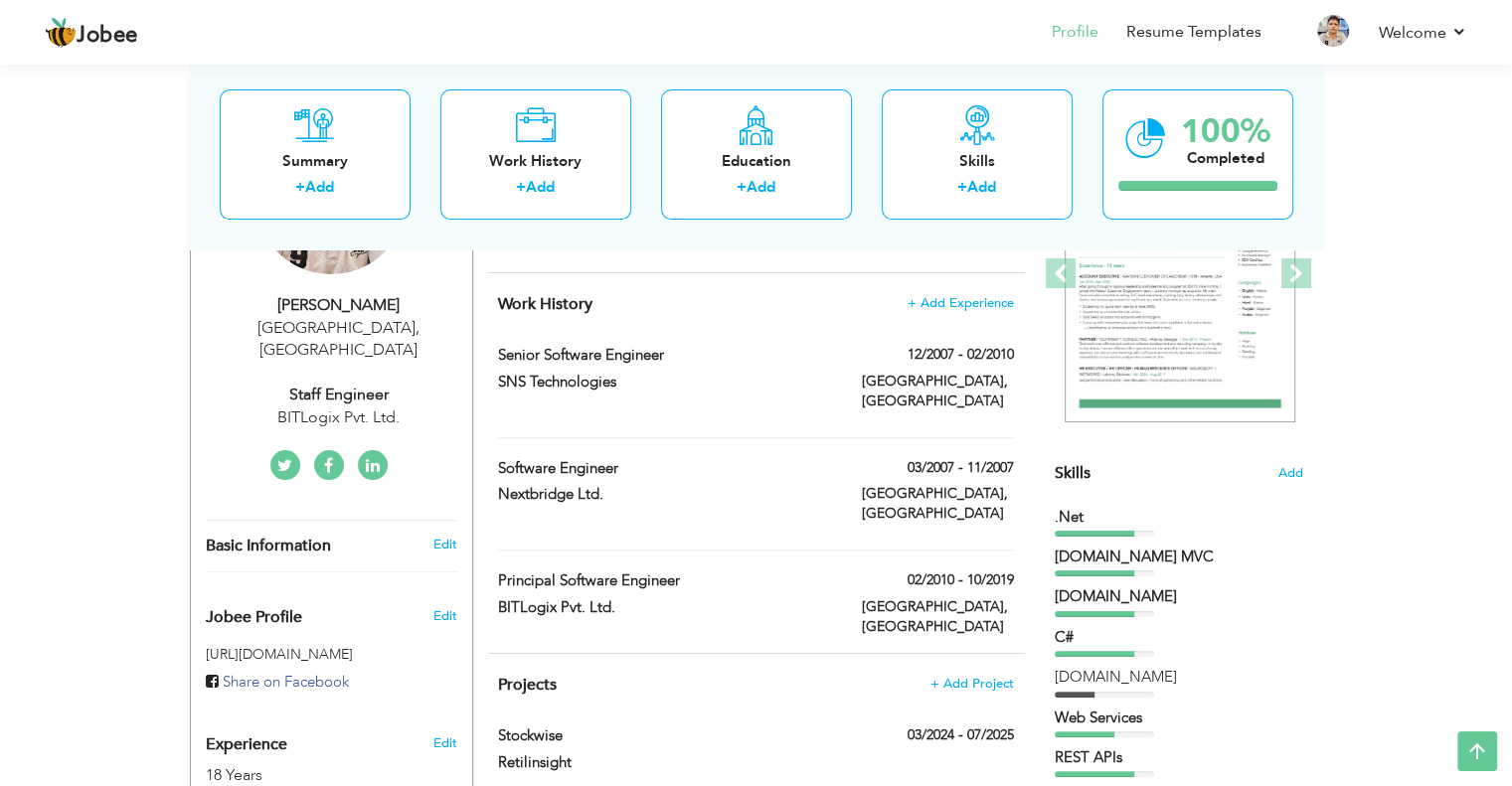 scroll, scrollTop: 298, scrollLeft: 0, axis: vertical 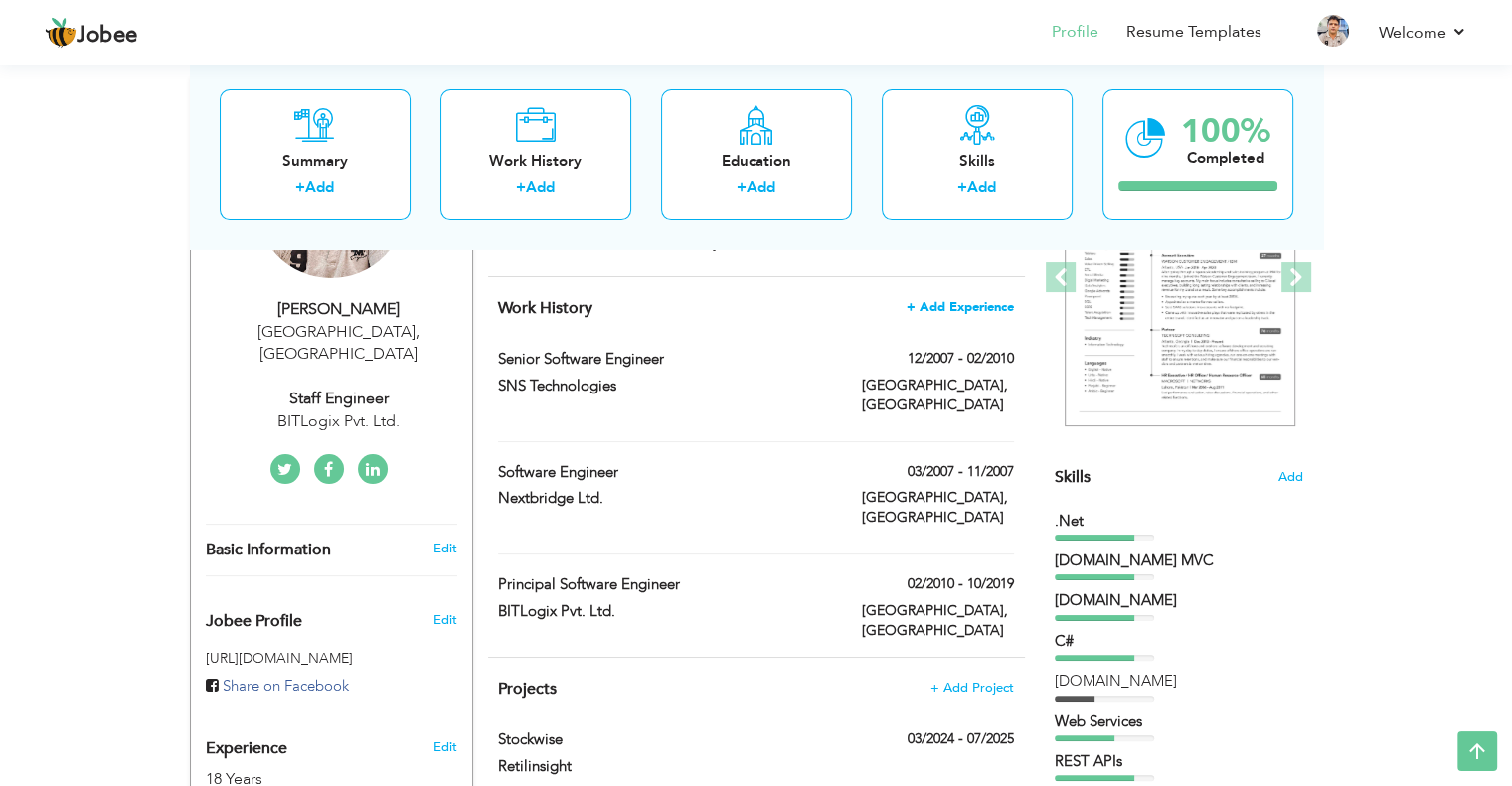 click on "+ Add Experience" at bounding box center (960, 307) 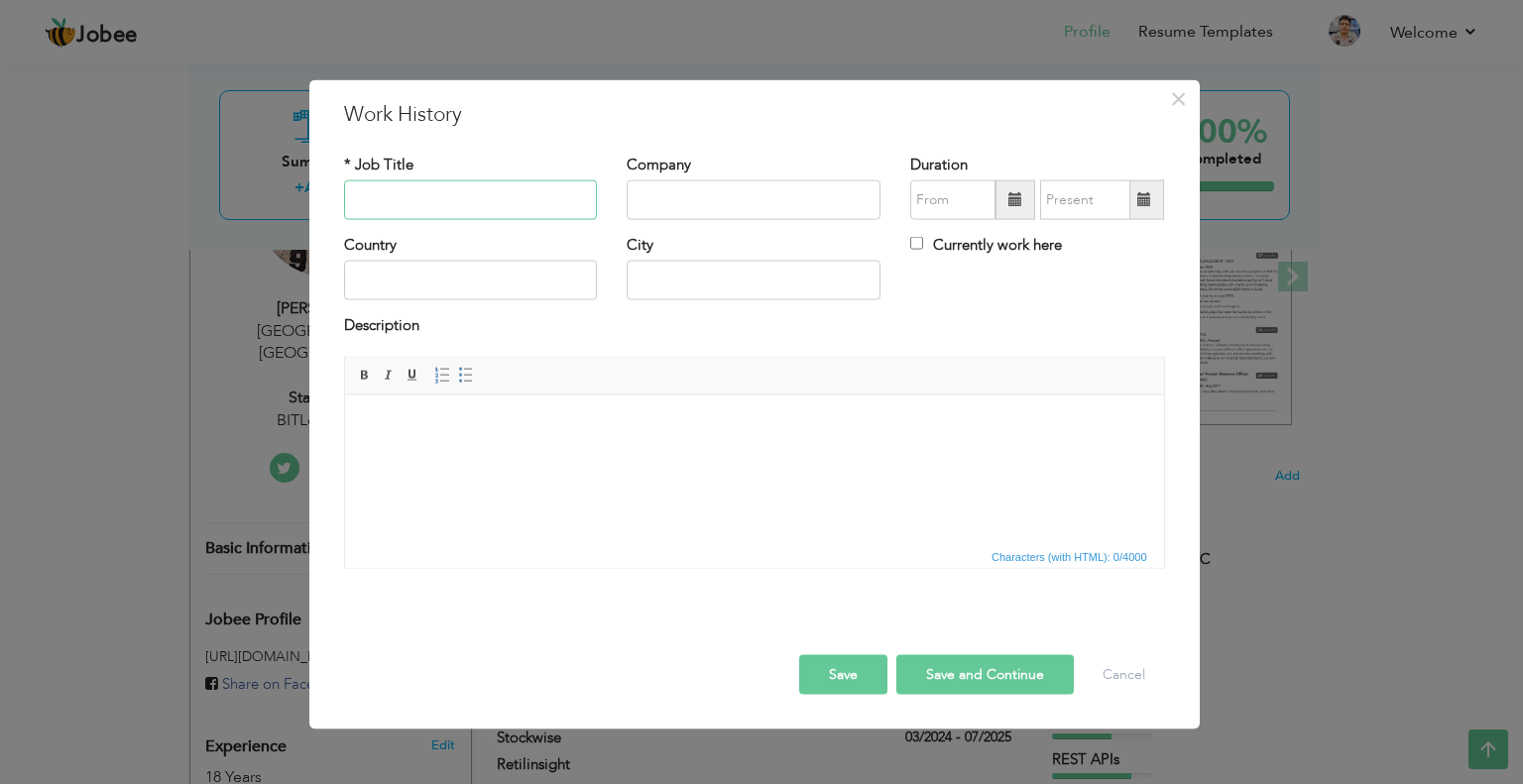 paste on "advisory software engineer" 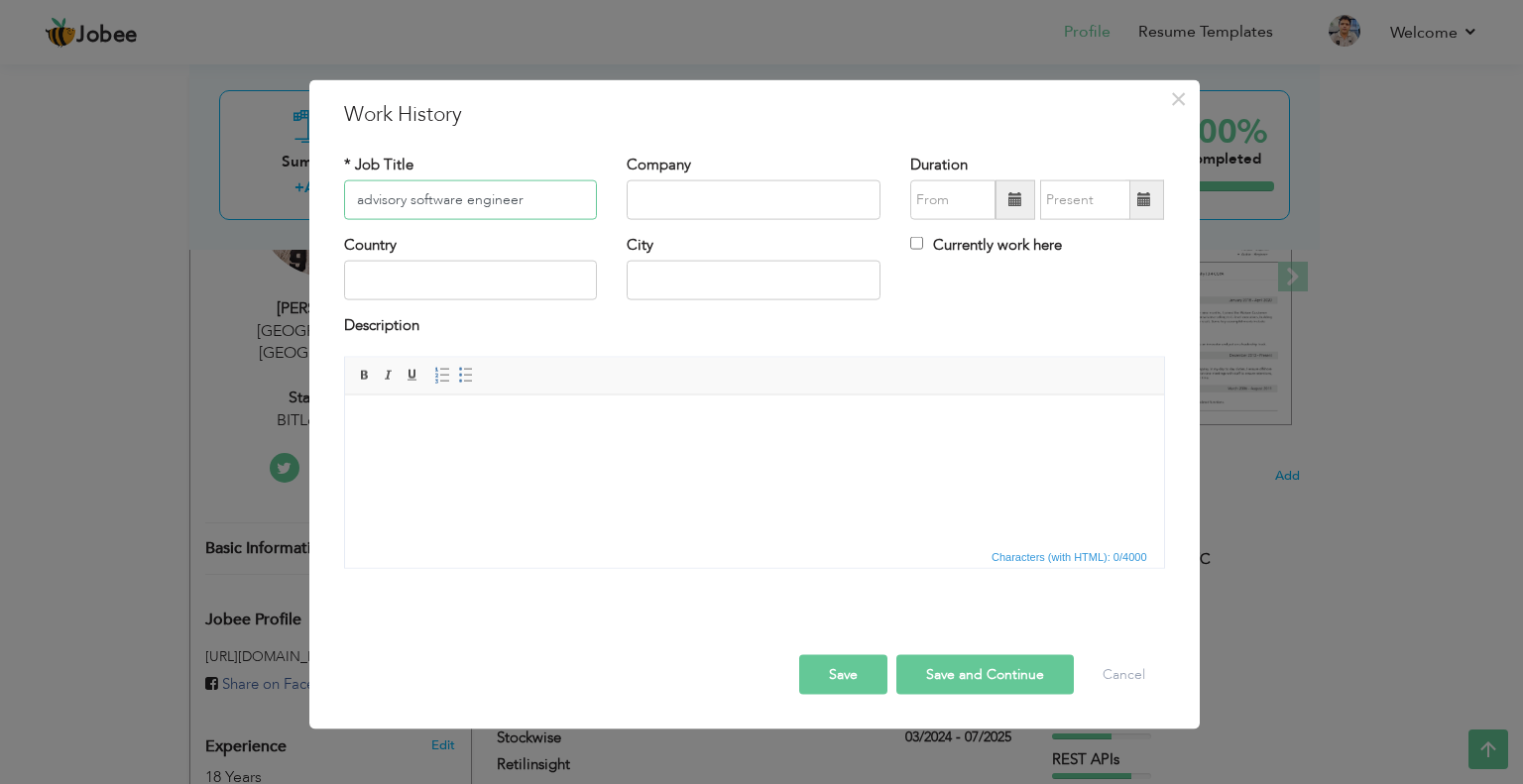 click on "advisory software engineer" at bounding box center [471, 200] 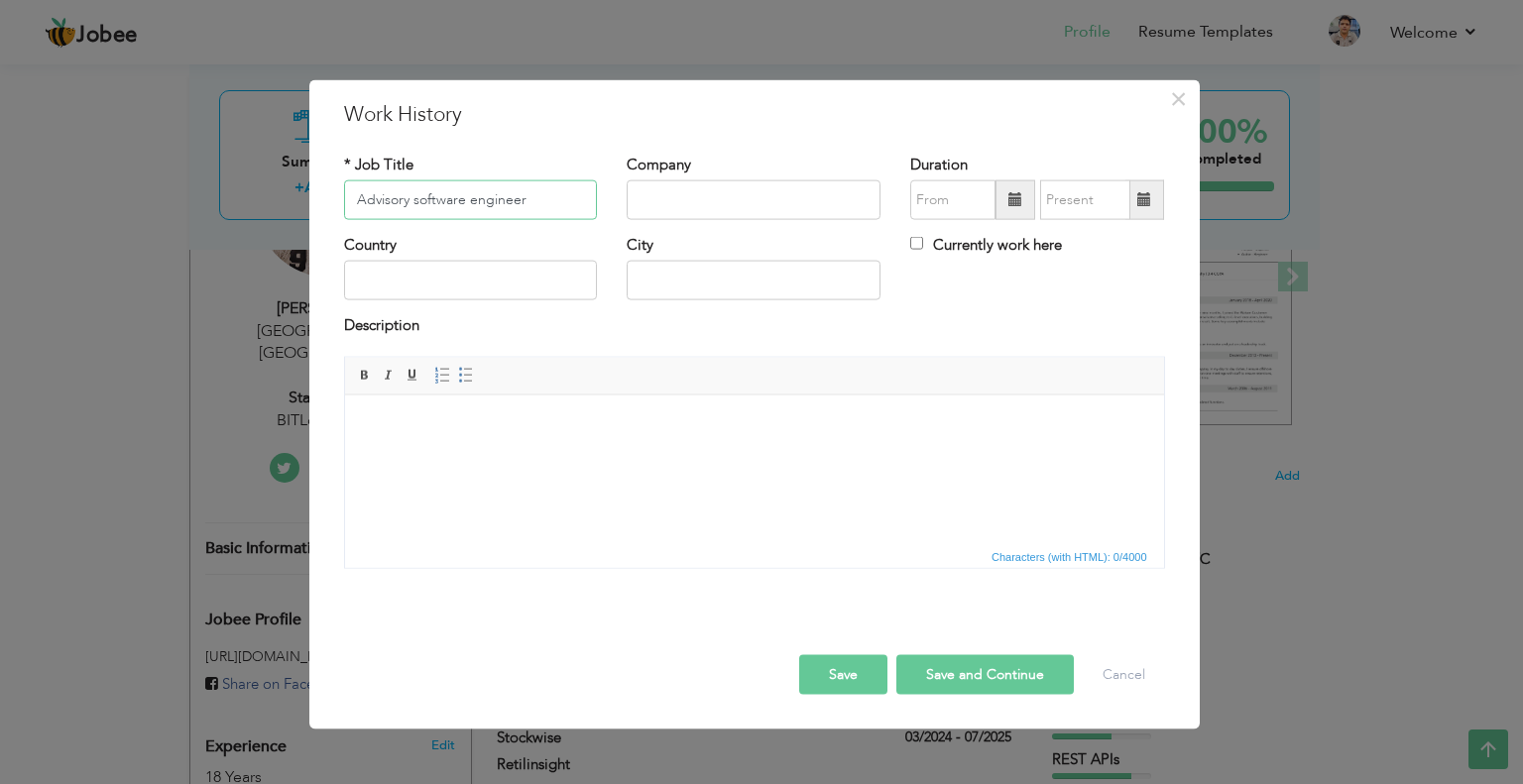 type on "Advisory software engineer" 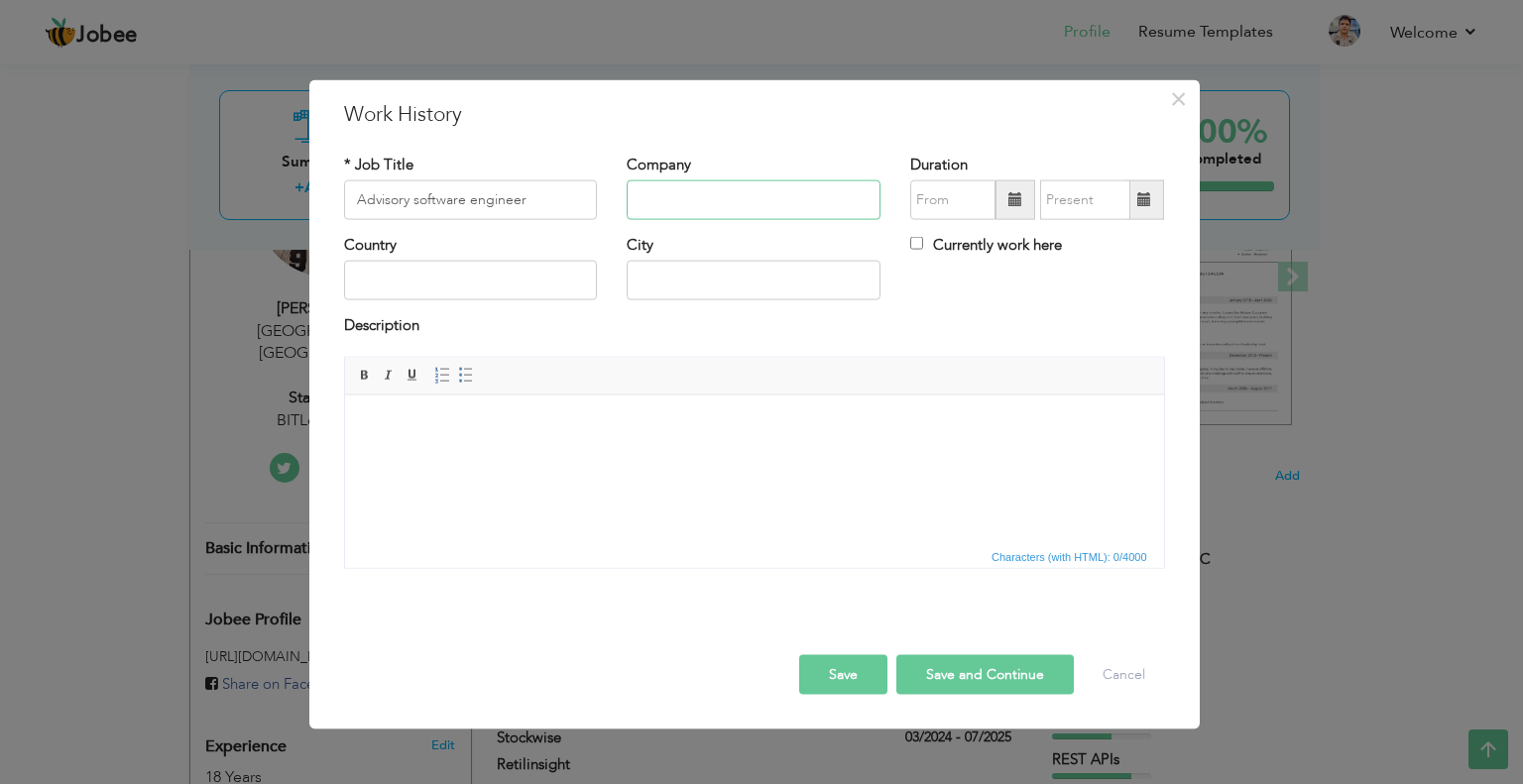 click at bounding box center [754, 200] 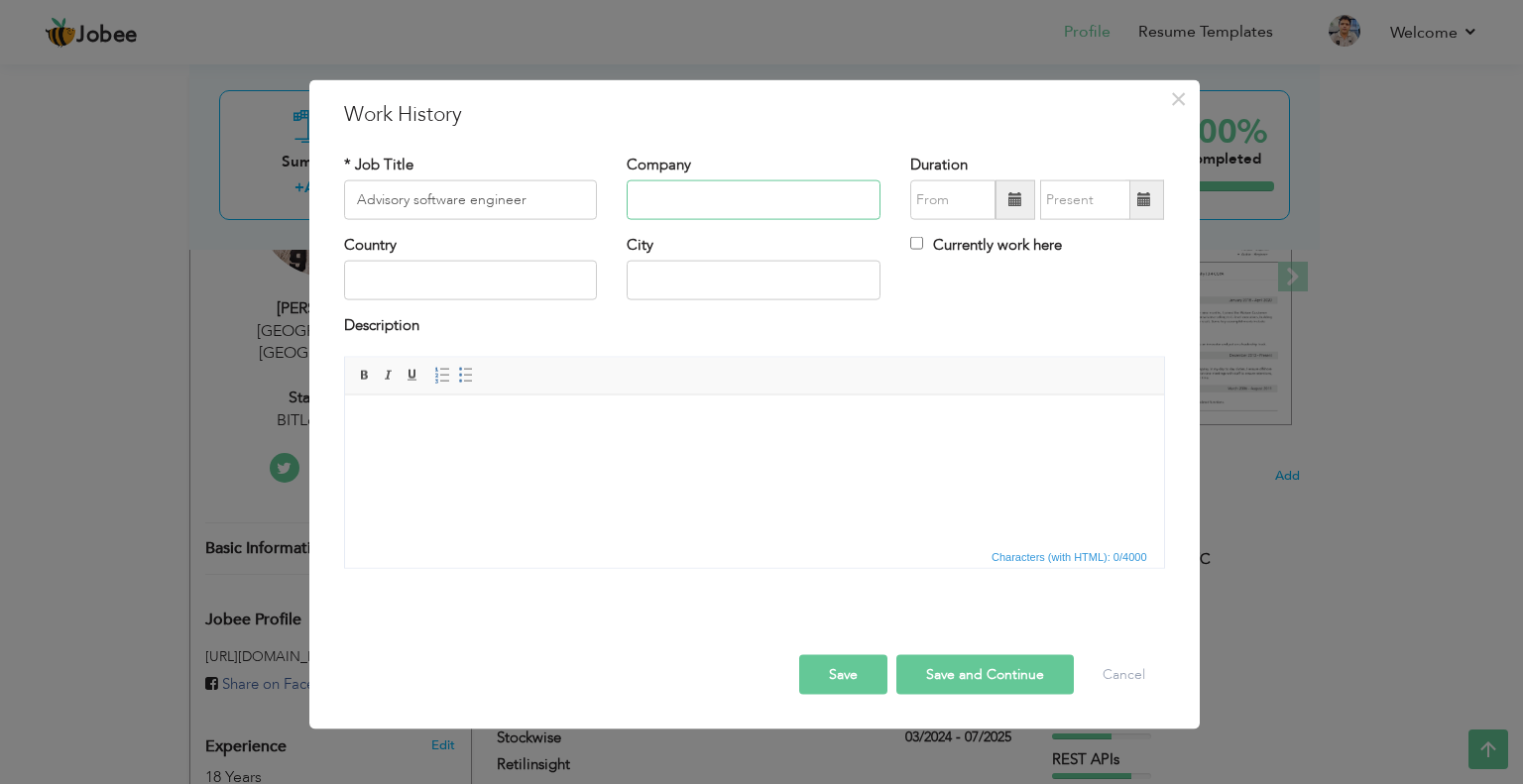 paste on "BITLogix Pvt. Ltd." 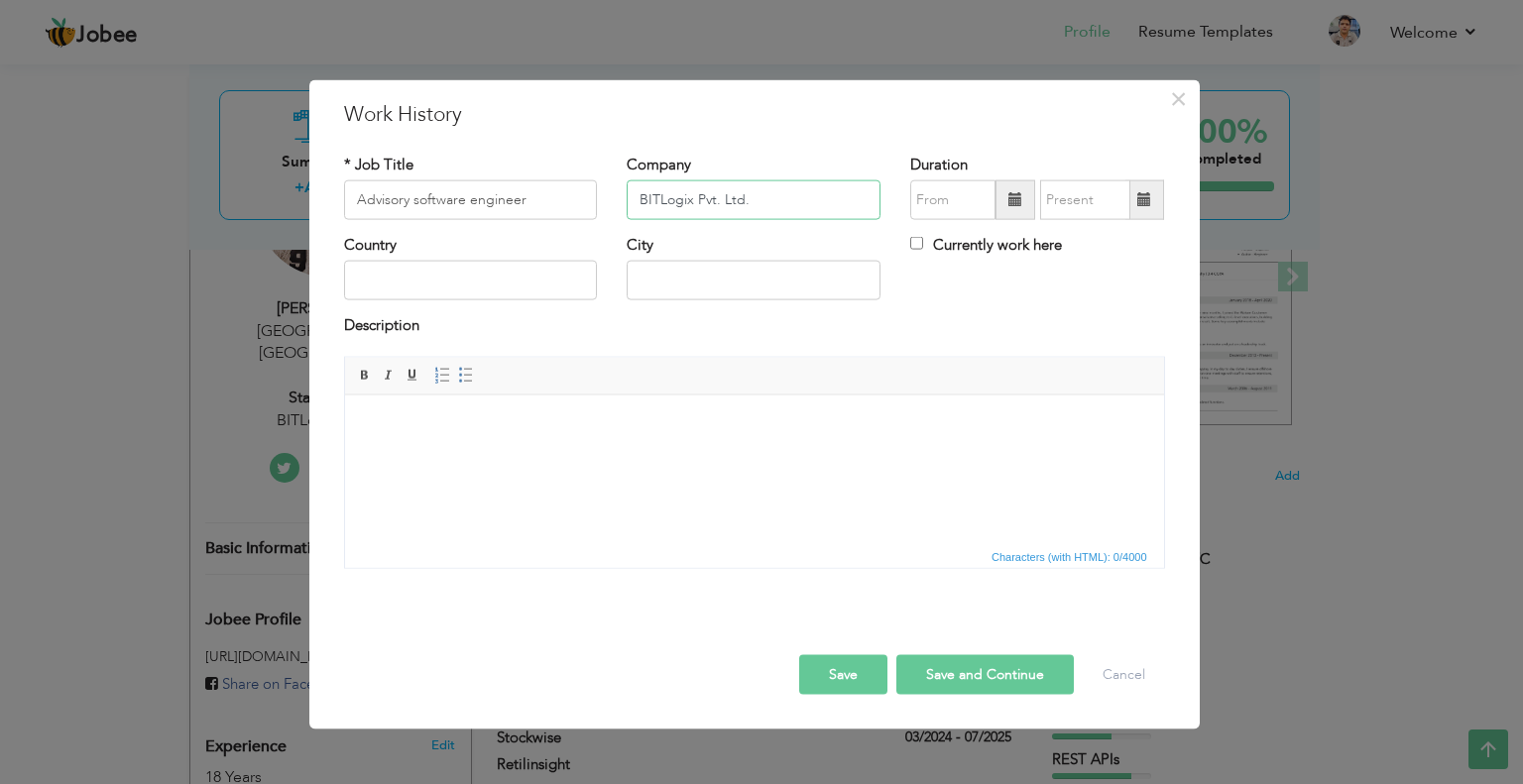type on "BITLogix Pvt. Ltd." 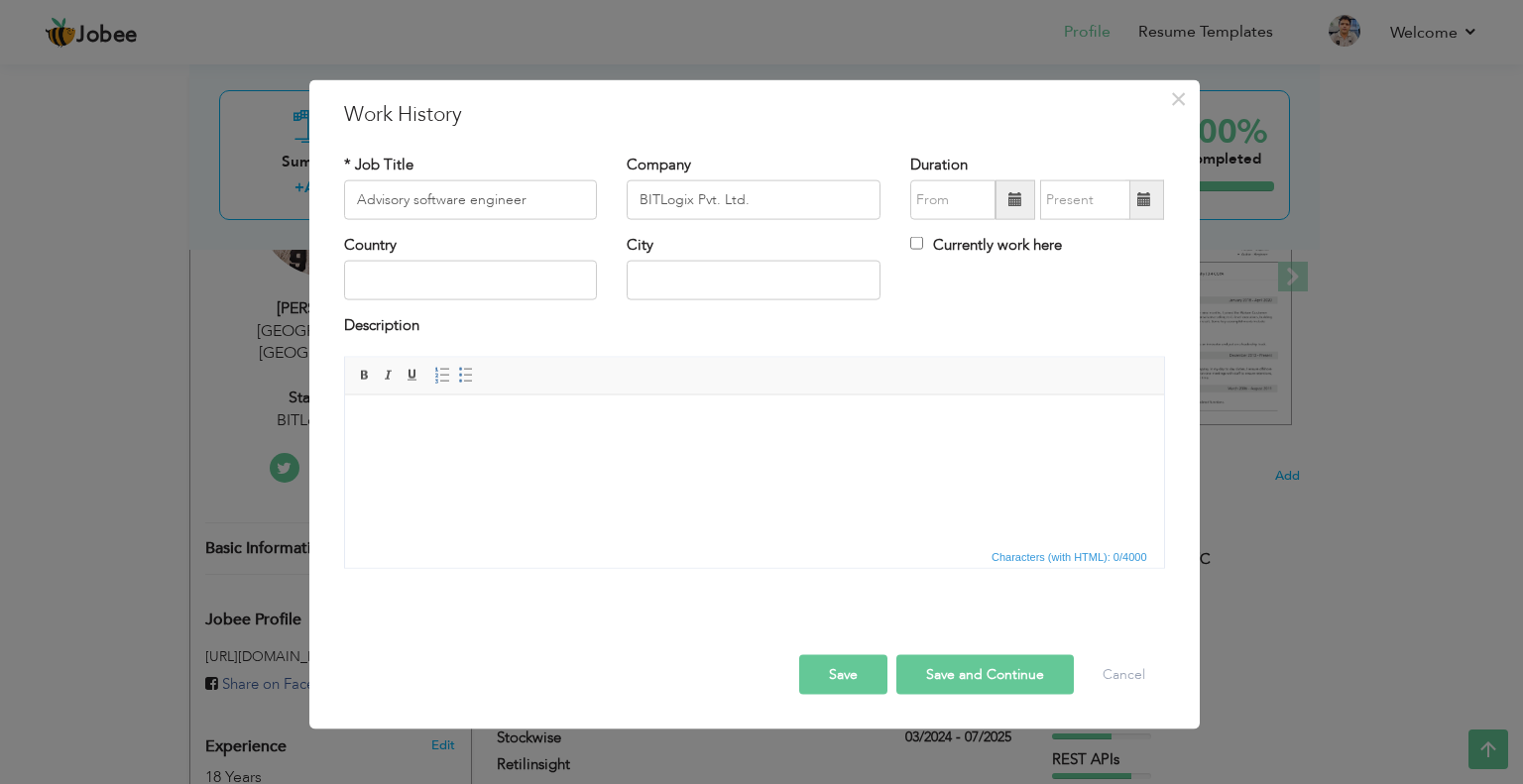 click at bounding box center (1015, 199) 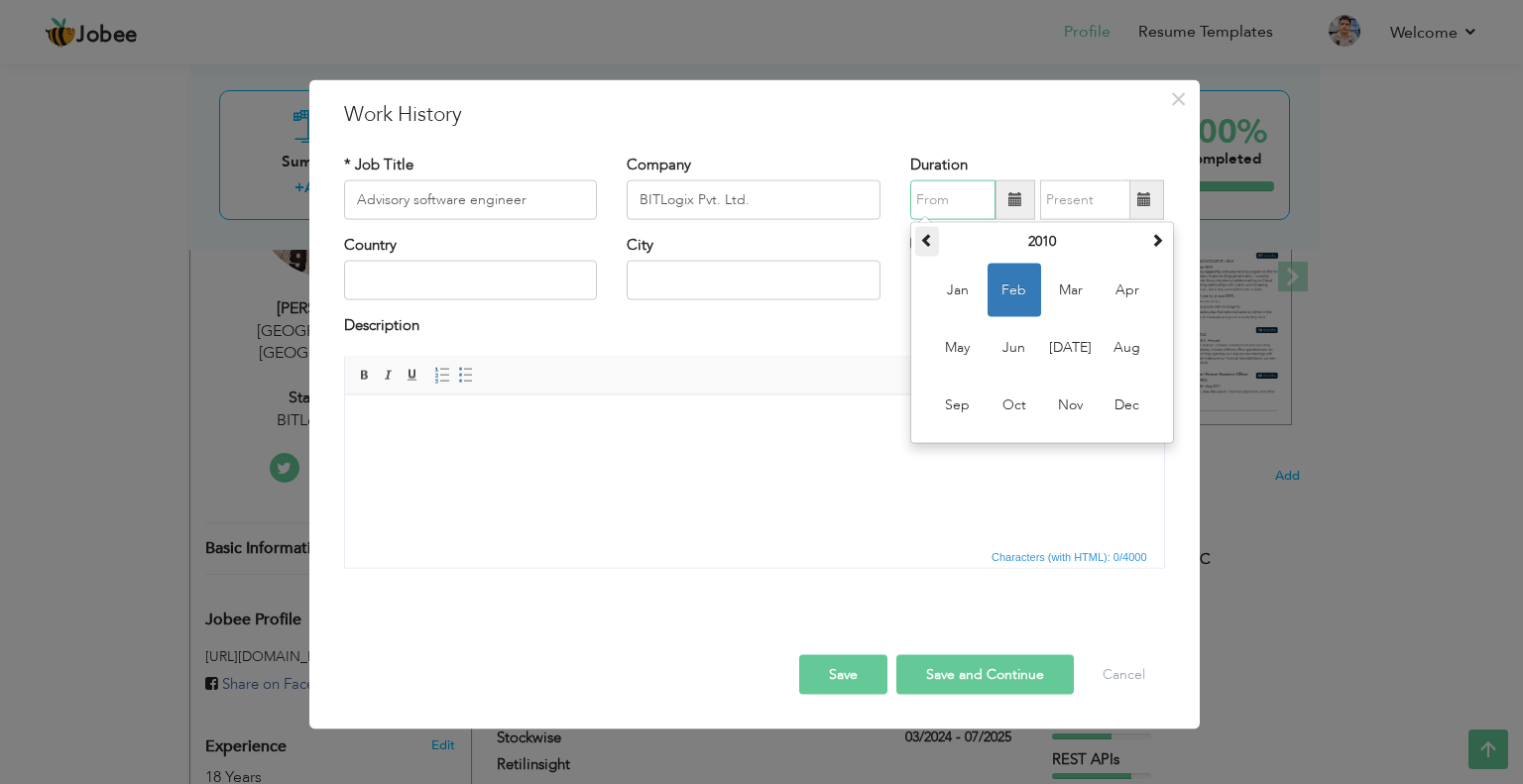 click at bounding box center [927, 240] 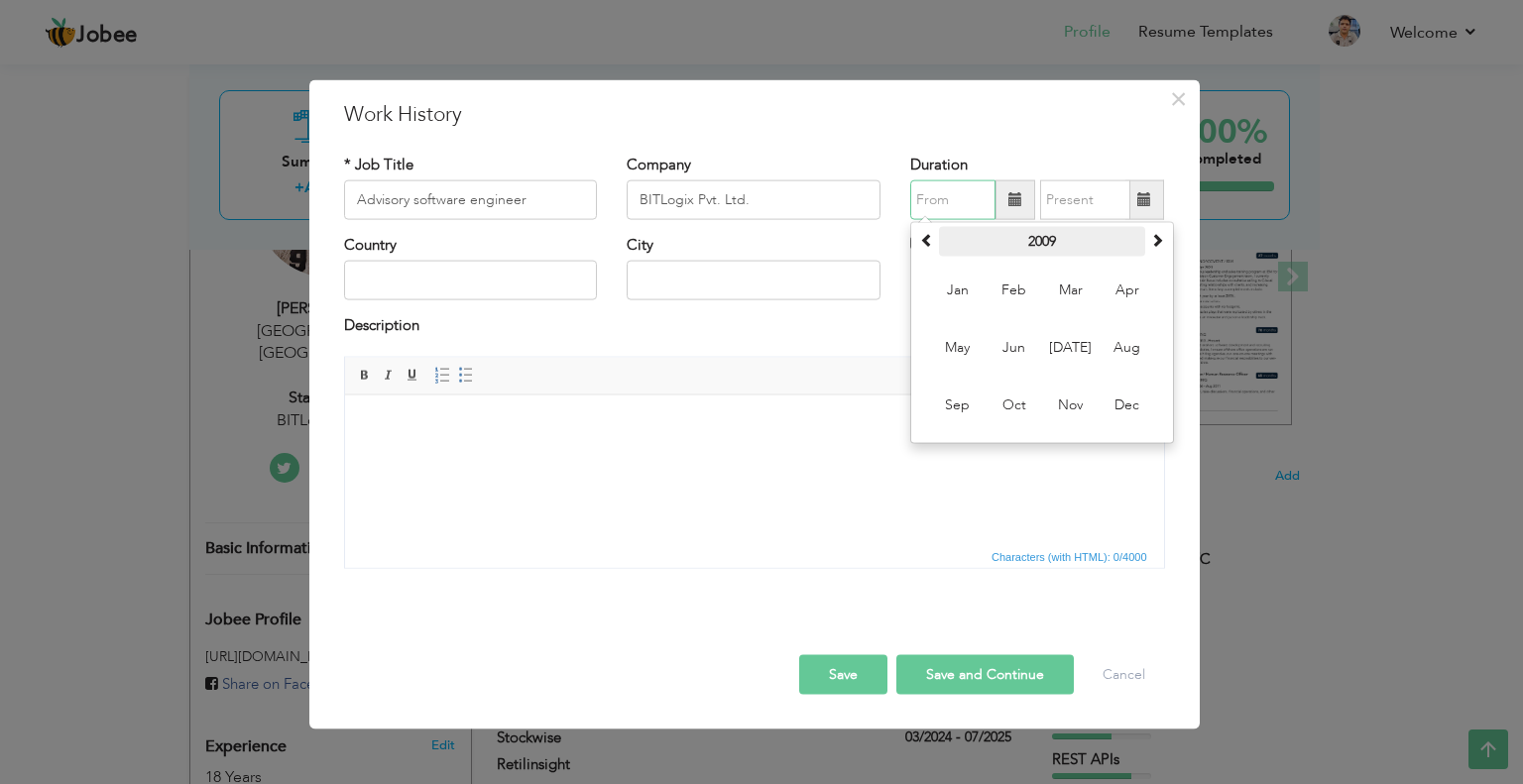 click on "2009" at bounding box center (1042, 242) 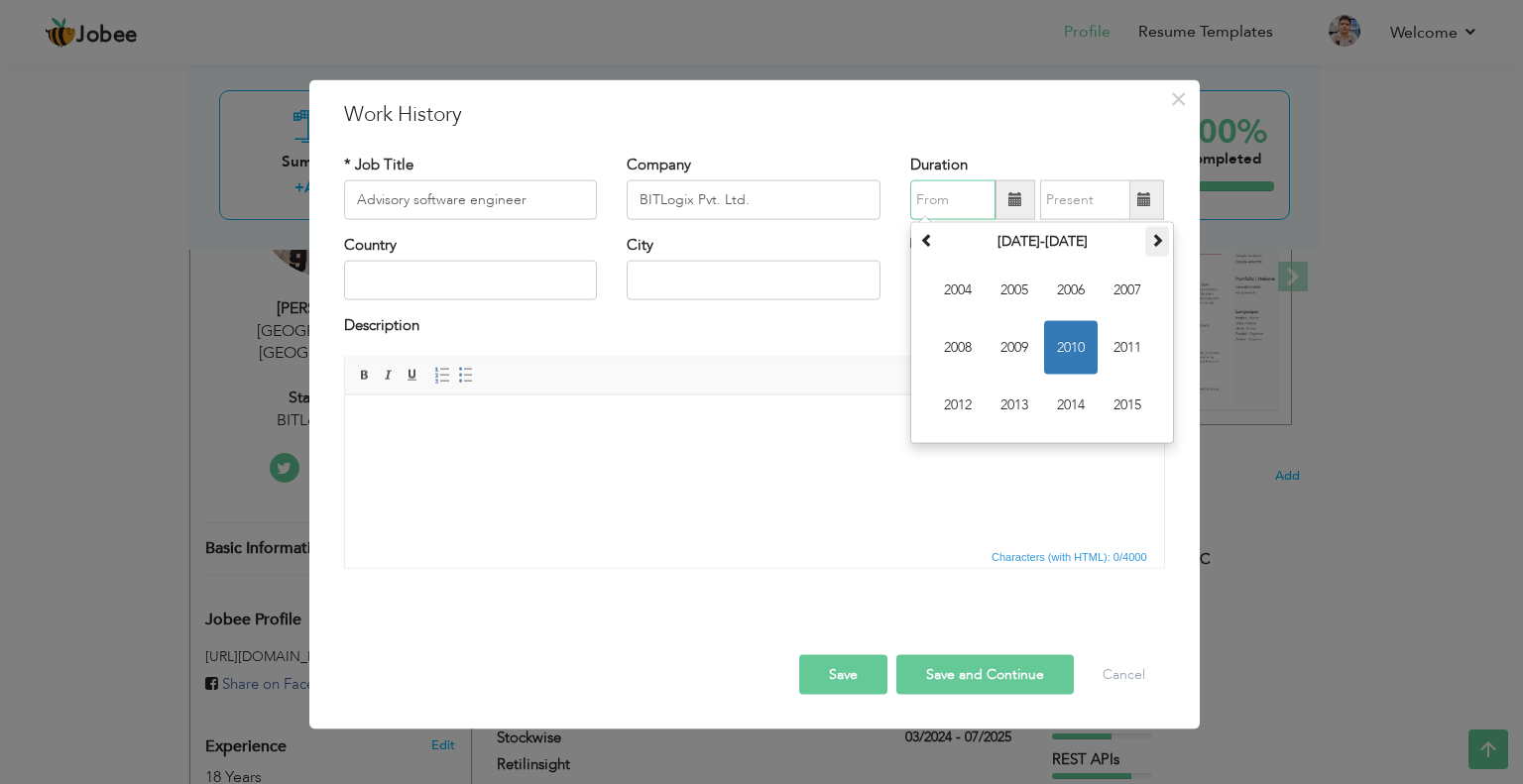 click at bounding box center [1157, 240] 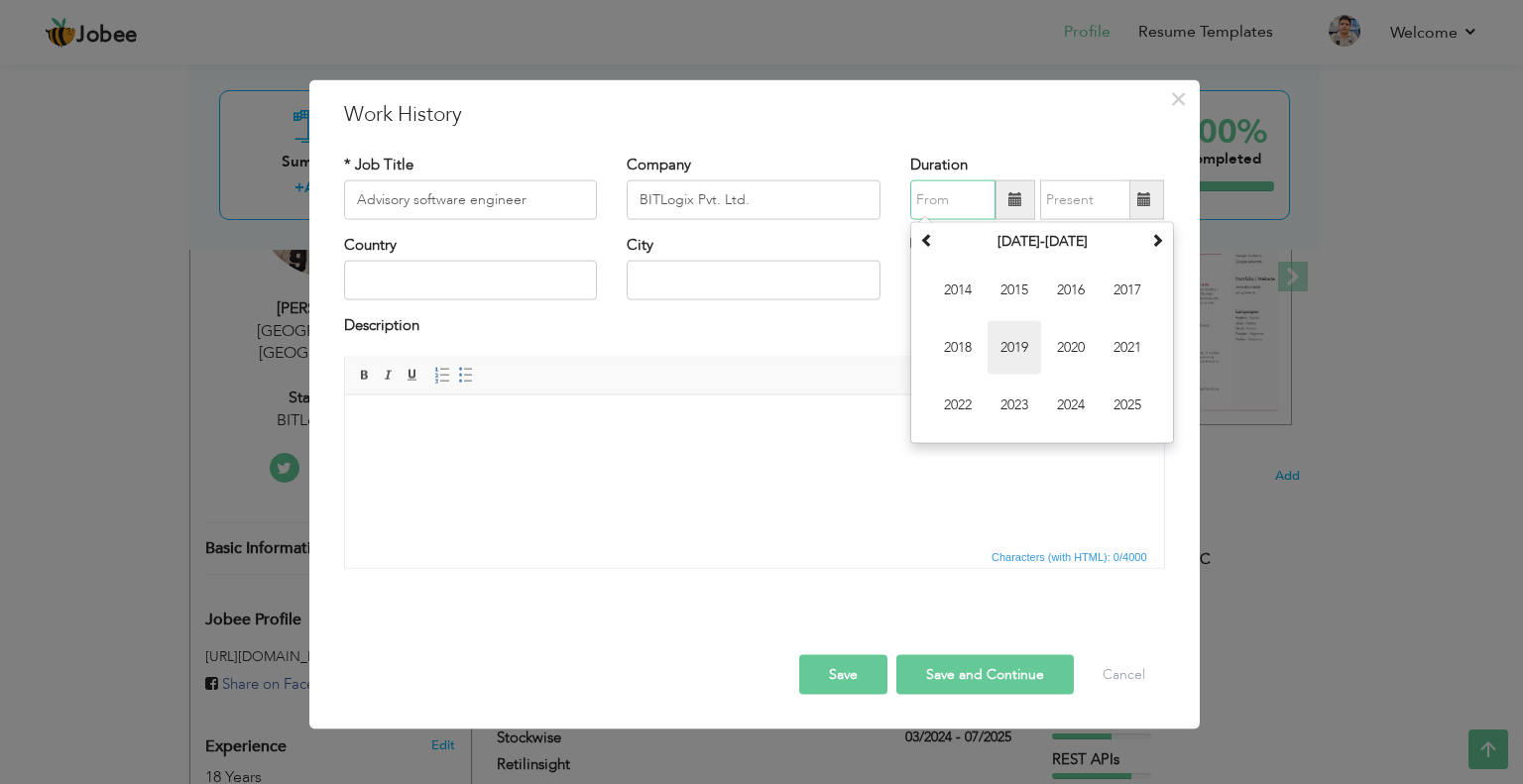 click on "2019" at bounding box center (1014, 348) 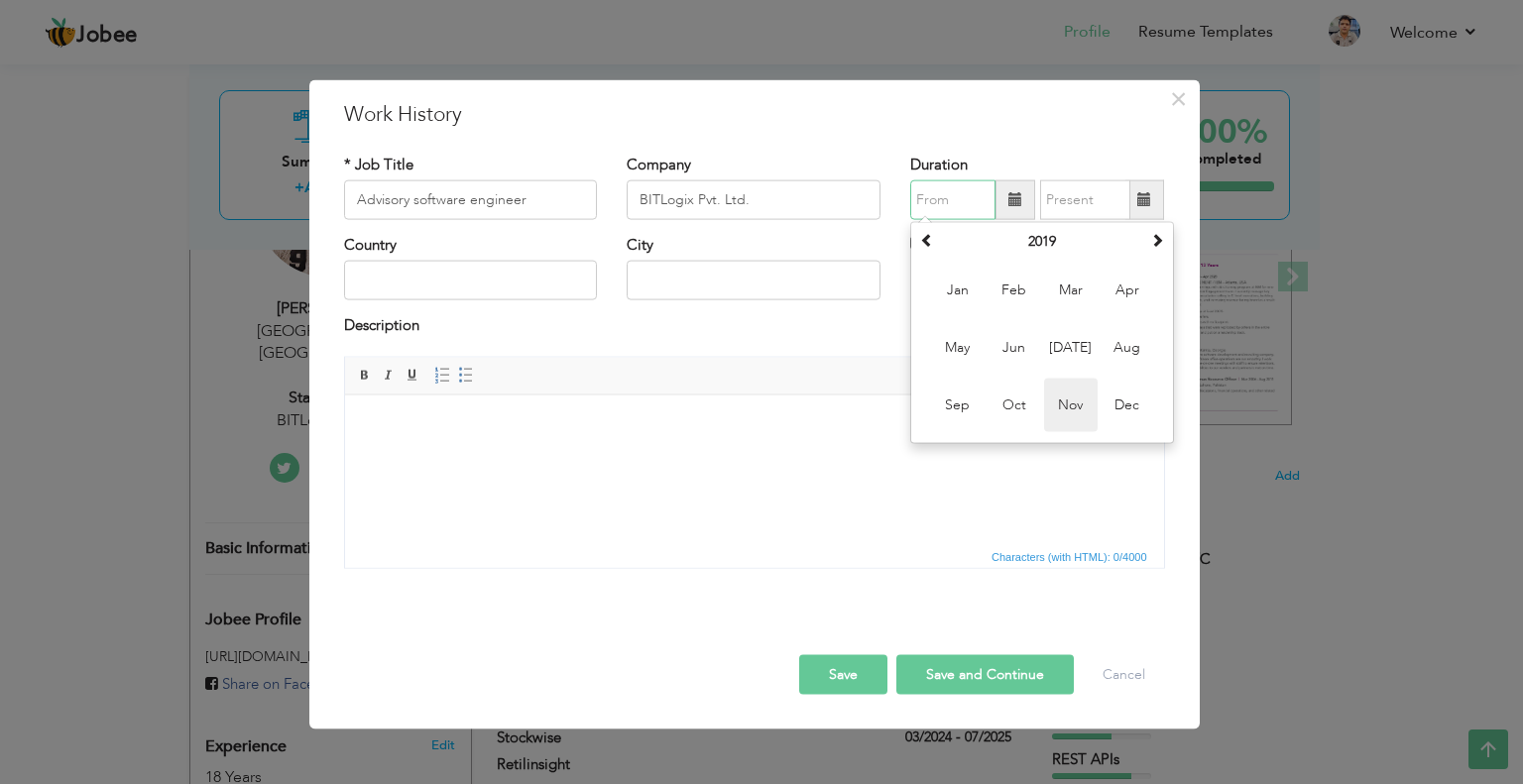 click on "Nov" at bounding box center [1071, 405] 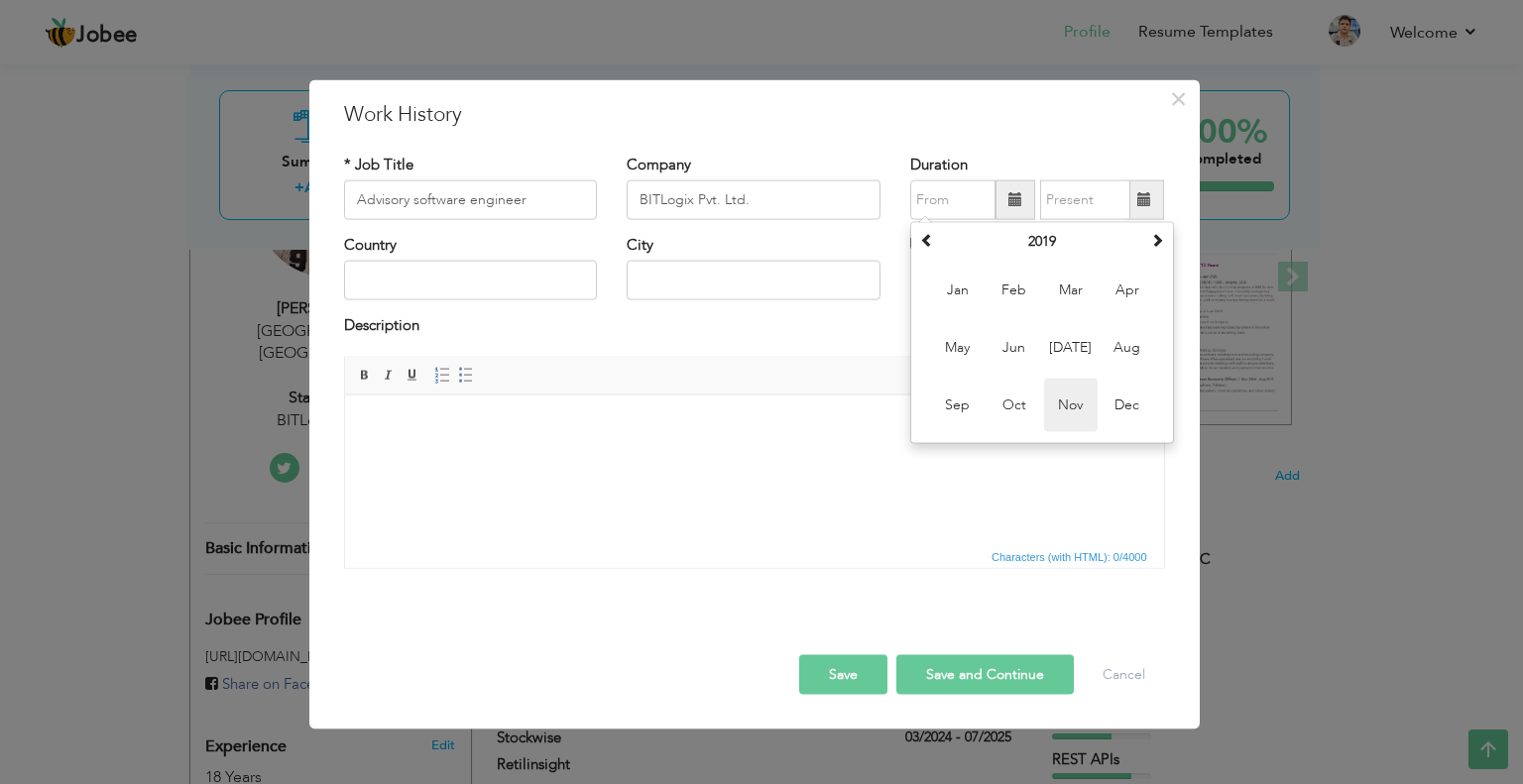 type on "11/2019" 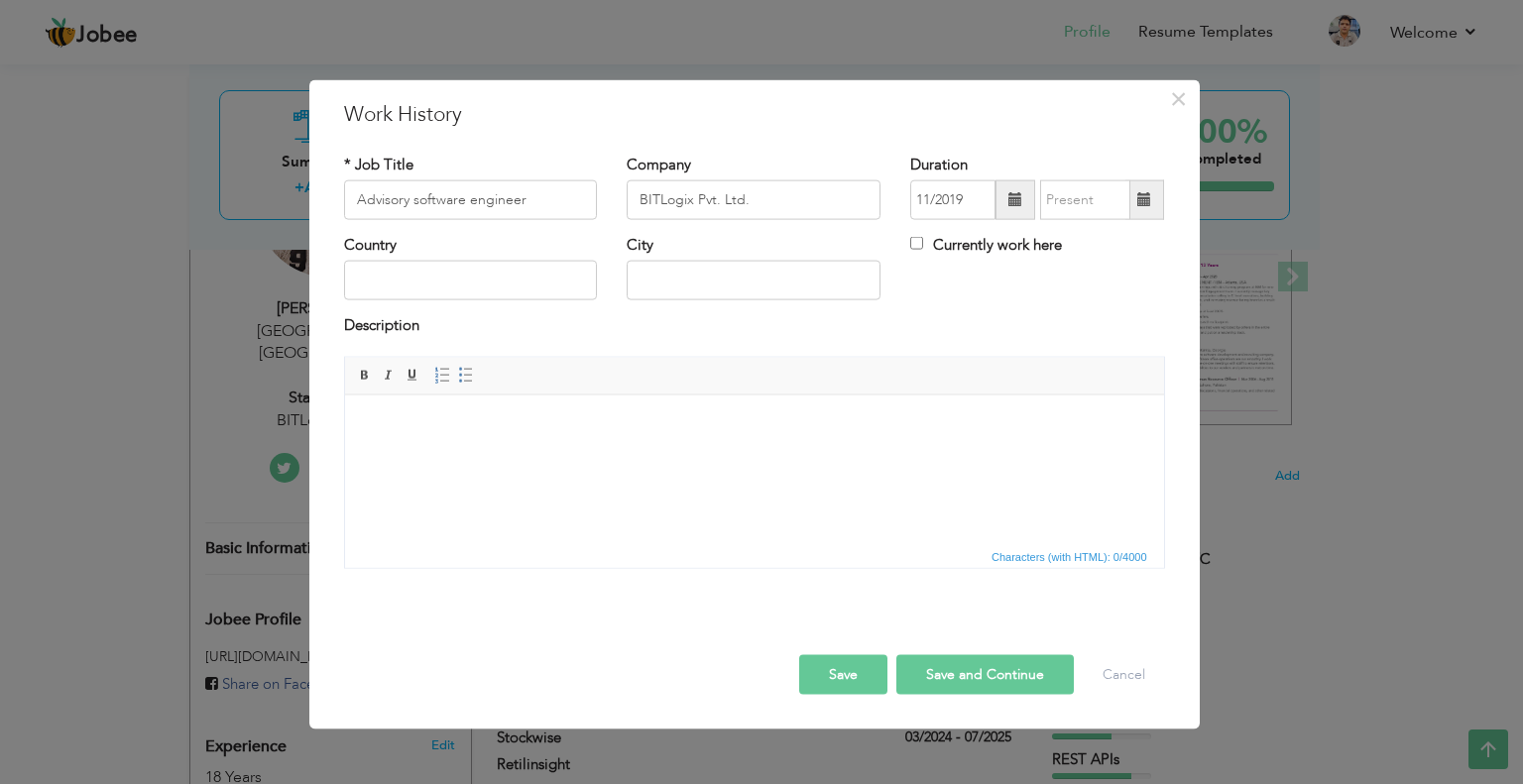 click at bounding box center (1144, 200) 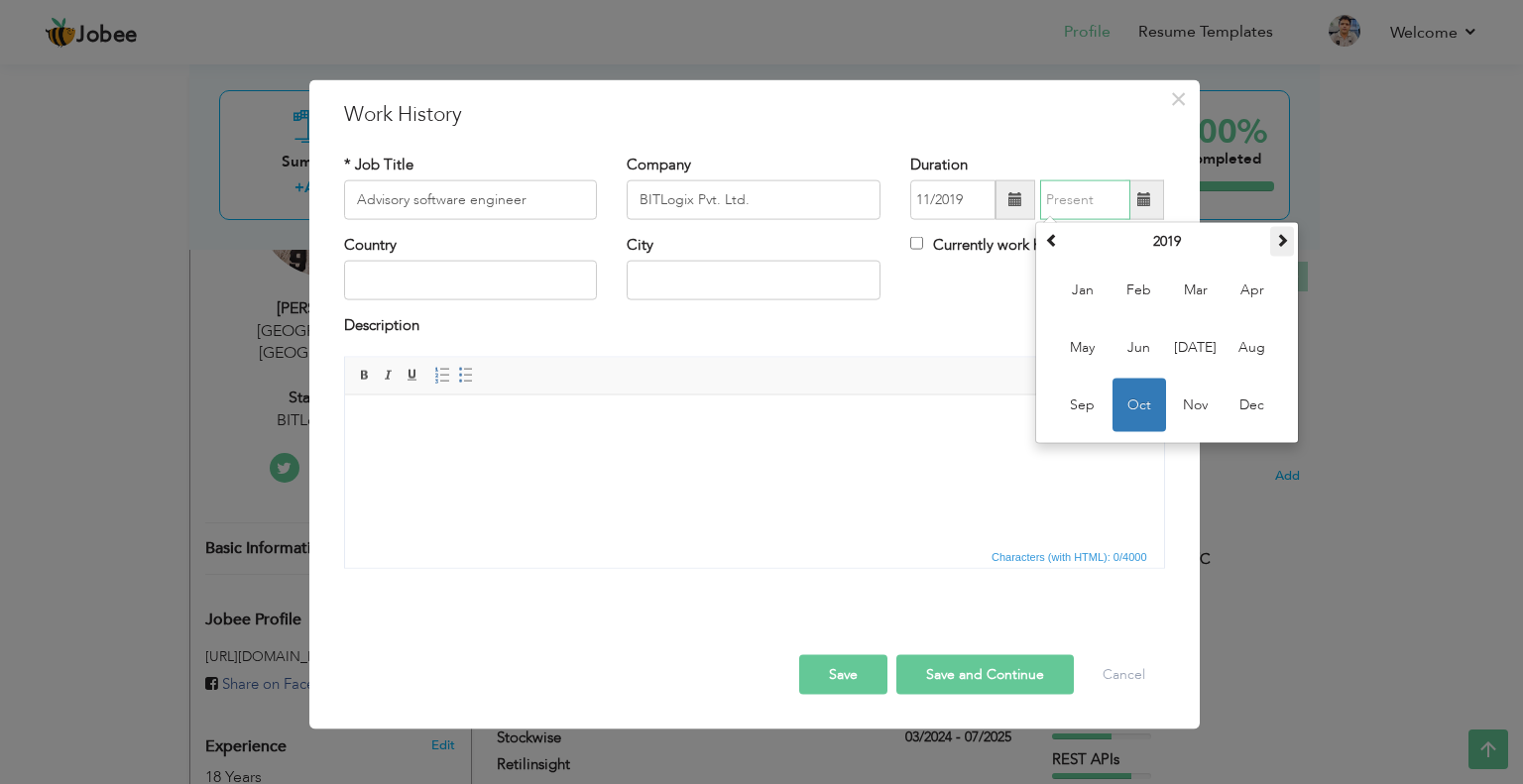 click at bounding box center [1282, 240] 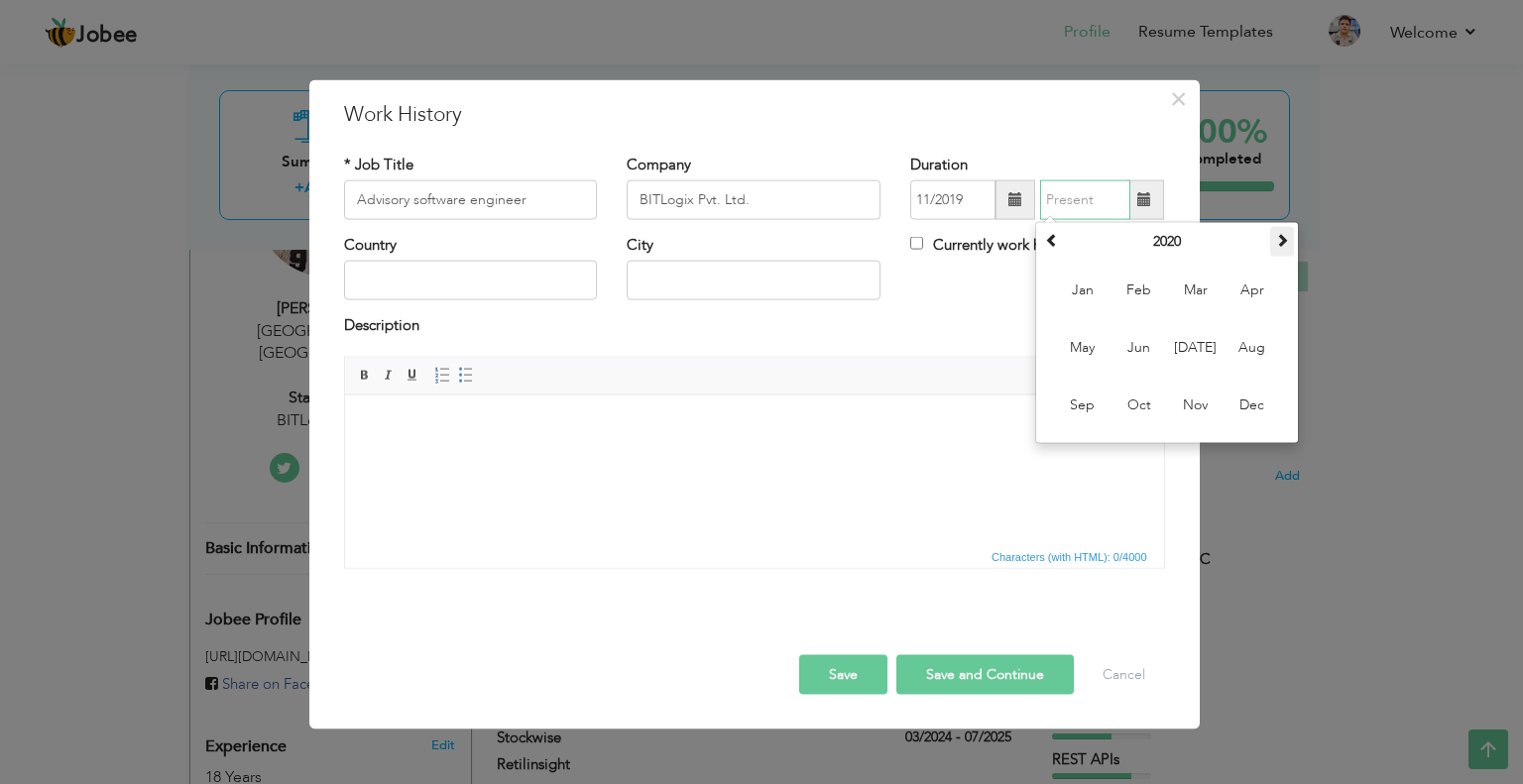 click at bounding box center [1282, 242] 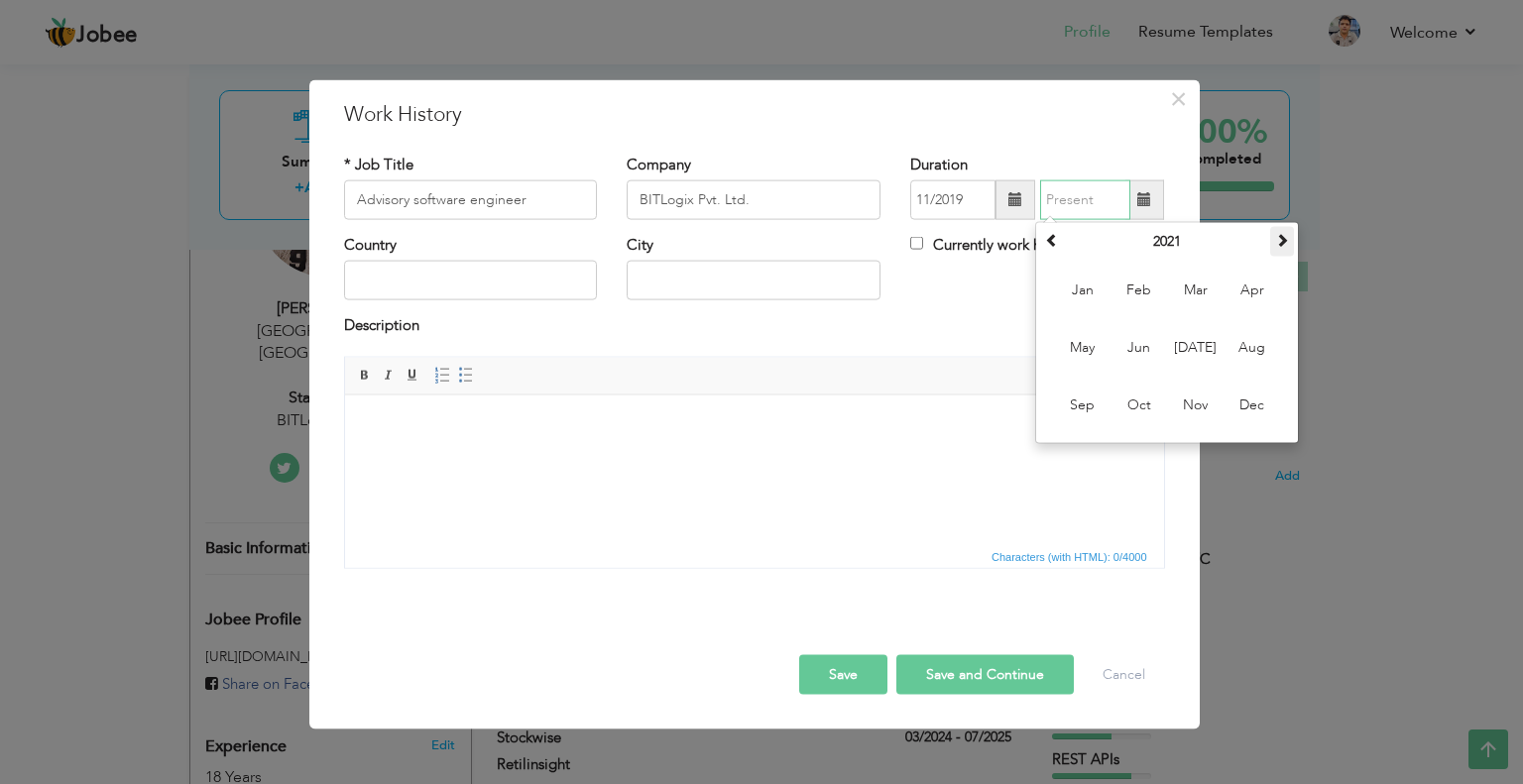 click at bounding box center [1282, 242] 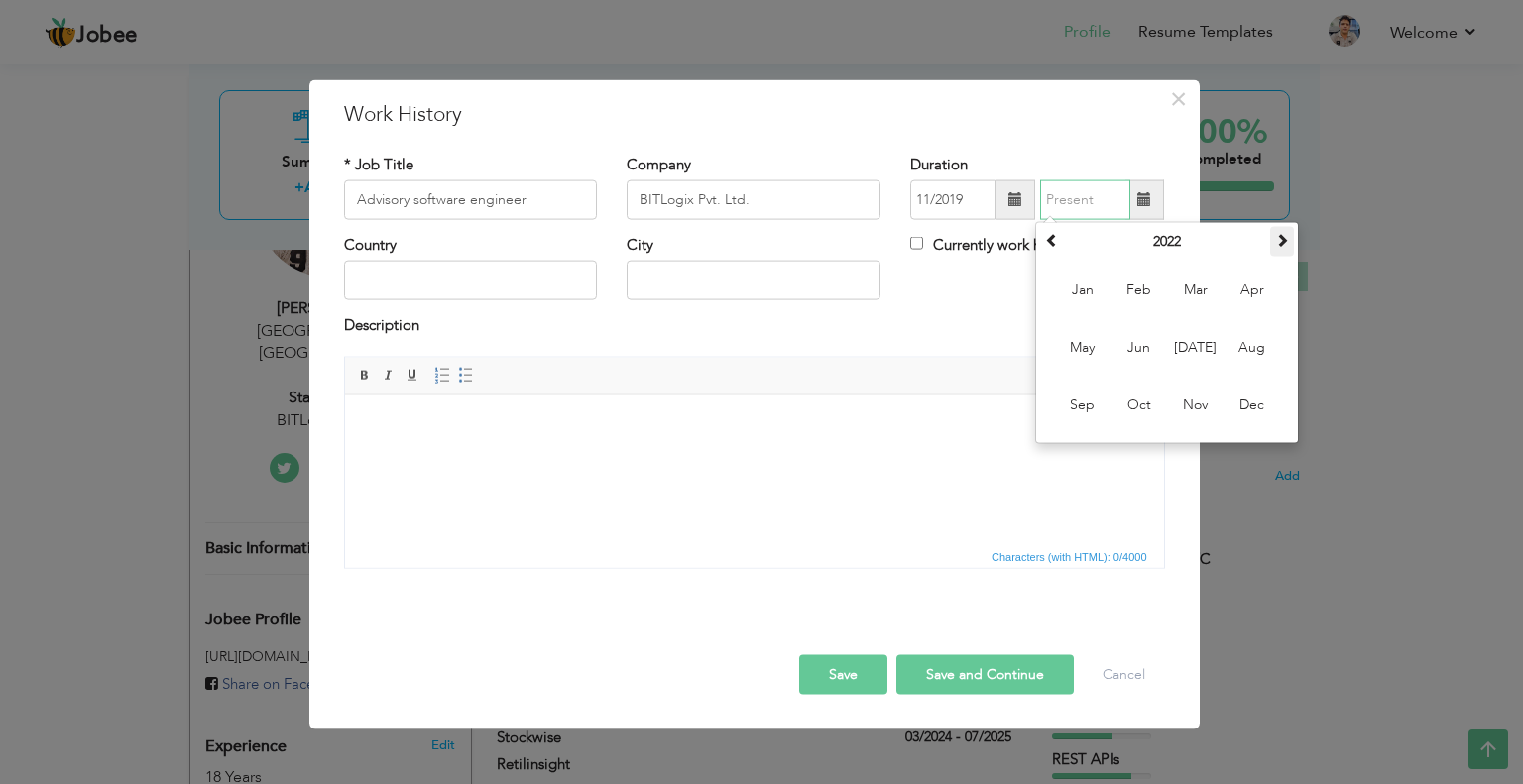 click at bounding box center [1282, 242] 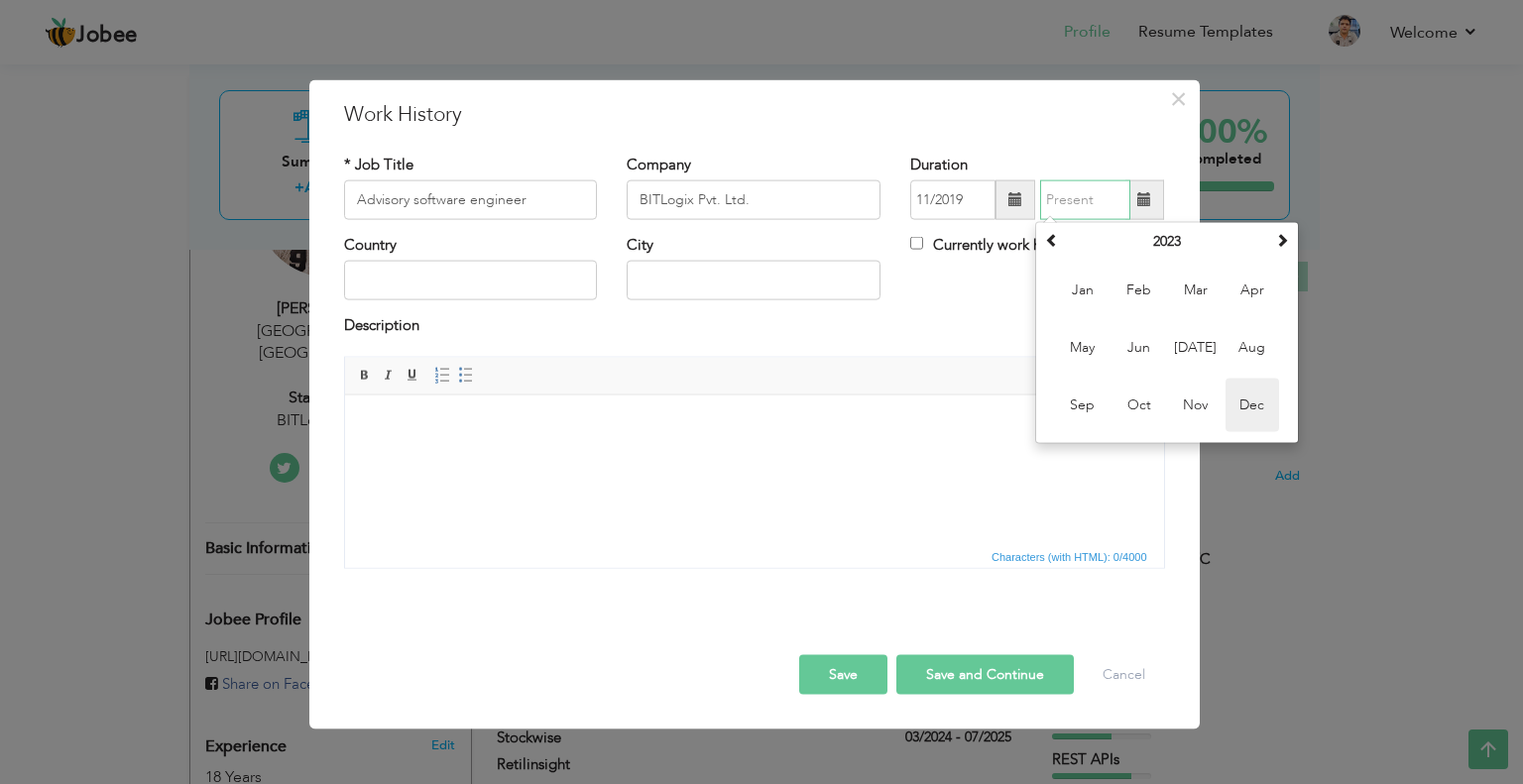 click on "Dec" at bounding box center (1252, 405) 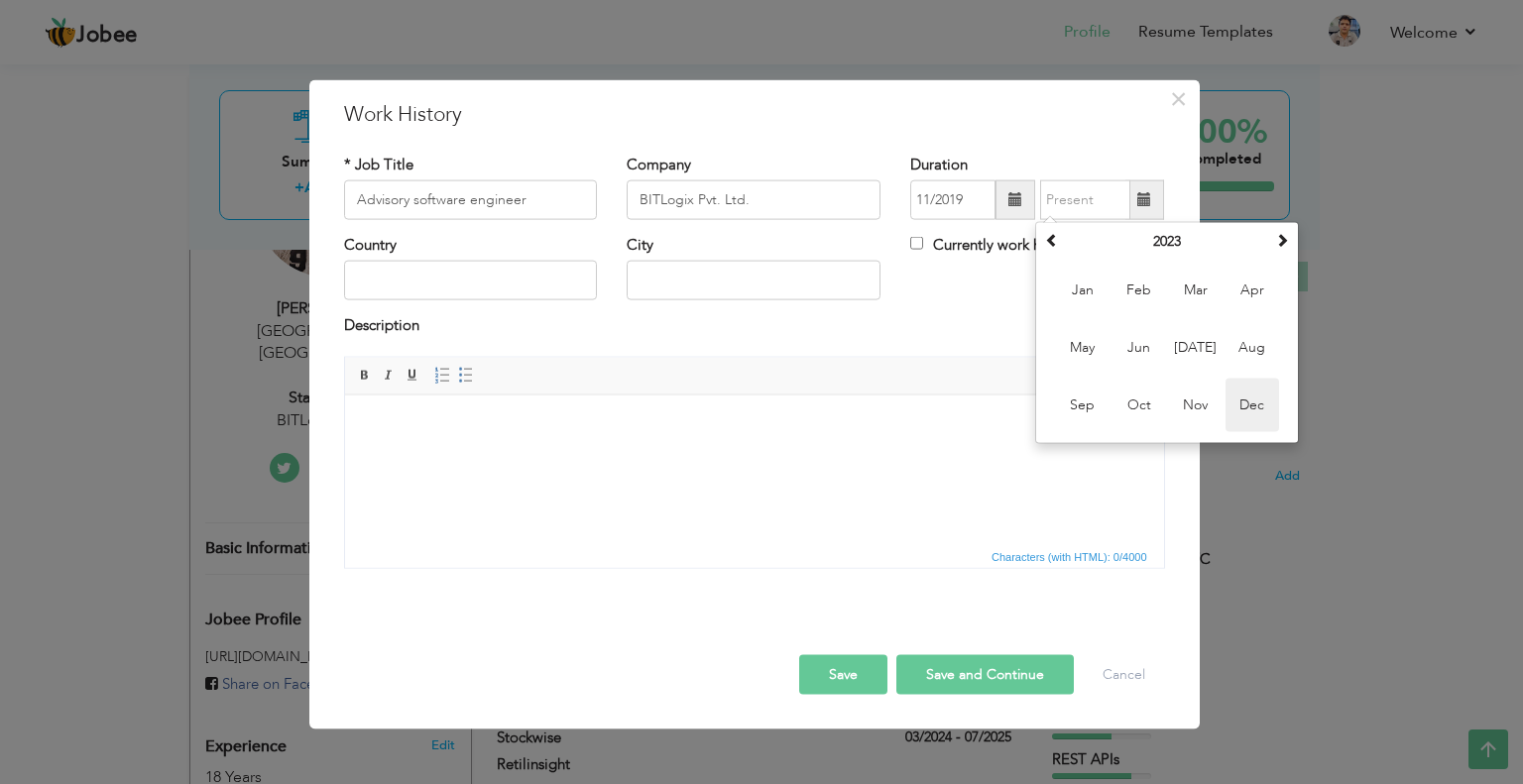 type on "12/2023" 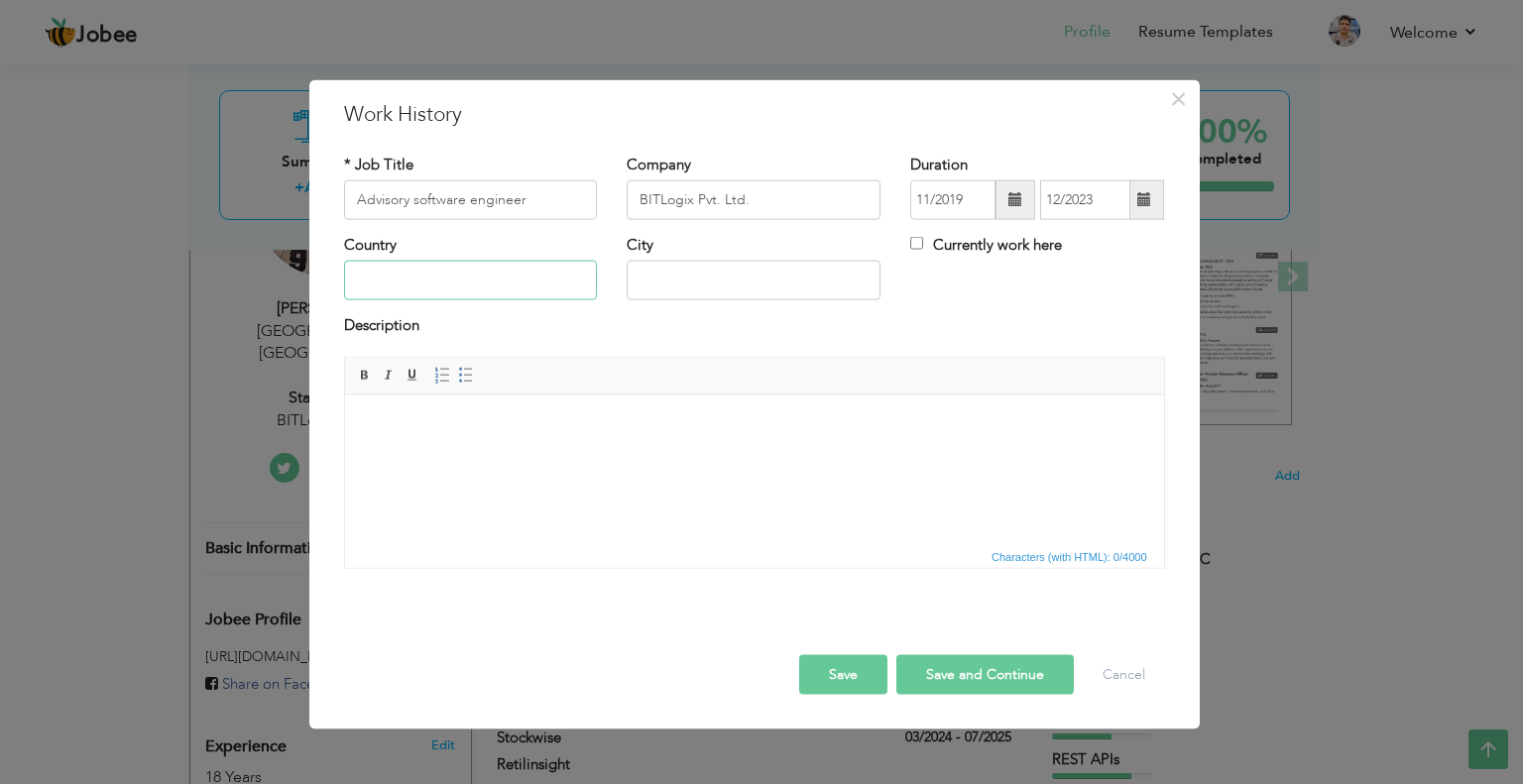 click at bounding box center [471, 280] 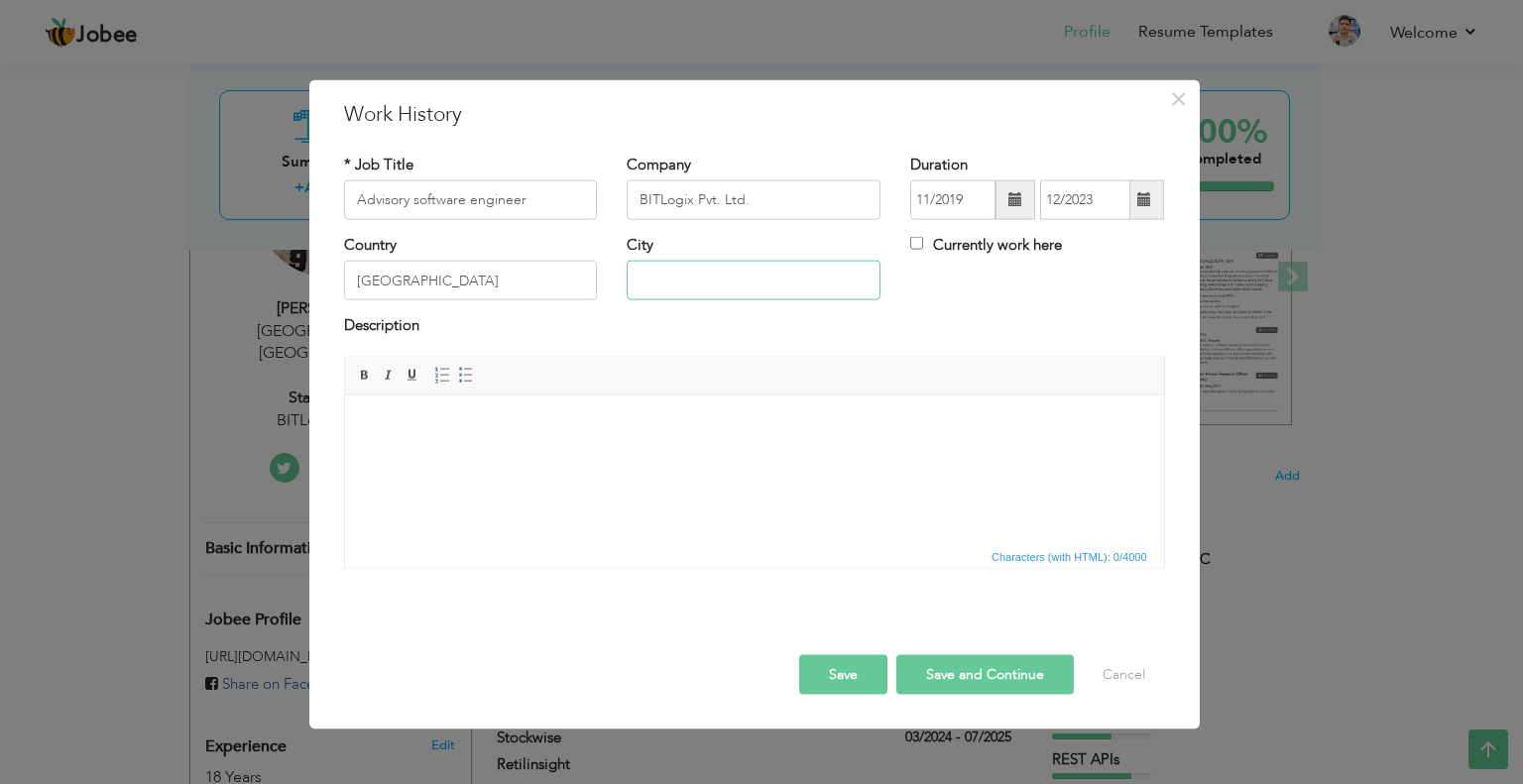 type on "[GEOGRAPHIC_DATA]" 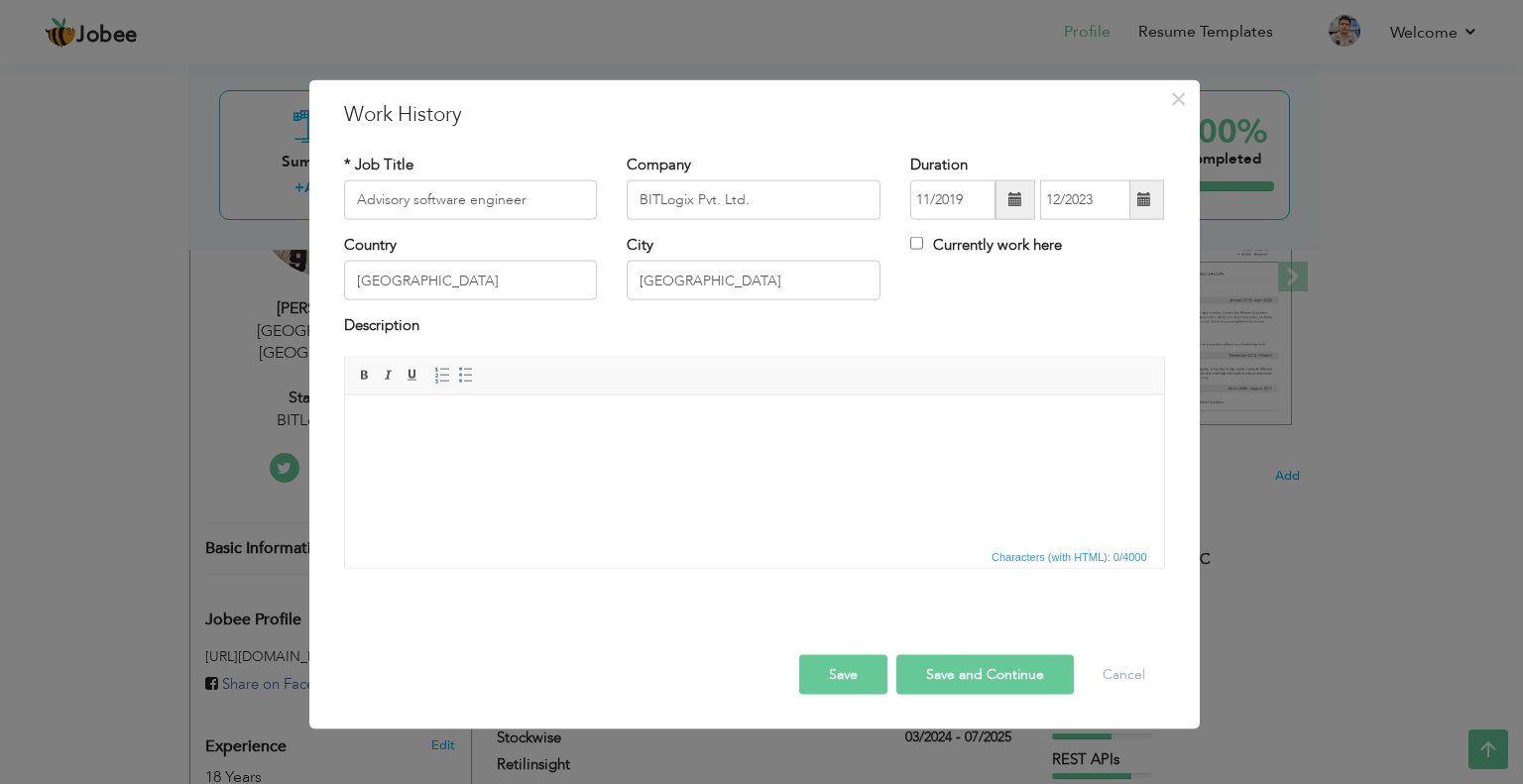 click on "Save and Continue" at bounding box center [985, 674] 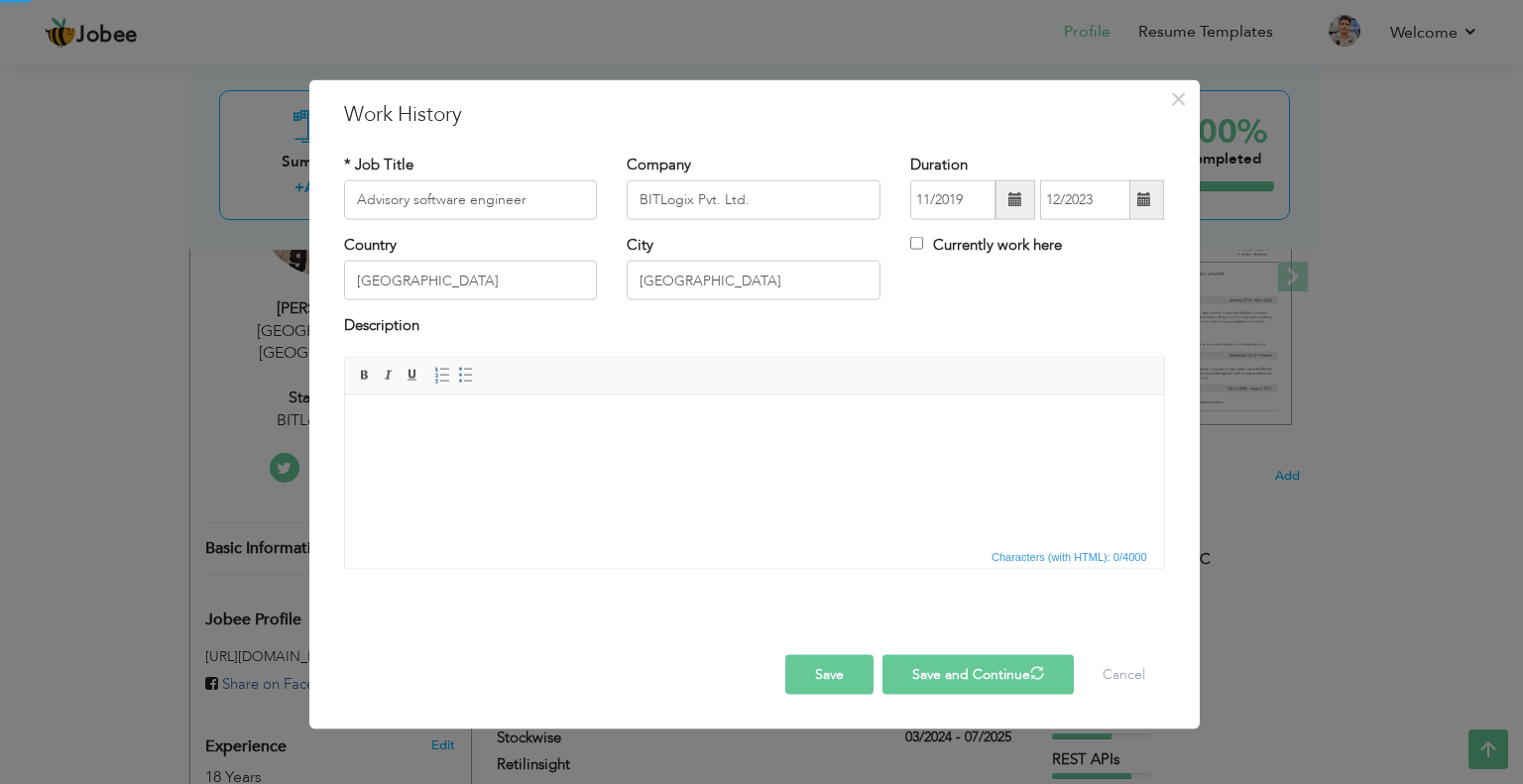 type 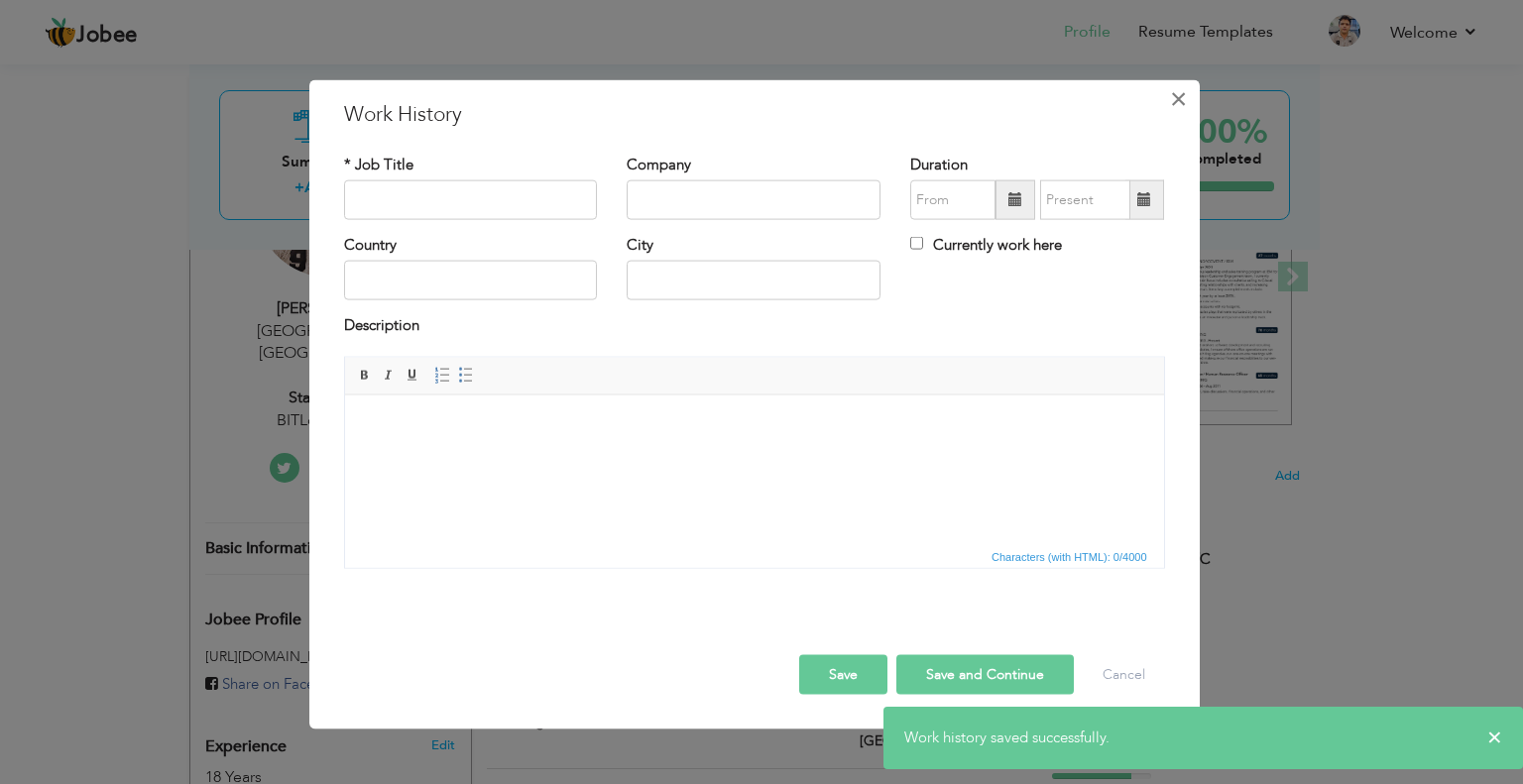 click on "×" at bounding box center (1178, 98) 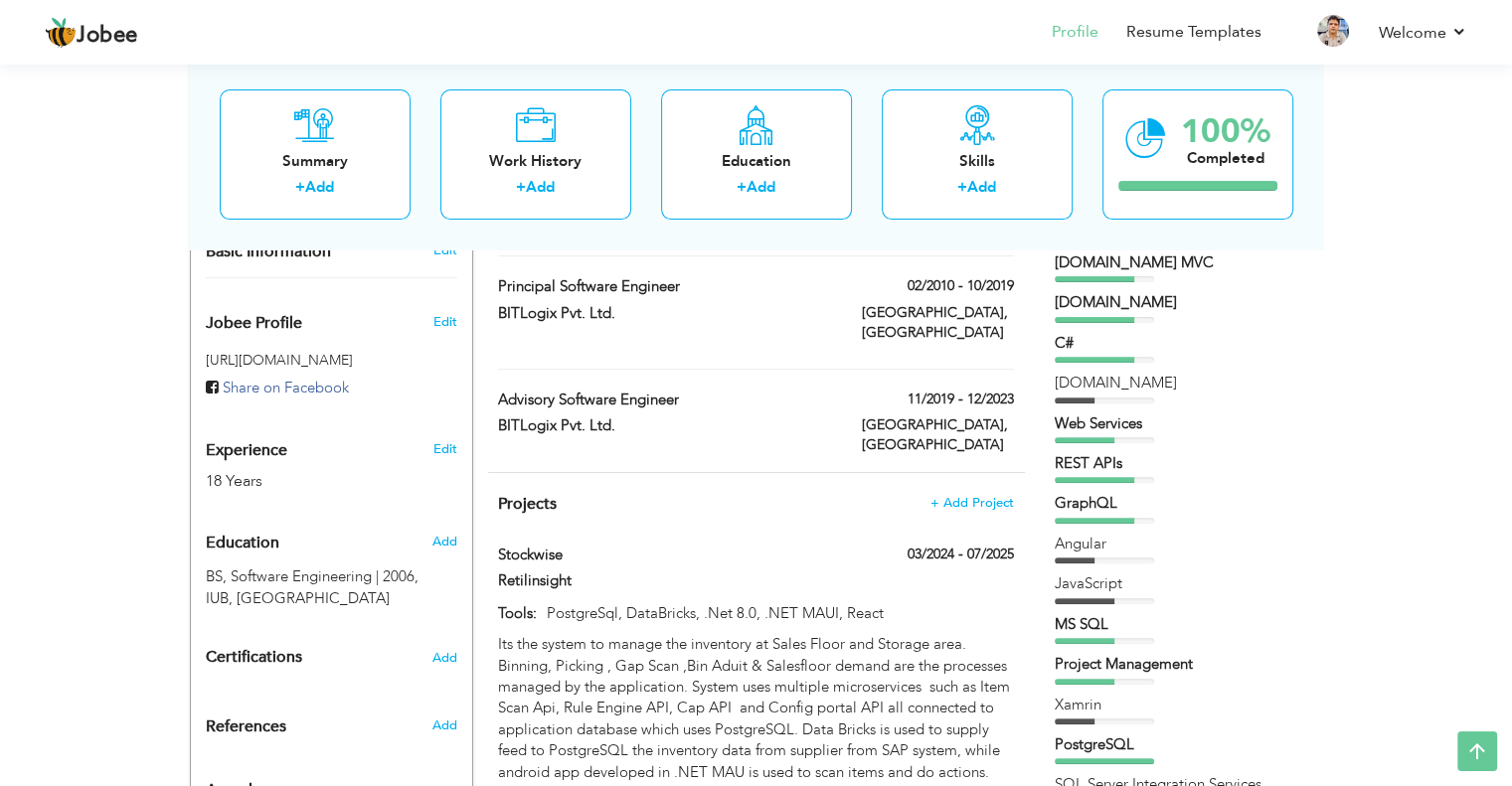 scroll, scrollTop: 199, scrollLeft: 0, axis: vertical 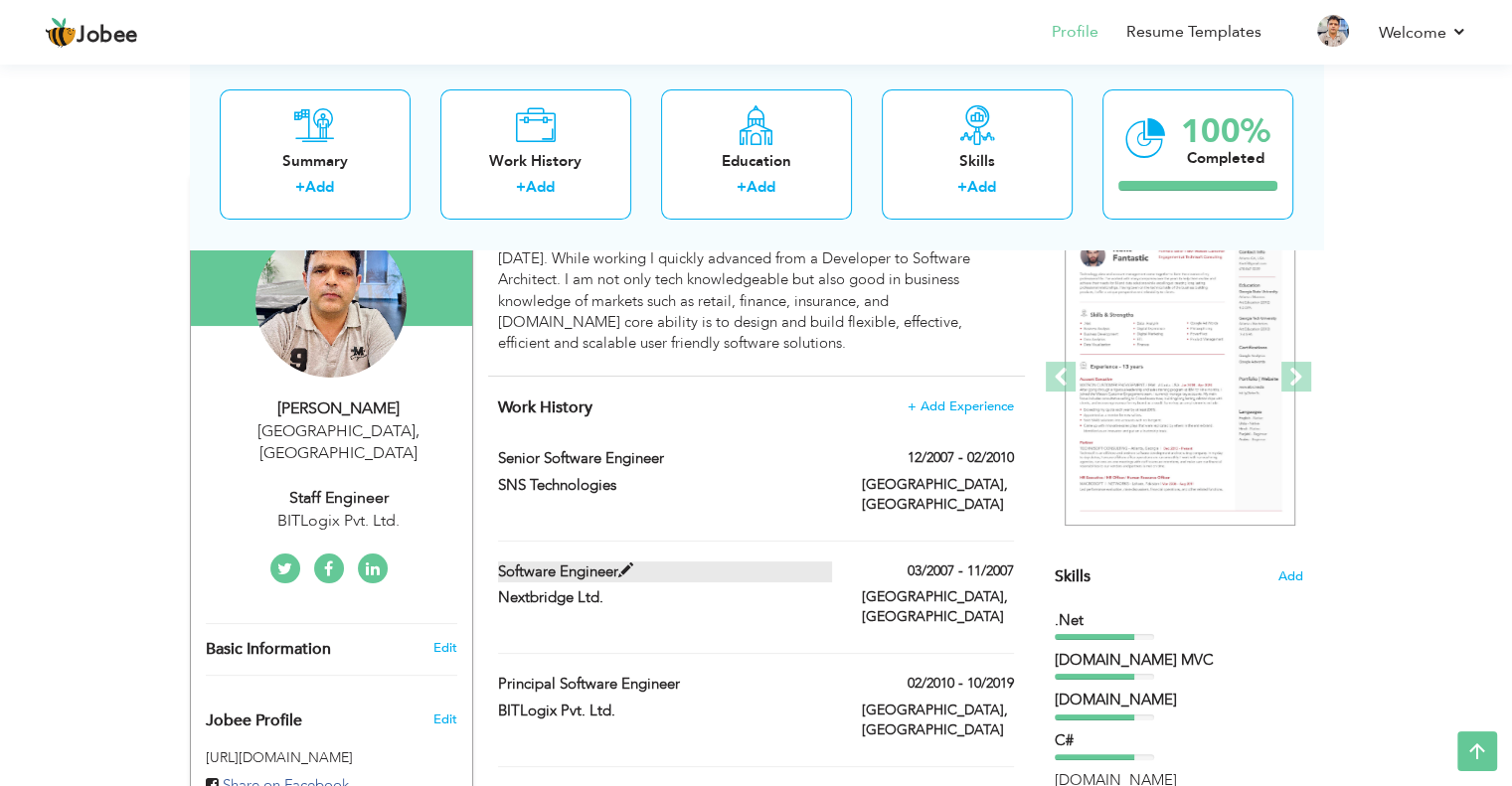 click at bounding box center [625, 570] 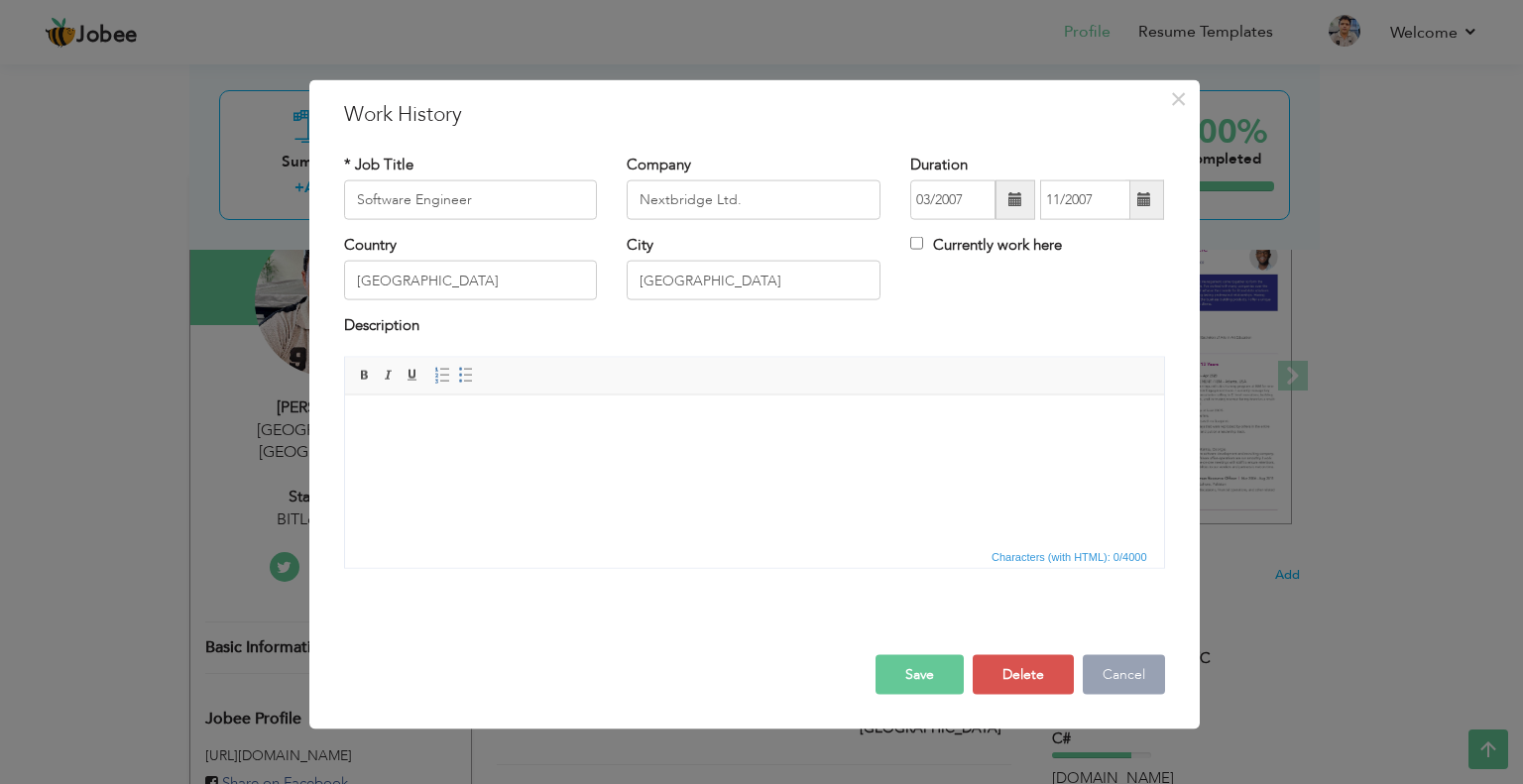 click on "Cancel" at bounding box center (1123, 674) 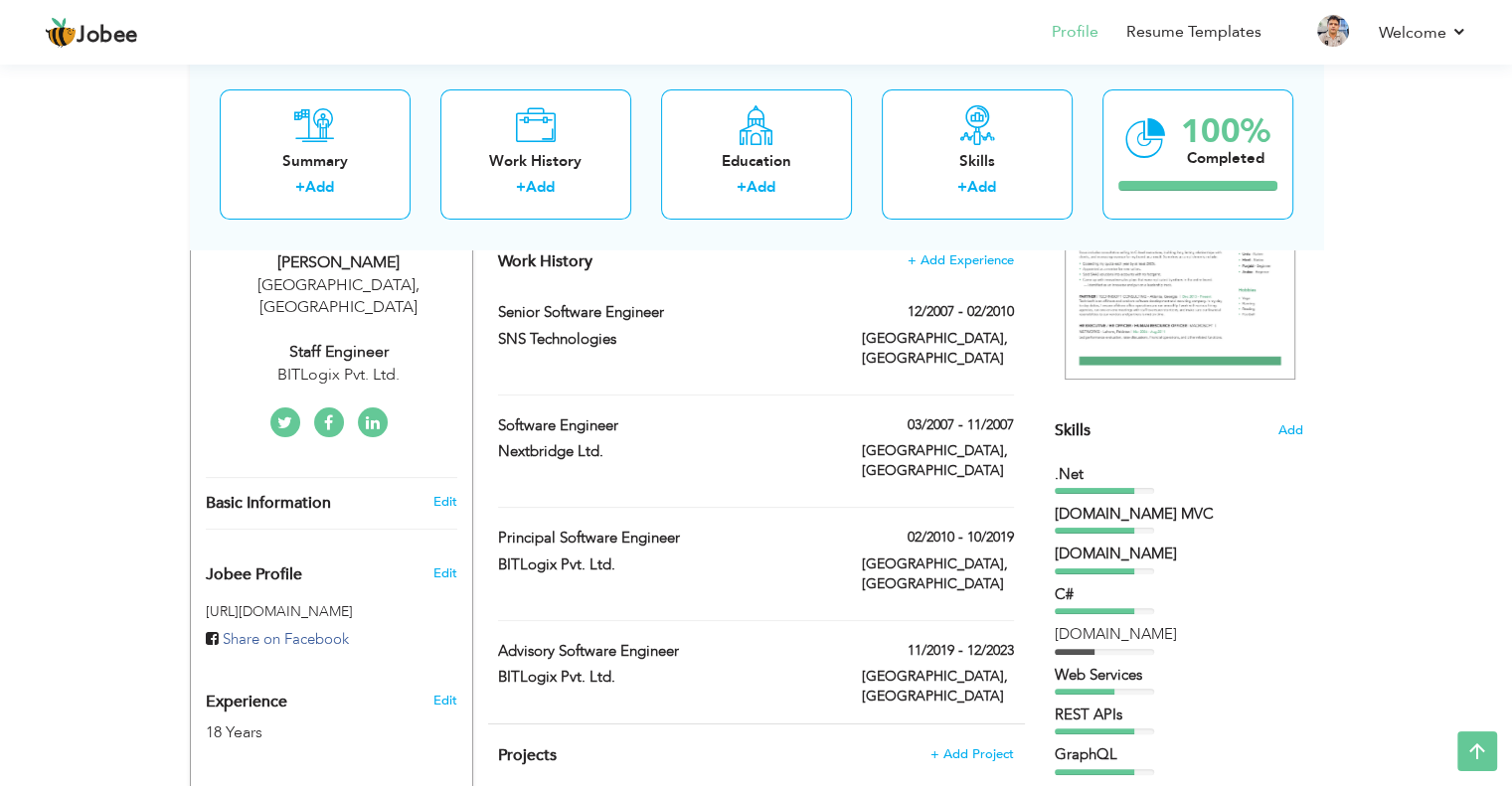 scroll, scrollTop: 298, scrollLeft: 0, axis: vertical 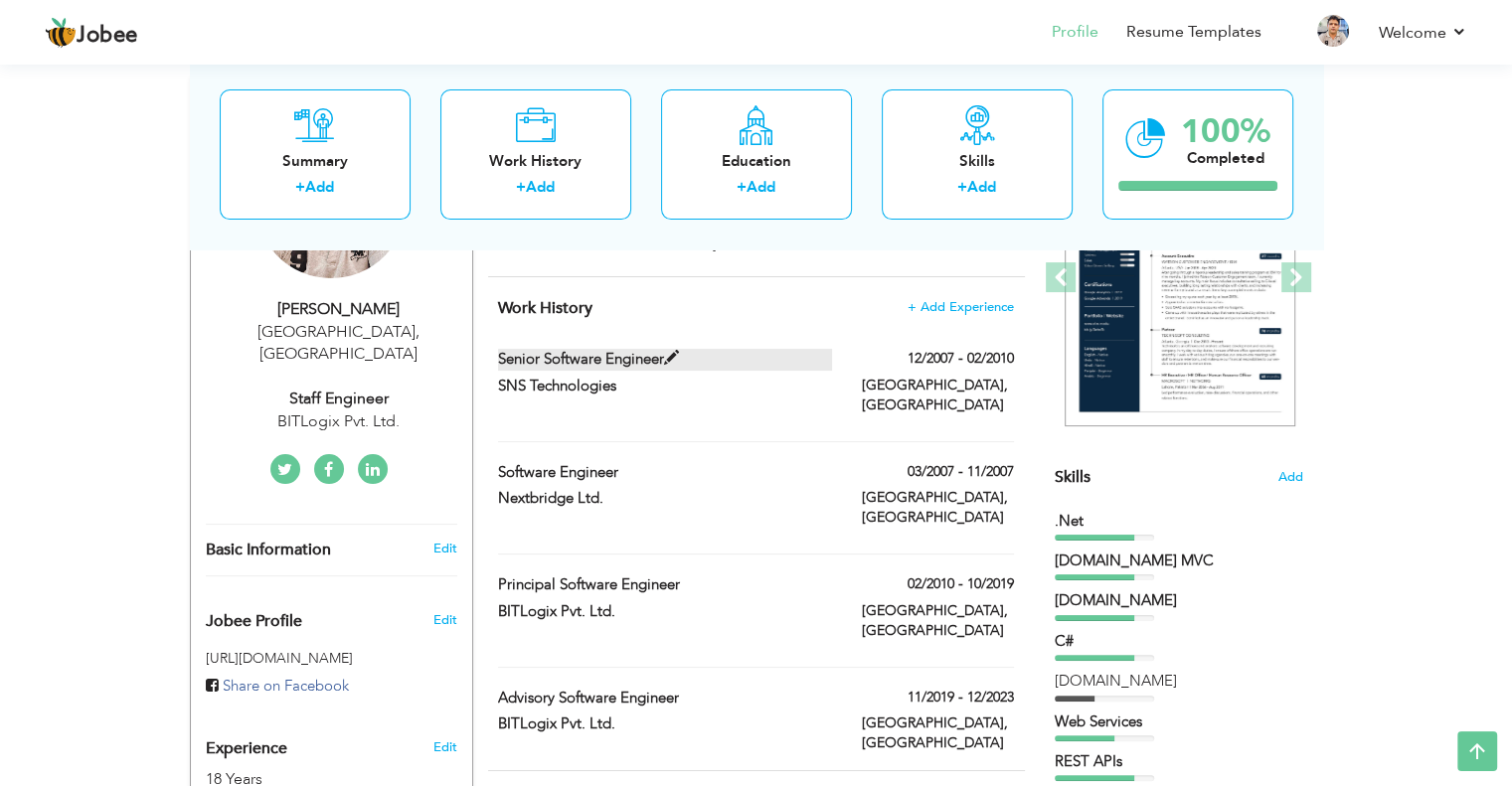 click at bounding box center [671, 358] 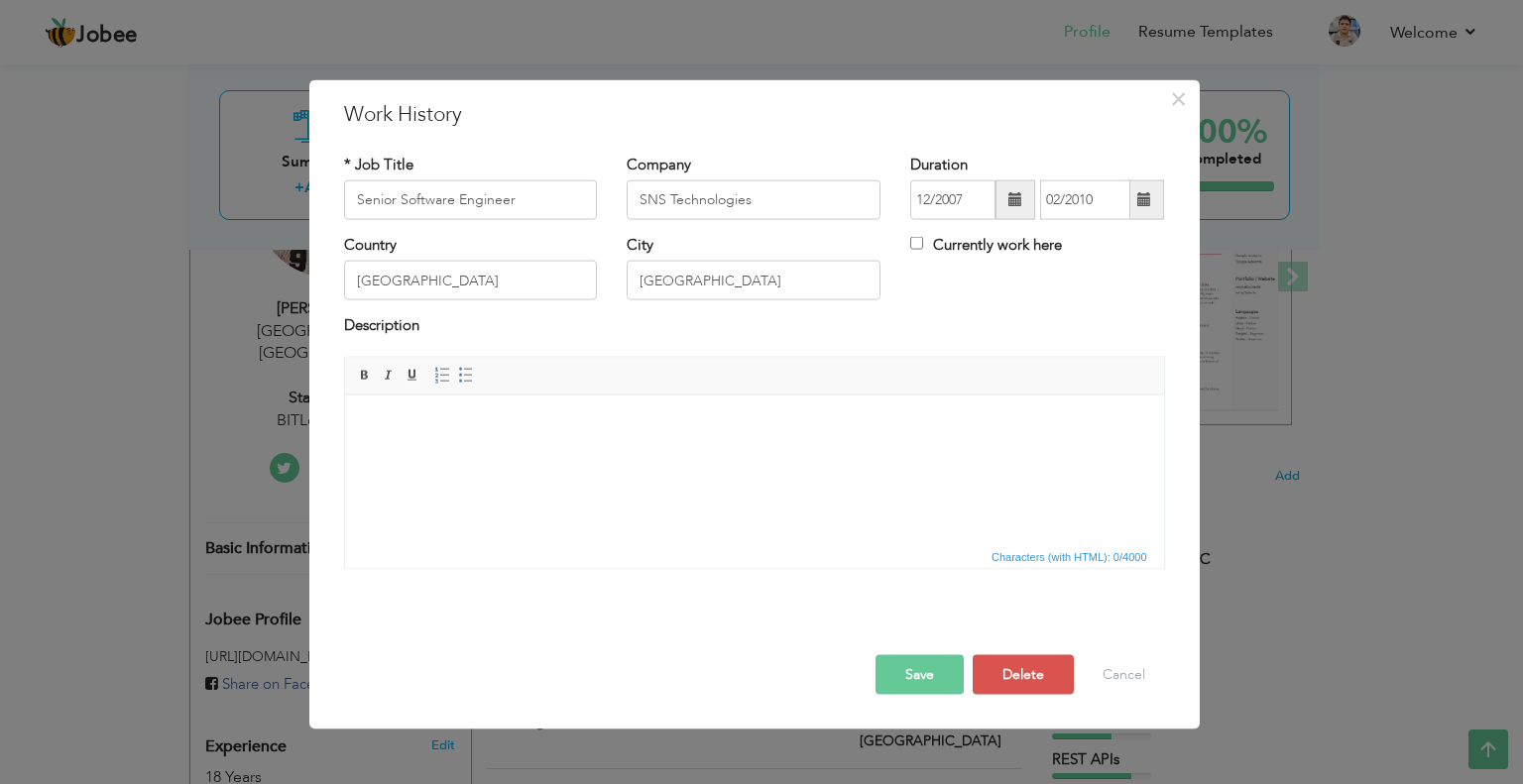 click at bounding box center (1015, 199) 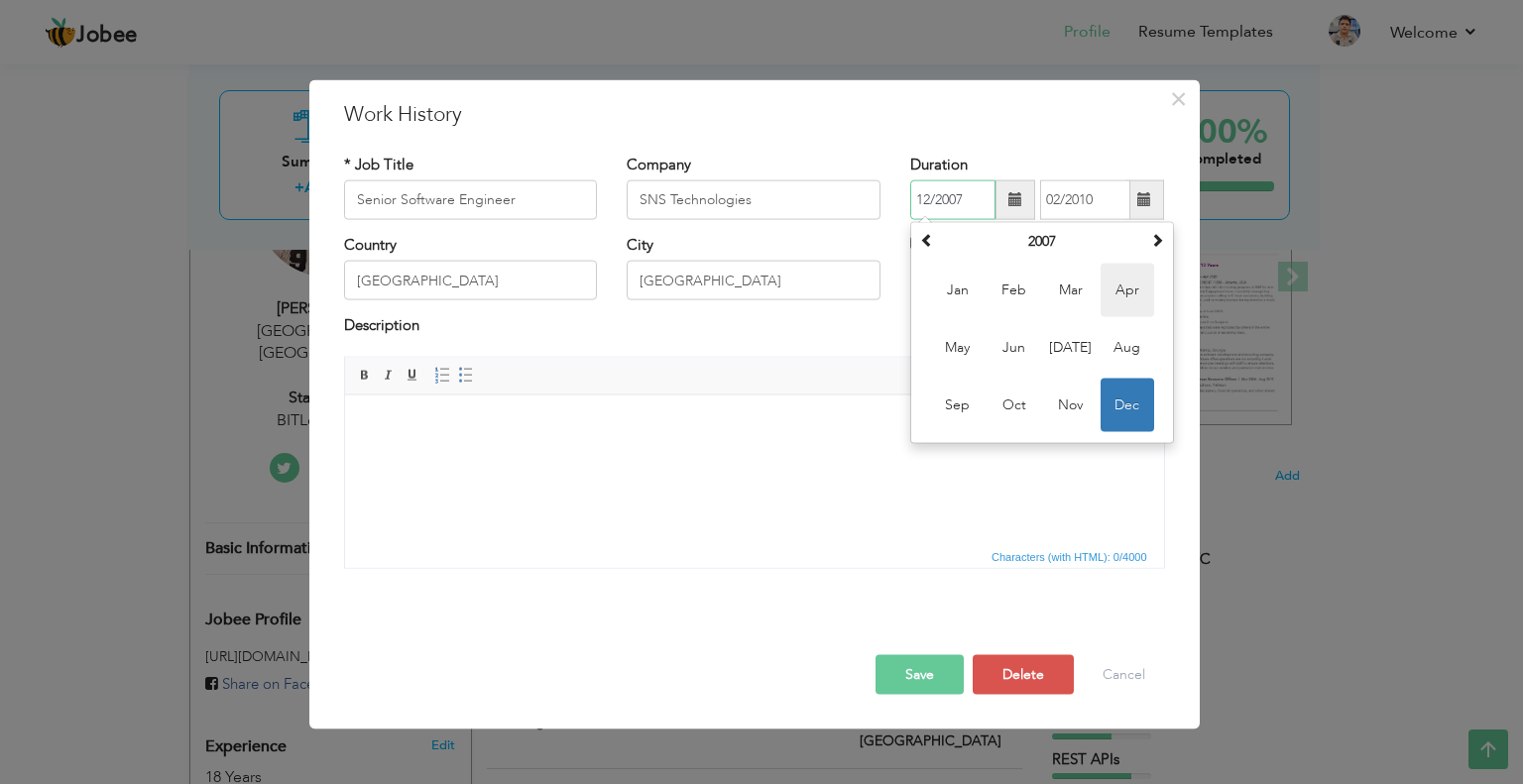 click on "Apr" at bounding box center (1127, 290) 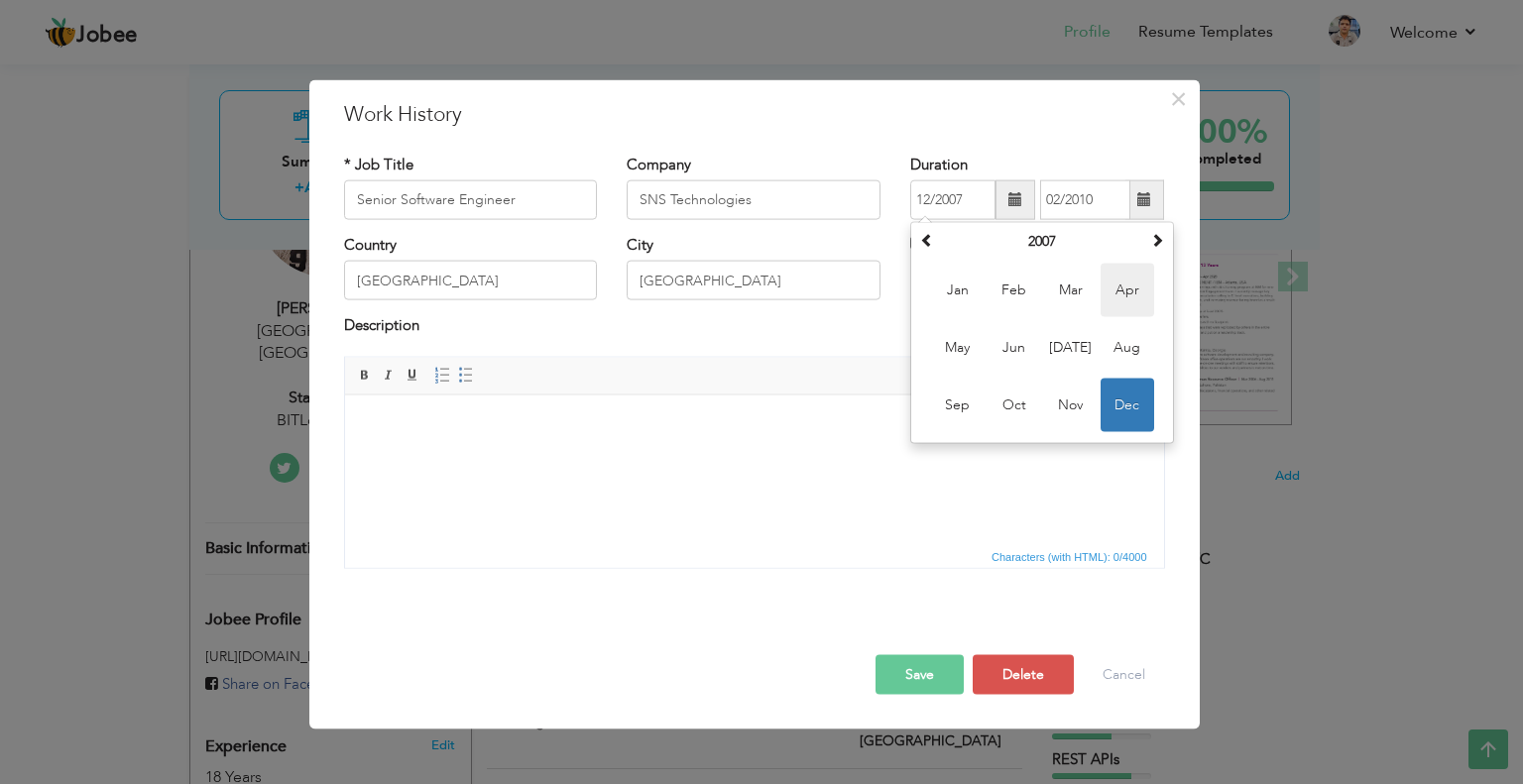 type on "04/2007" 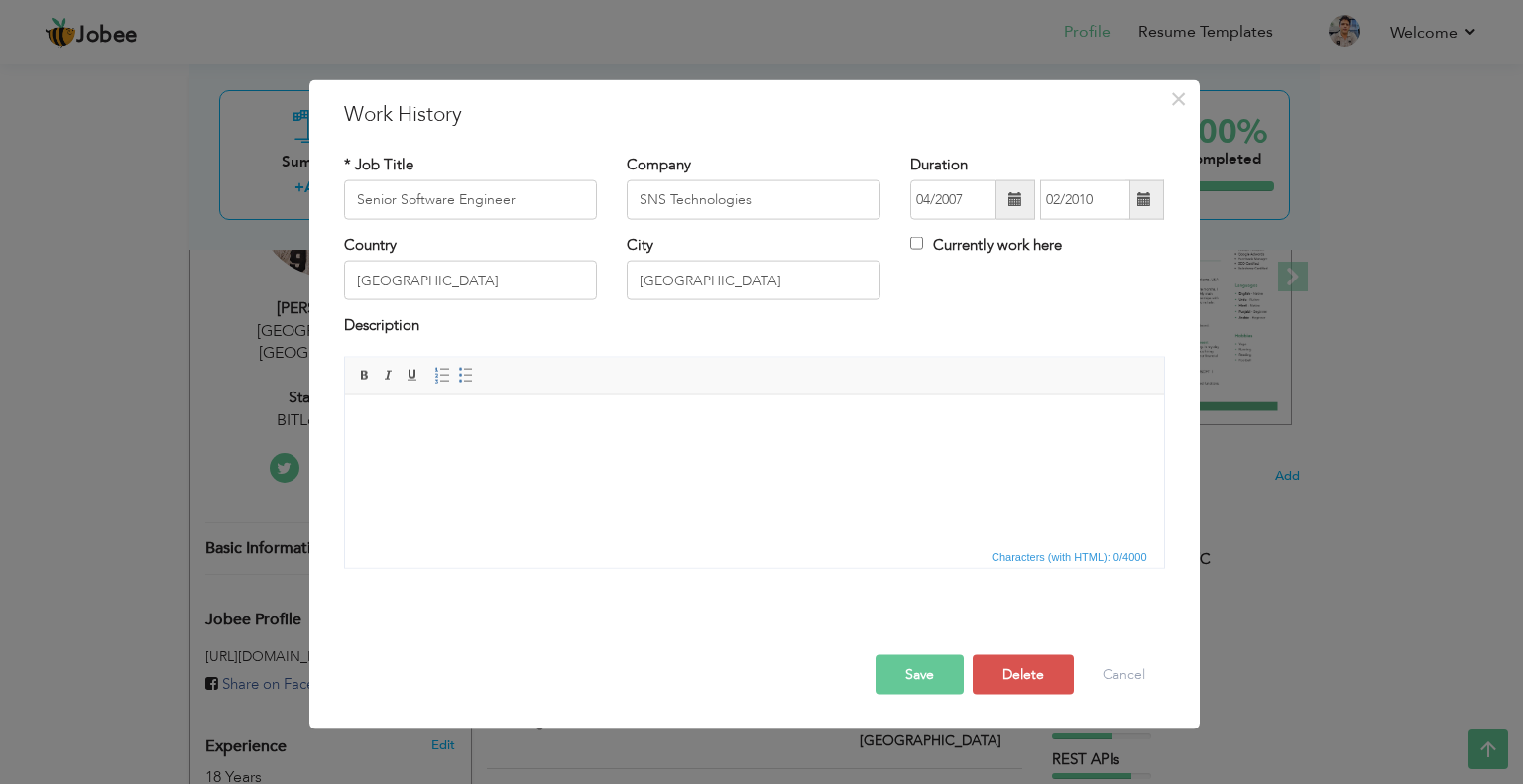 click at bounding box center [1144, 200] 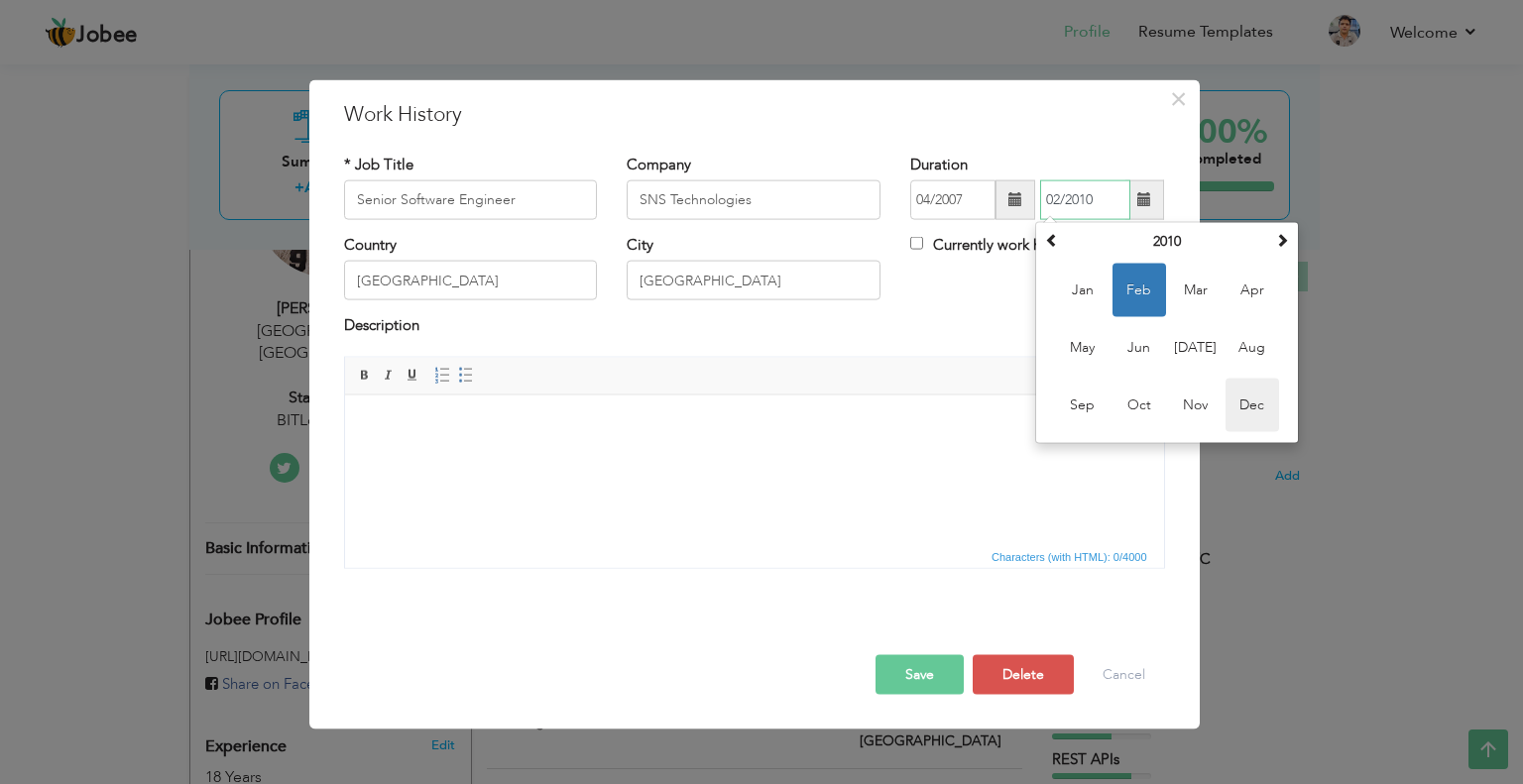 click on "Dec" at bounding box center [1252, 405] 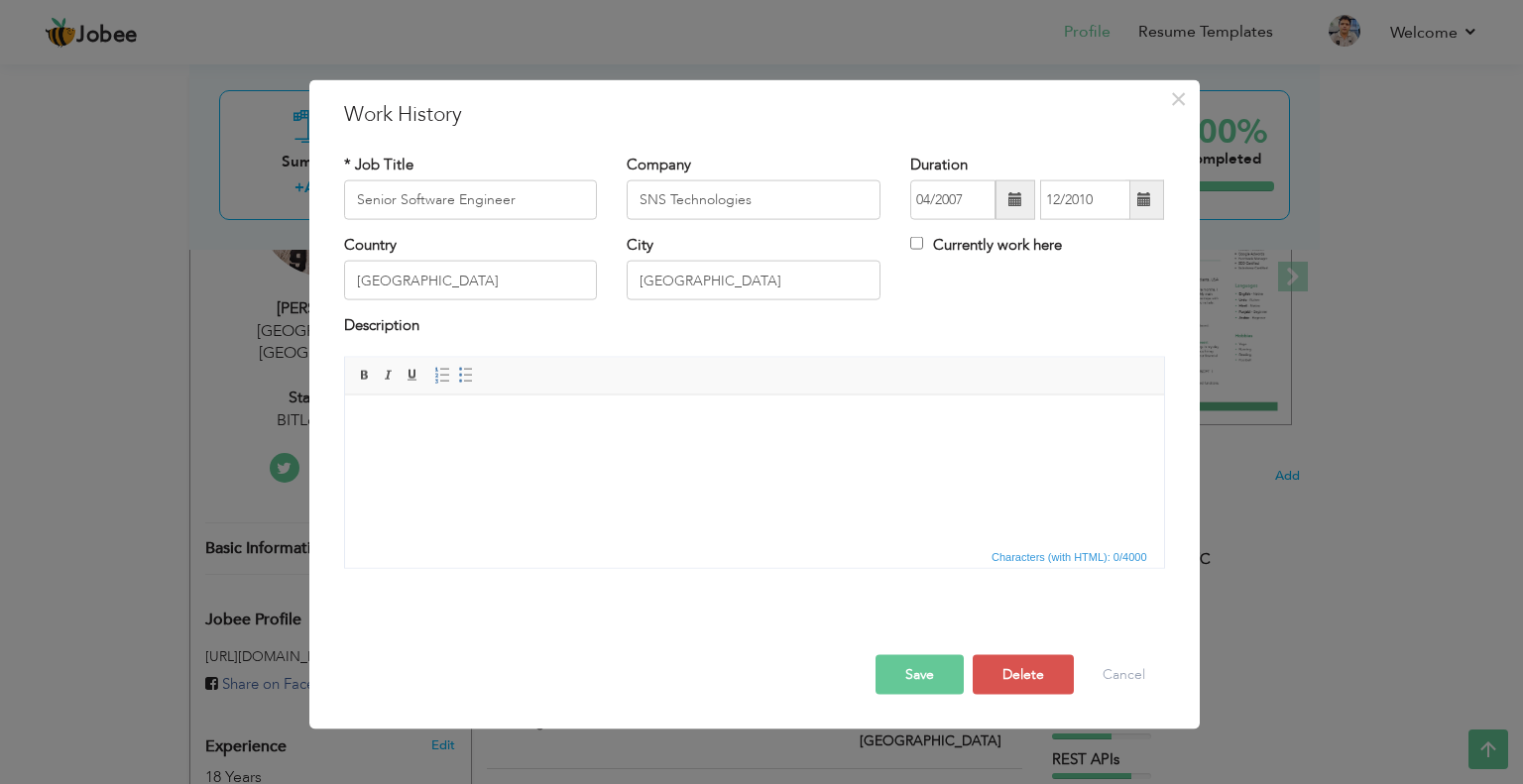 click at bounding box center (1144, 199) 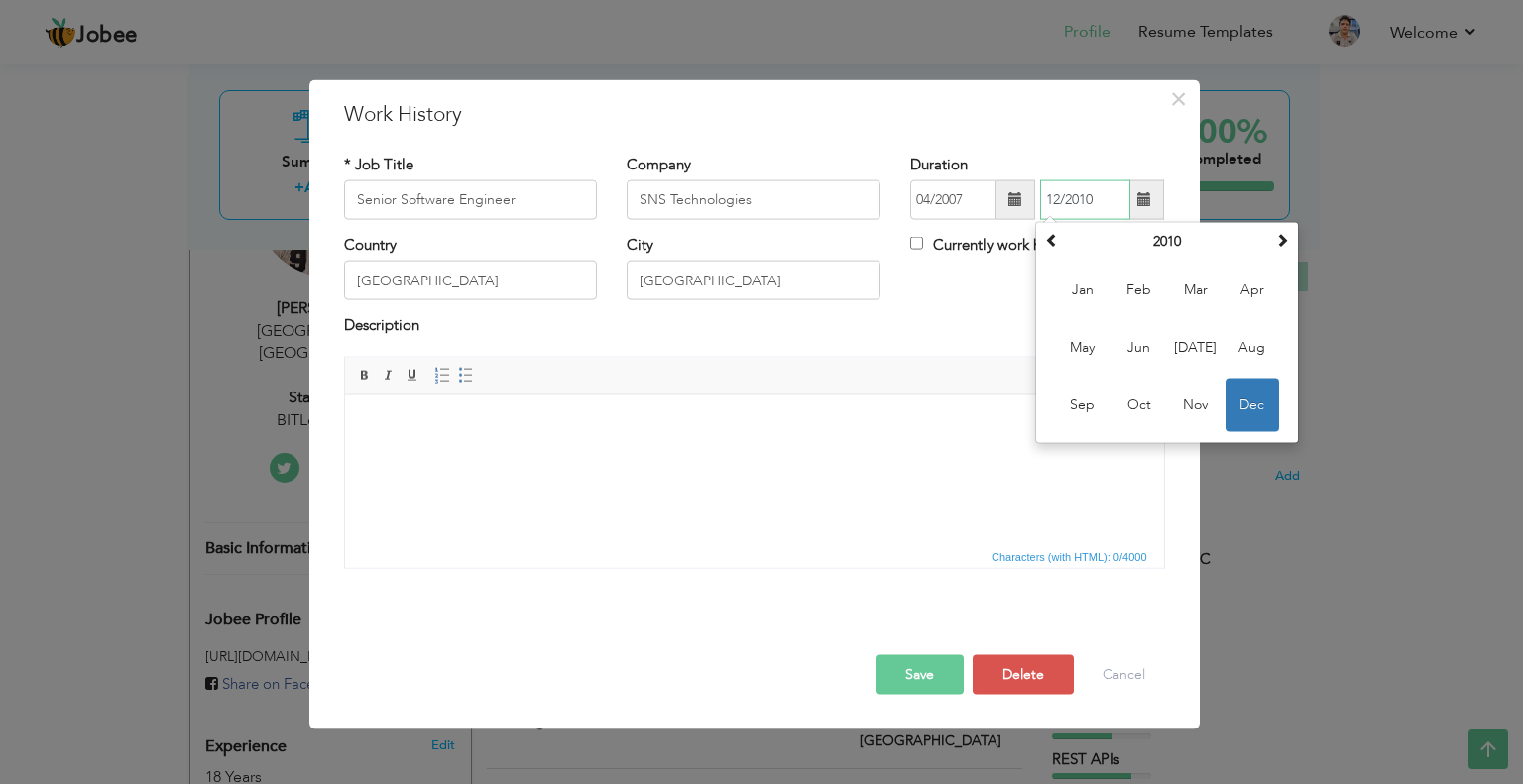 drag, startPoint x: 1099, startPoint y: 198, endPoint x: 1083, endPoint y: 193, distance: 16.763055 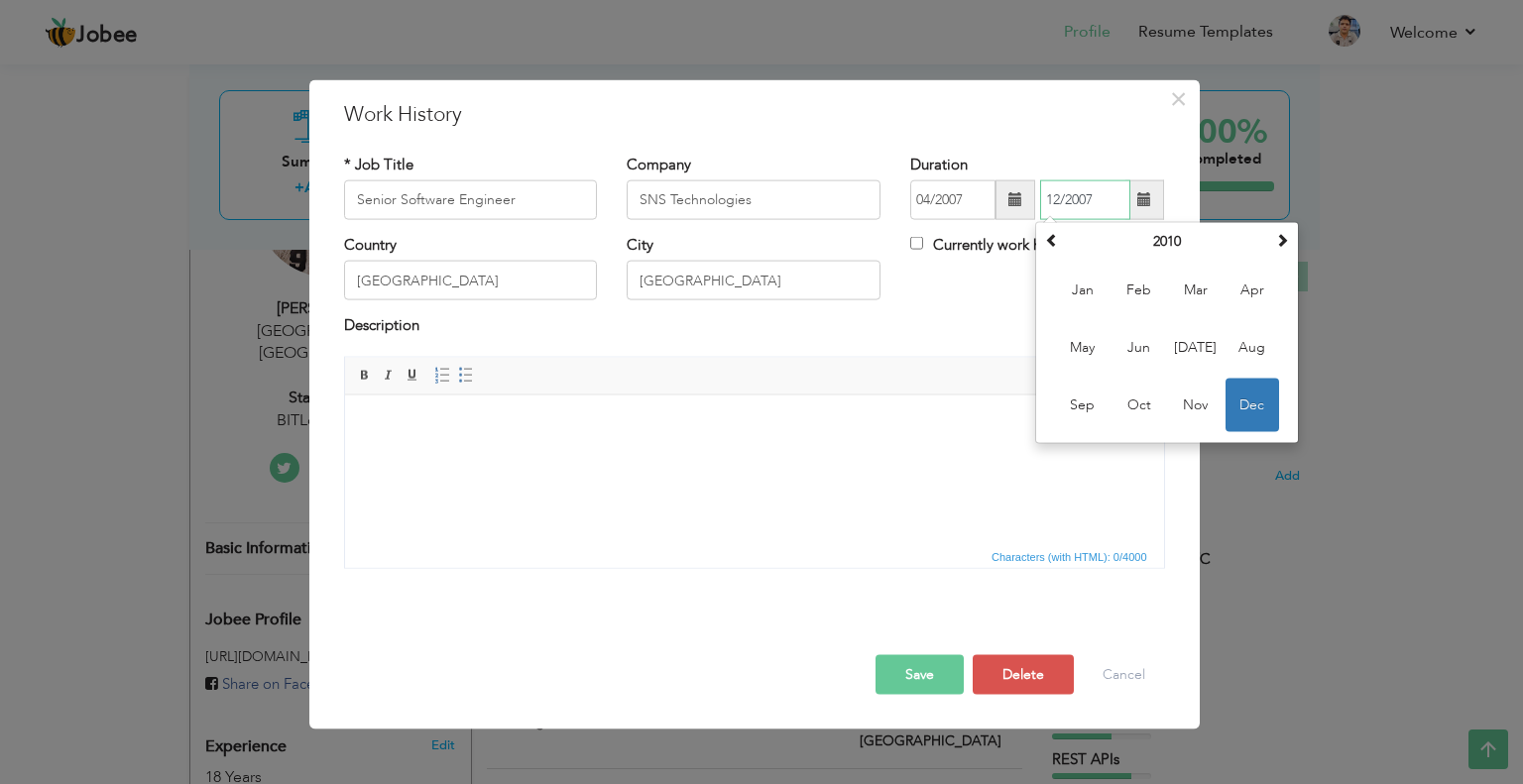 type on "12/2007" 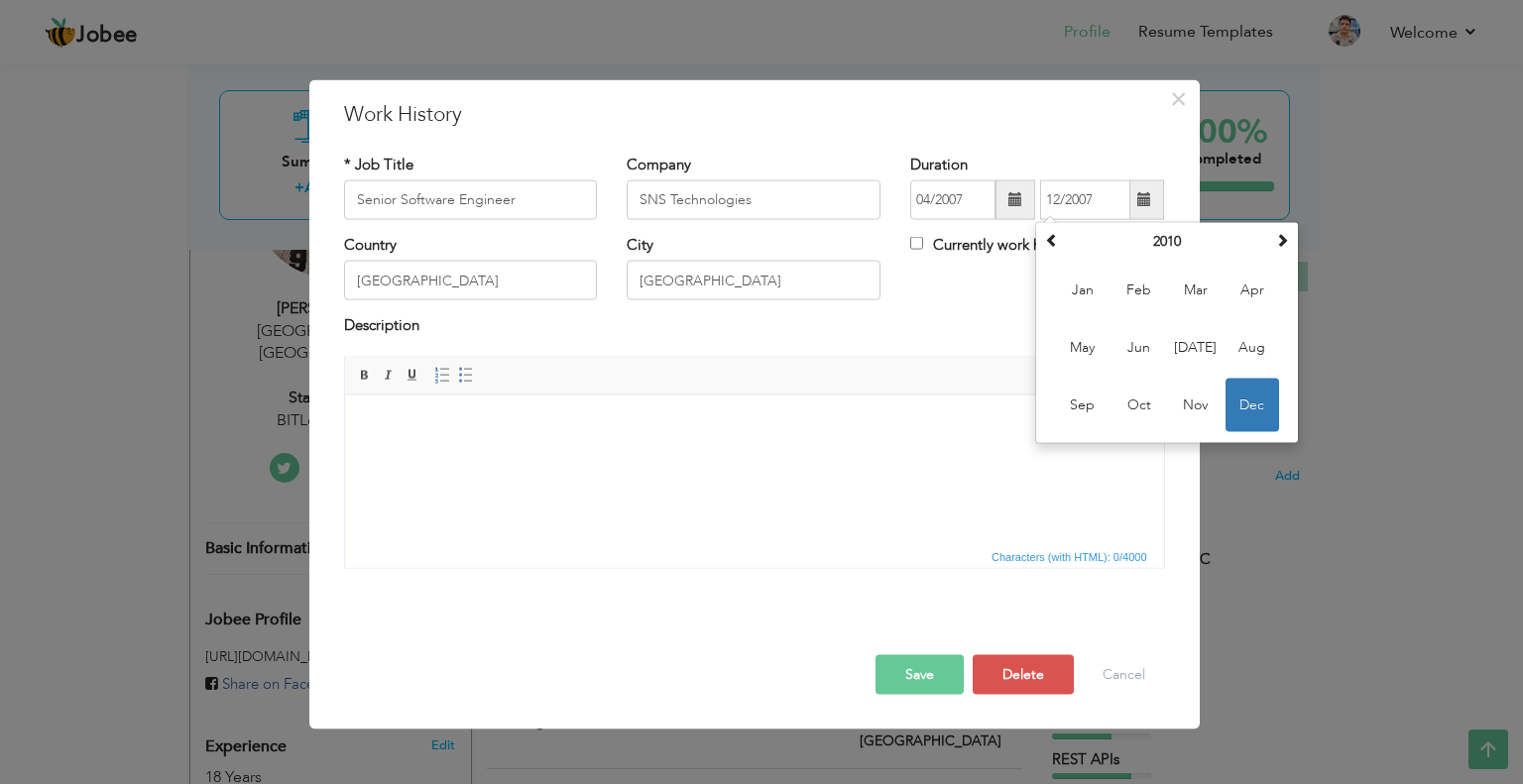 click on "Description" at bounding box center (755, 328) 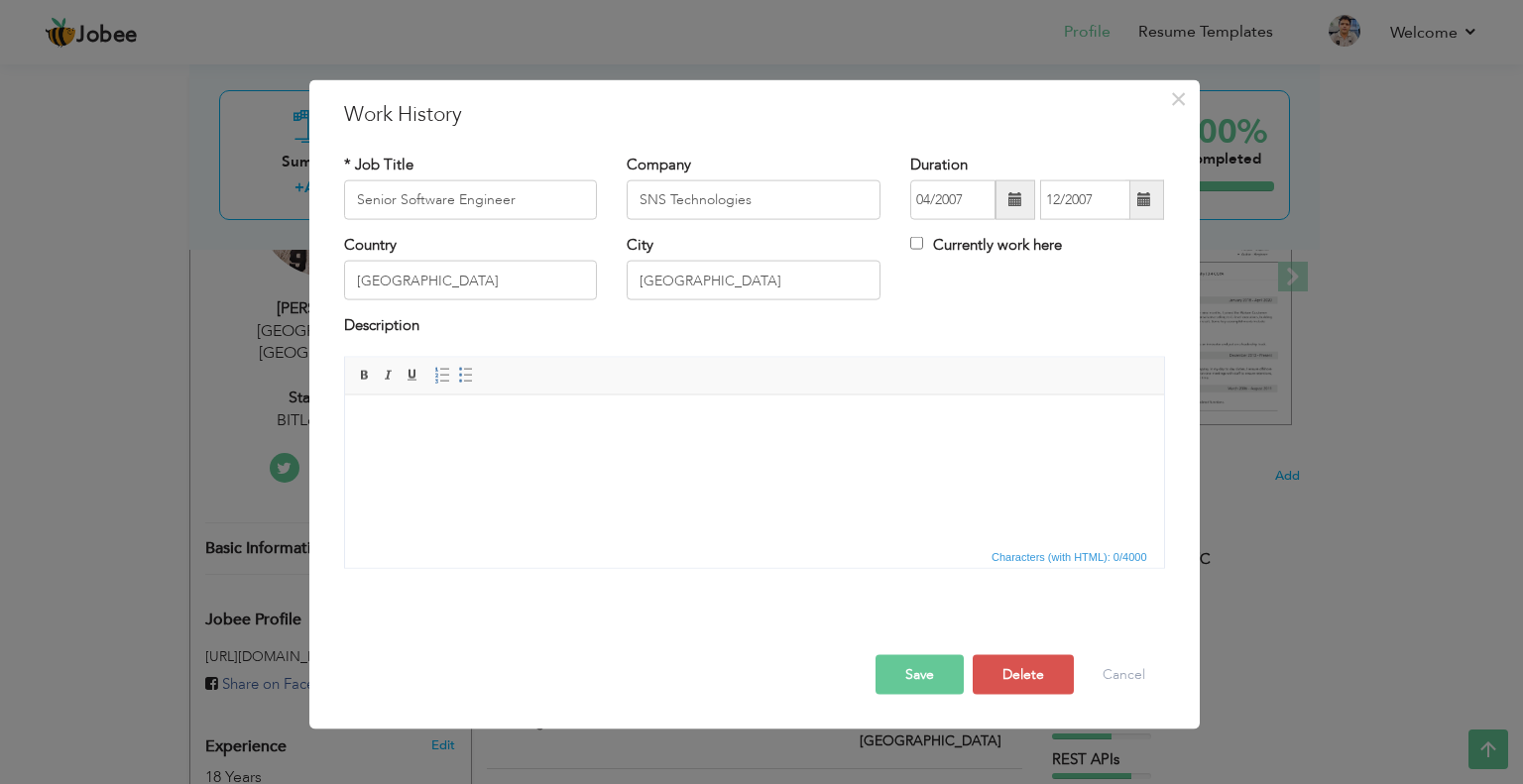 click on "Save" at bounding box center (919, 674) 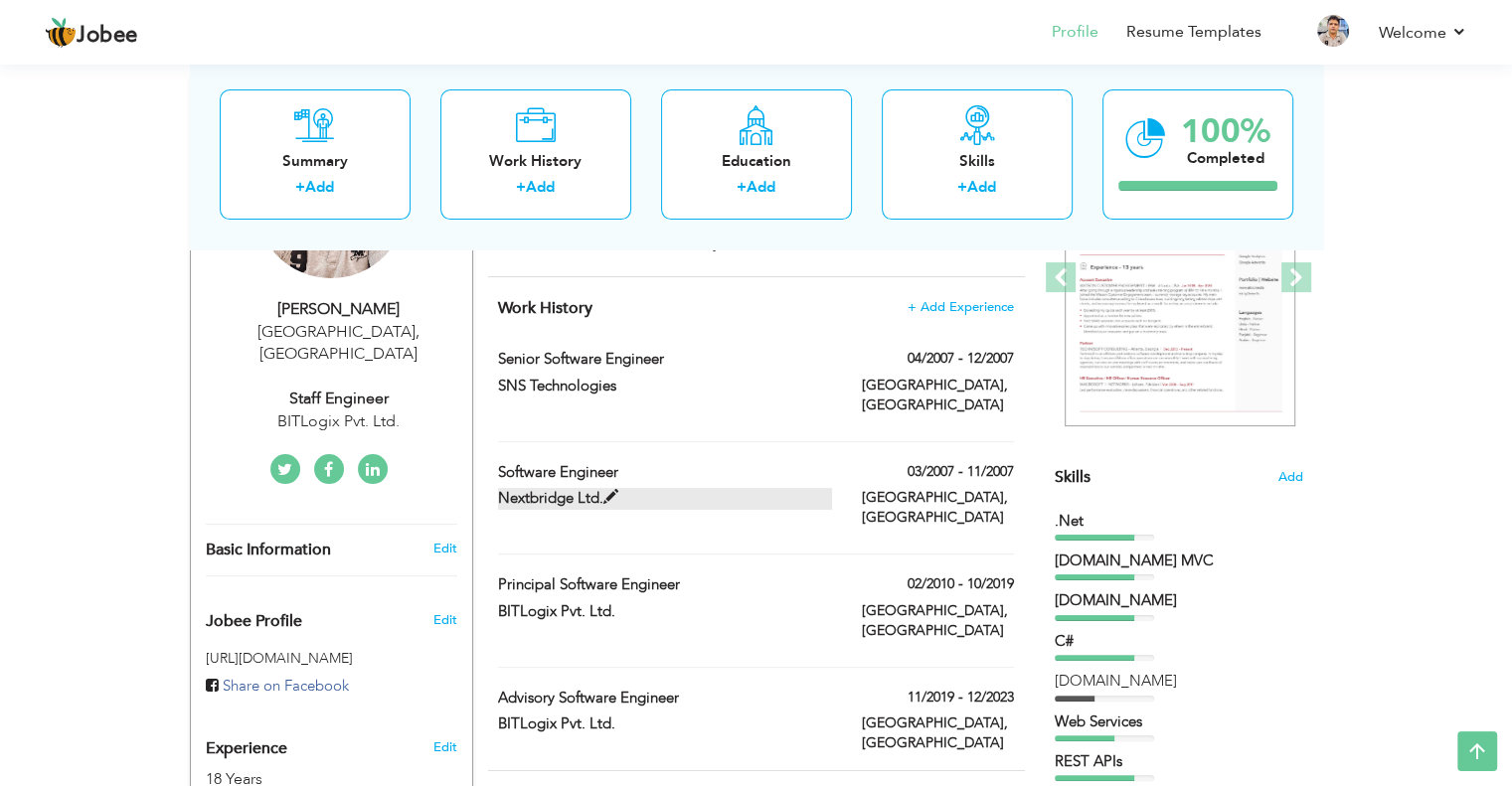 click at bounding box center [610, 497] 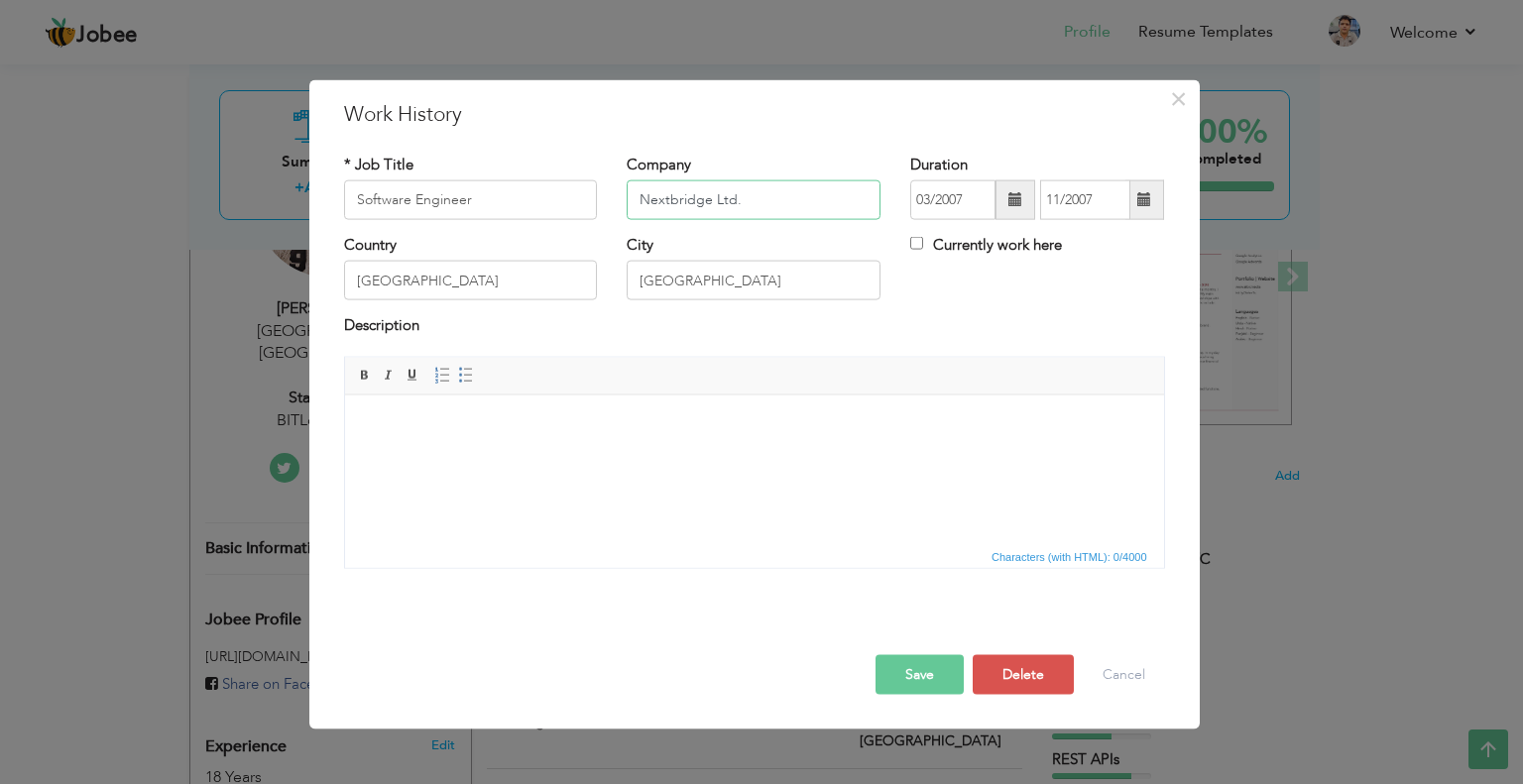 drag, startPoint x: 746, startPoint y: 193, endPoint x: 635, endPoint y: 181, distance: 111.64676 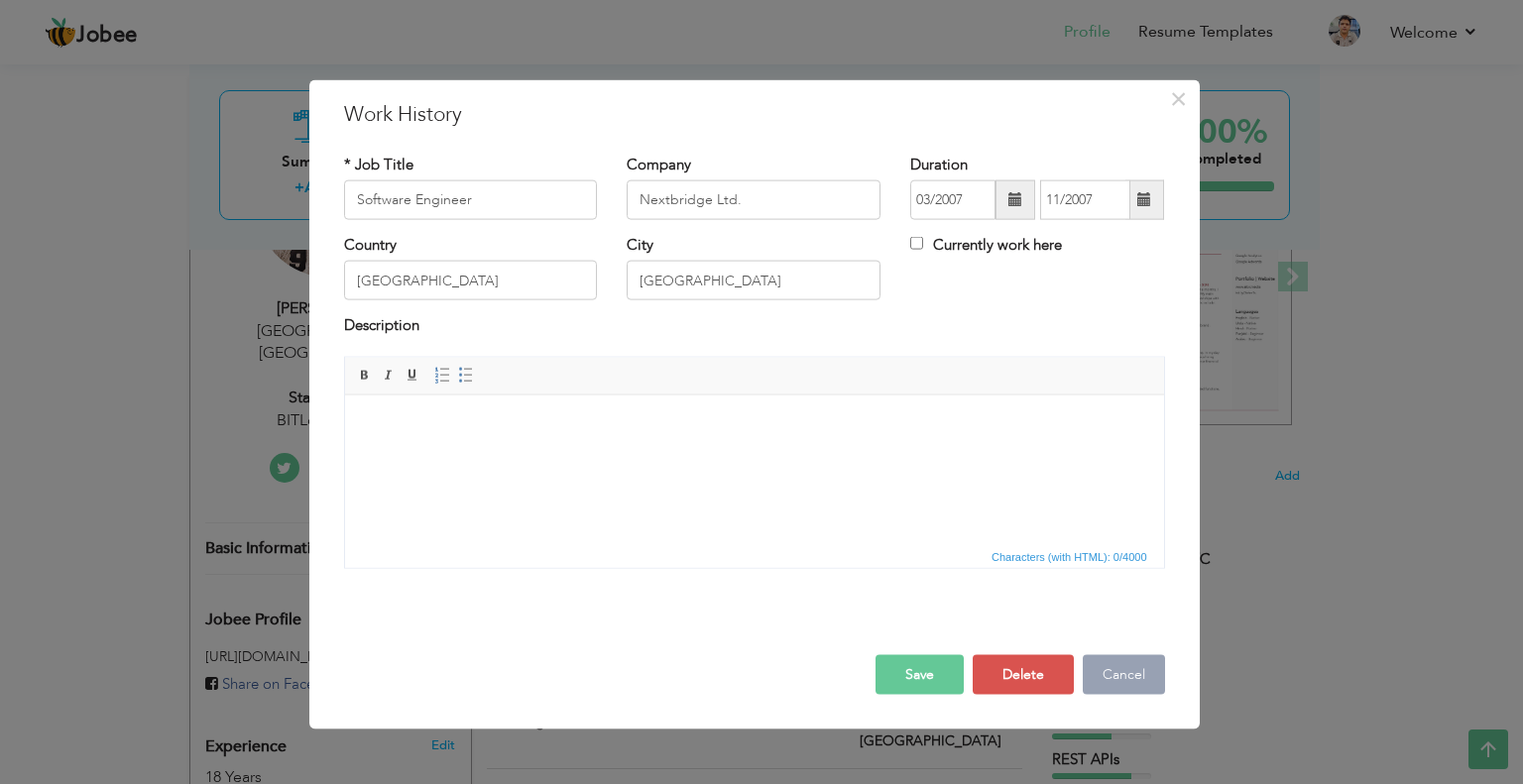 click on "Cancel" at bounding box center (1123, 674) 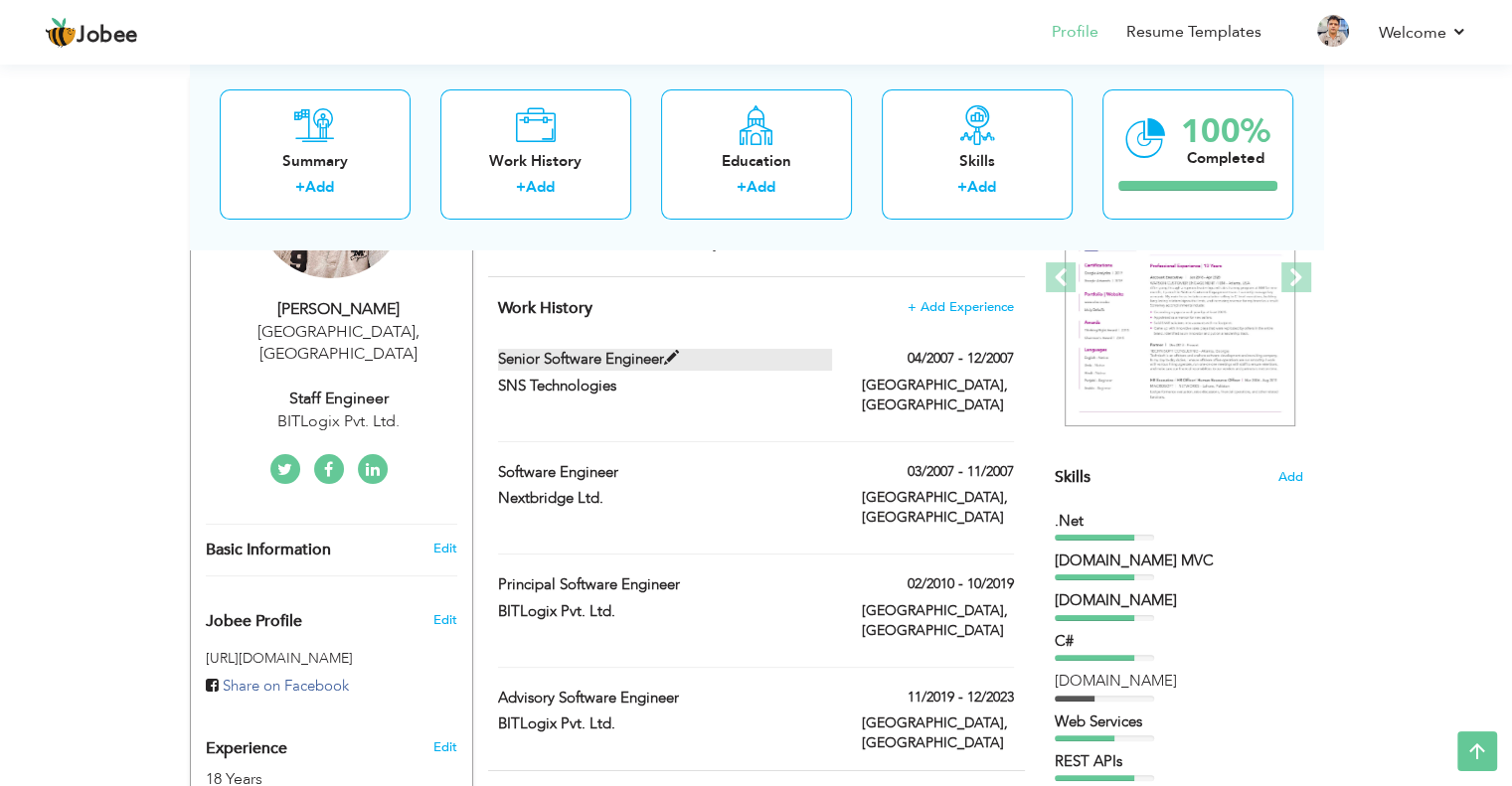 click at bounding box center (671, 358) 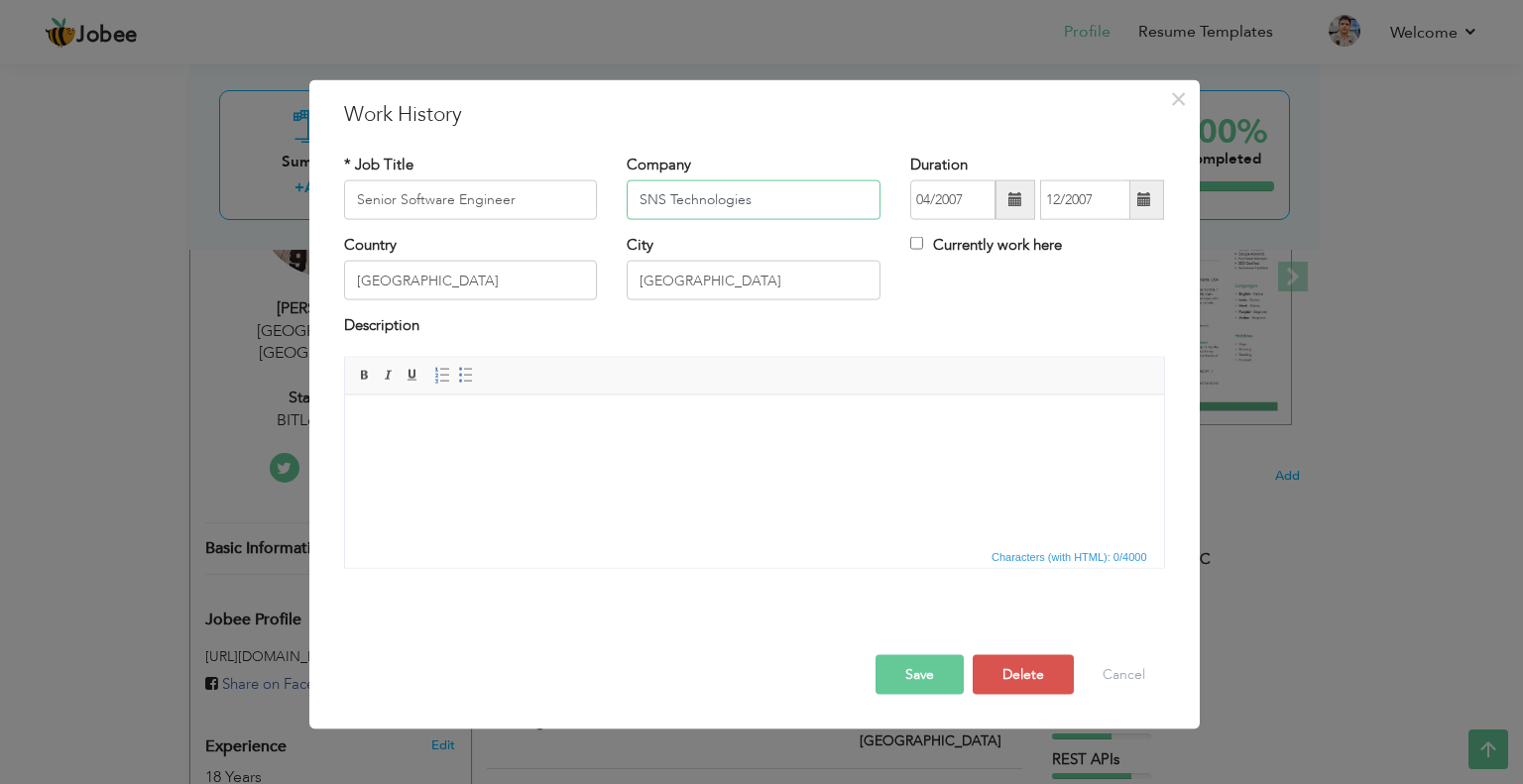 drag, startPoint x: 641, startPoint y: 201, endPoint x: 785, endPoint y: 201, distance: 144 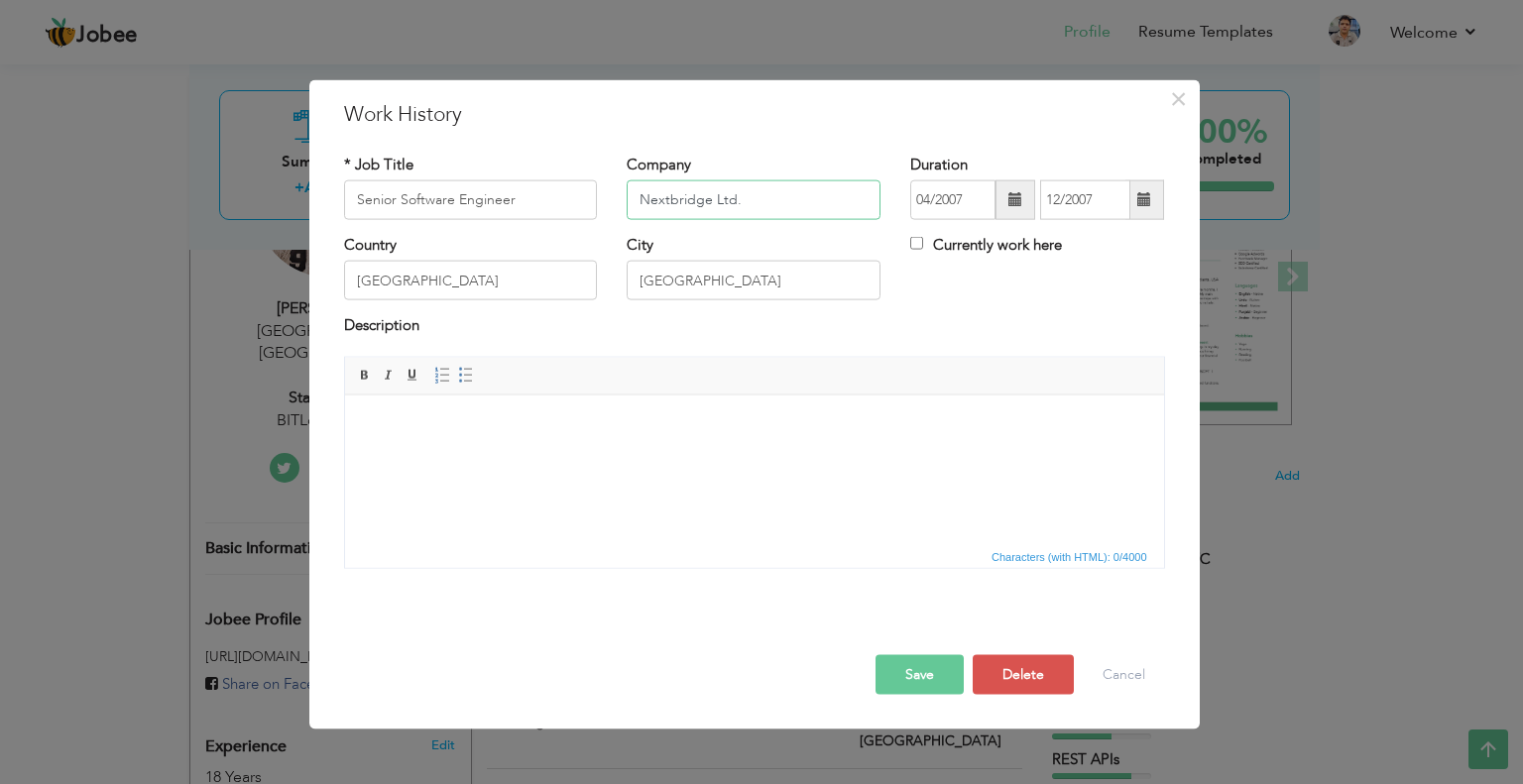 type on "Nextbridge Ltd." 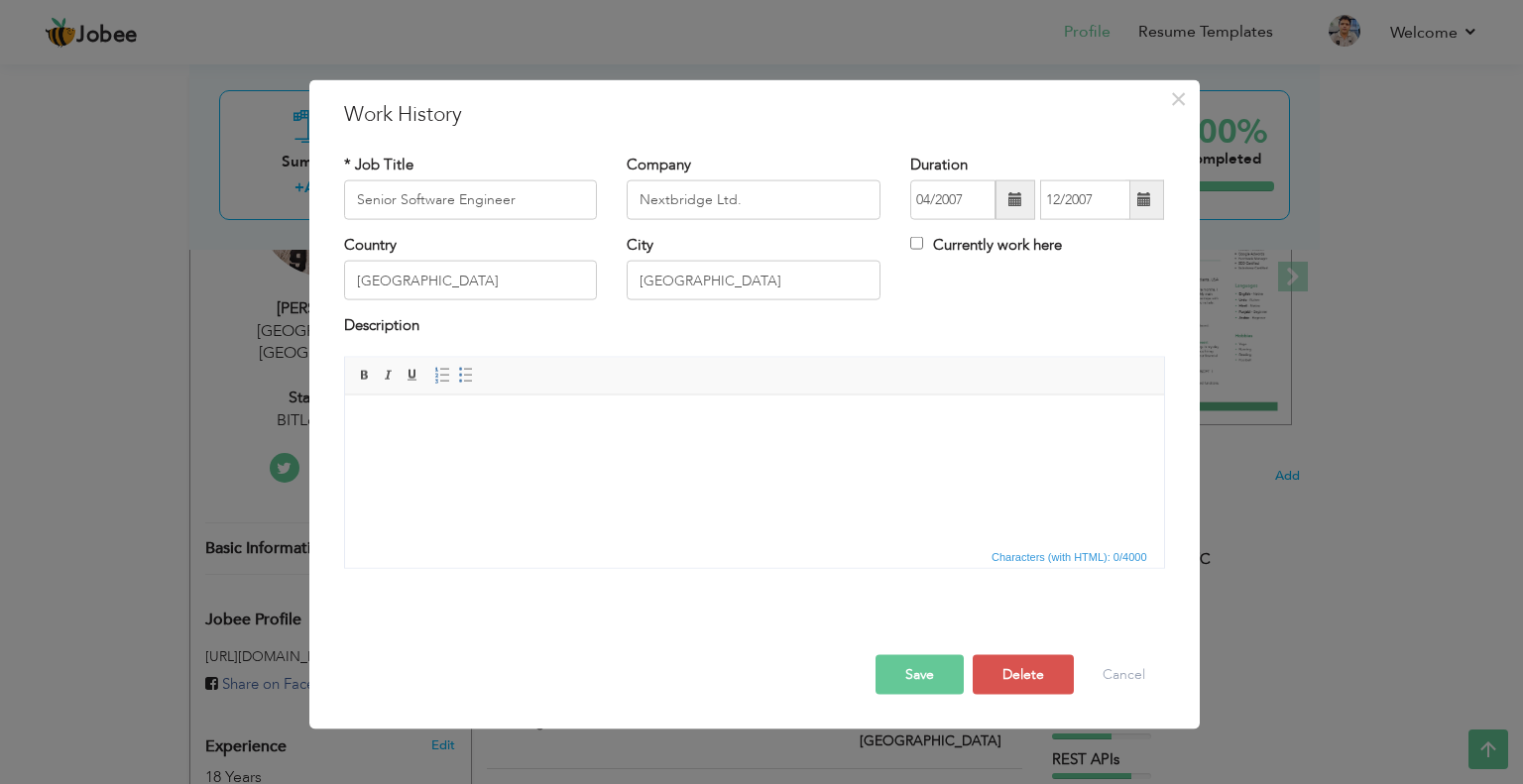 click on "Save" at bounding box center (919, 674) 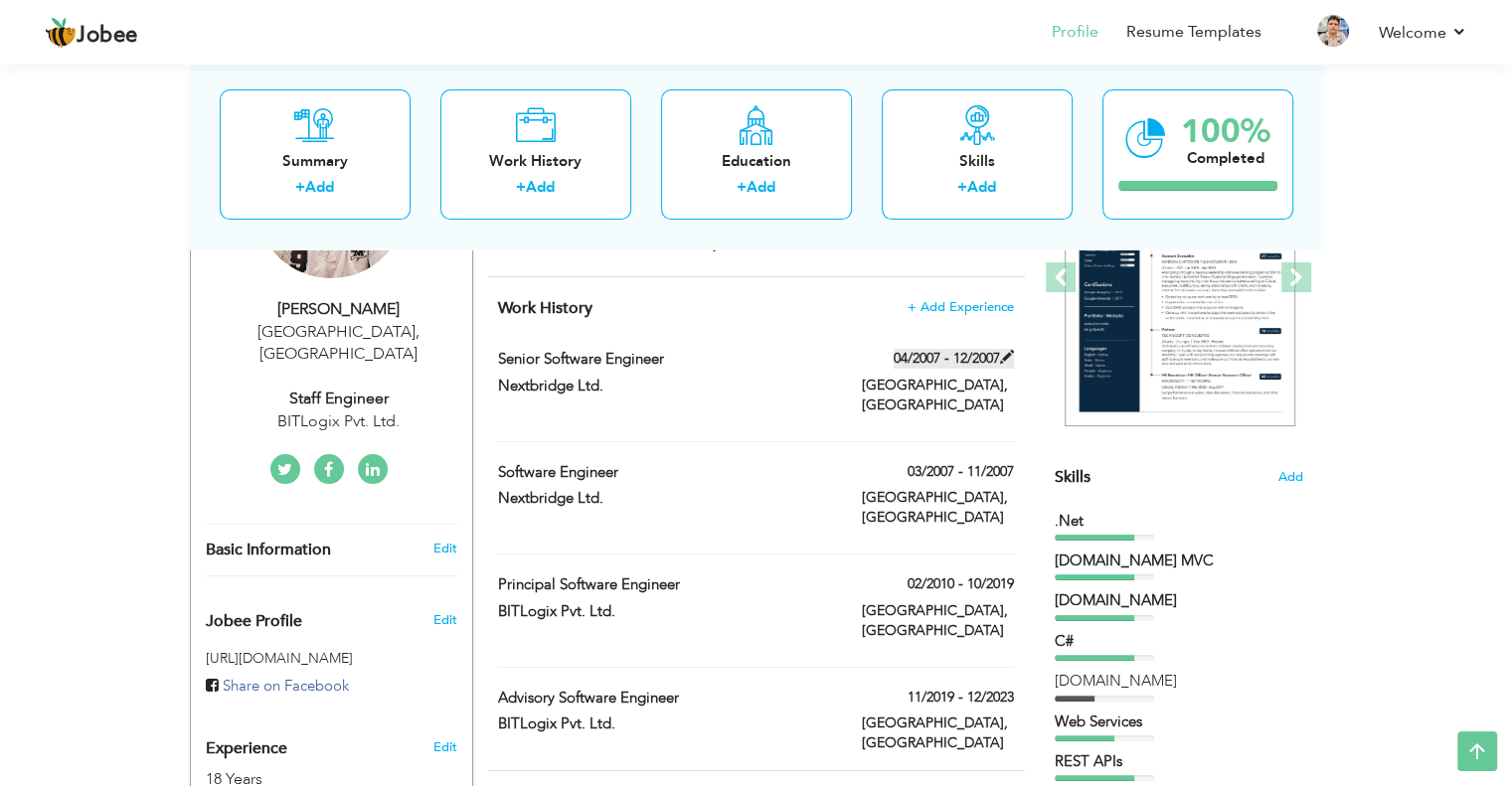 click at bounding box center [1007, 357] 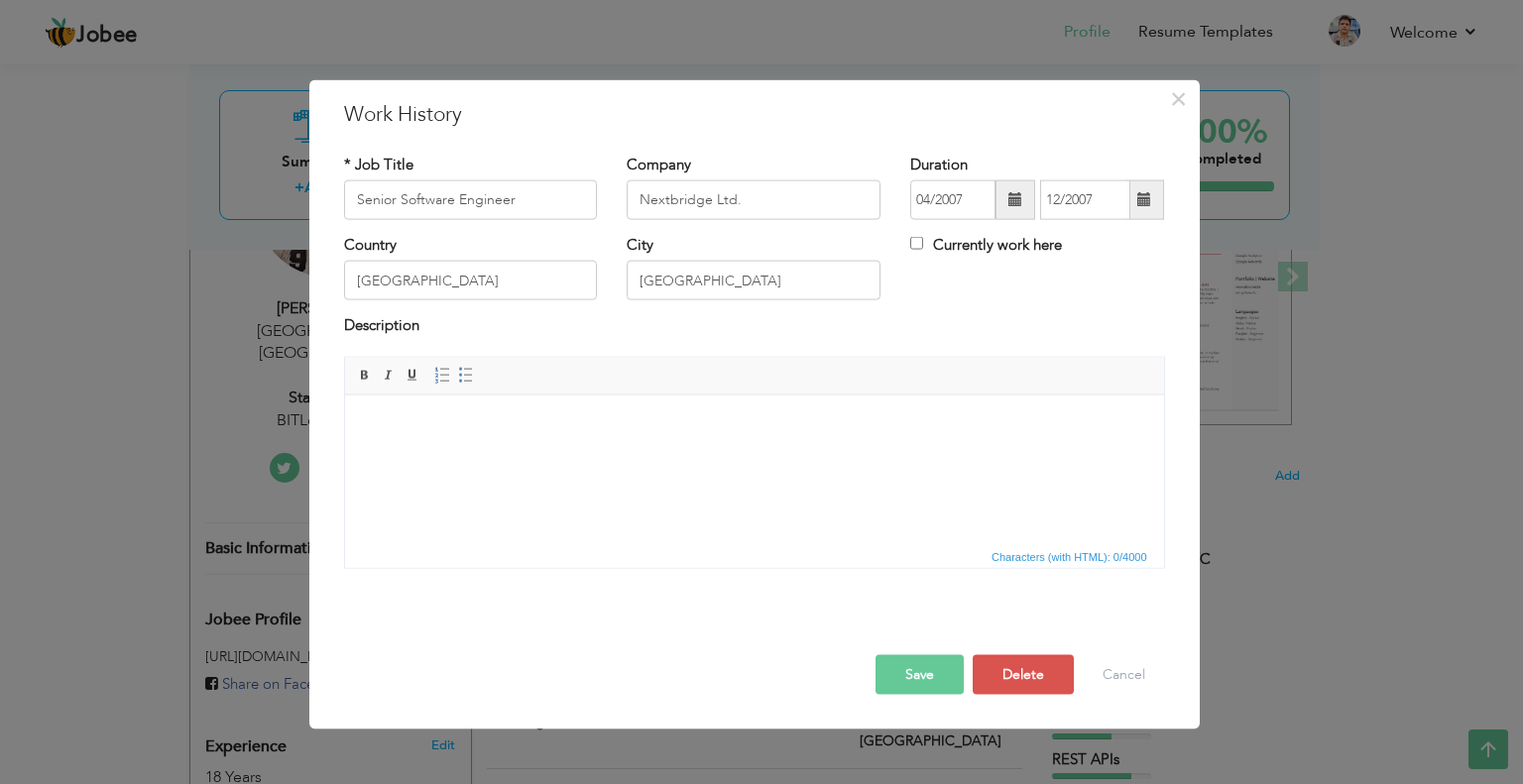 click at bounding box center [1015, 199] 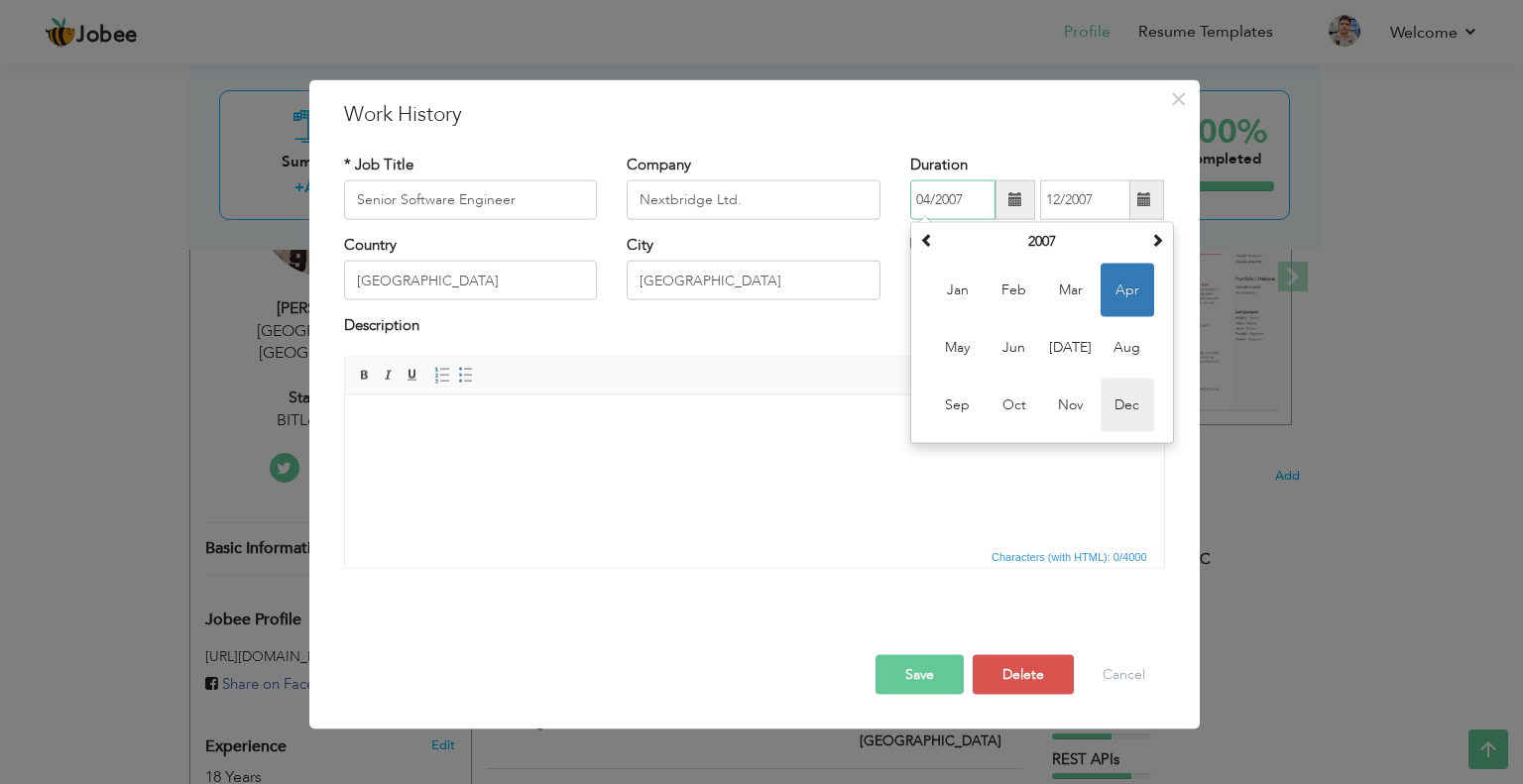 click on "Dec" at bounding box center (1127, 405) 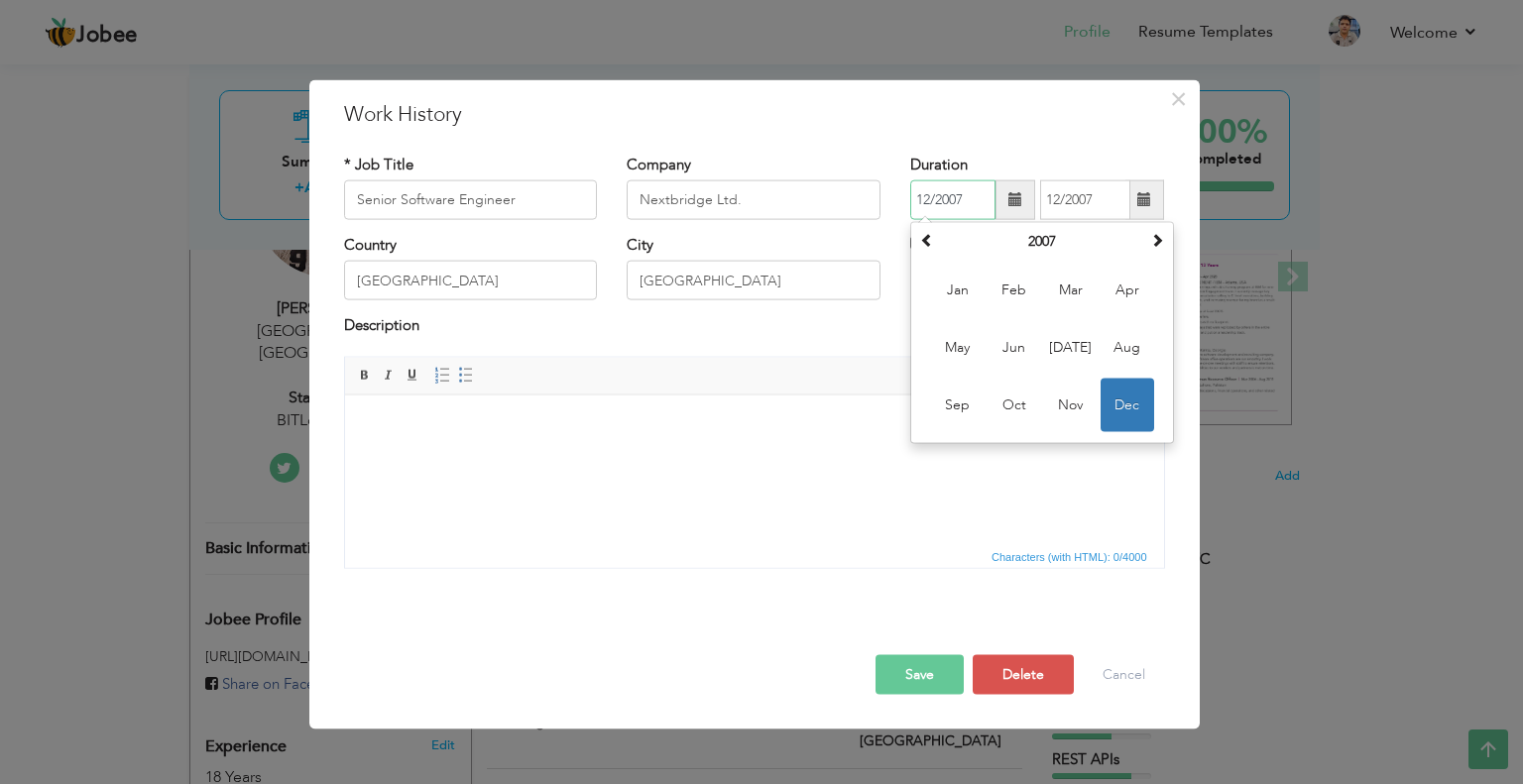 click on "12/2007" at bounding box center (953, 200) 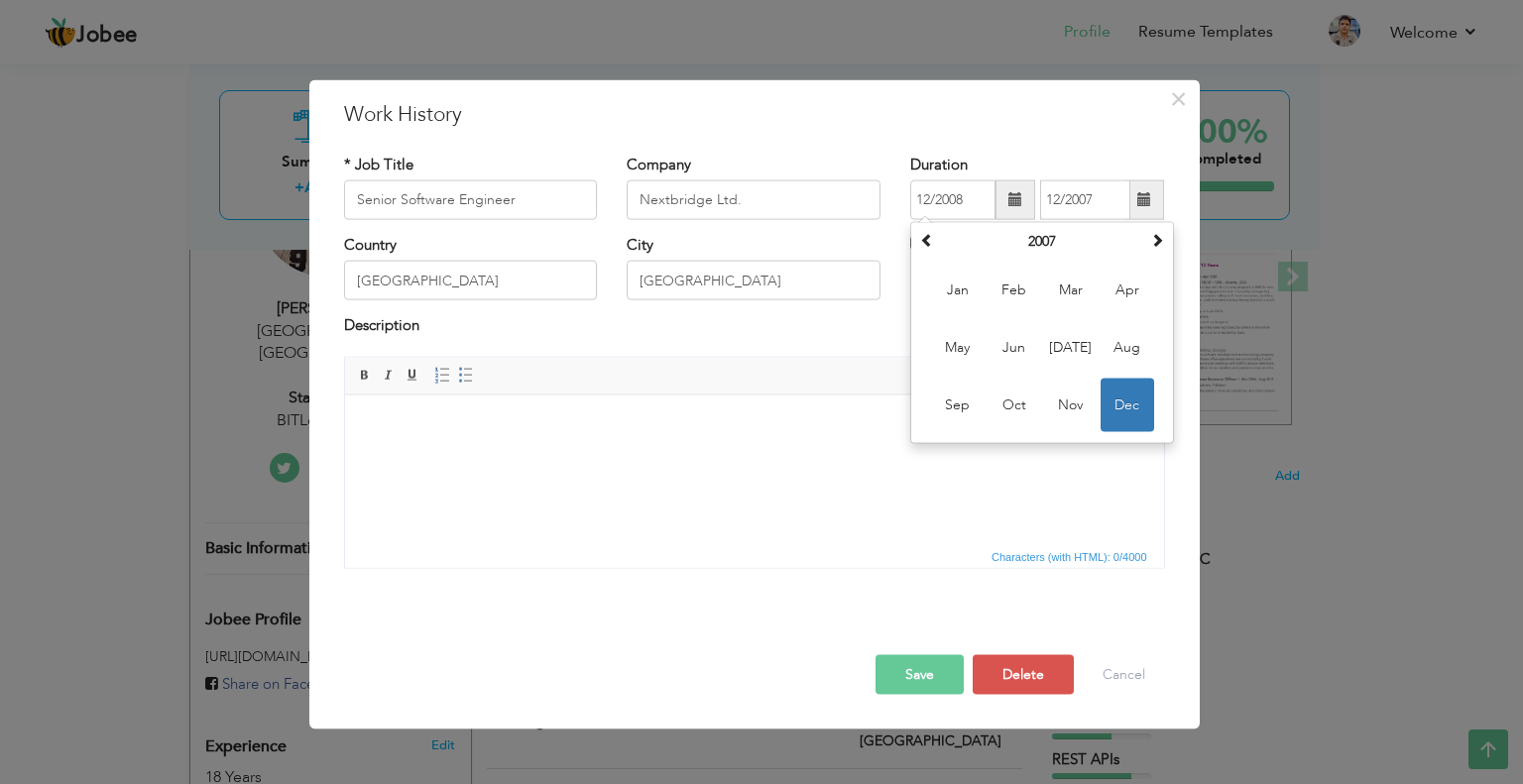 drag, startPoint x: 1167, startPoint y: 784, endPoint x: 815, endPoint y: 414, distance: 510.6897 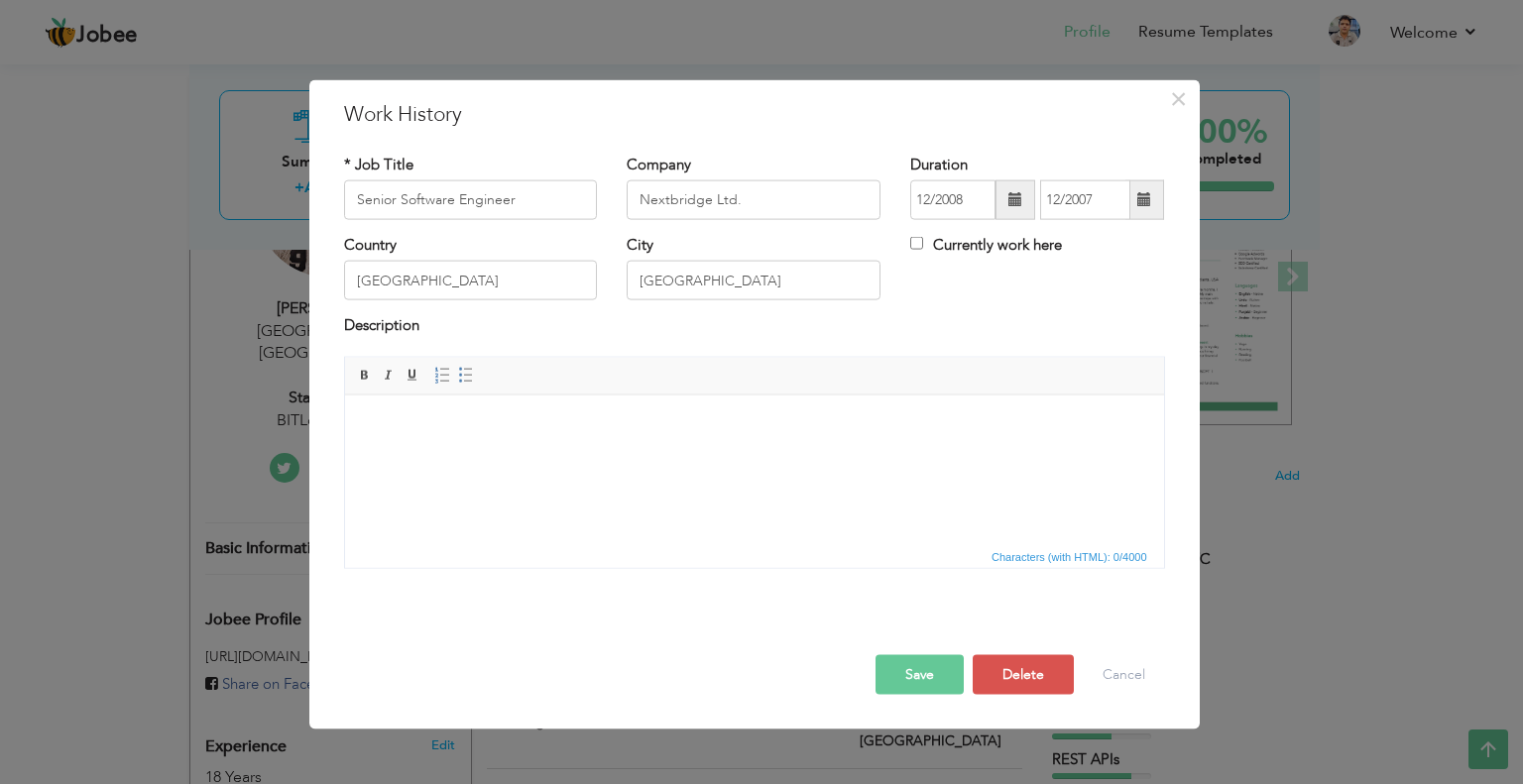 click at bounding box center (1144, 199) 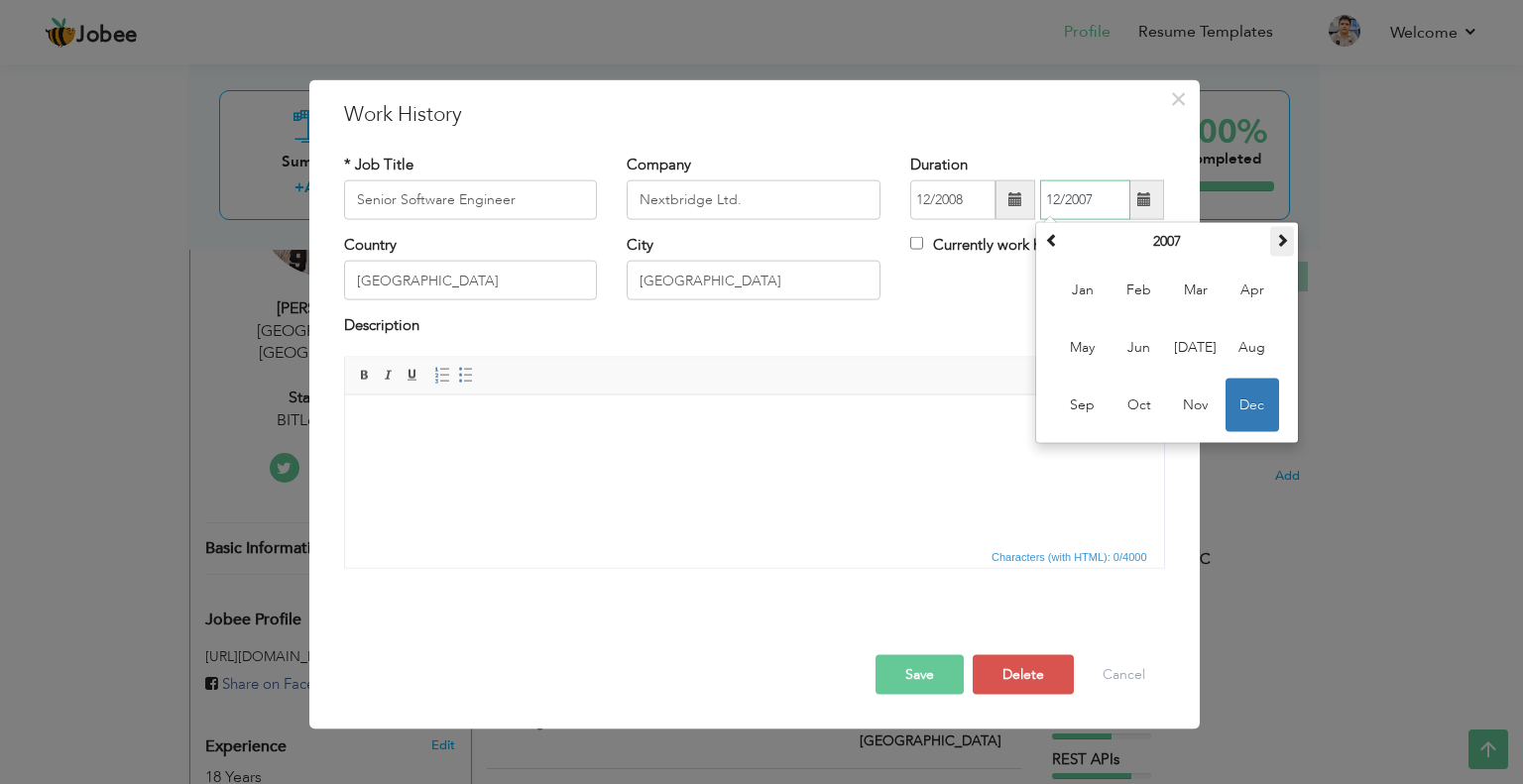 click at bounding box center [1282, 240] 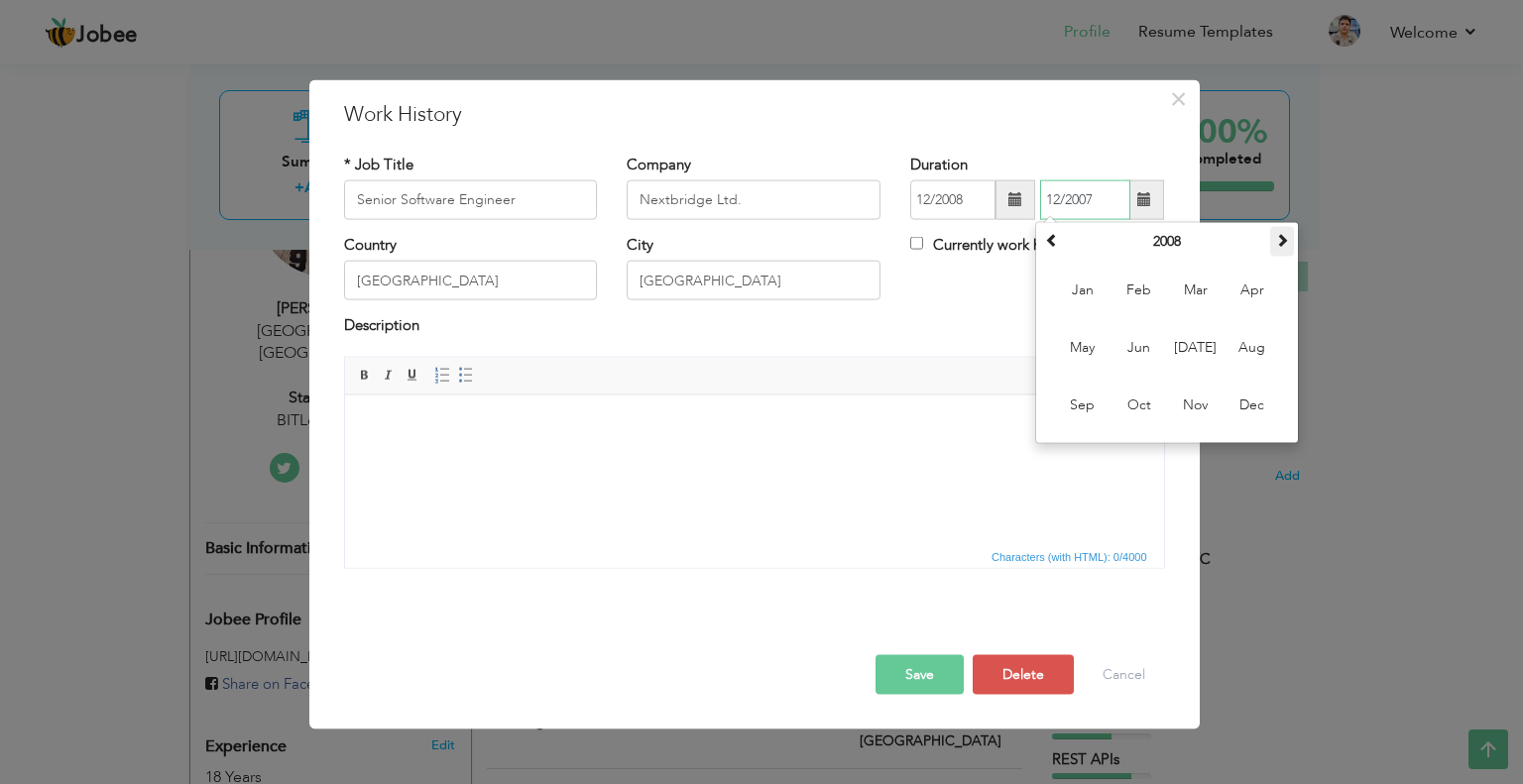 click at bounding box center (1282, 240) 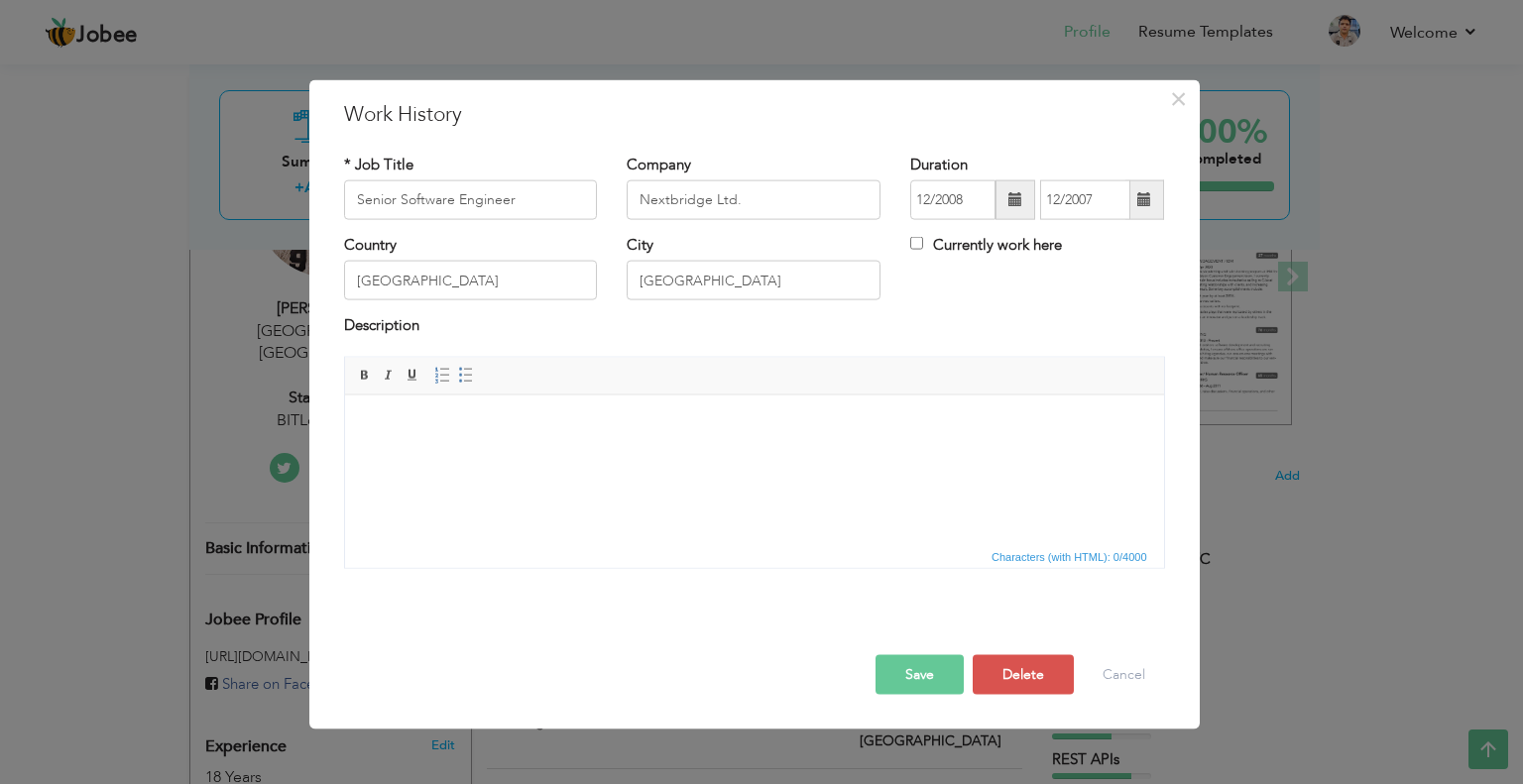 click at bounding box center (1015, 200) 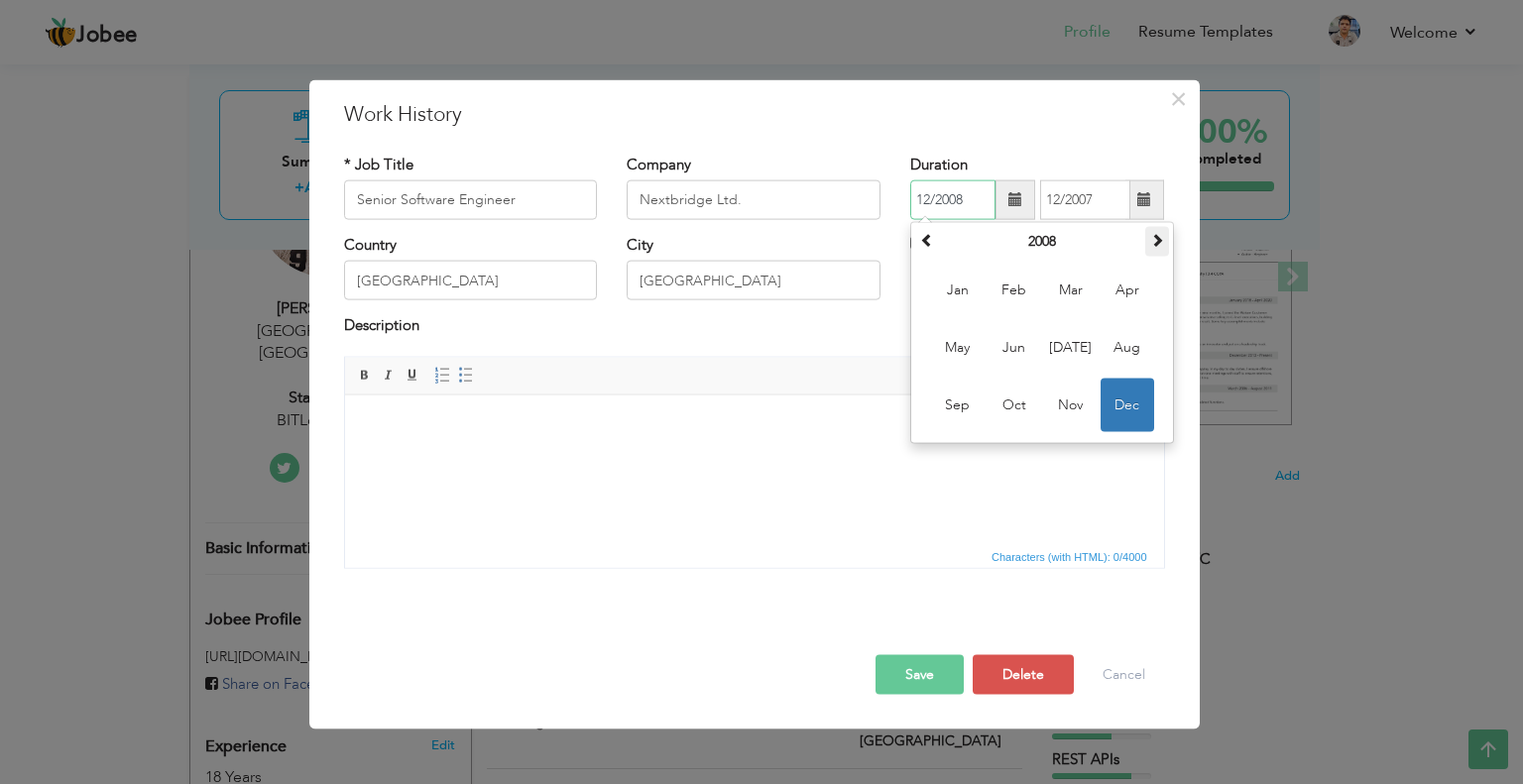 click at bounding box center (1157, 242) 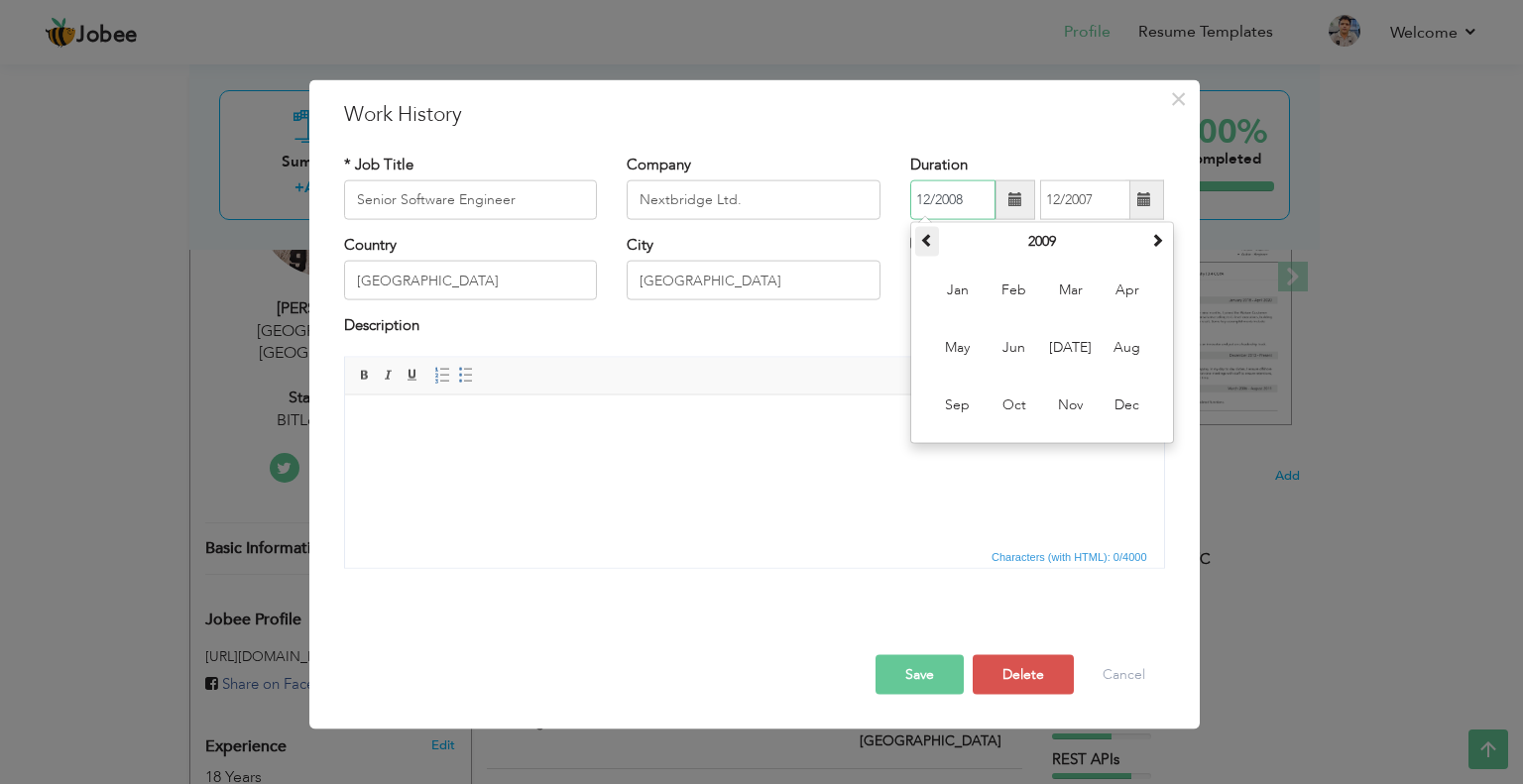 click at bounding box center (927, 240) 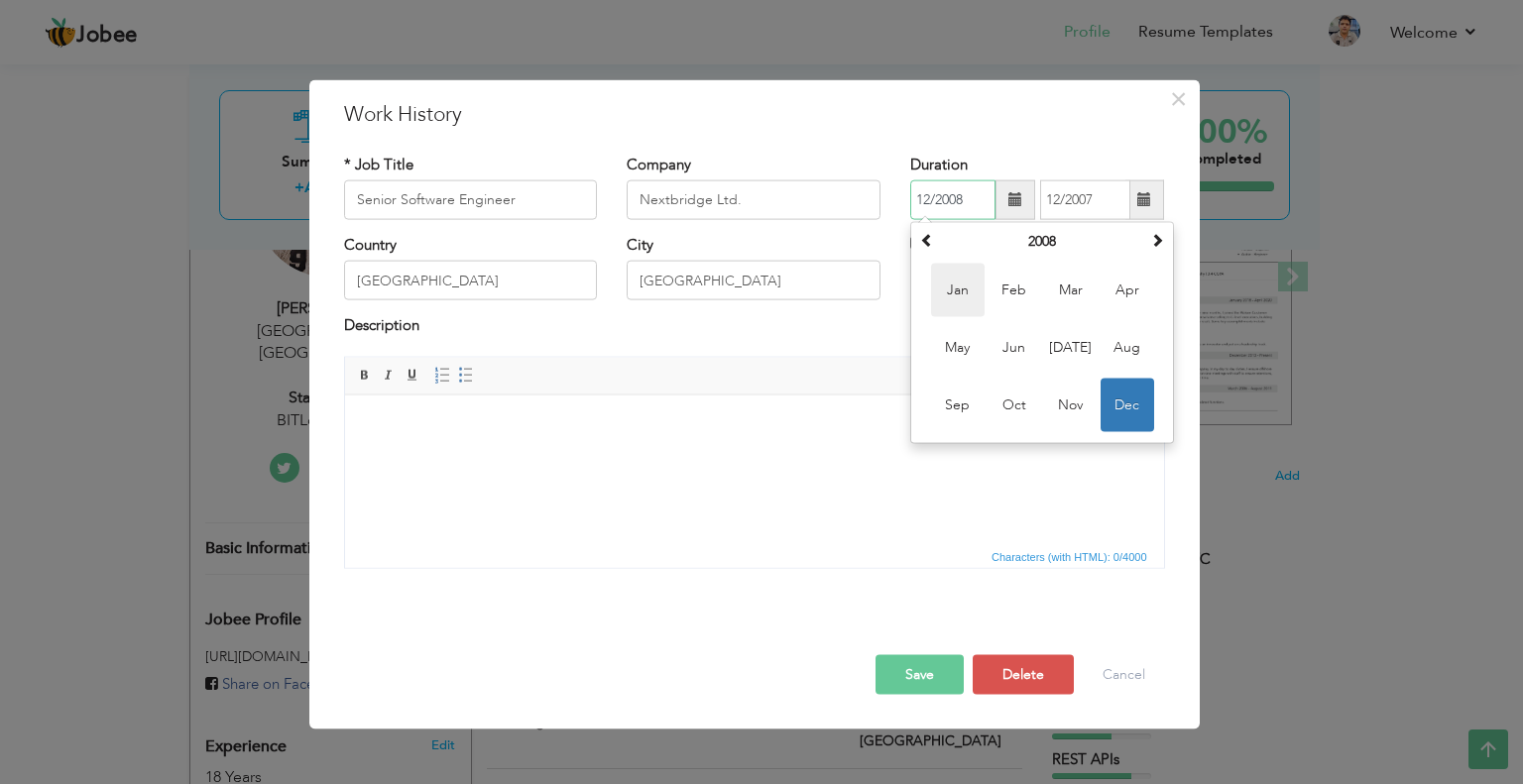 click on "Jan" at bounding box center [958, 290] 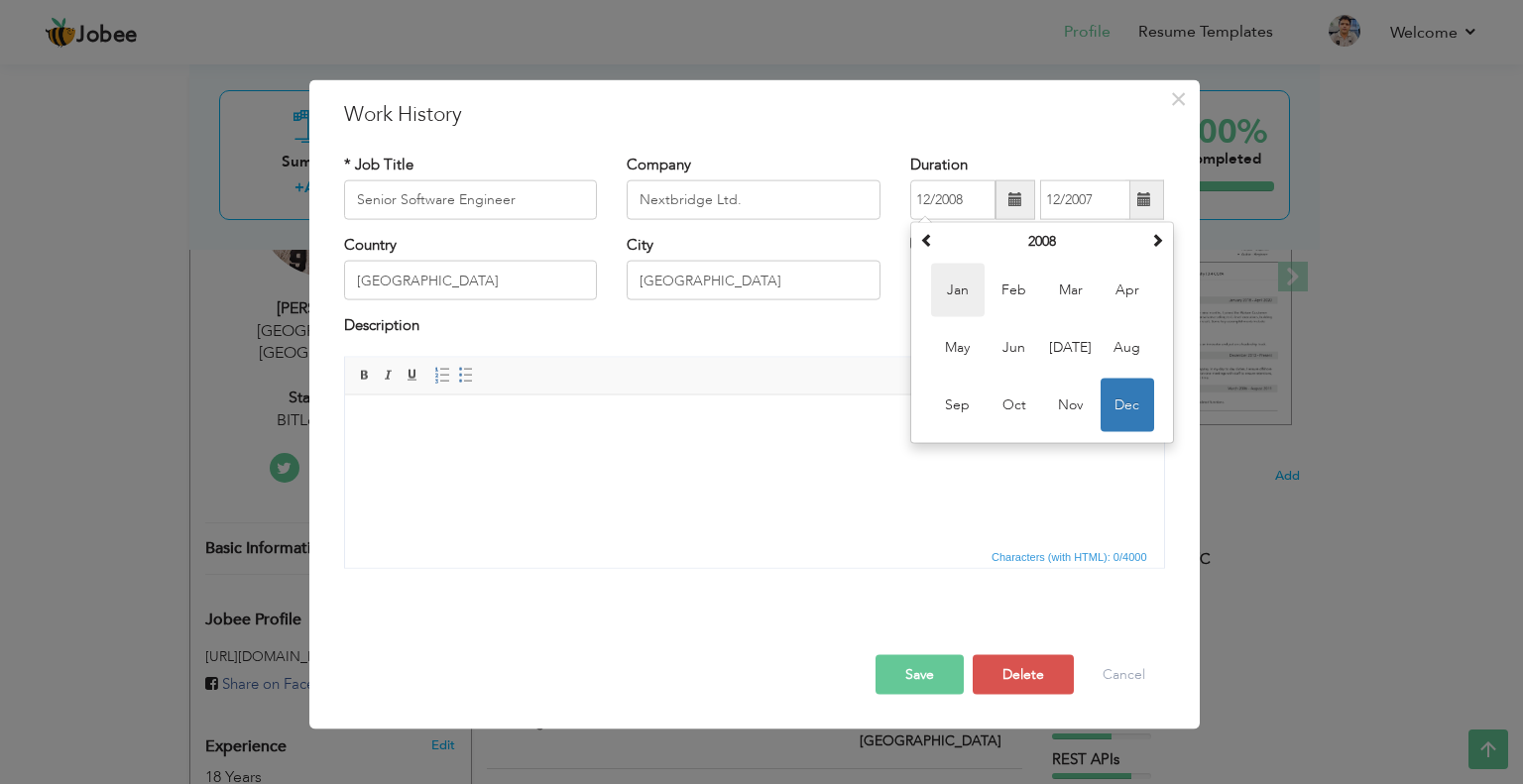 type on "01/2008" 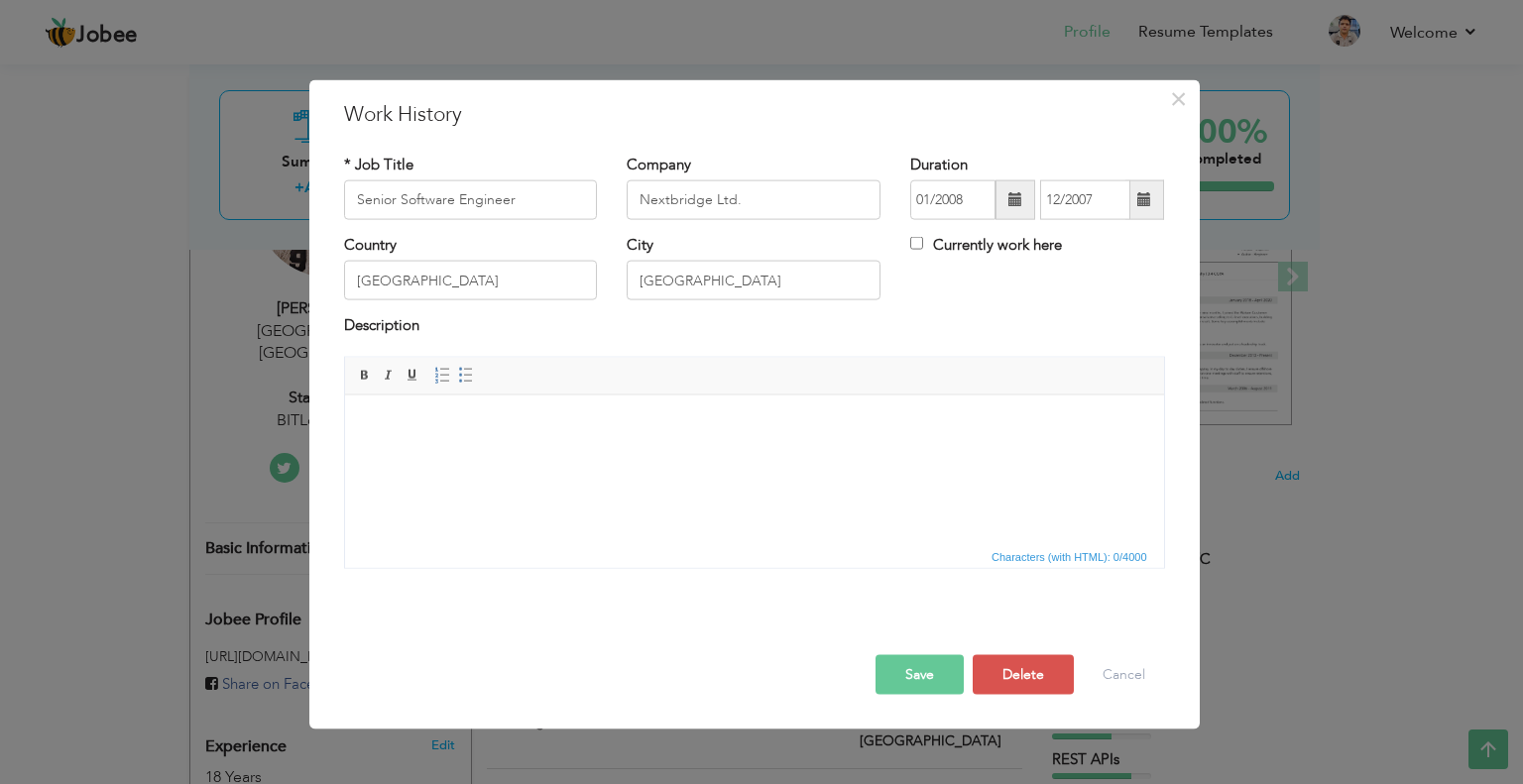 click at bounding box center (1144, 200) 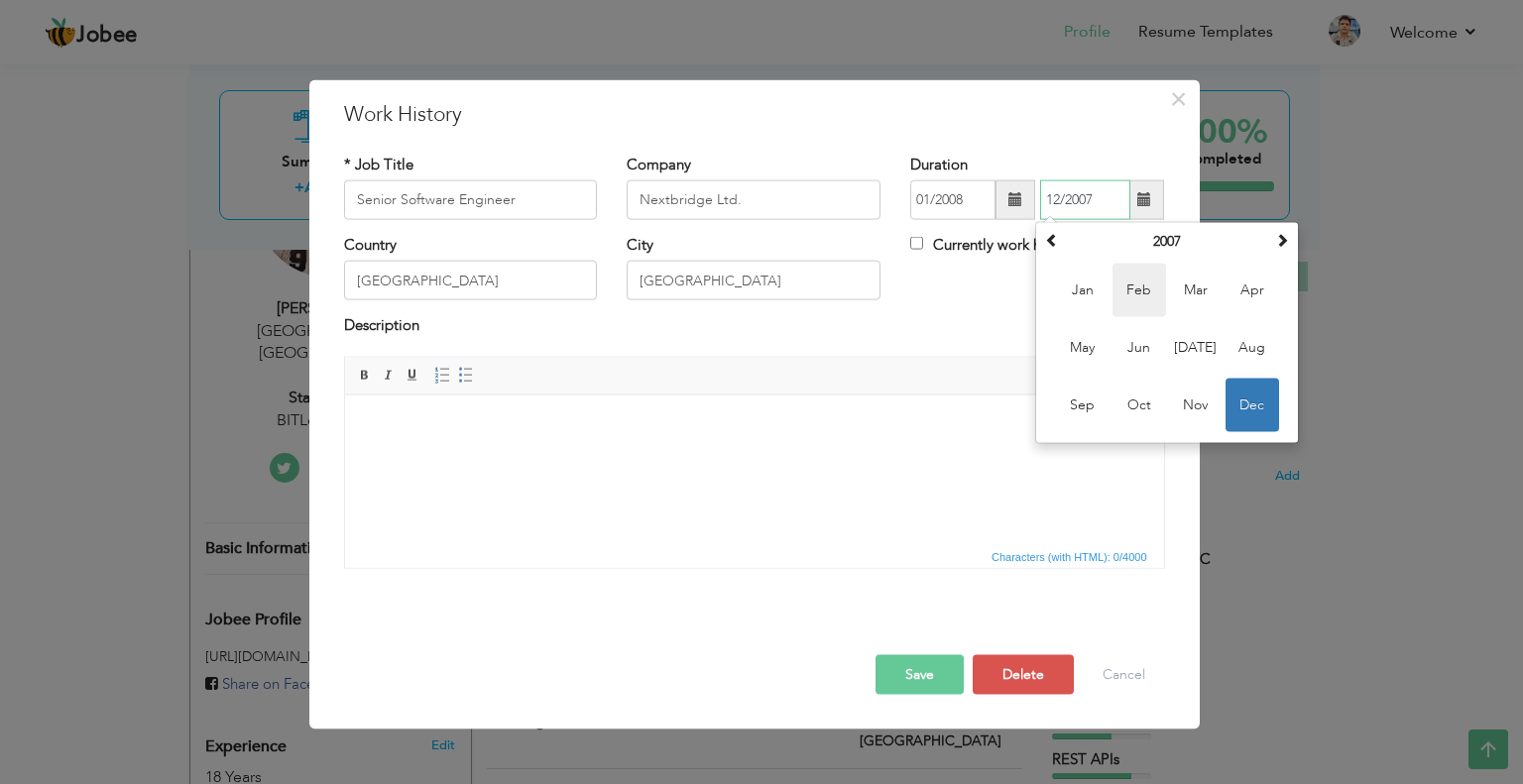 click on "Feb" at bounding box center (1139, 290) 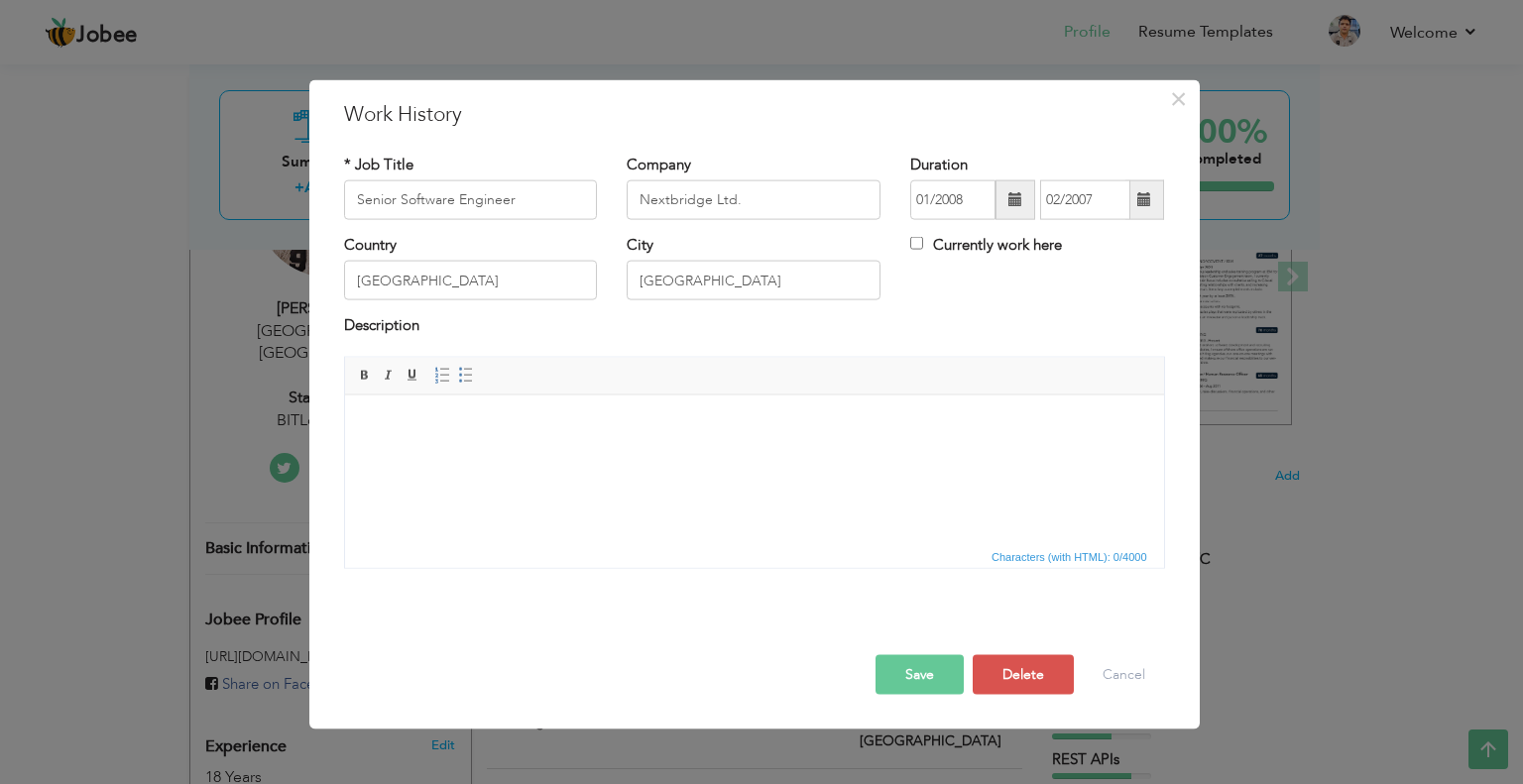 click at bounding box center [1144, 199] 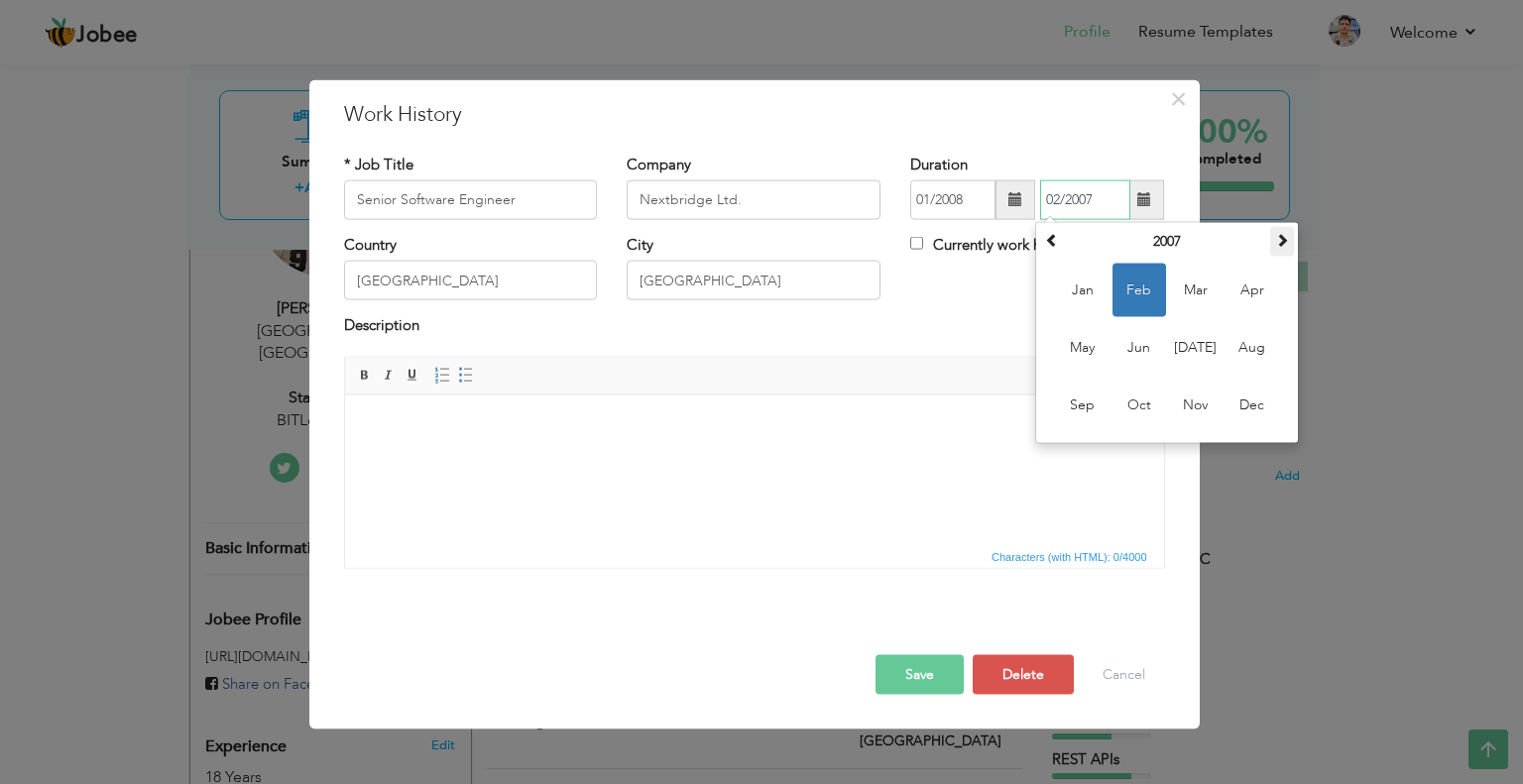 click at bounding box center [1282, 240] 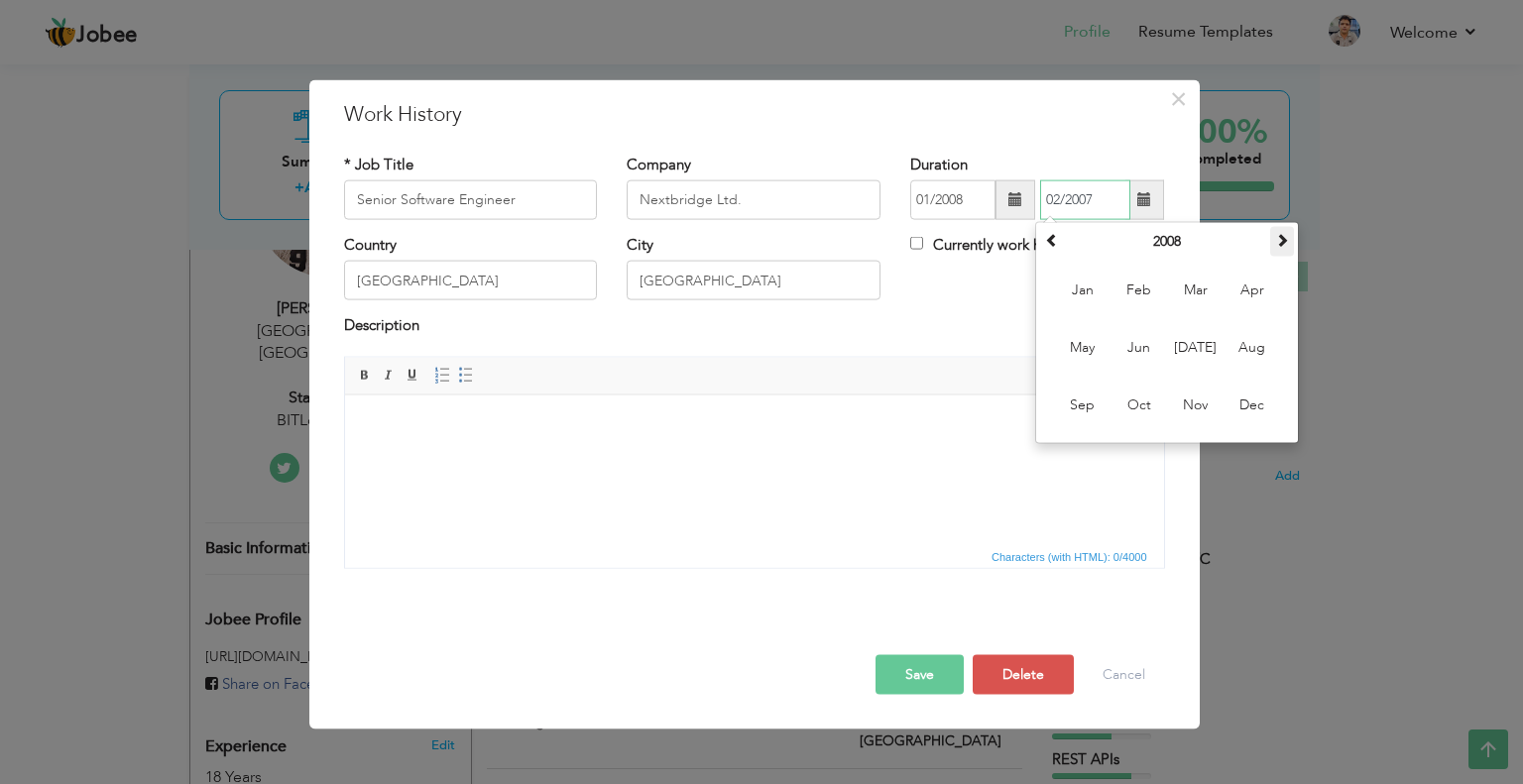 click at bounding box center (1282, 240) 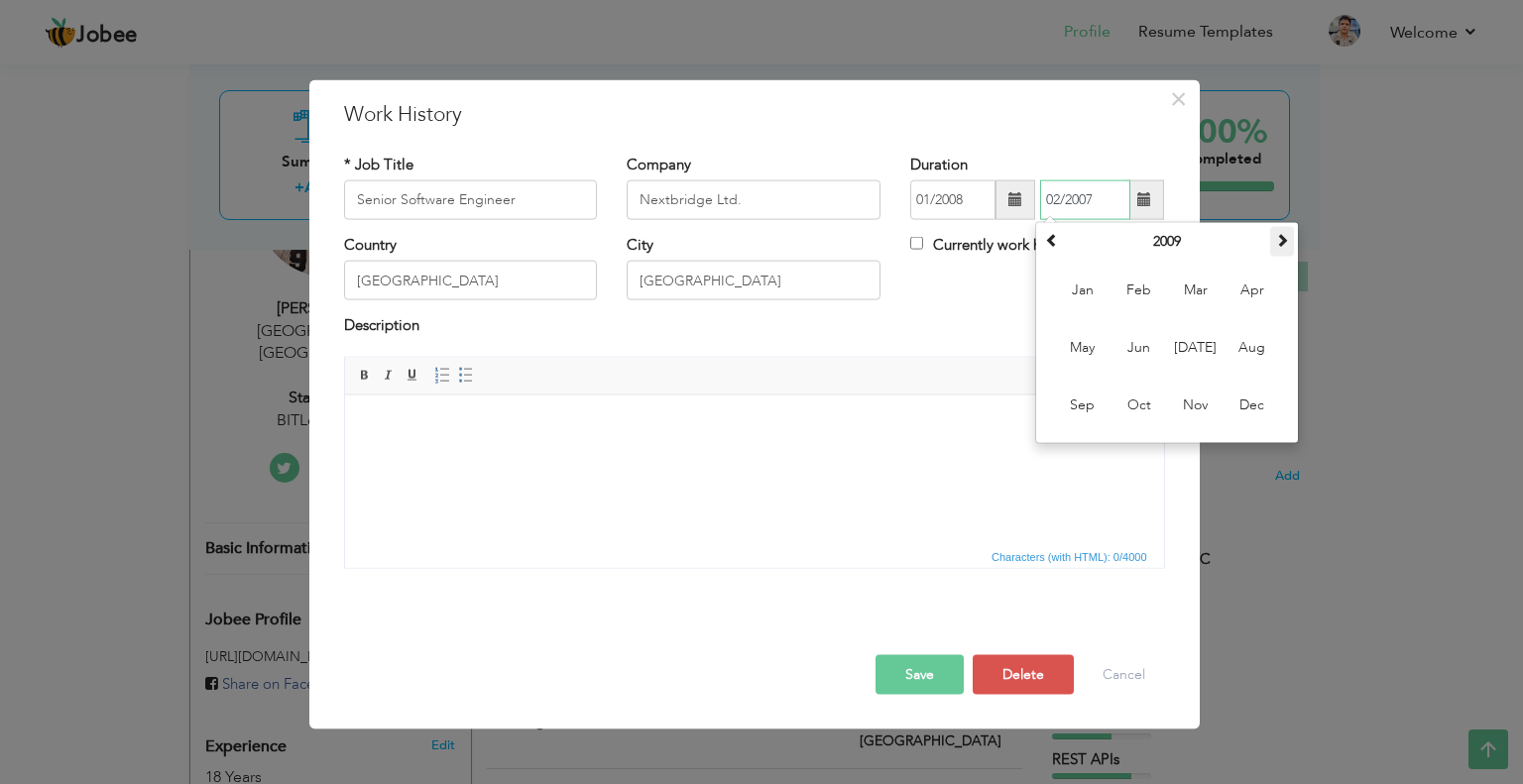 click at bounding box center (1282, 240) 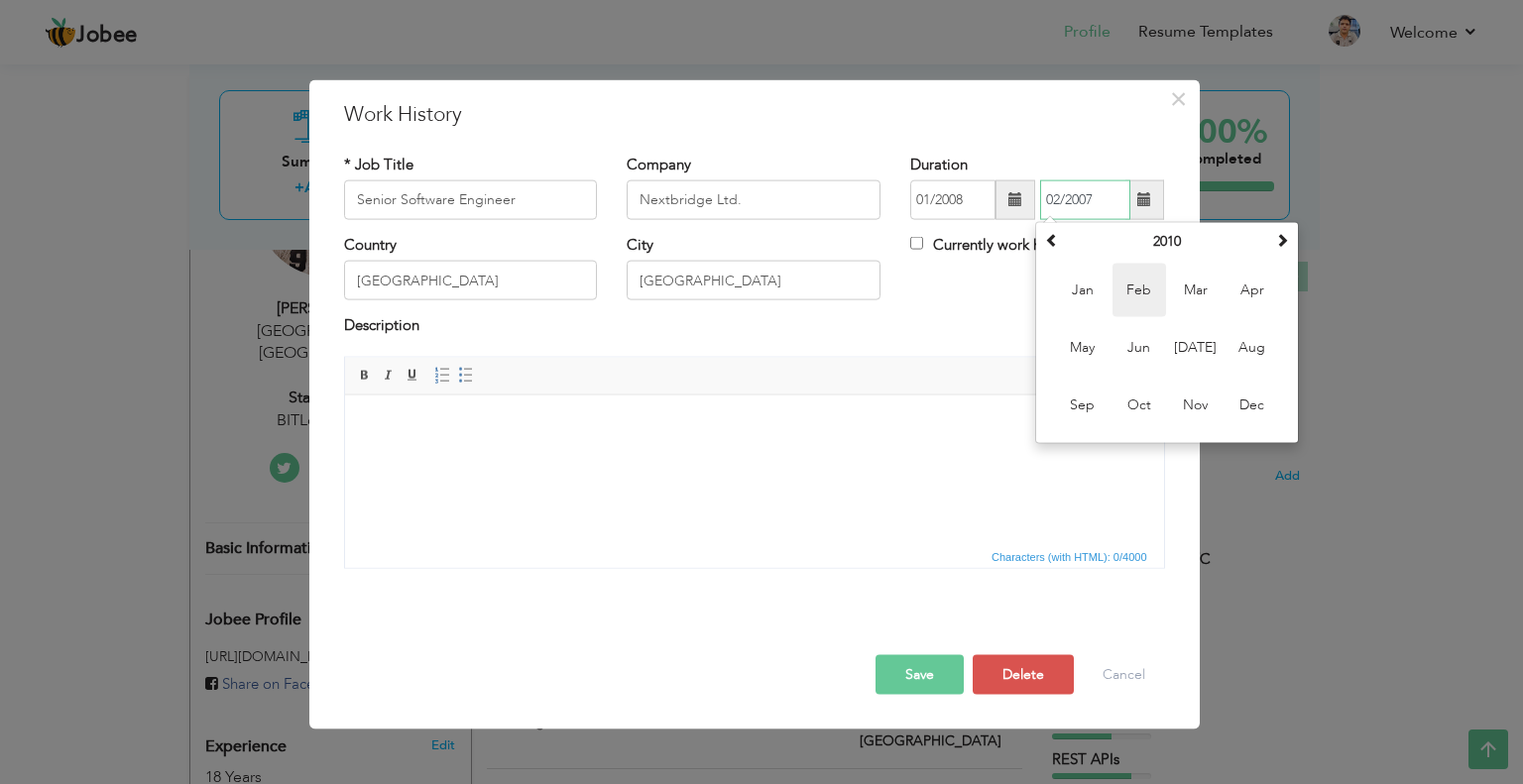 click on "Feb" at bounding box center (1139, 290) 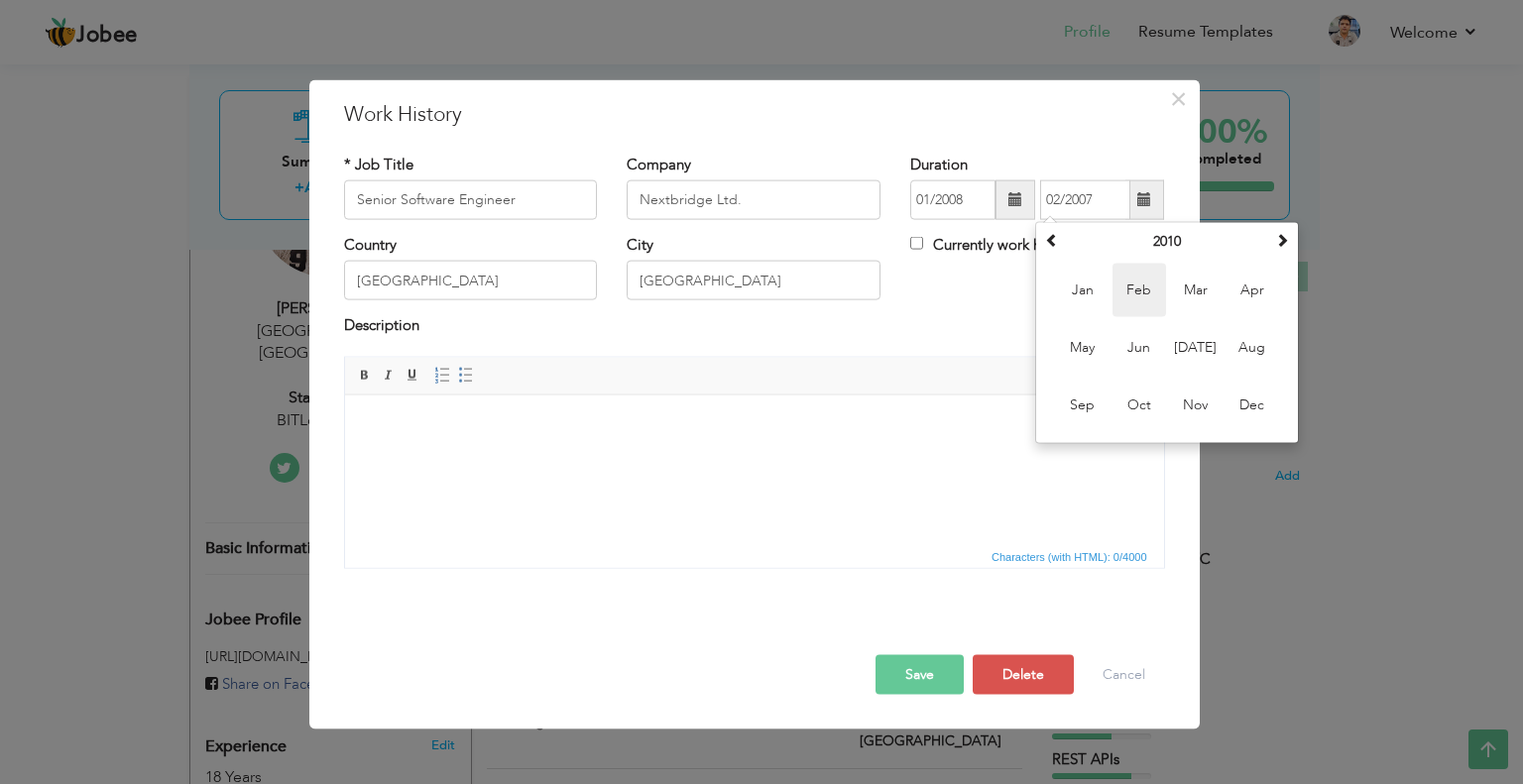 type on "02/2010" 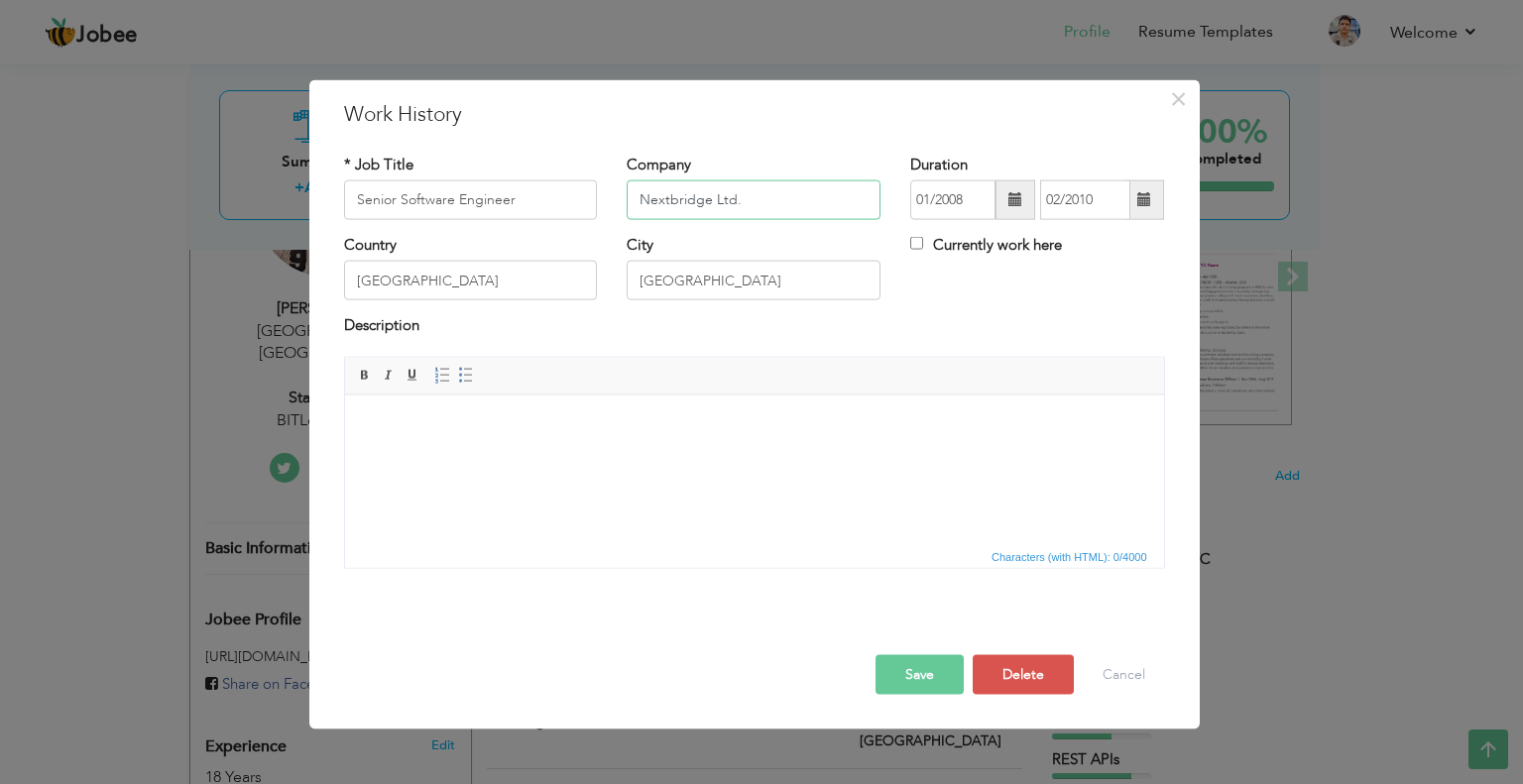 drag, startPoint x: 763, startPoint y: 200, endPoint x: 629, endPoint y: 200, distance: 134 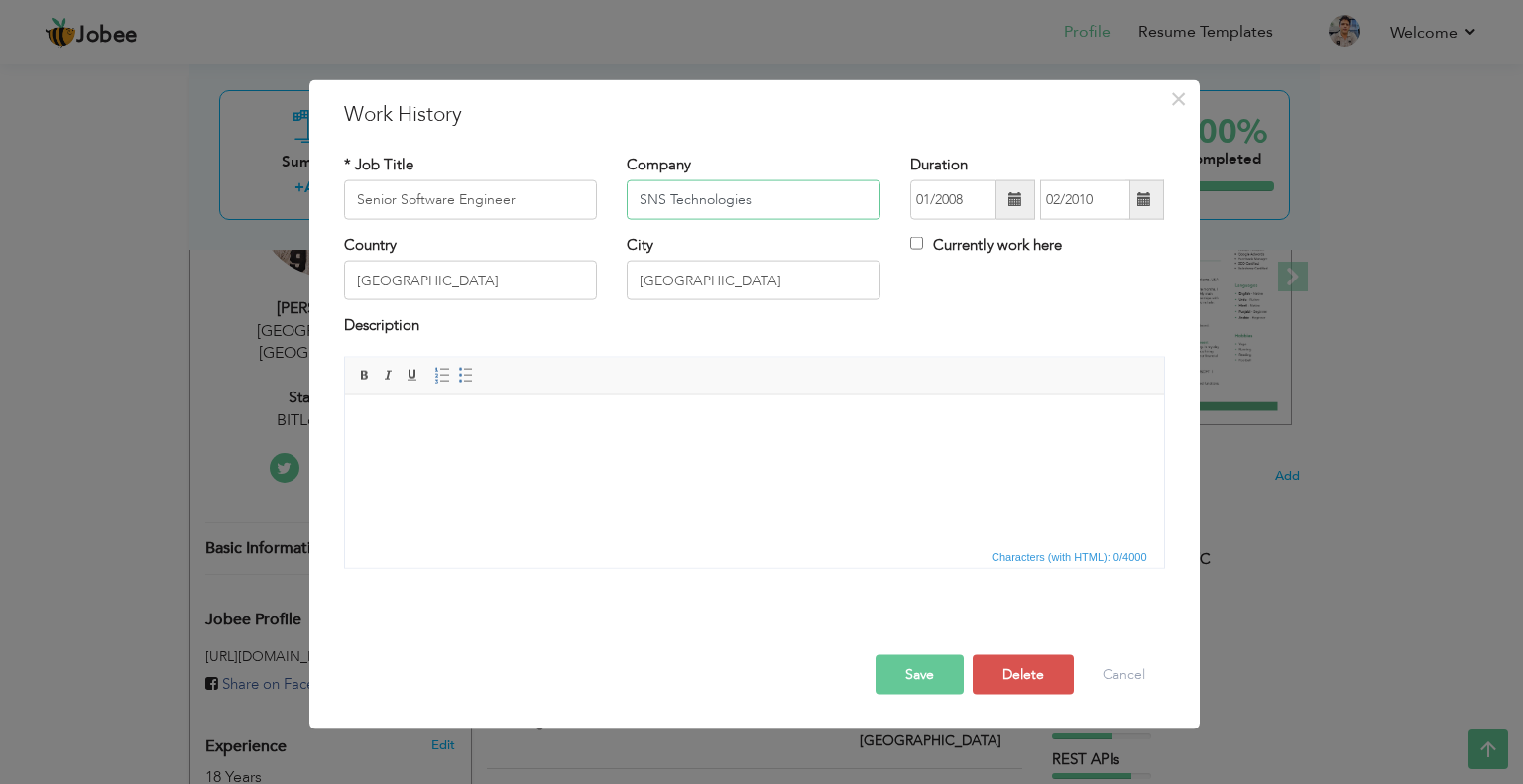 type on "SNS Technologies" 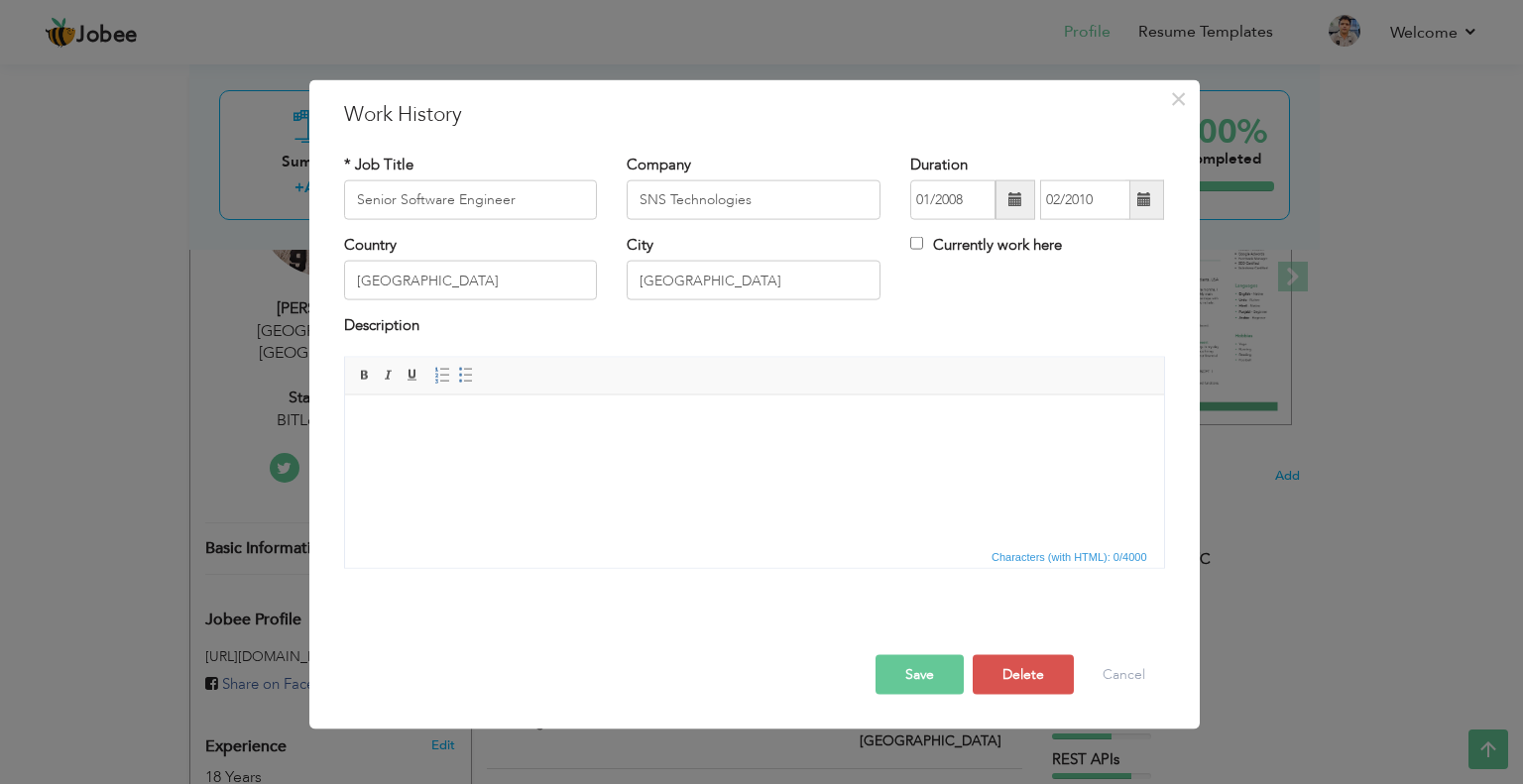 click on "Save" at bounding box center (919, 674) 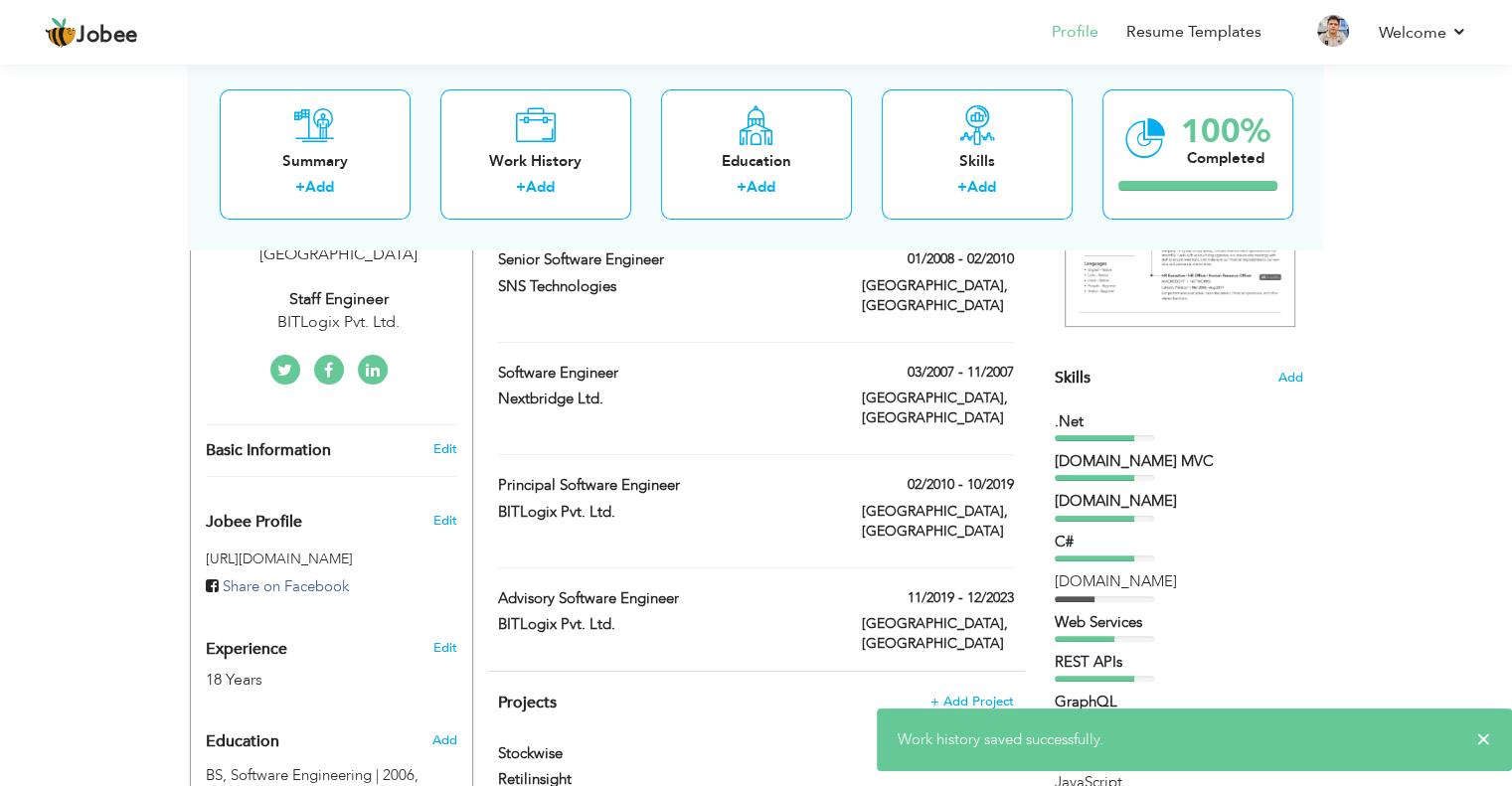 scroll, scrollTop: 298, scrollLeft: 0, axis: vertical 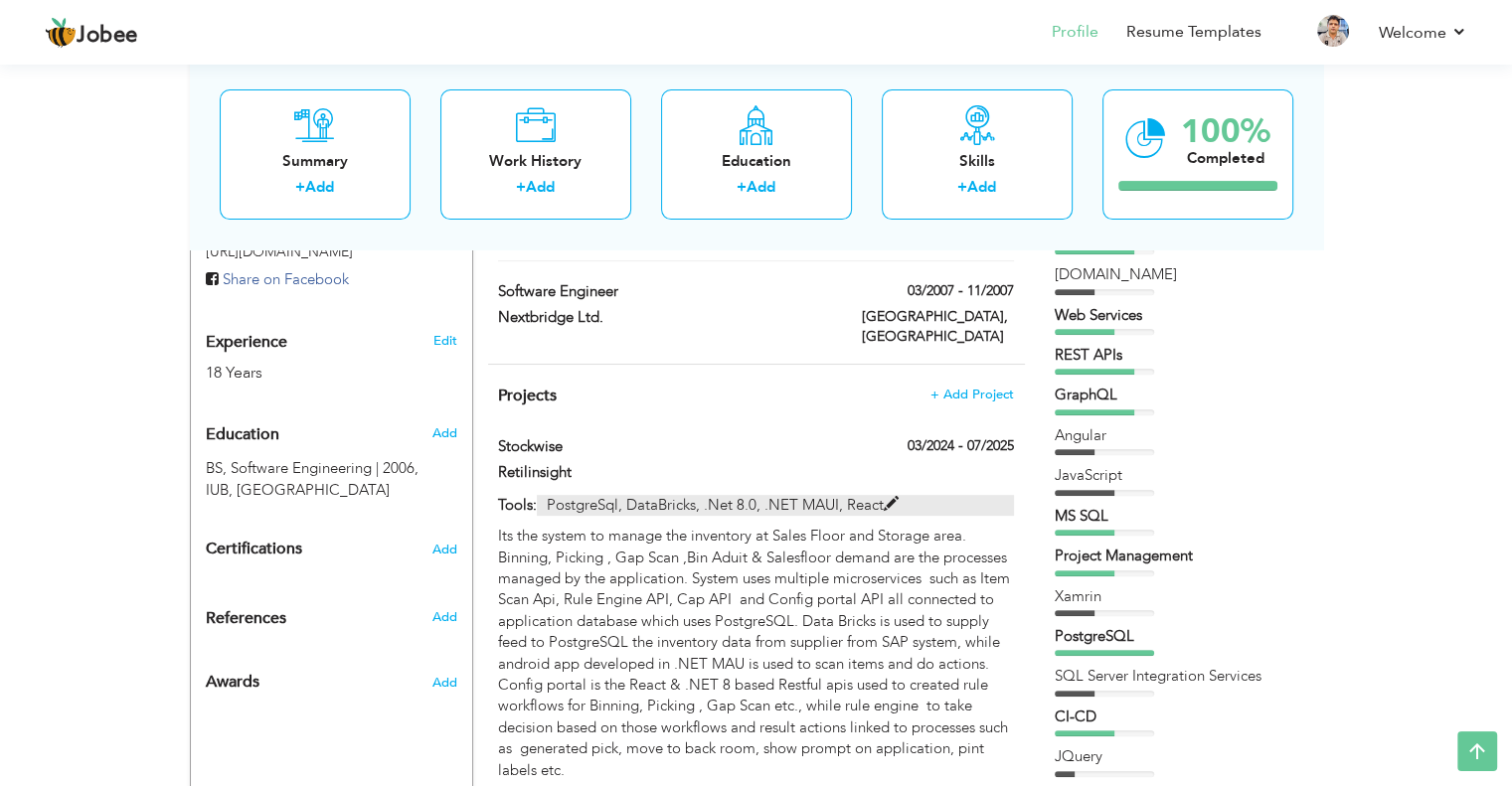 click at bounding box center (891, 504) 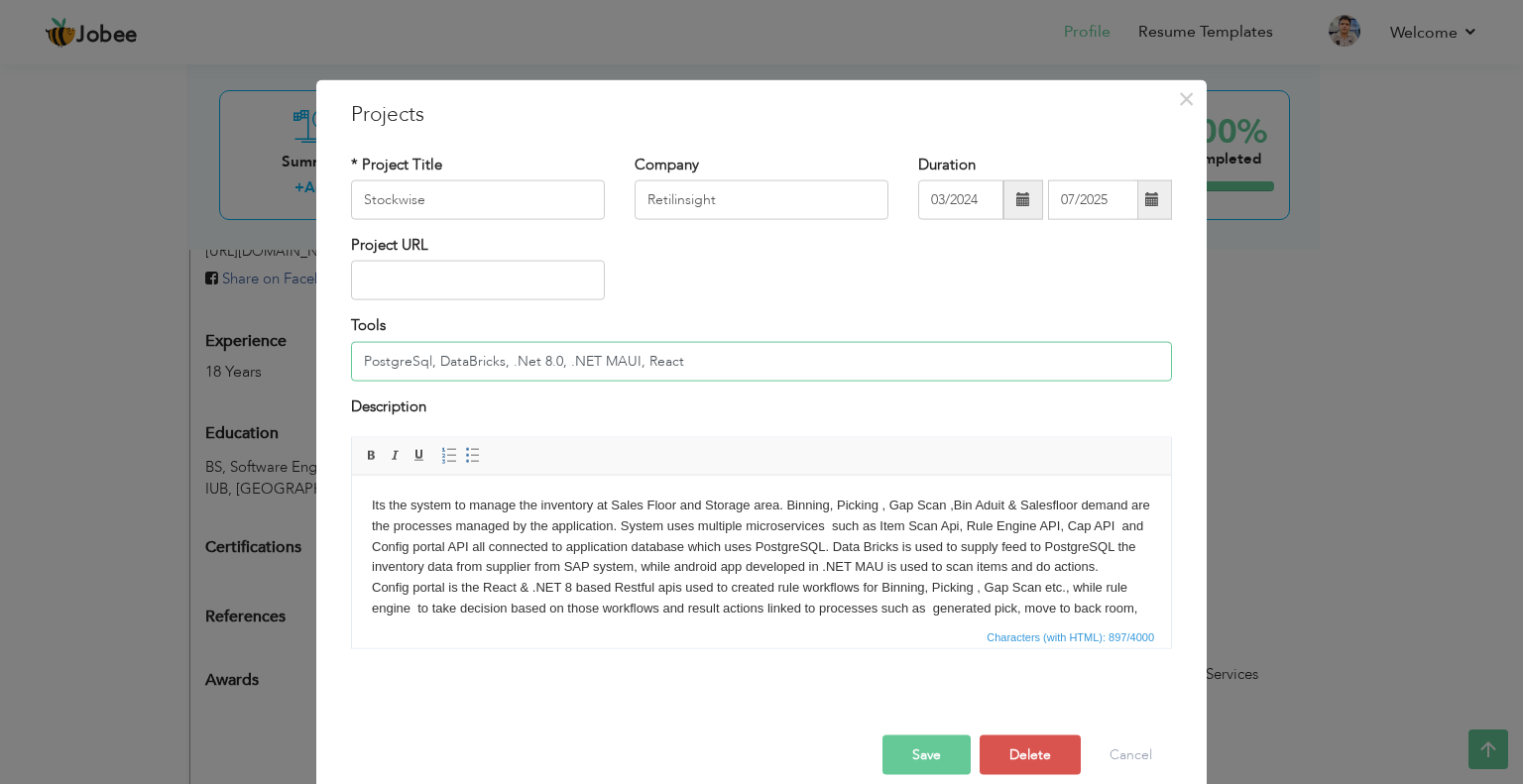 click on "PostgreSql, DataBricks, .Net 8.0, .NET MAUI, React" at bounding box center [762, 361] 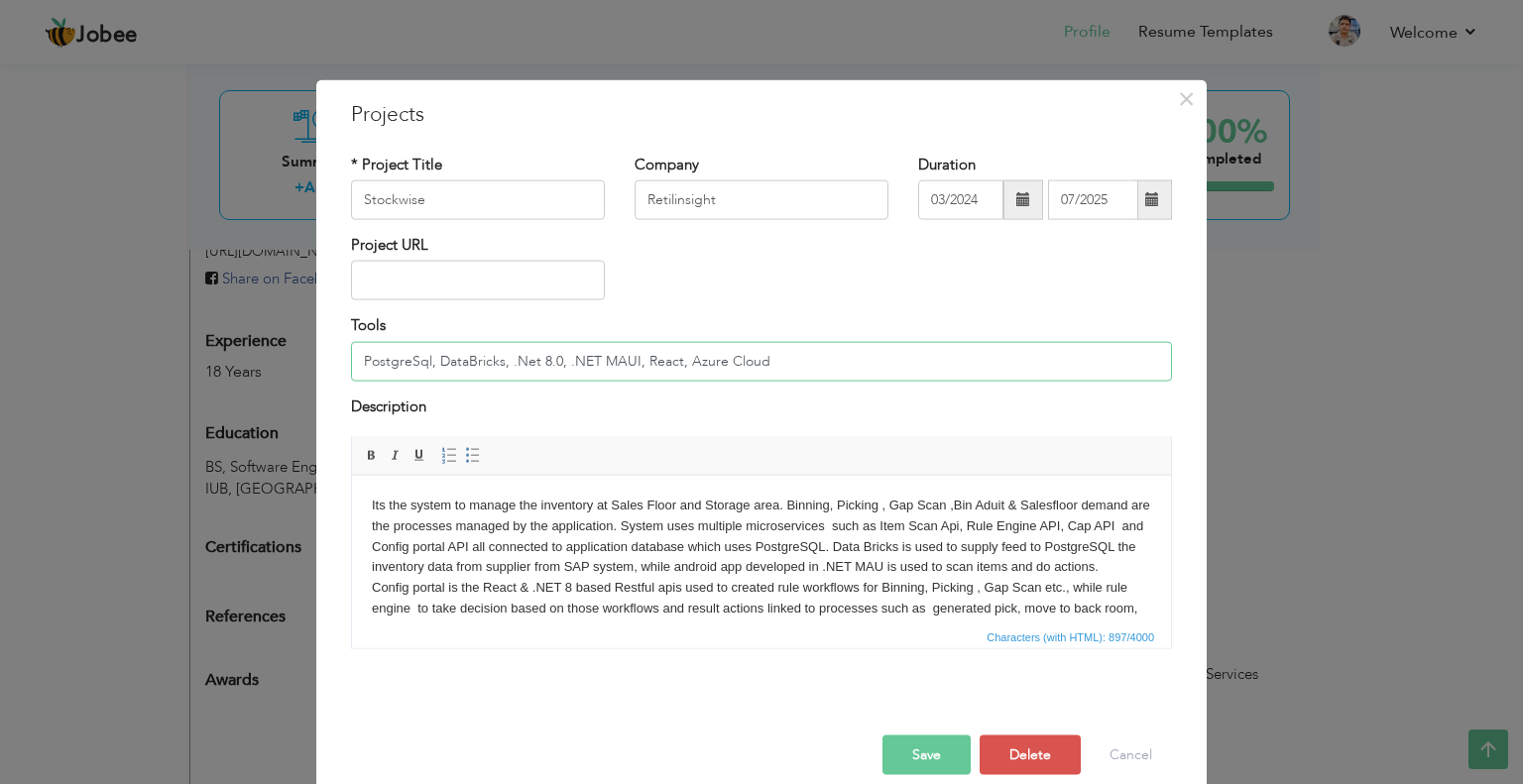 drag, startPoint x: 677, startPoint y: 353, endPoint x: 780, endPoint y: 361, distance: 103.310212 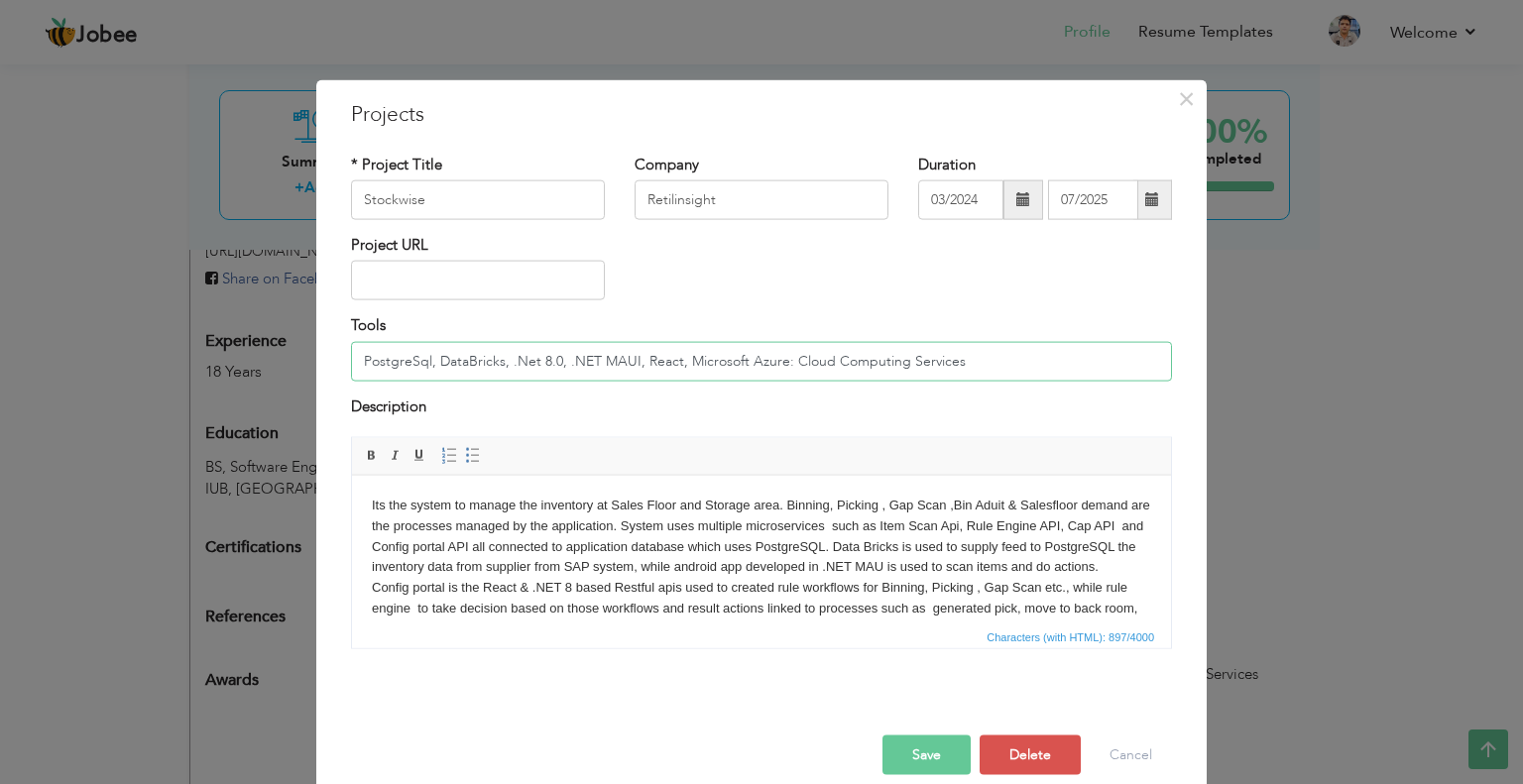 drag, startPoint x: 769, startPoint y: 359, endPoint x: 968, endPoint y: 357, distance: 199.01 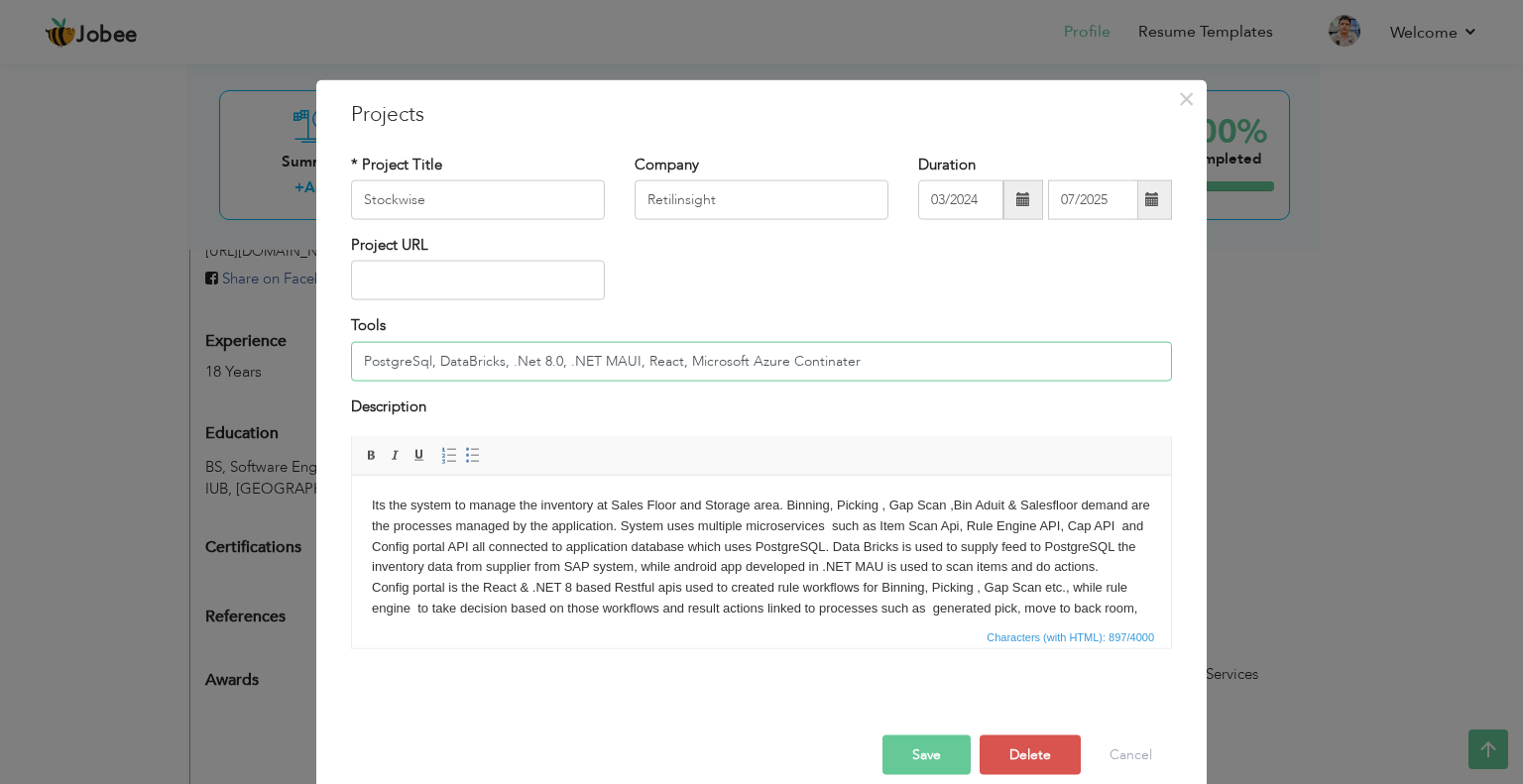 drag, startPoint x: 680, startPoint y: 361, endPoint x: 879, endPoint y: 360, distance: 199.0025 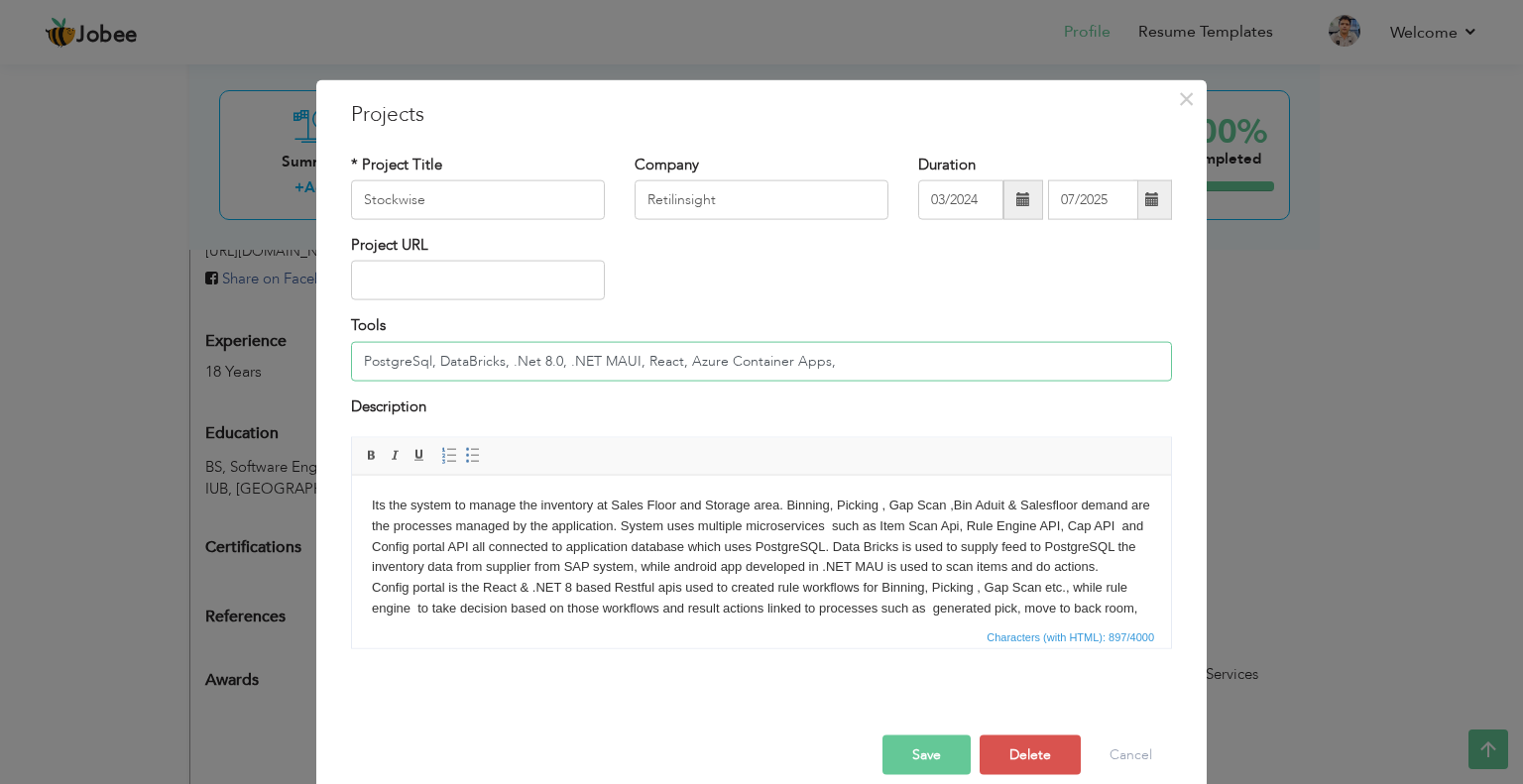 click on "PostgreSql, DataBricks, .Net 8.0, .NET MAUI, React, Azure Container Apps," at bounding box center [762, 361] 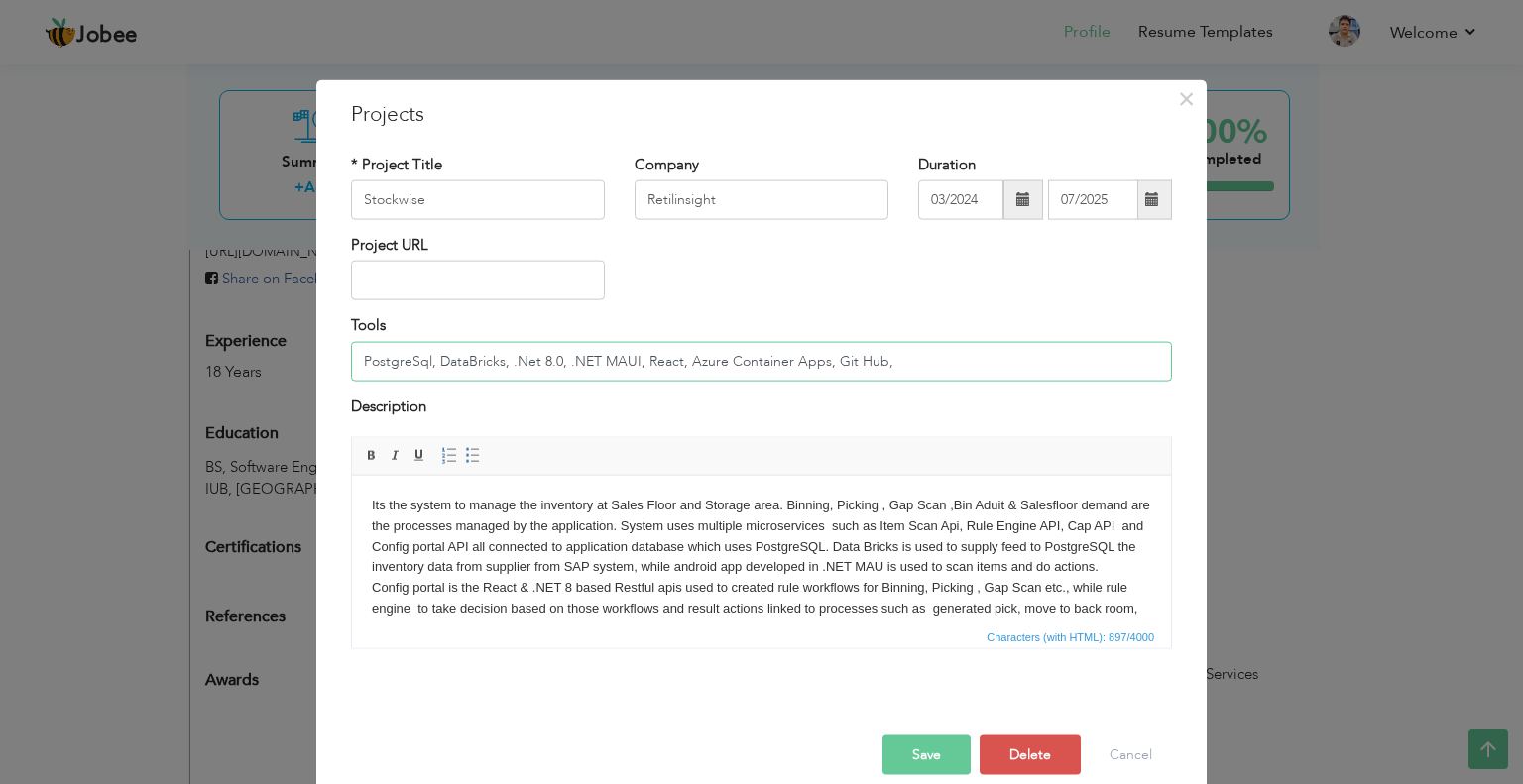 paste on "Jfrog" 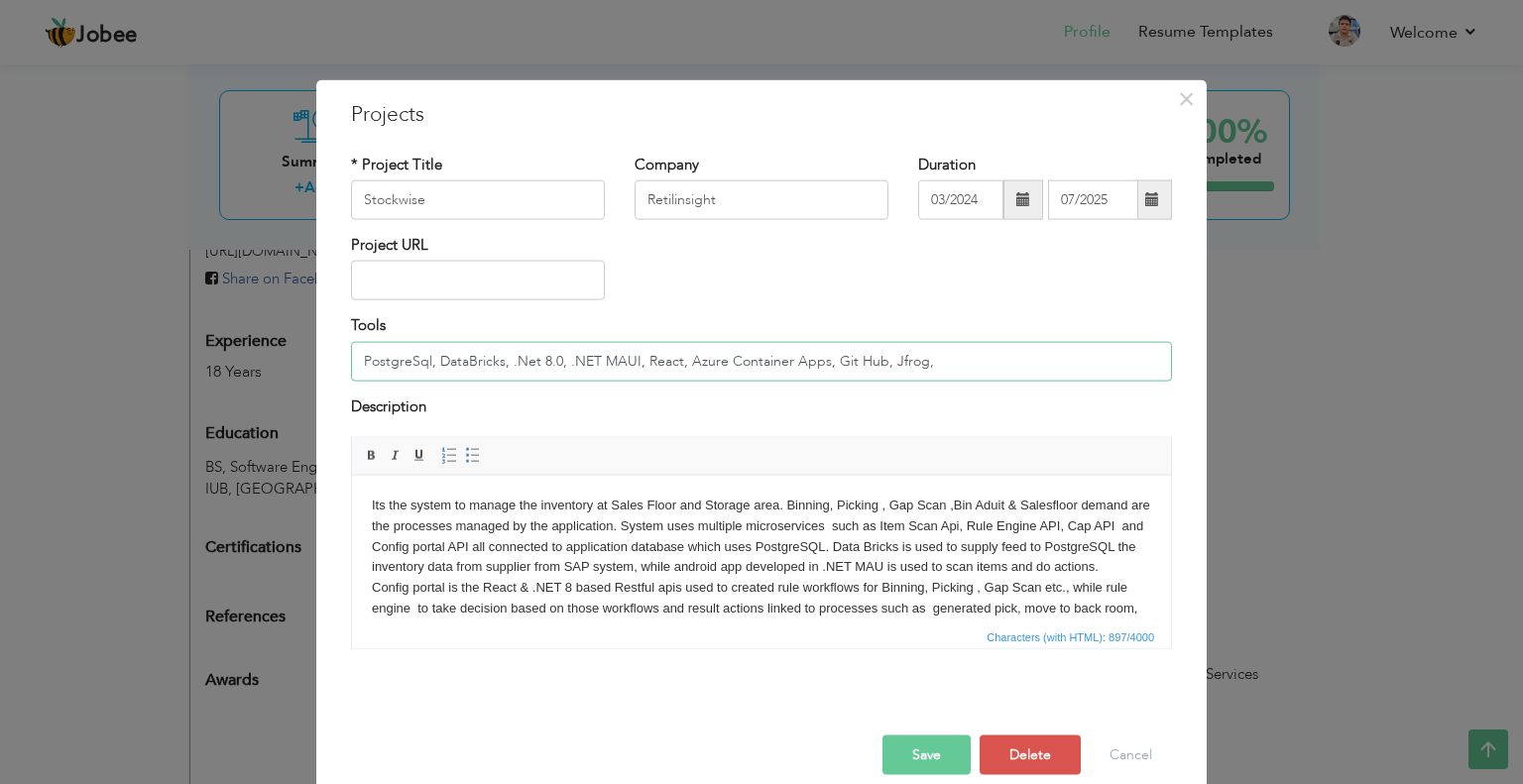 paste on "octopus" 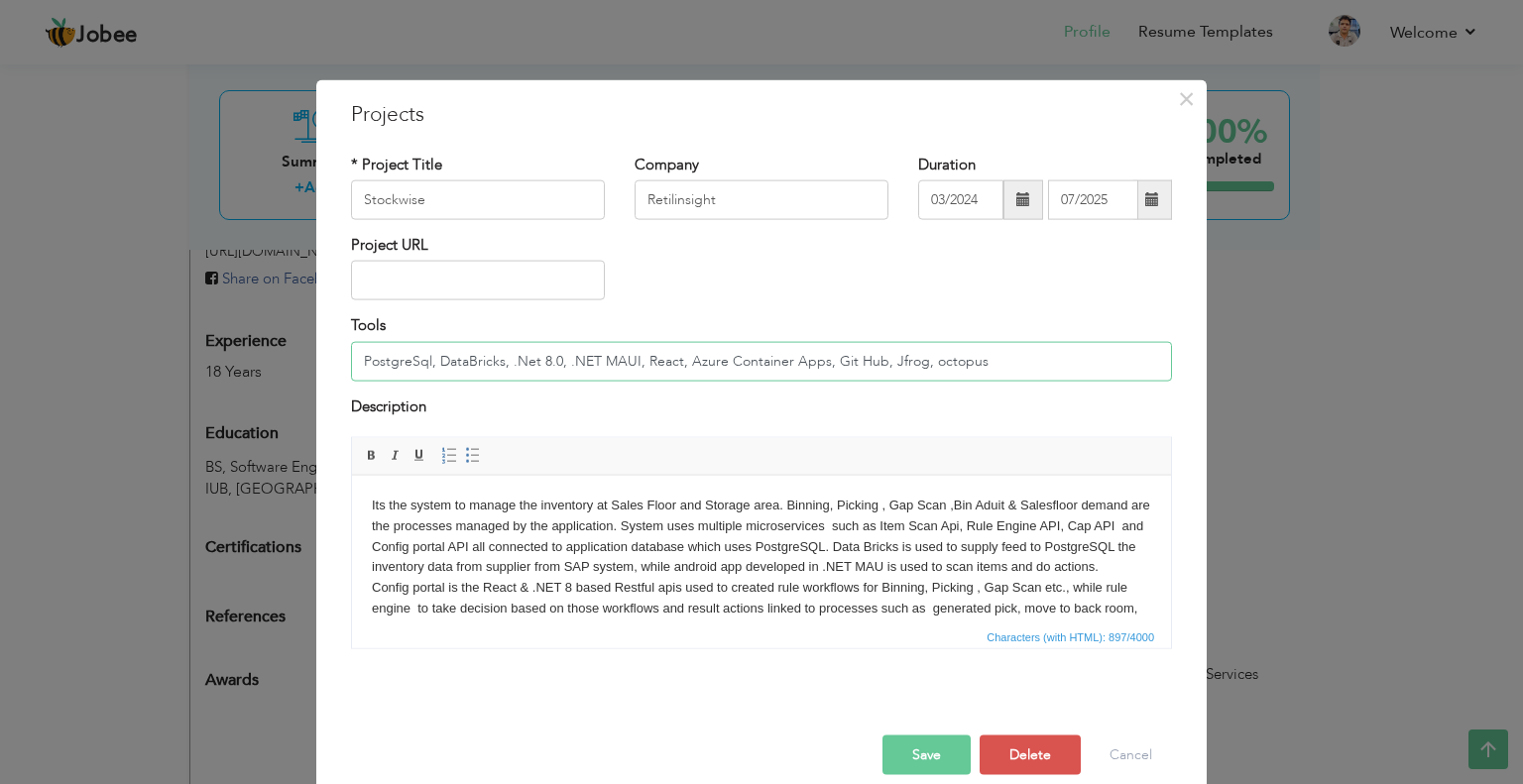 click on "PostgreSql, DataBricks, .Net 8.0, .NET MAUI, React, Azure Container Apps, Git Hub, Jfrog, octopus" at bounding box center (762, 361) 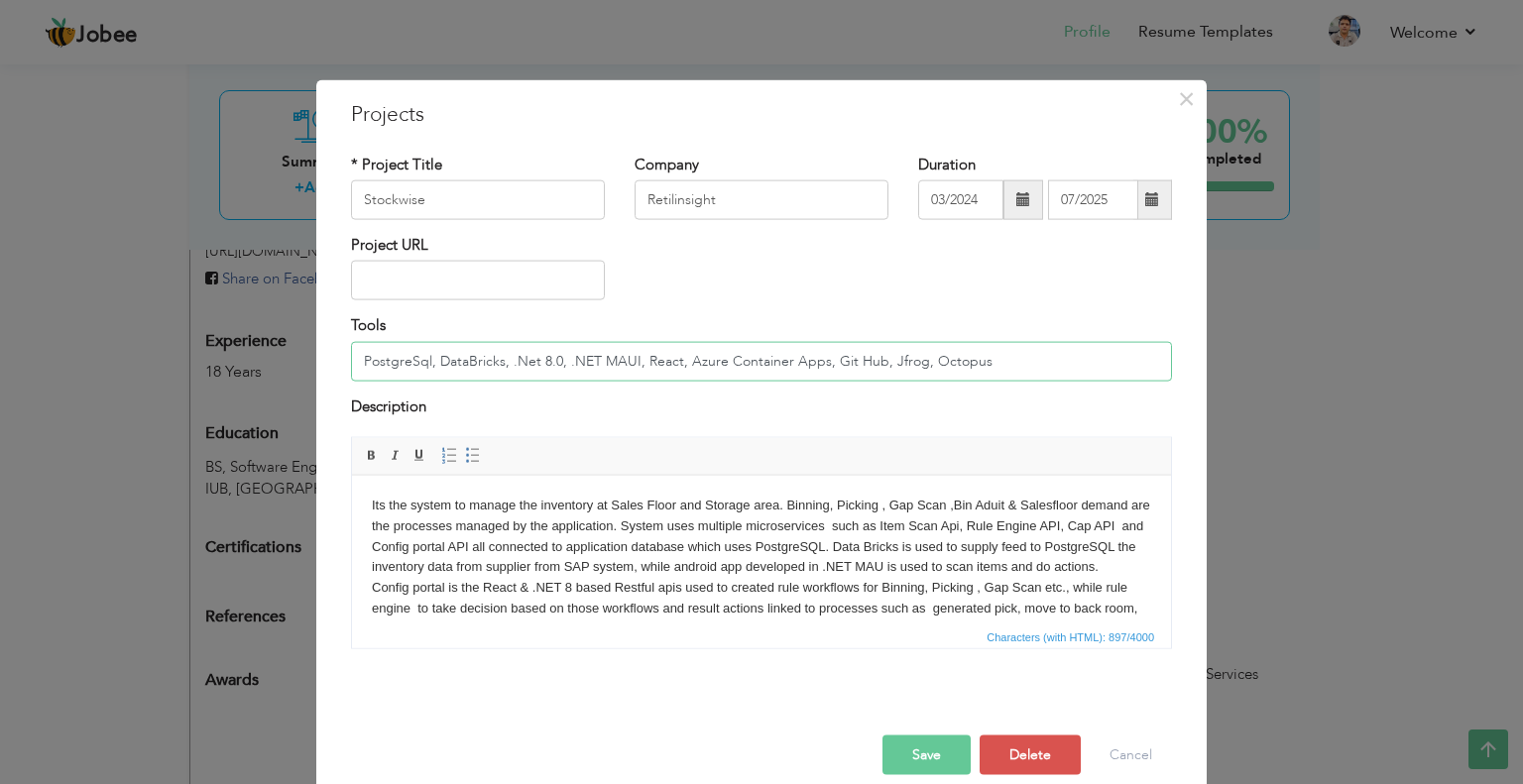 click on "PostgreSql, DataBricks, .Net 8.0, .NET MAUI, React, Azure Container Apps, Git Hub, Jfrog, Octopus" at bounding box center [762, 361] 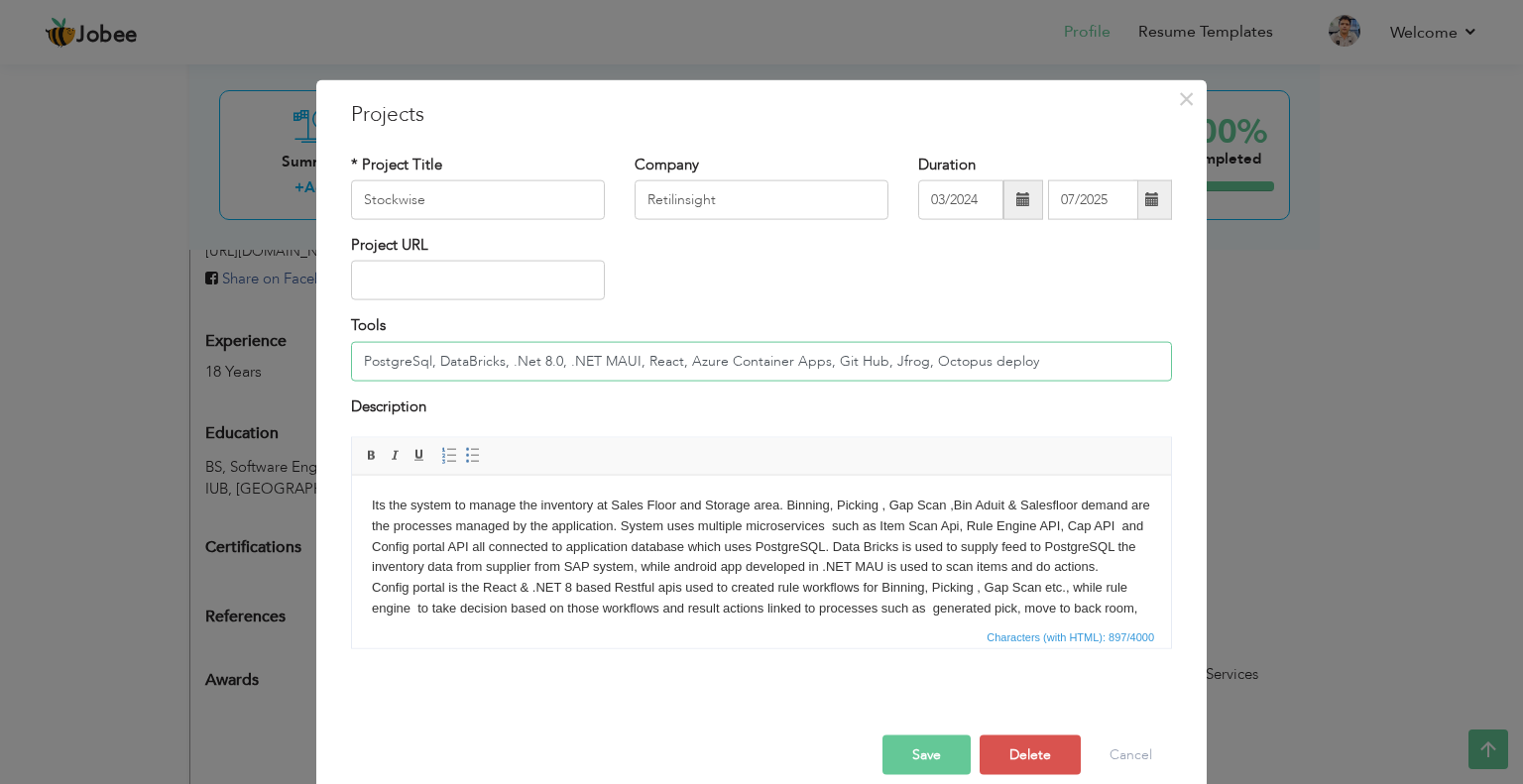type on "PostgreSql, DataBricks, .Net 8.0, .NET MAUI, React, Azure Container Apps, Git Hub, Jfrog, Octopus deploy" 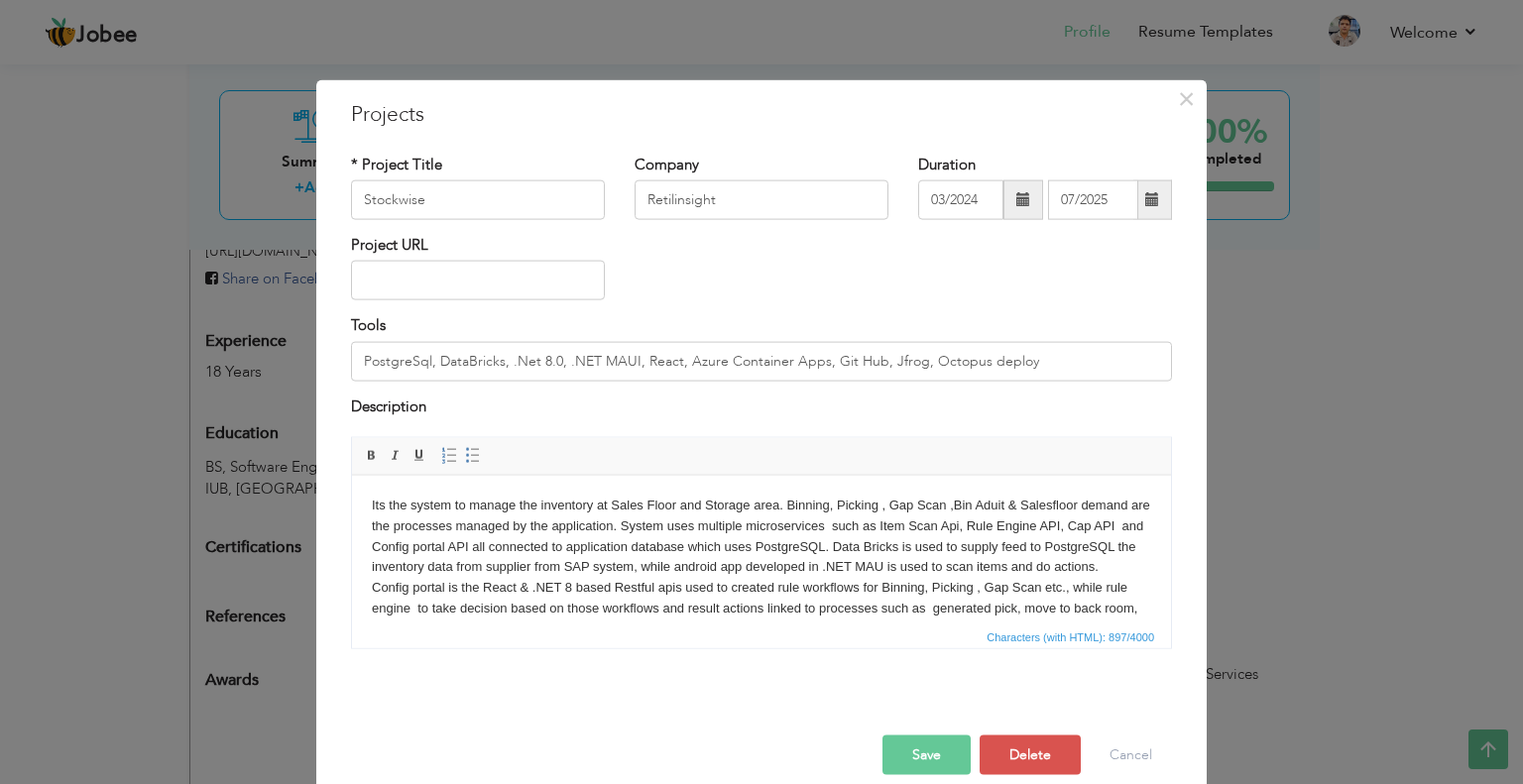 click on "Save" at bounding box center (926, 755) 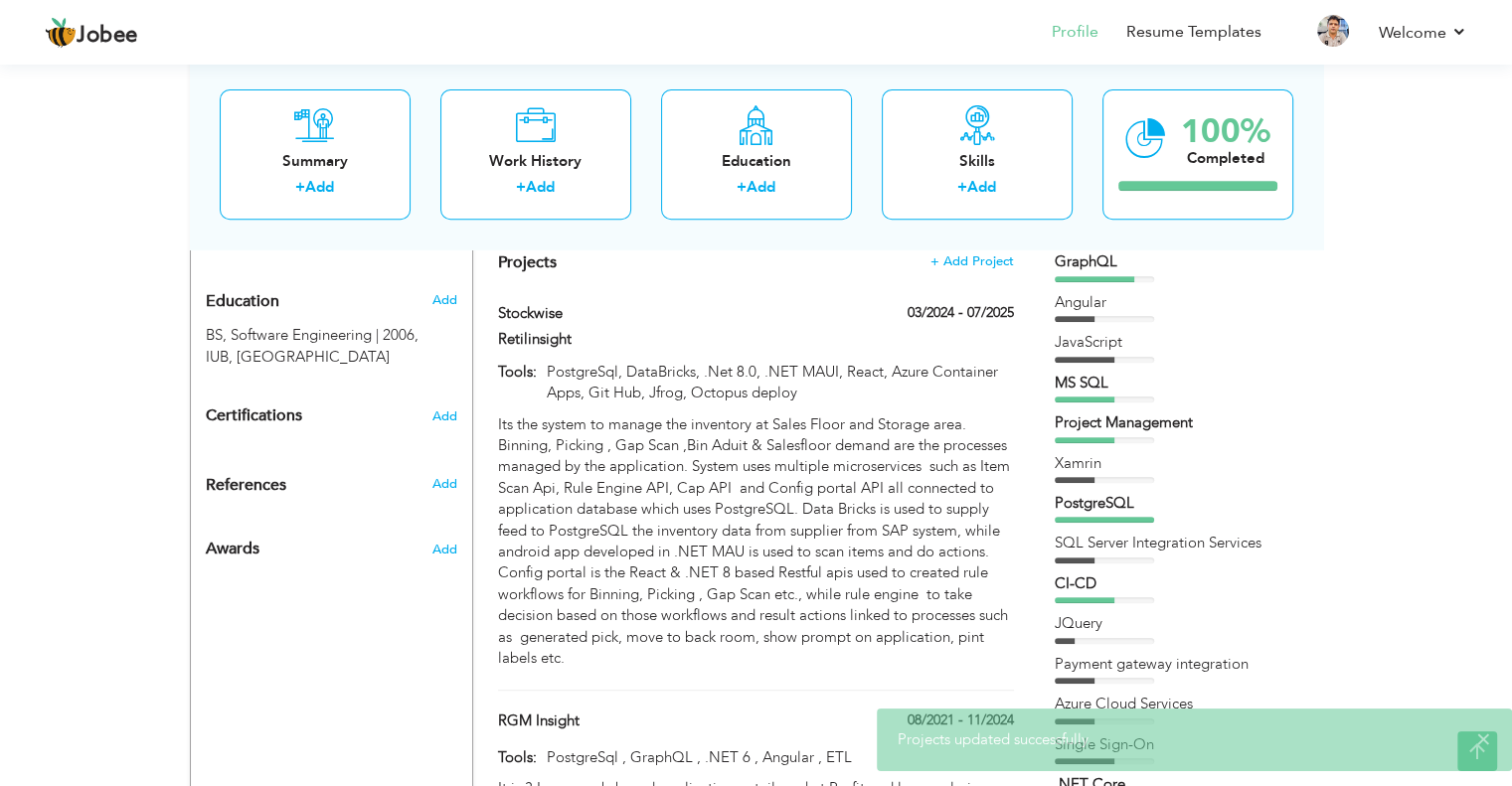 scroll, scrollTop: 804, scrollLeft: 0, axis: vertical 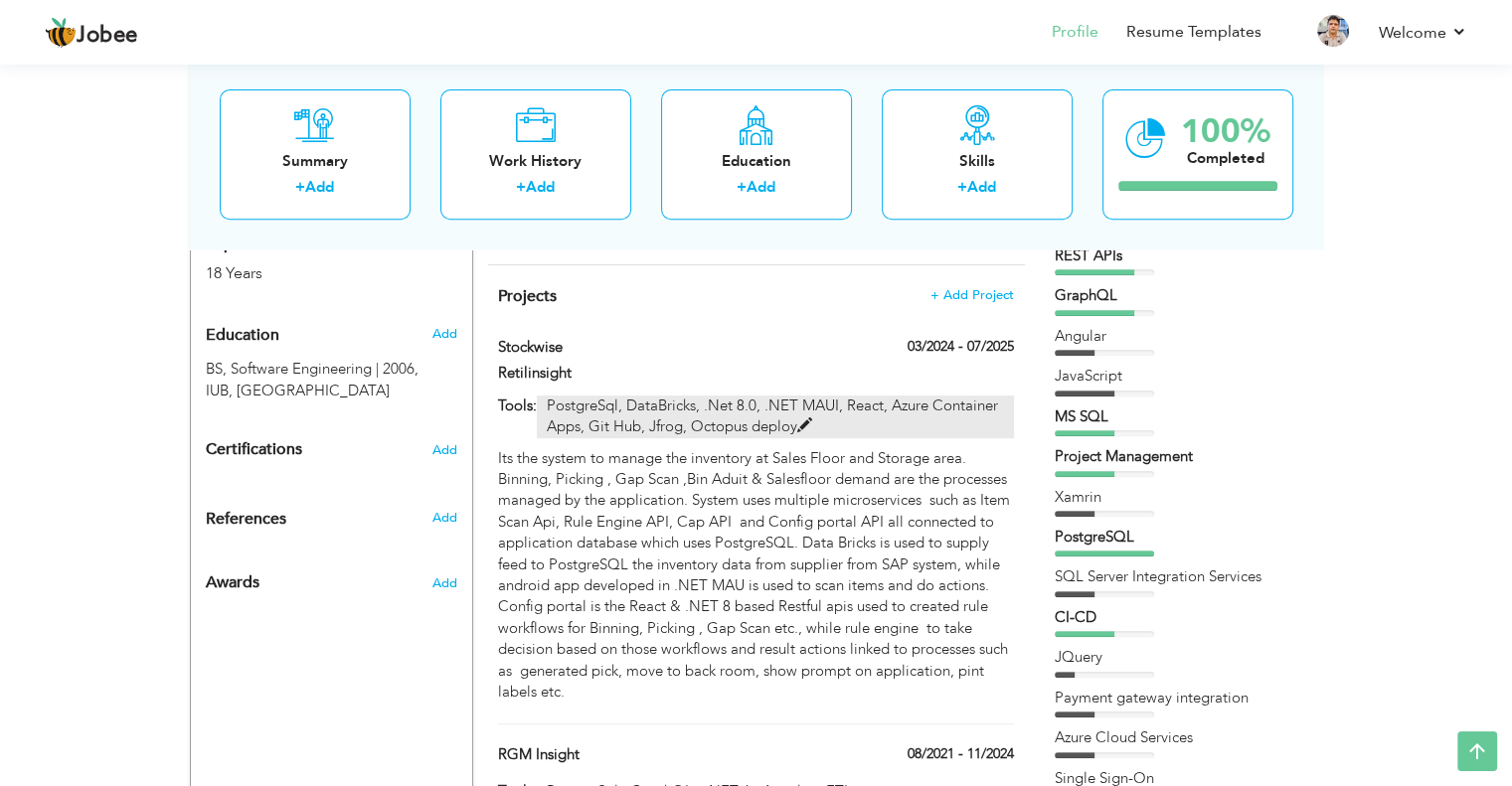 click at bounding box center [804, 425] 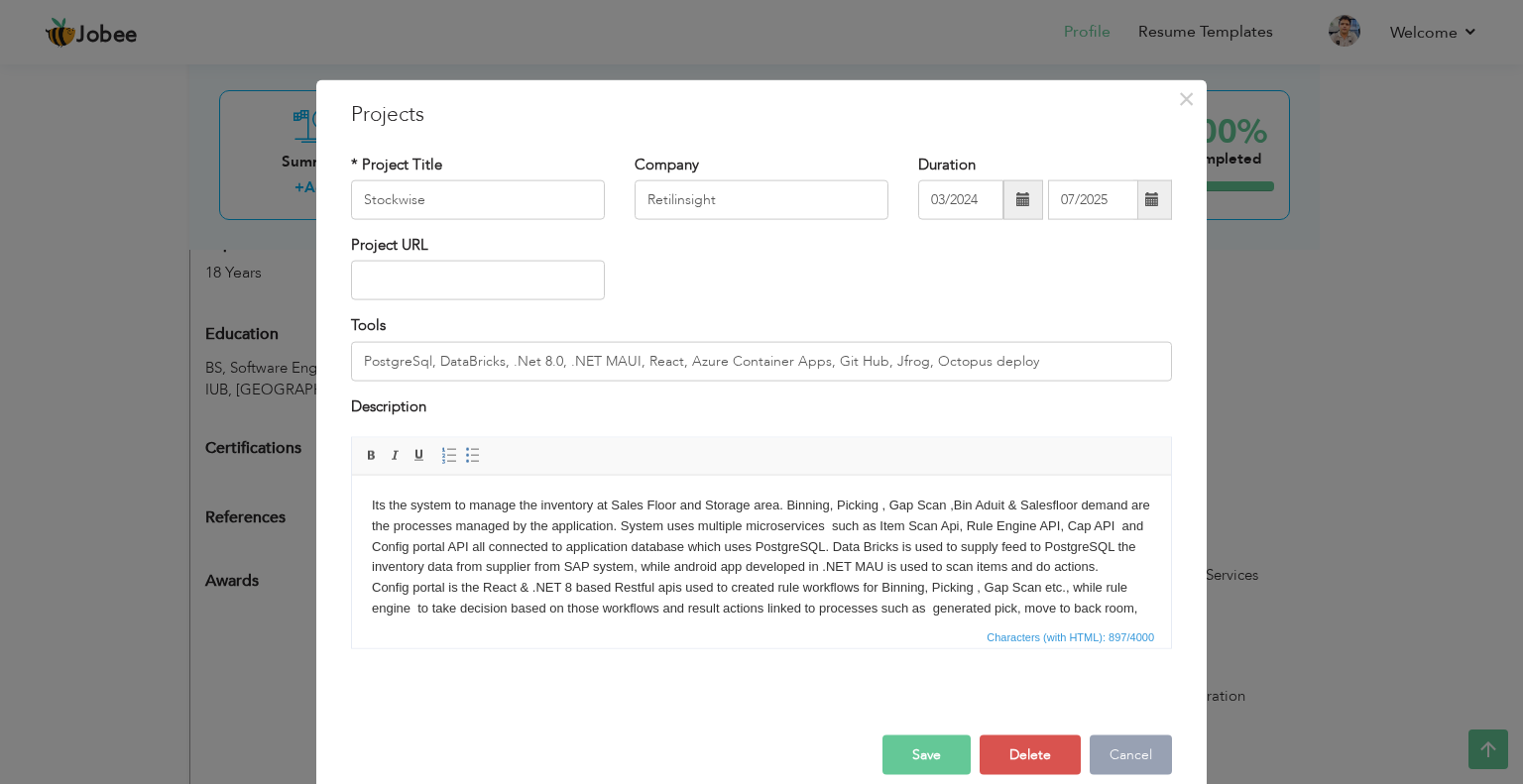 click on "Cancel" at bounding box center [1130, 755] 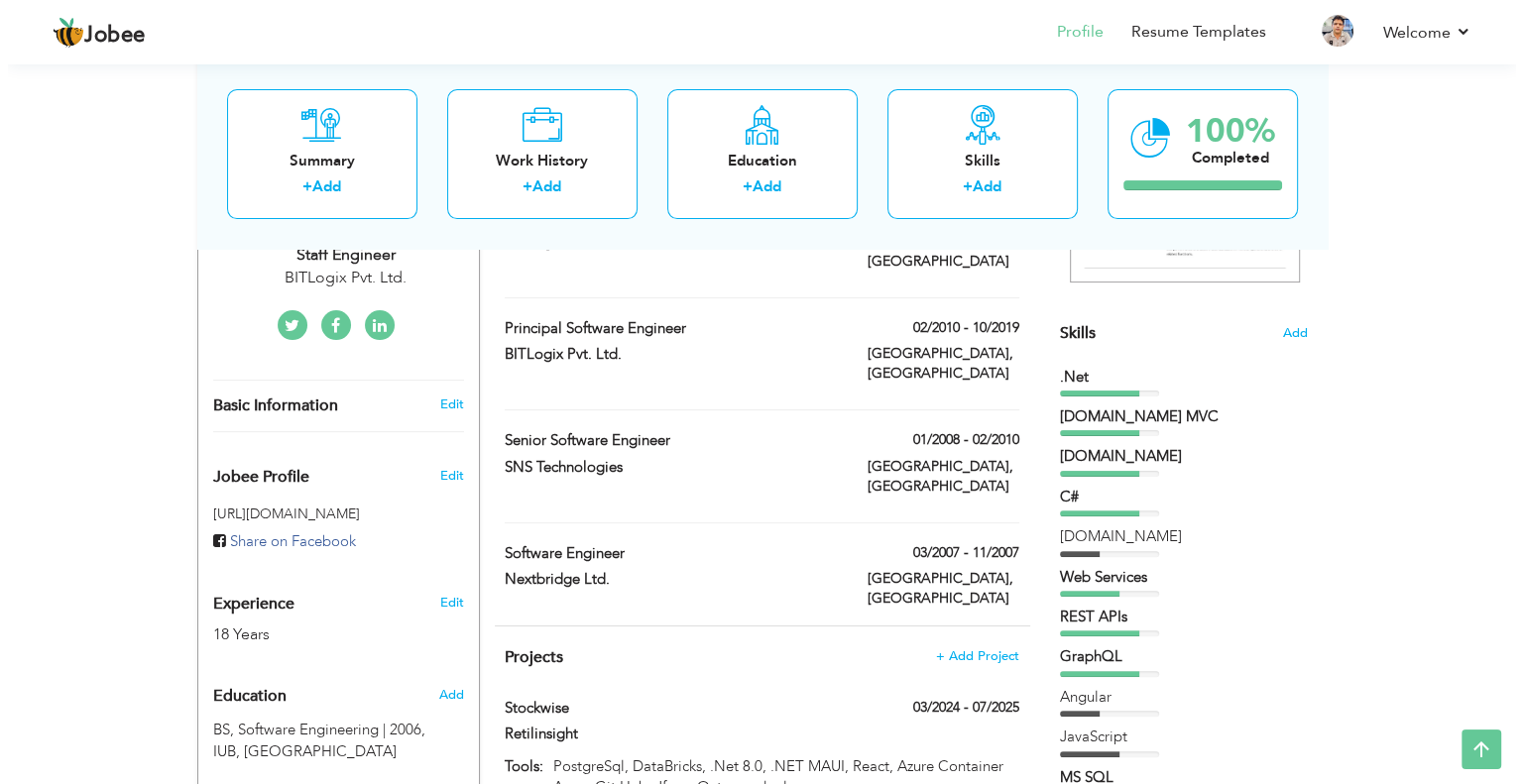 scroll, scrollTop: 297, scrollLeft: 0, axis: vertical 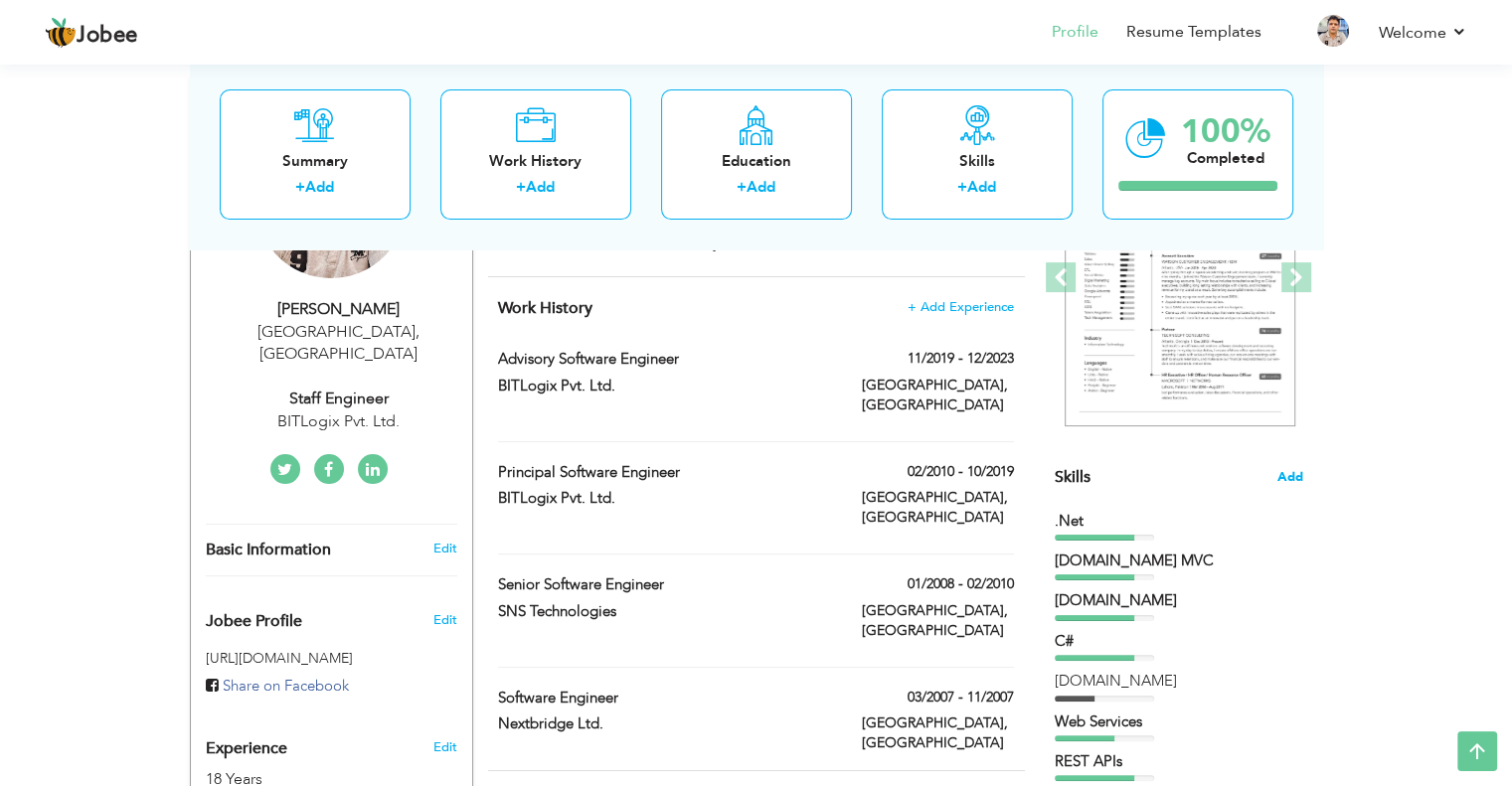 click on "Add" at bounding box center (1290, 477) 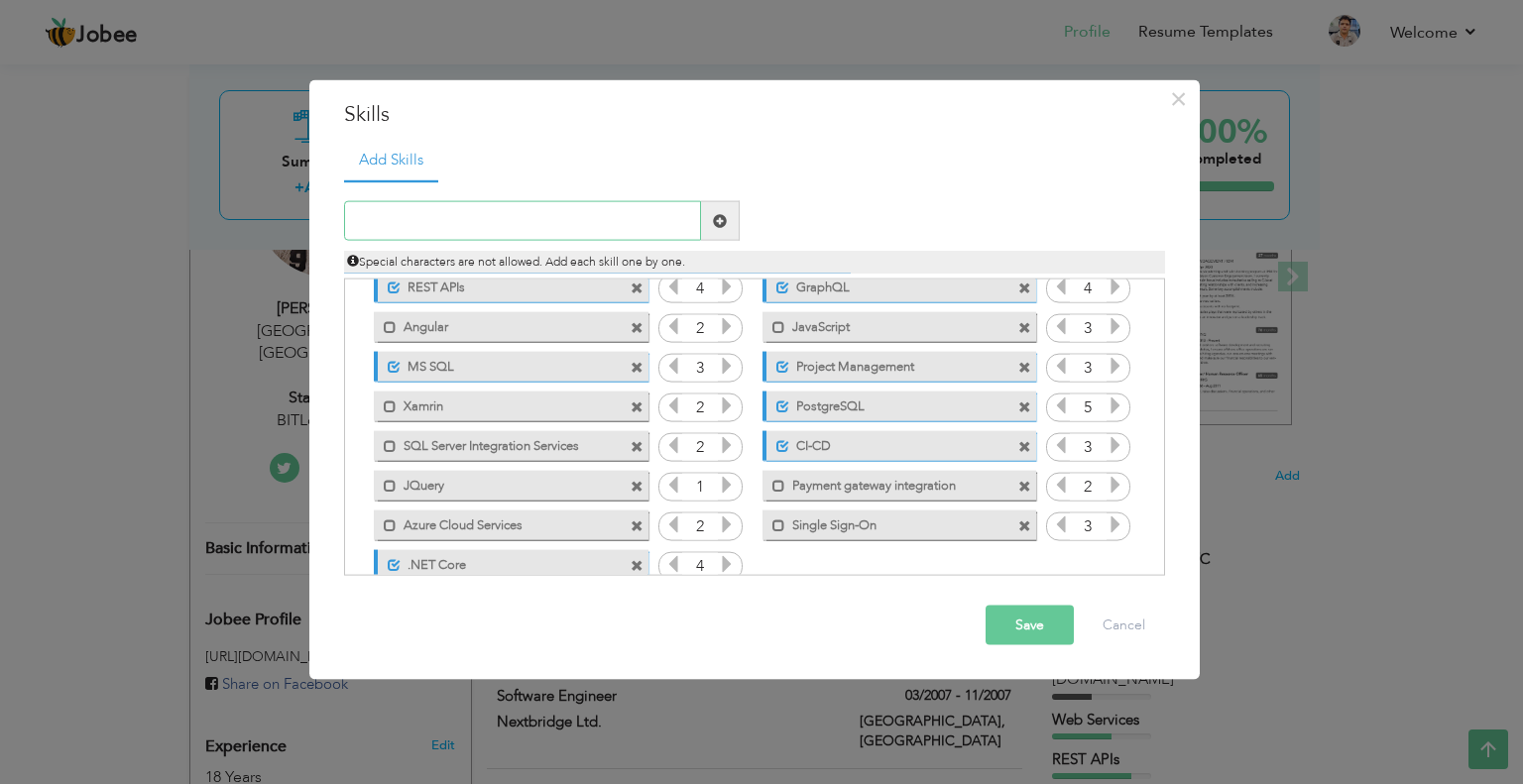 scroll, scrollTop: 202, scrollLeft: 0, axis: vertical 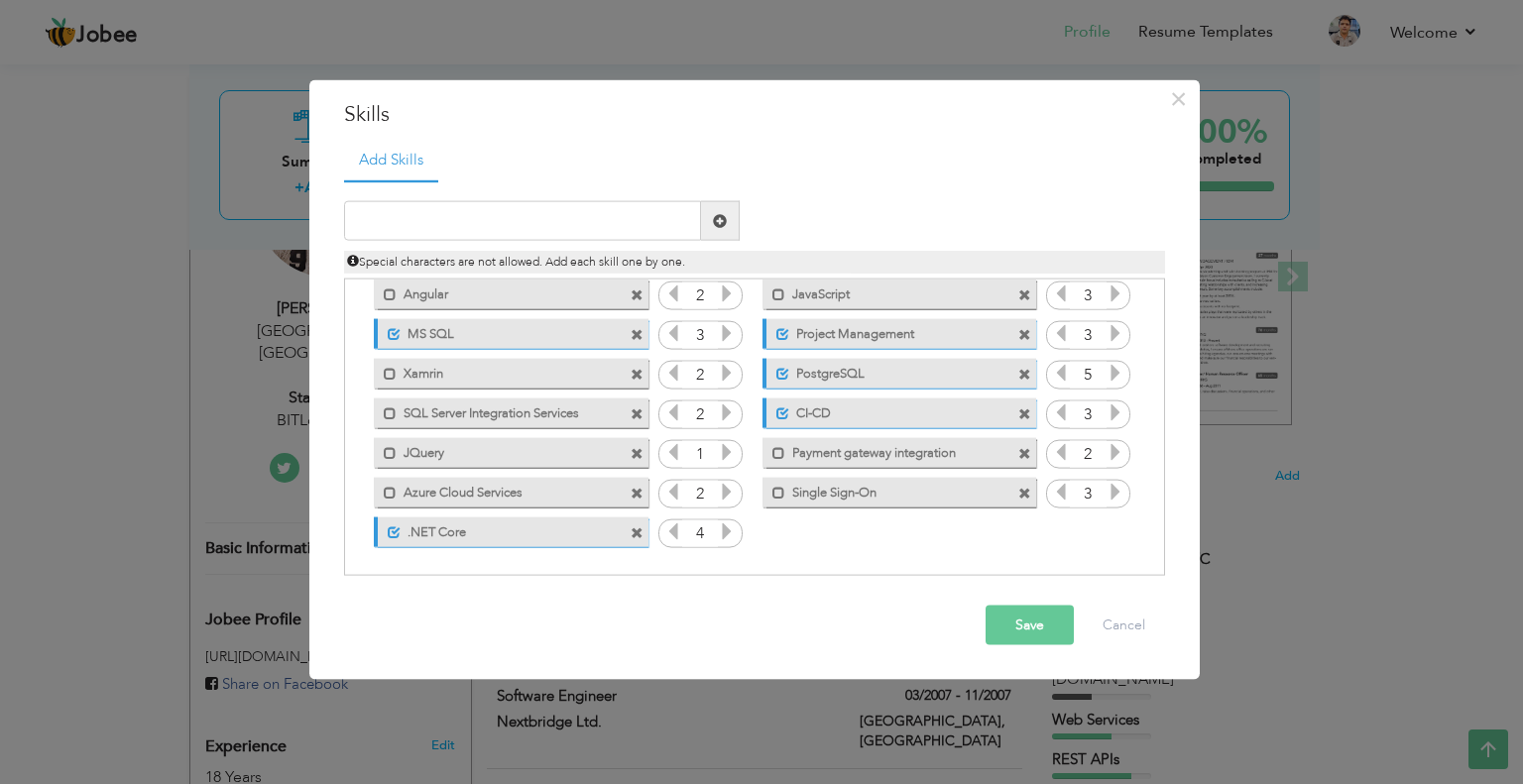 click at bounding box center (1115, 373) 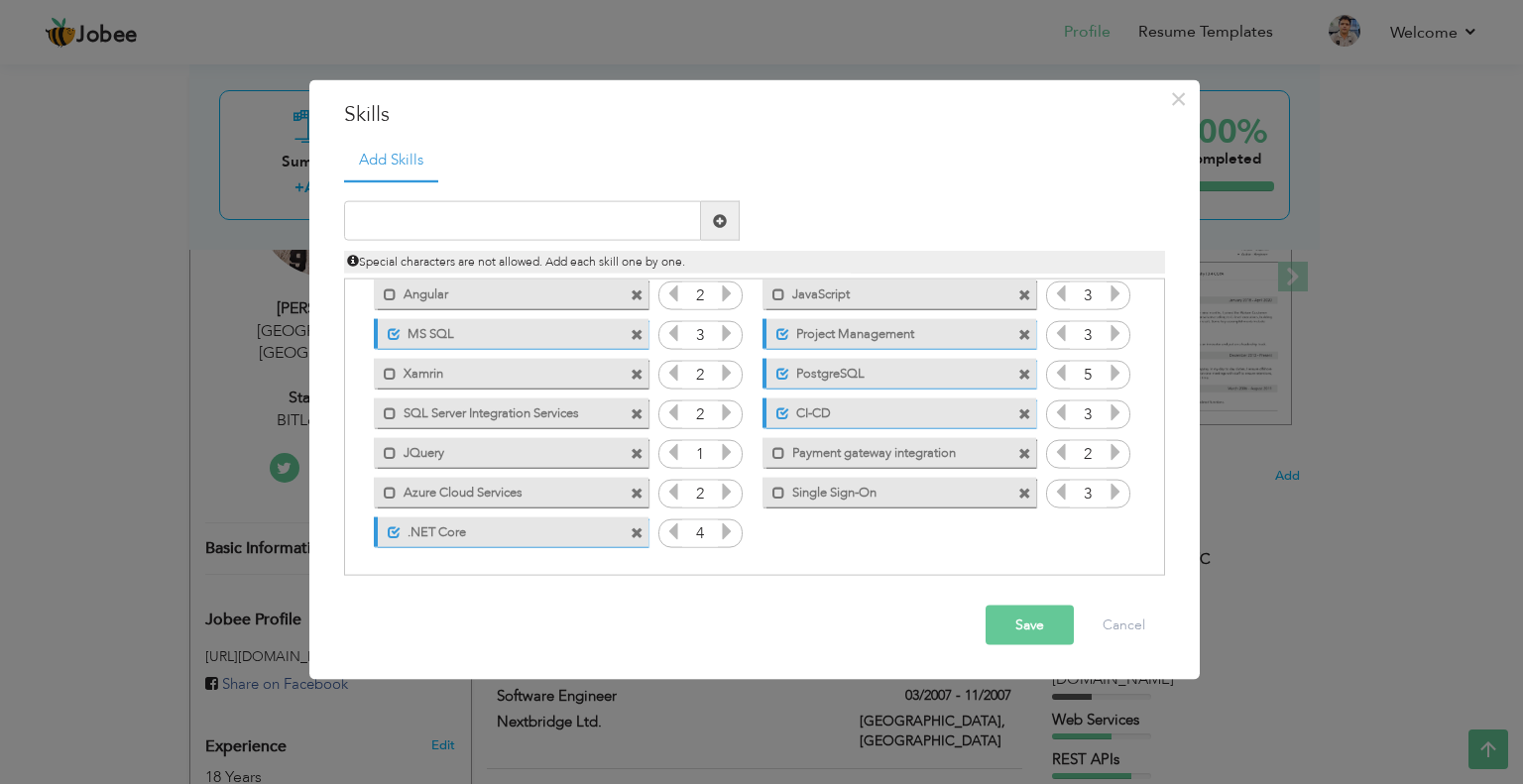 click on "5" at bounding box center (1088, 375) 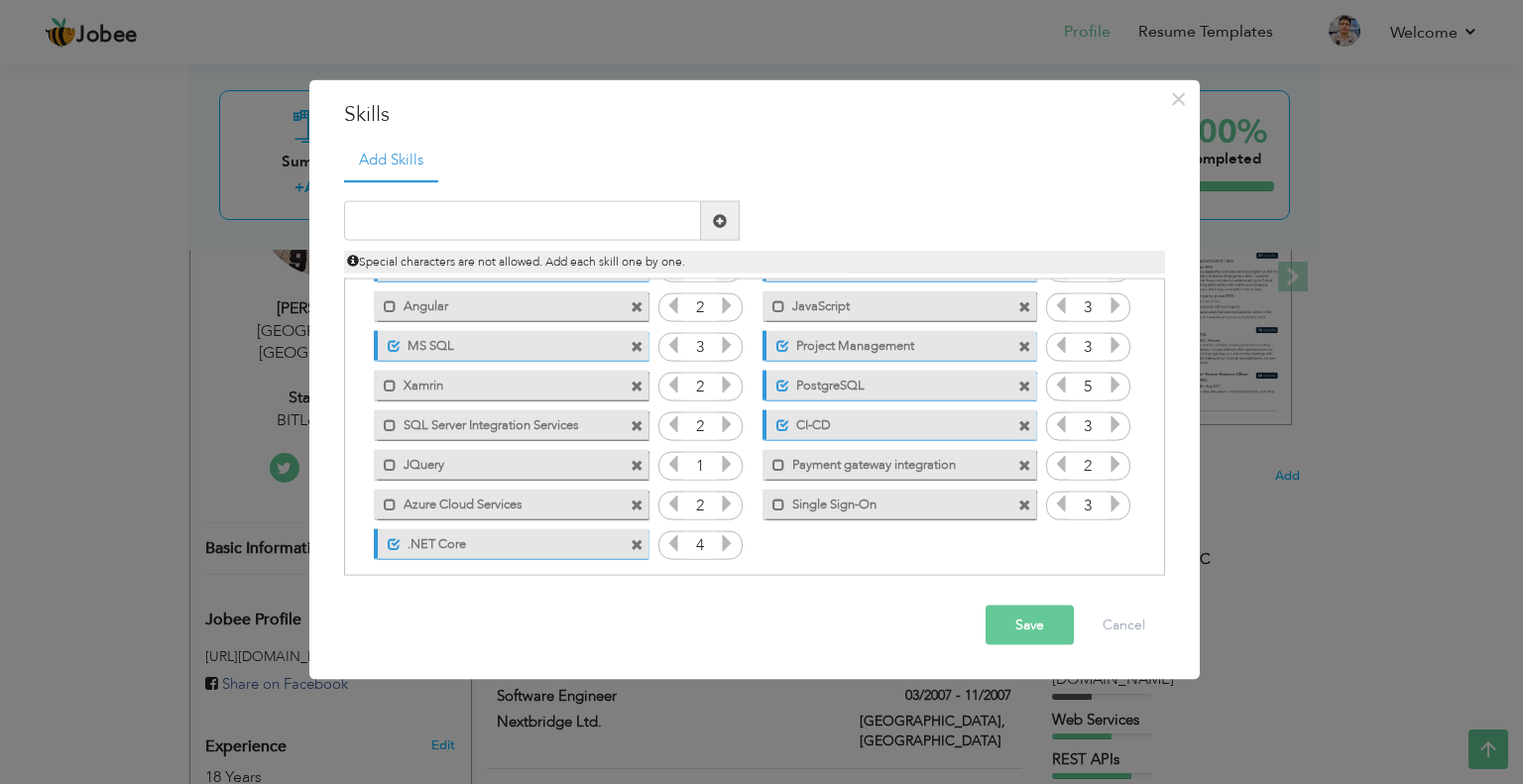 scroll, scrollTop: 198, scrollLeft: 0, axis: vertical 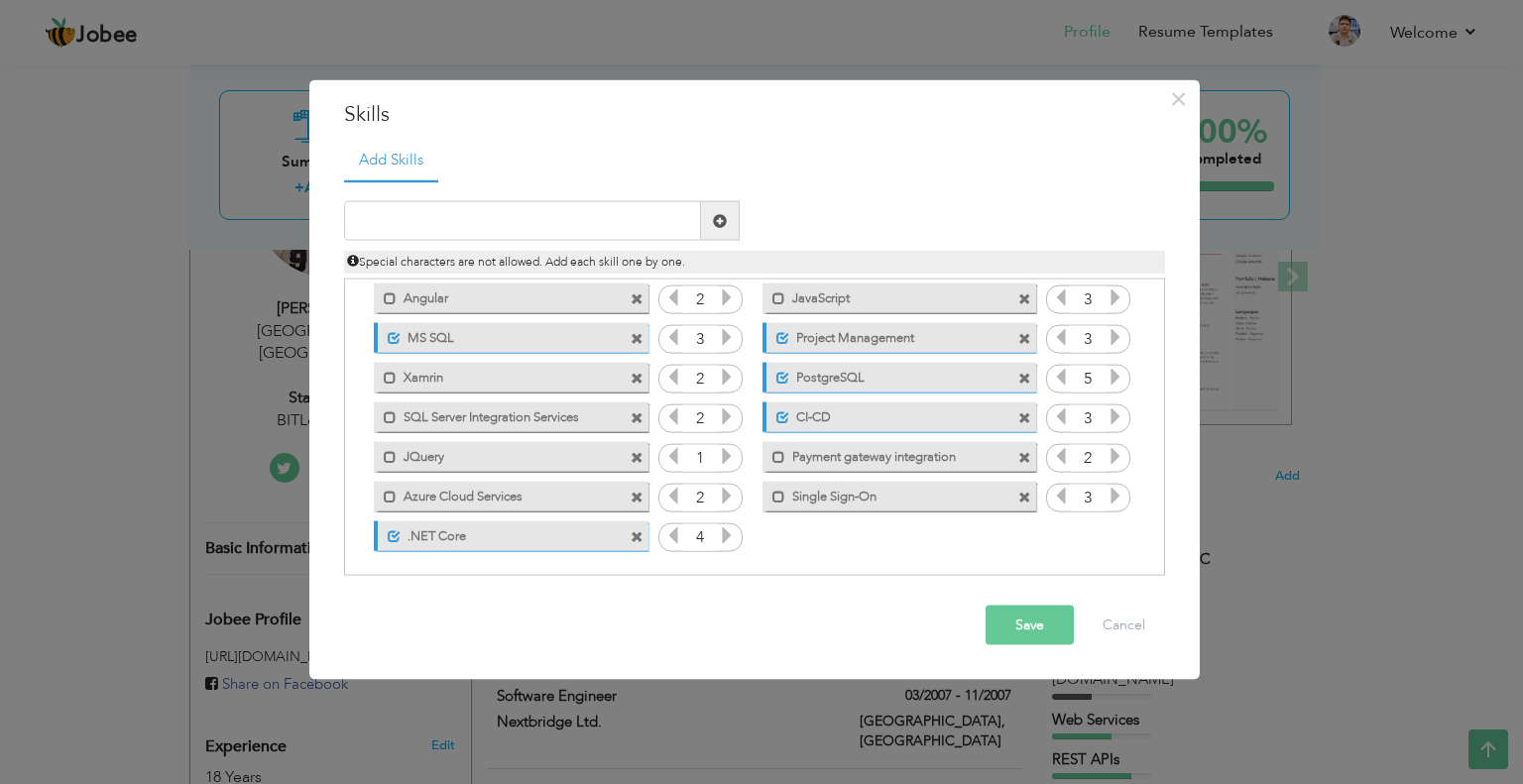 click on "Click on  , to mark skill as primary." at bounding box center (755, 427) 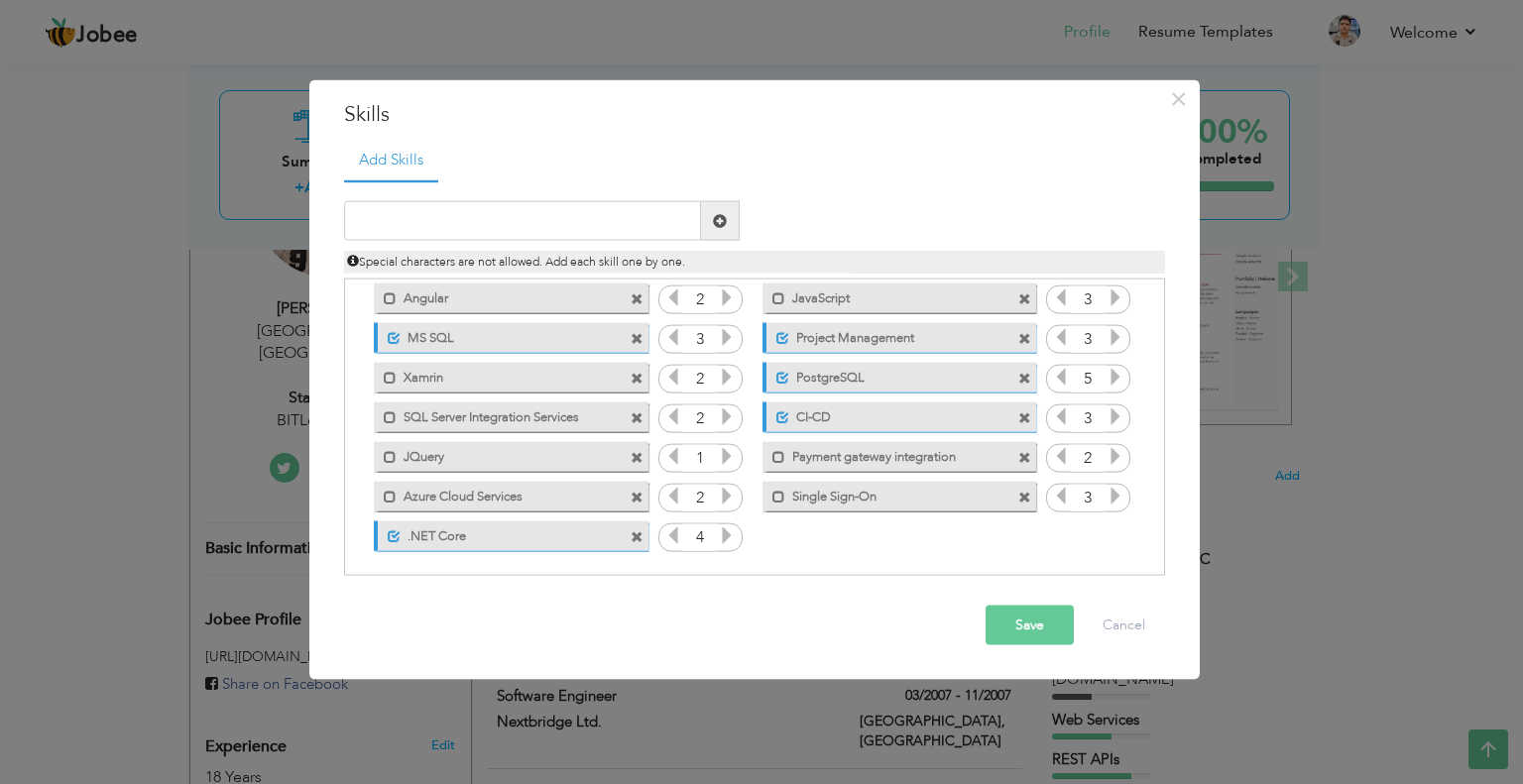 click on "Save" at bounding box center (1029, 625) 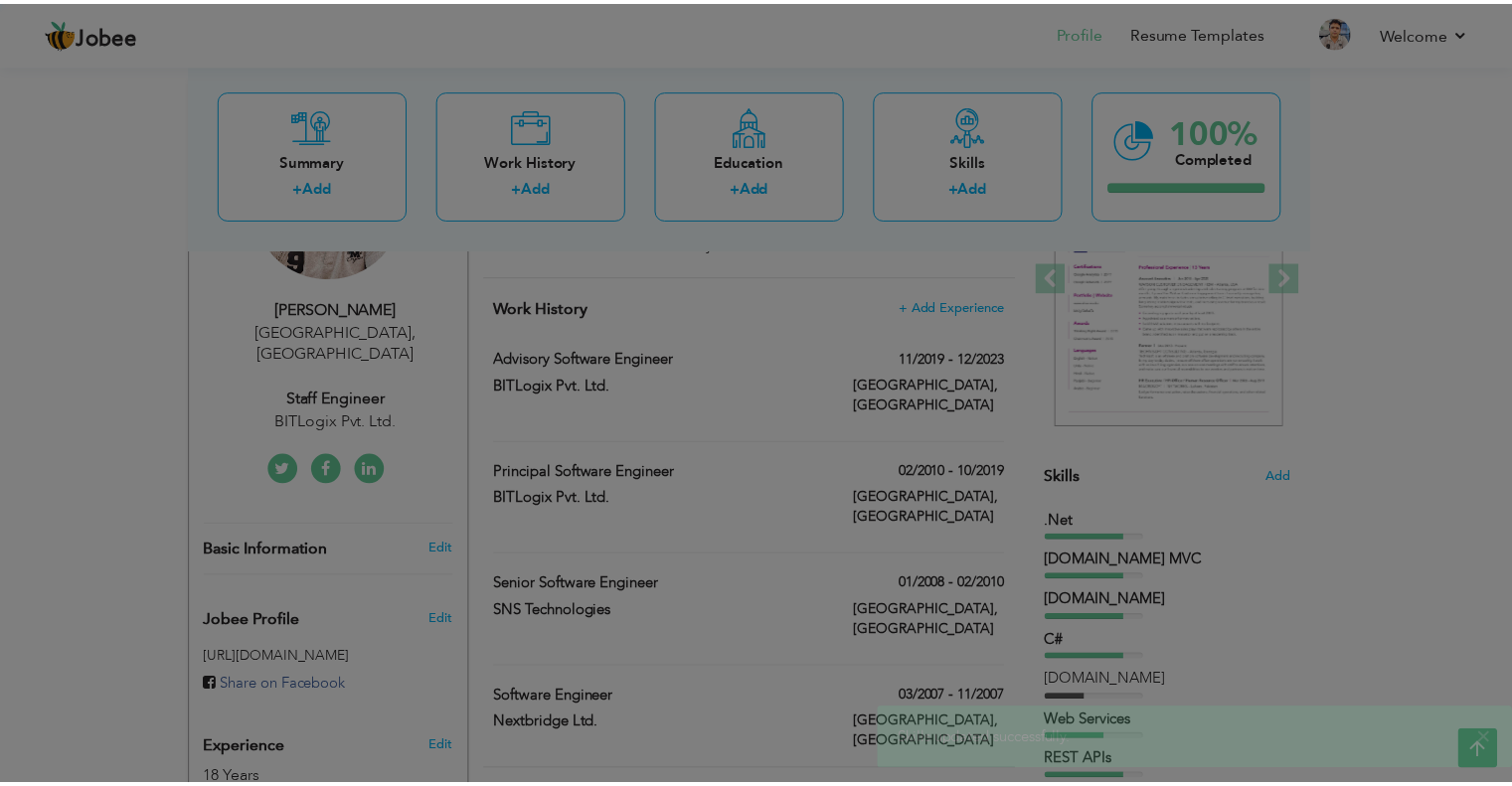 scroll, scrollTop: 0, scrollLeft: 0, axis: both 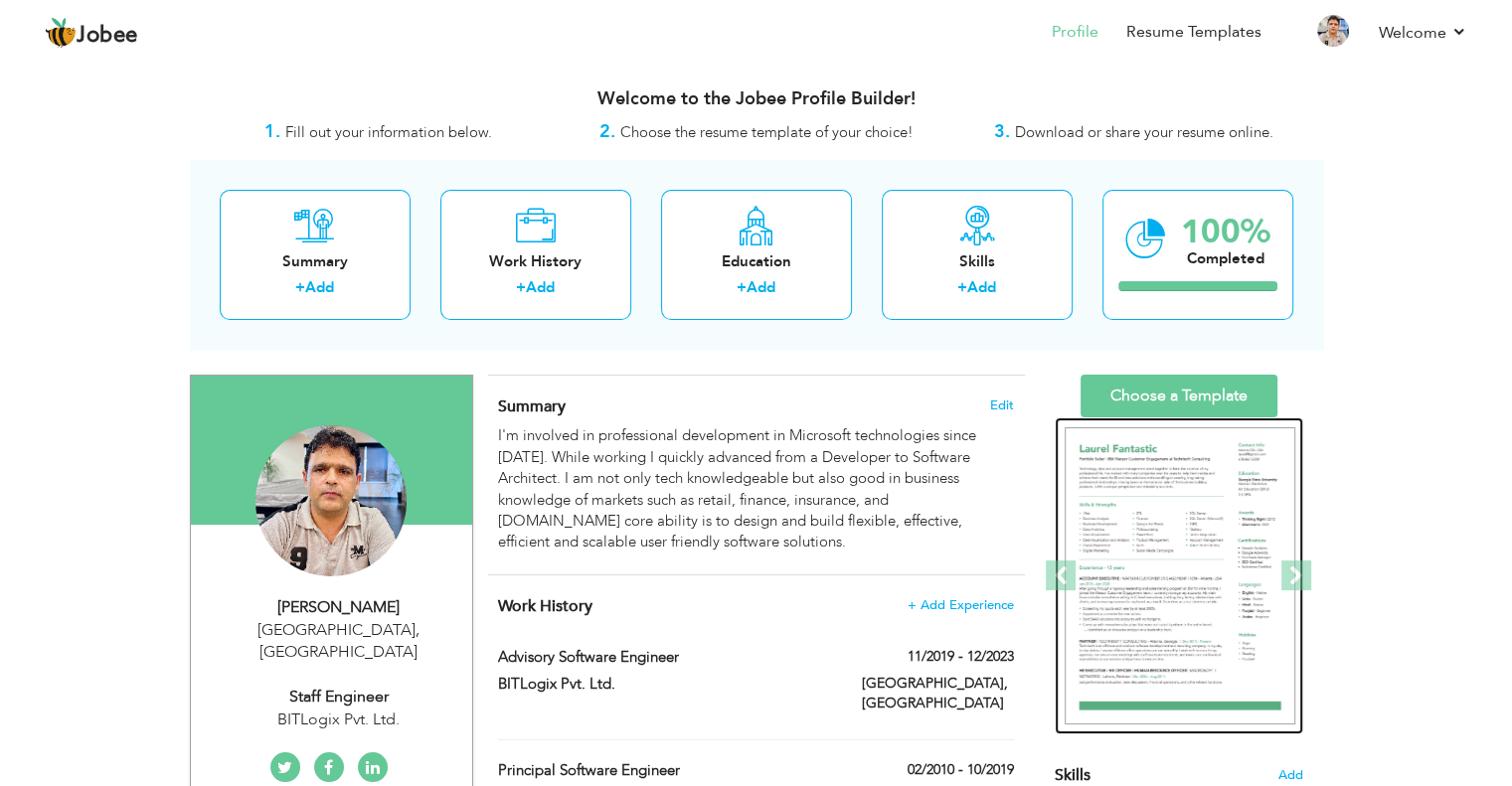 click at bounding box center [1180, 576] 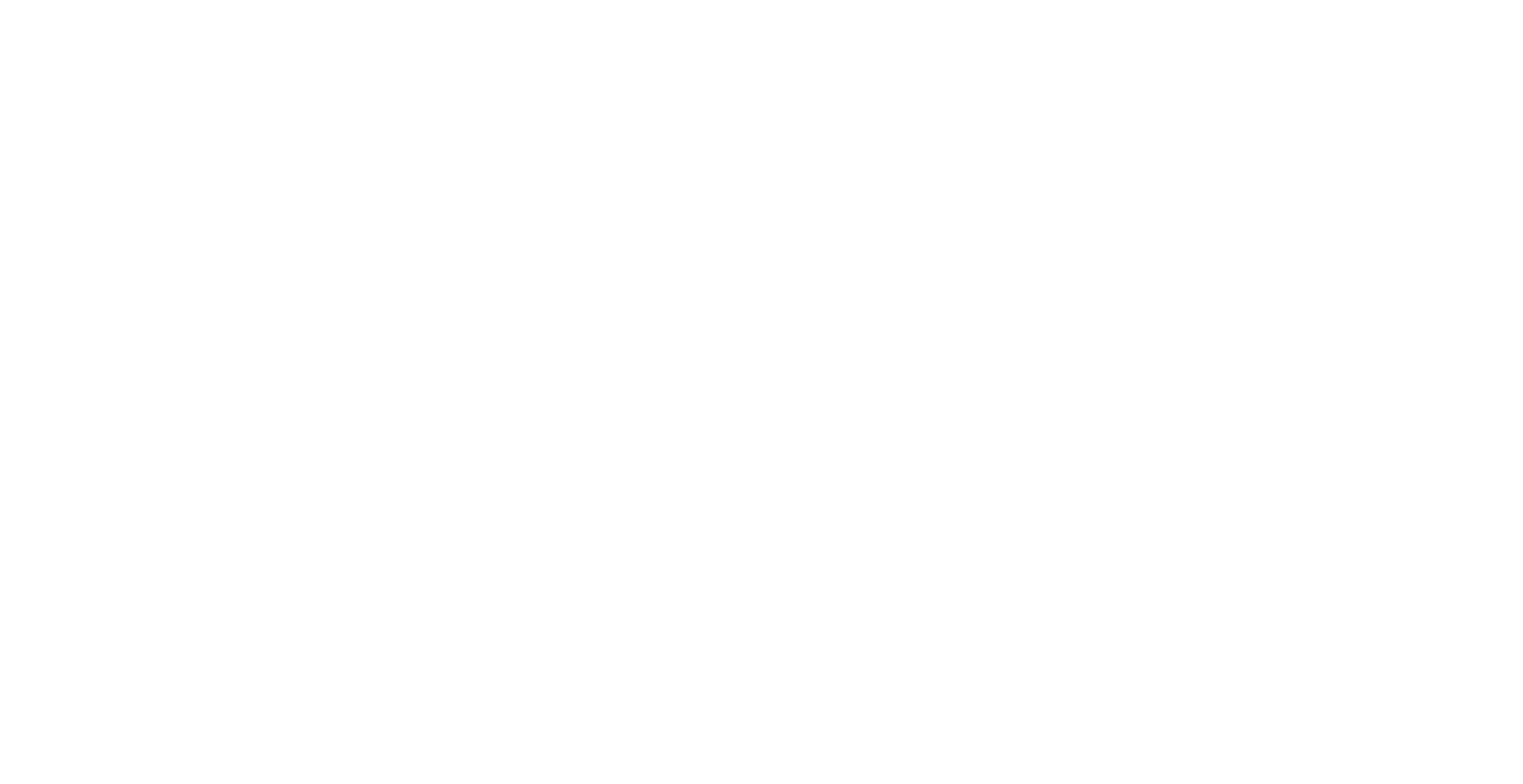 scroll, scrollTop: 0, scrollLeft: 0, axis: both 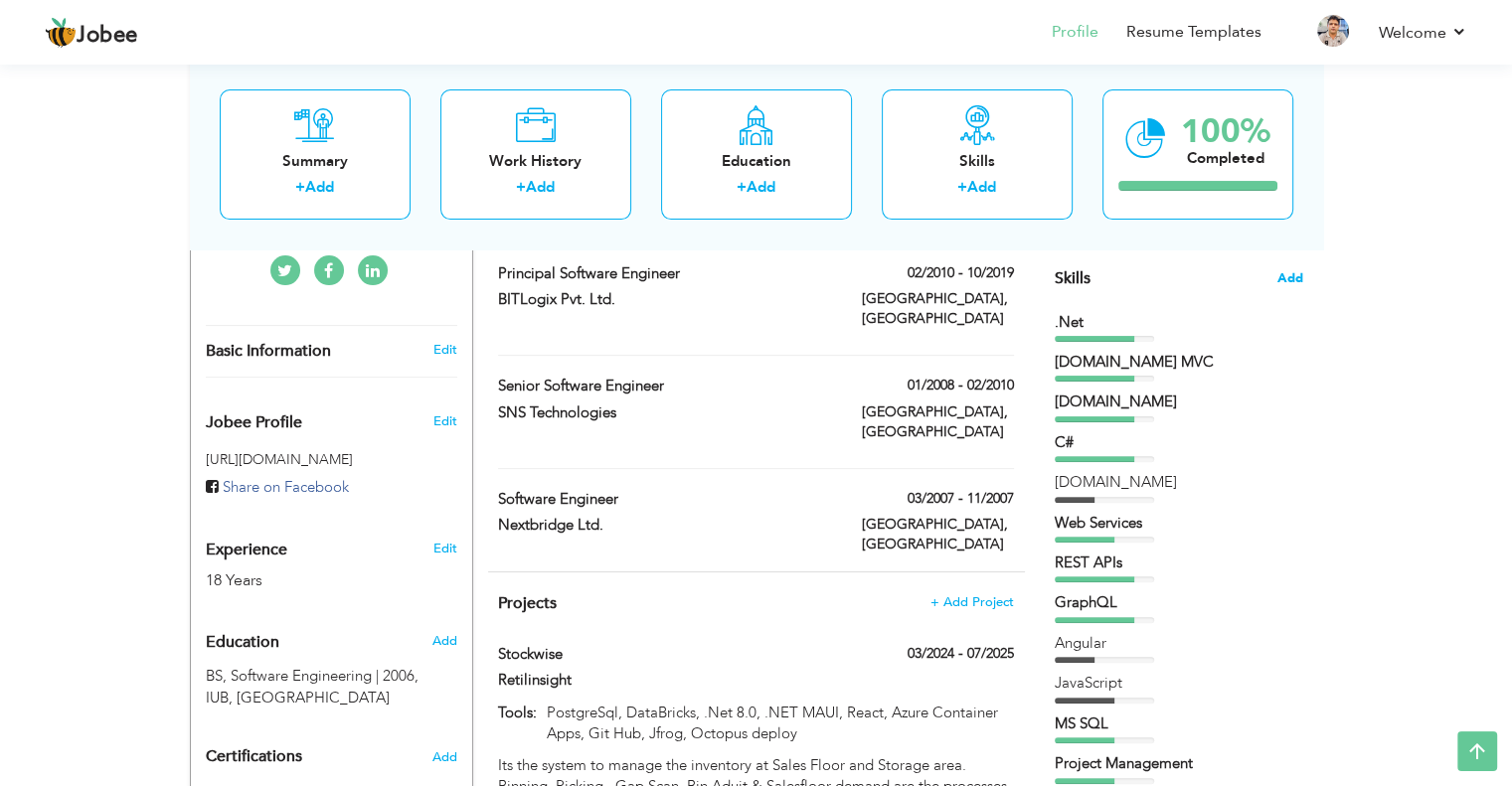 click on "Add" at bounding box center [1290, 278] 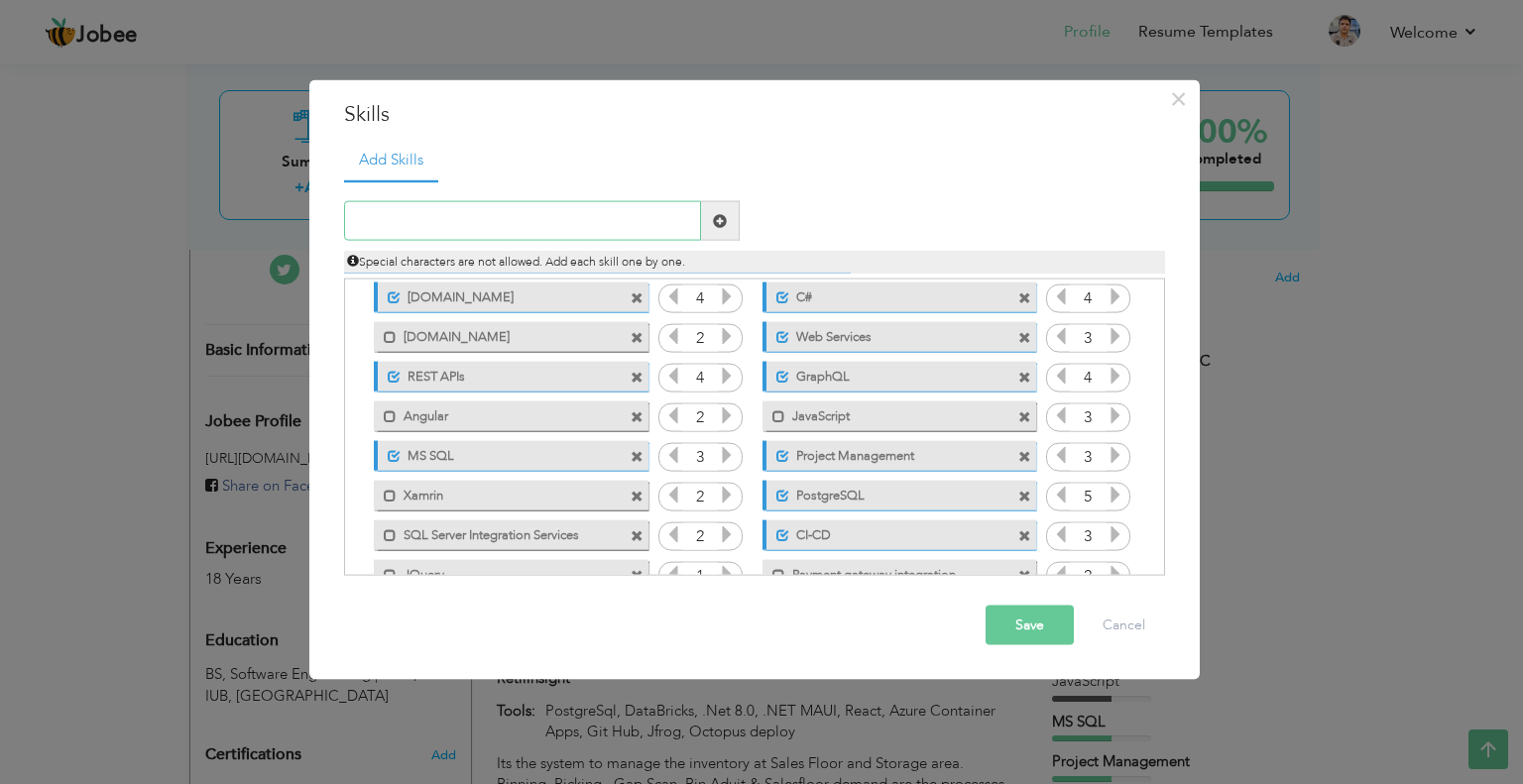 scroll, scrollTop: 198, scrollLeft: 0, axis: vertical 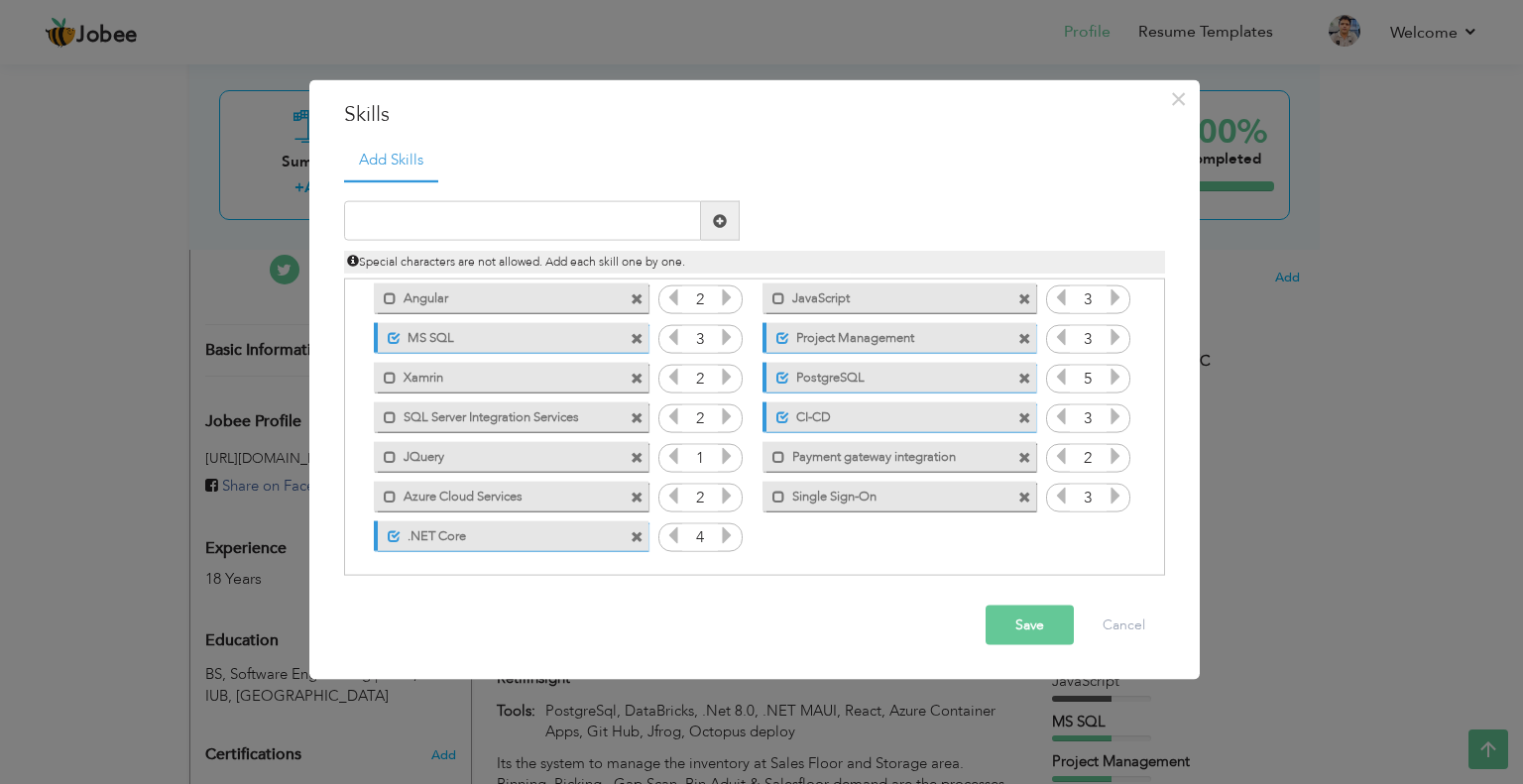 click at bounding box center [637, 378] 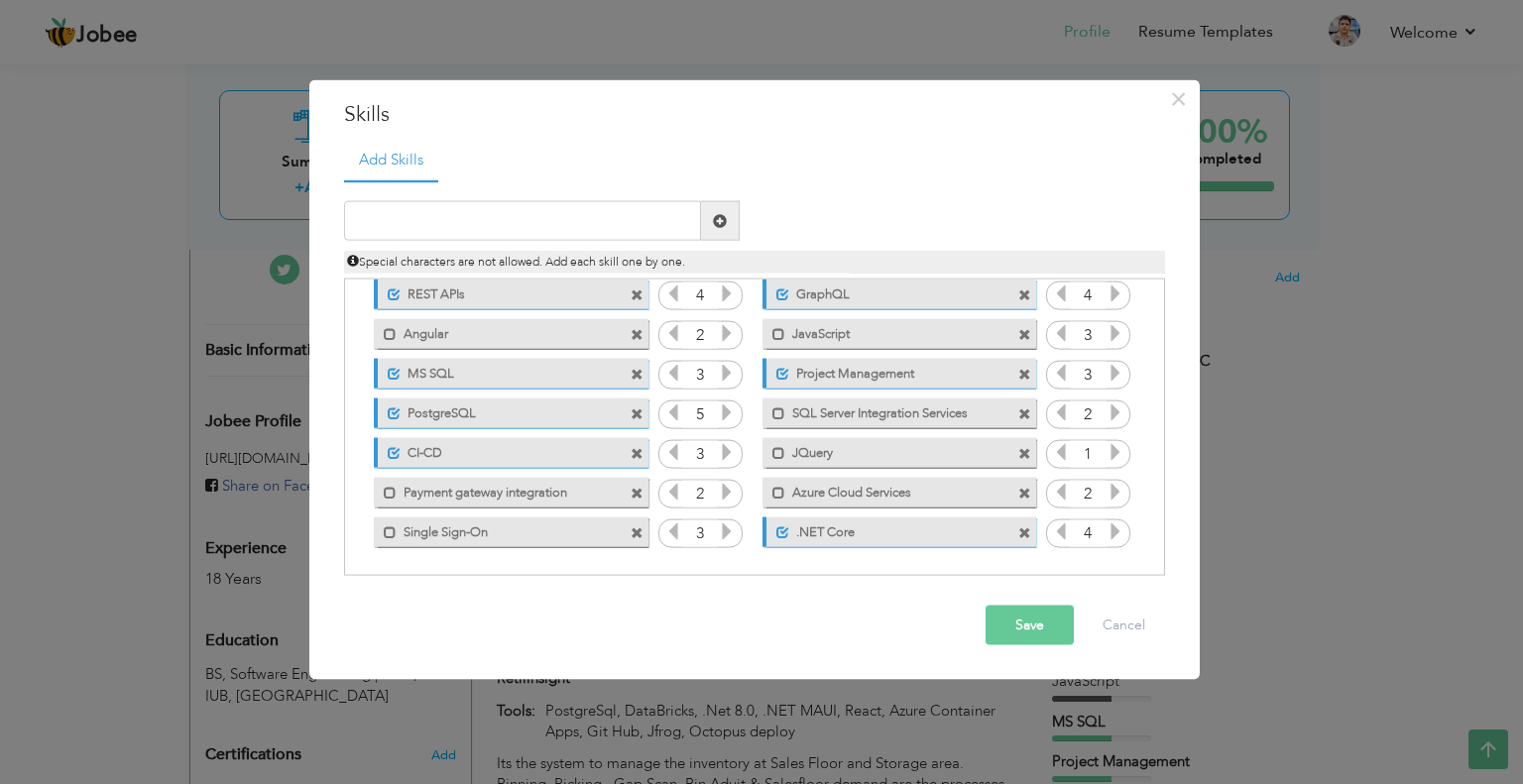 scroll, scrollTop: 63, scrollLeft: 0, axis: vertical 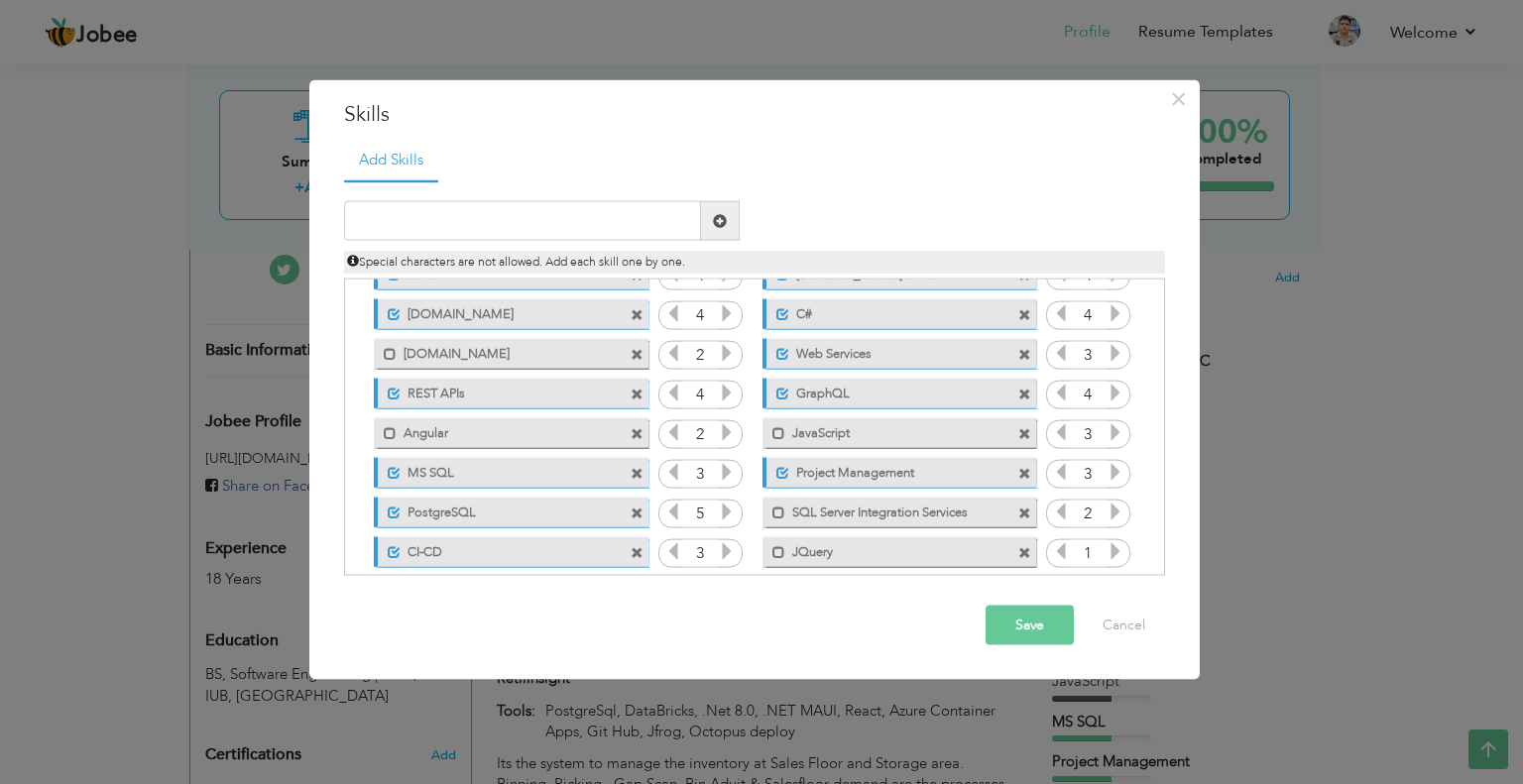 click at bounding box center [637, 433] 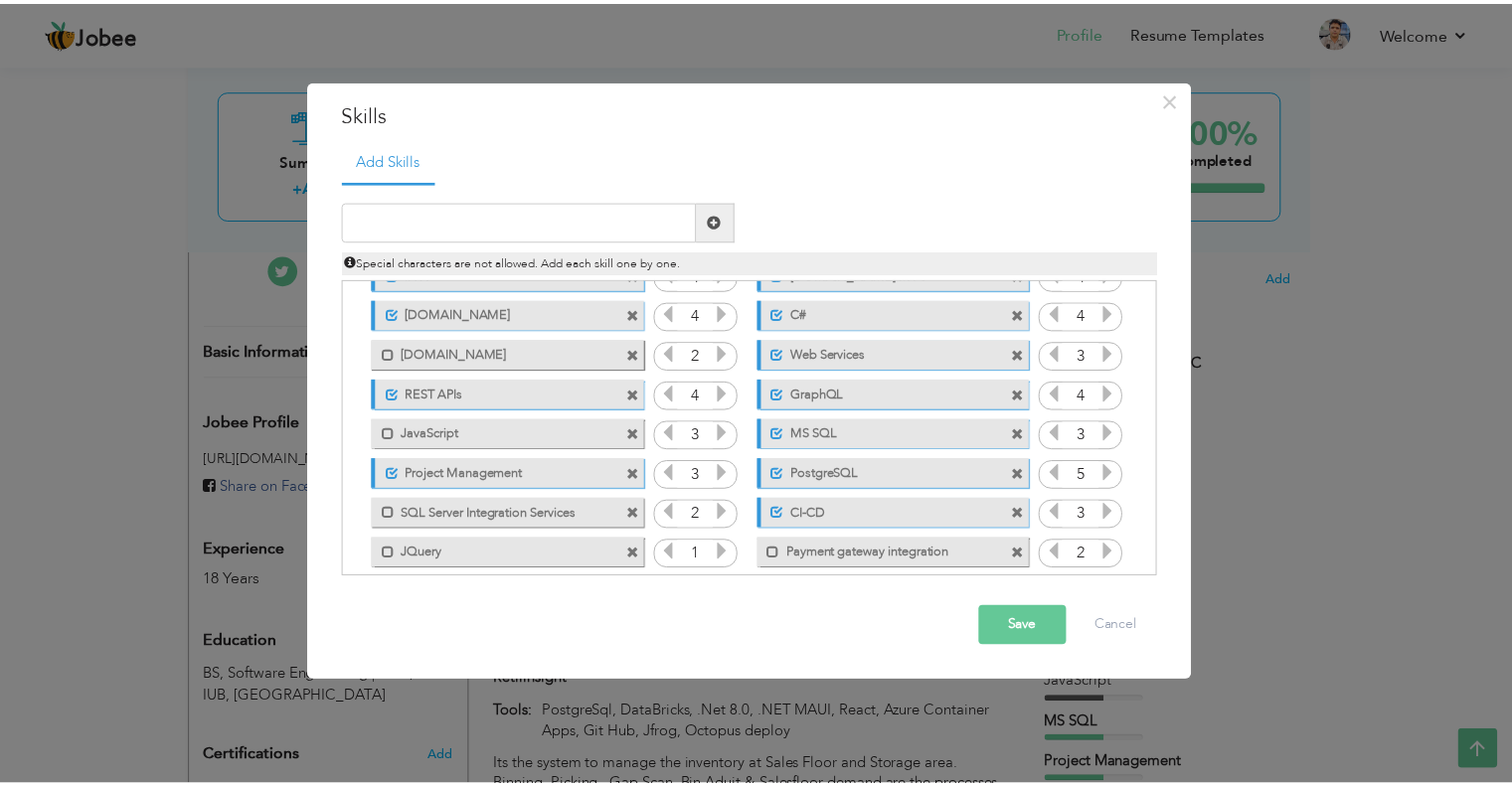 scroll, scrollTop: 0, scrollLeft: 0, axis: both 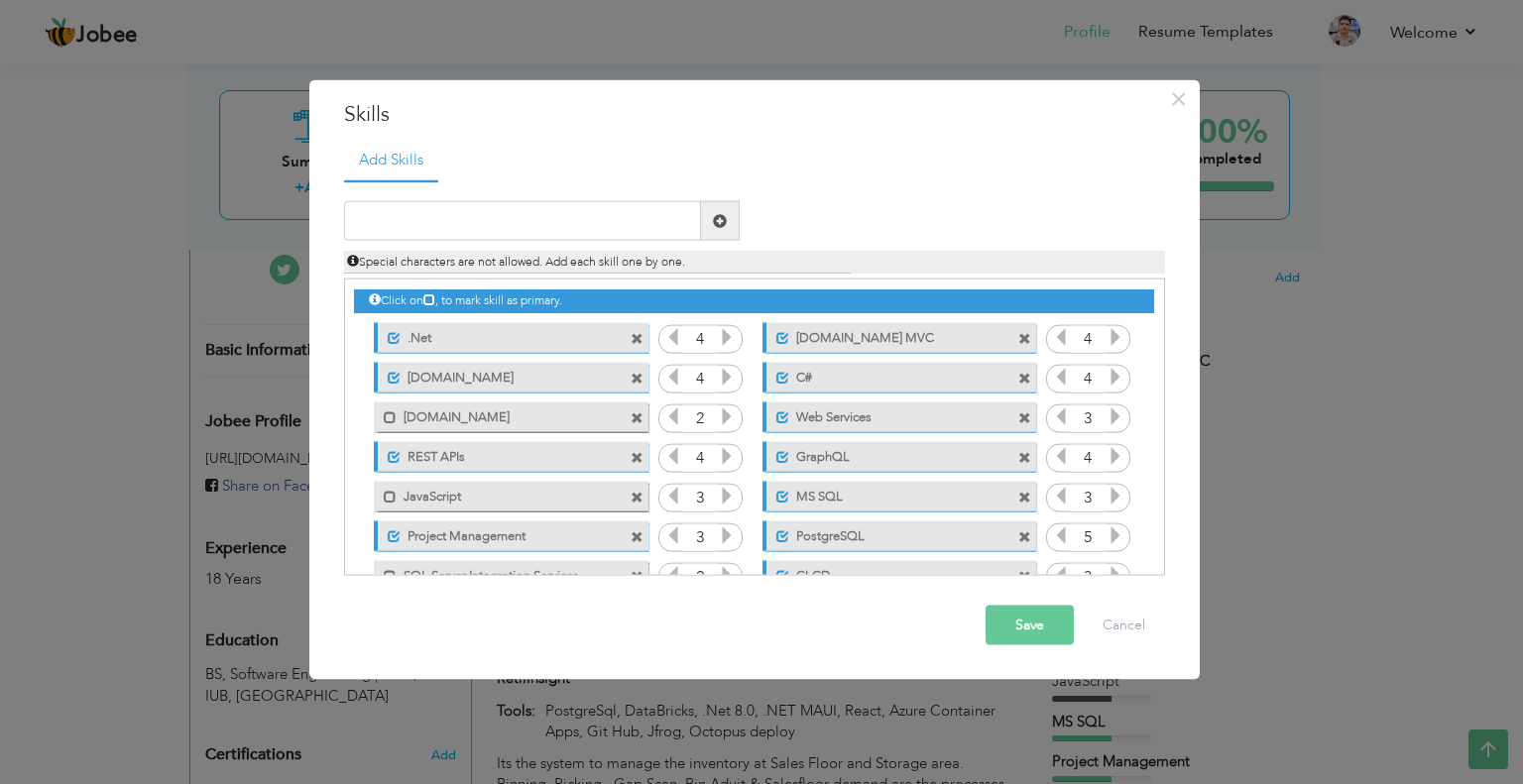 click on "Save" at bounding box center (1029, 625) 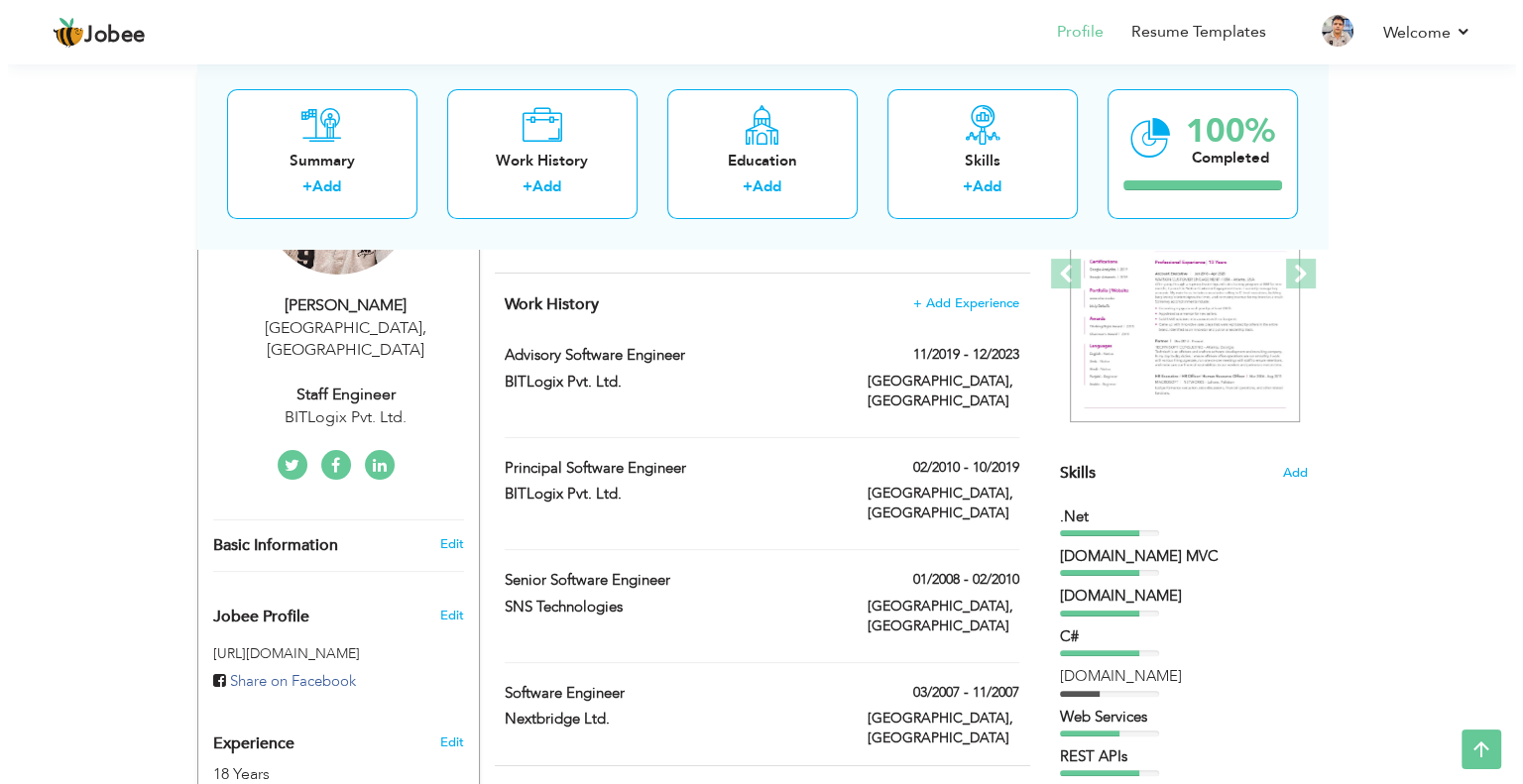 scroll, scrollTop: 297, scrollLeft: 0, axis: vertical 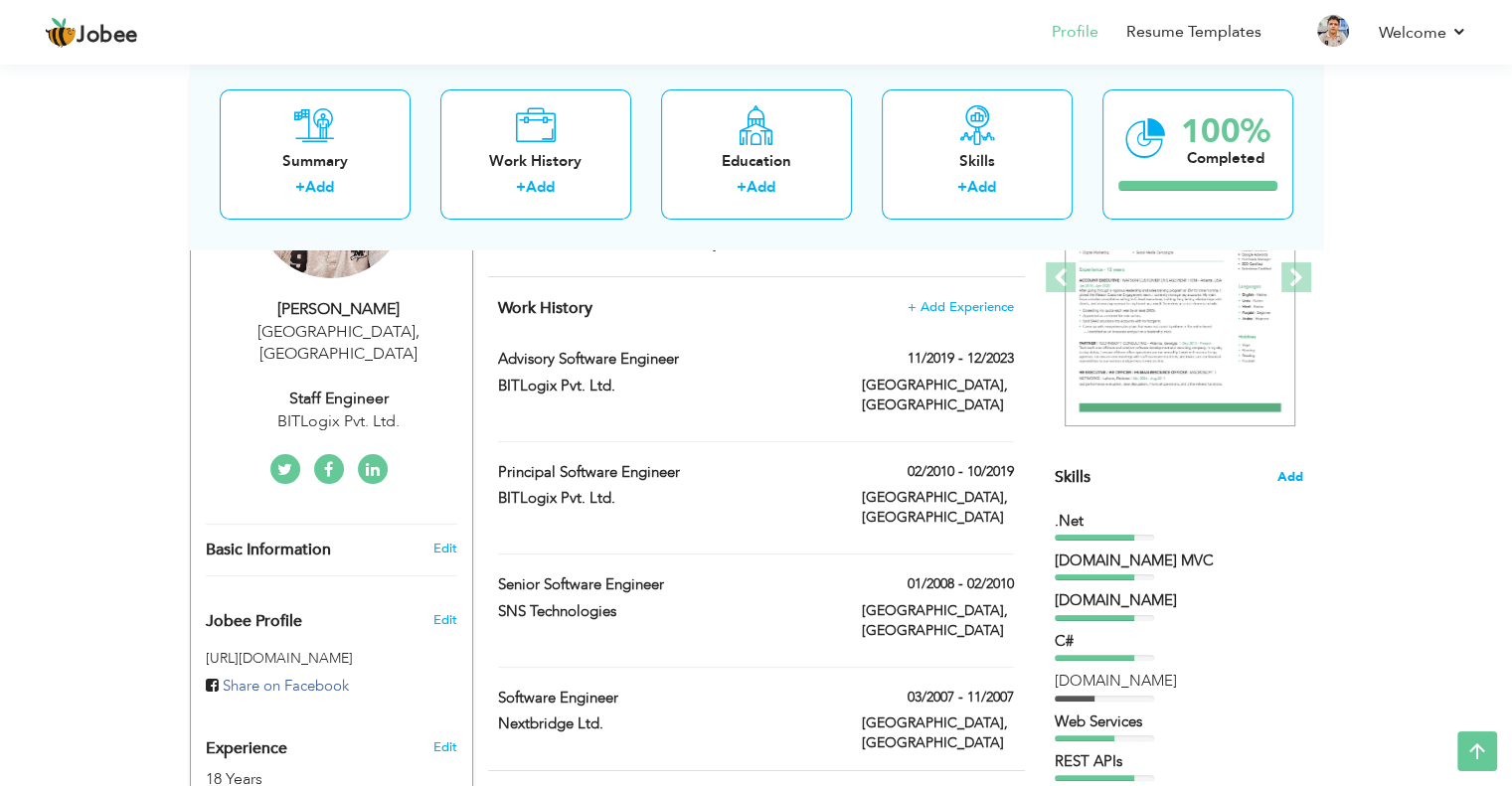 click on "Add" at bounding box center (1290, 477) 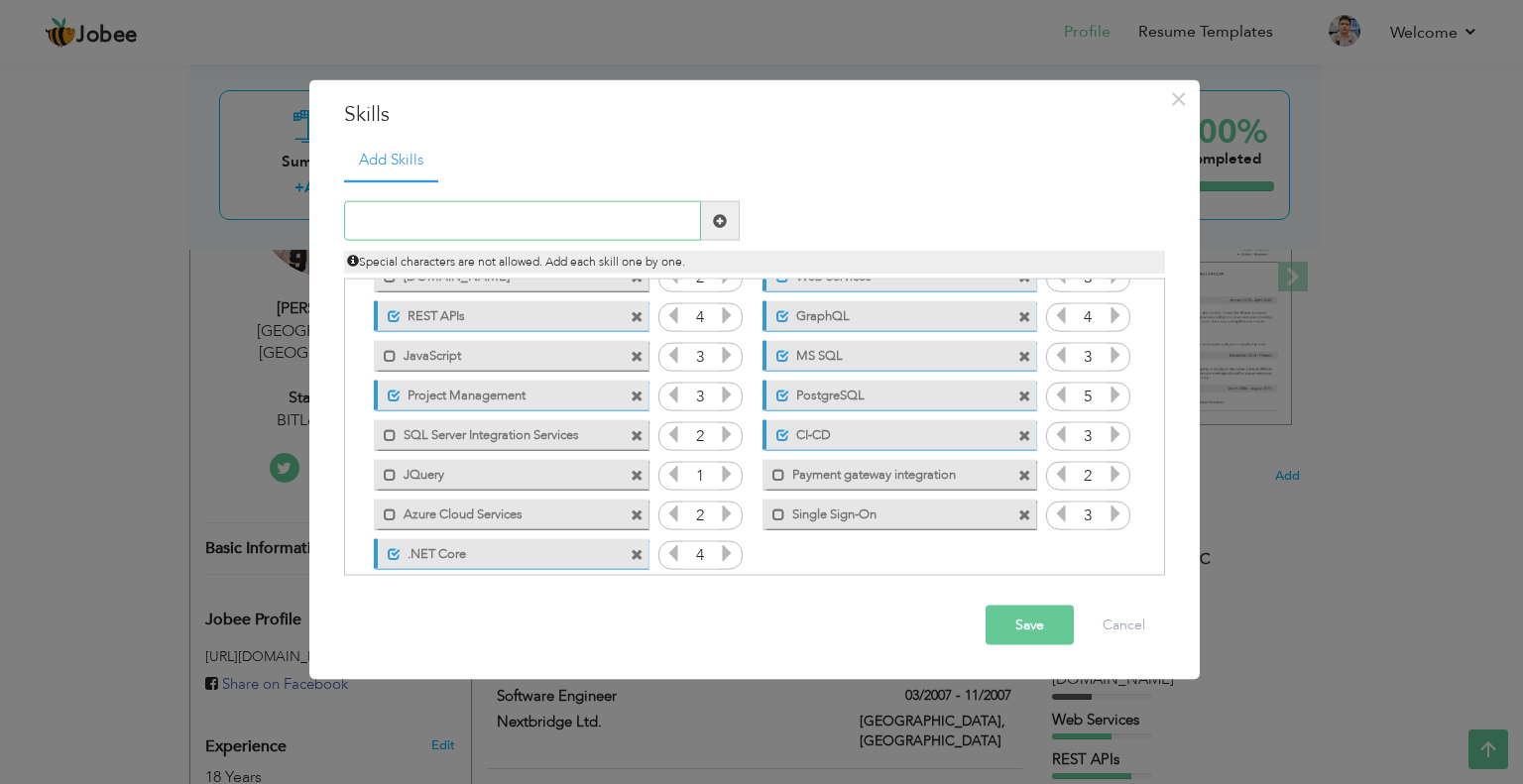 scroll, scrollTop: 163, scrollLeft: 0, axis: vertical 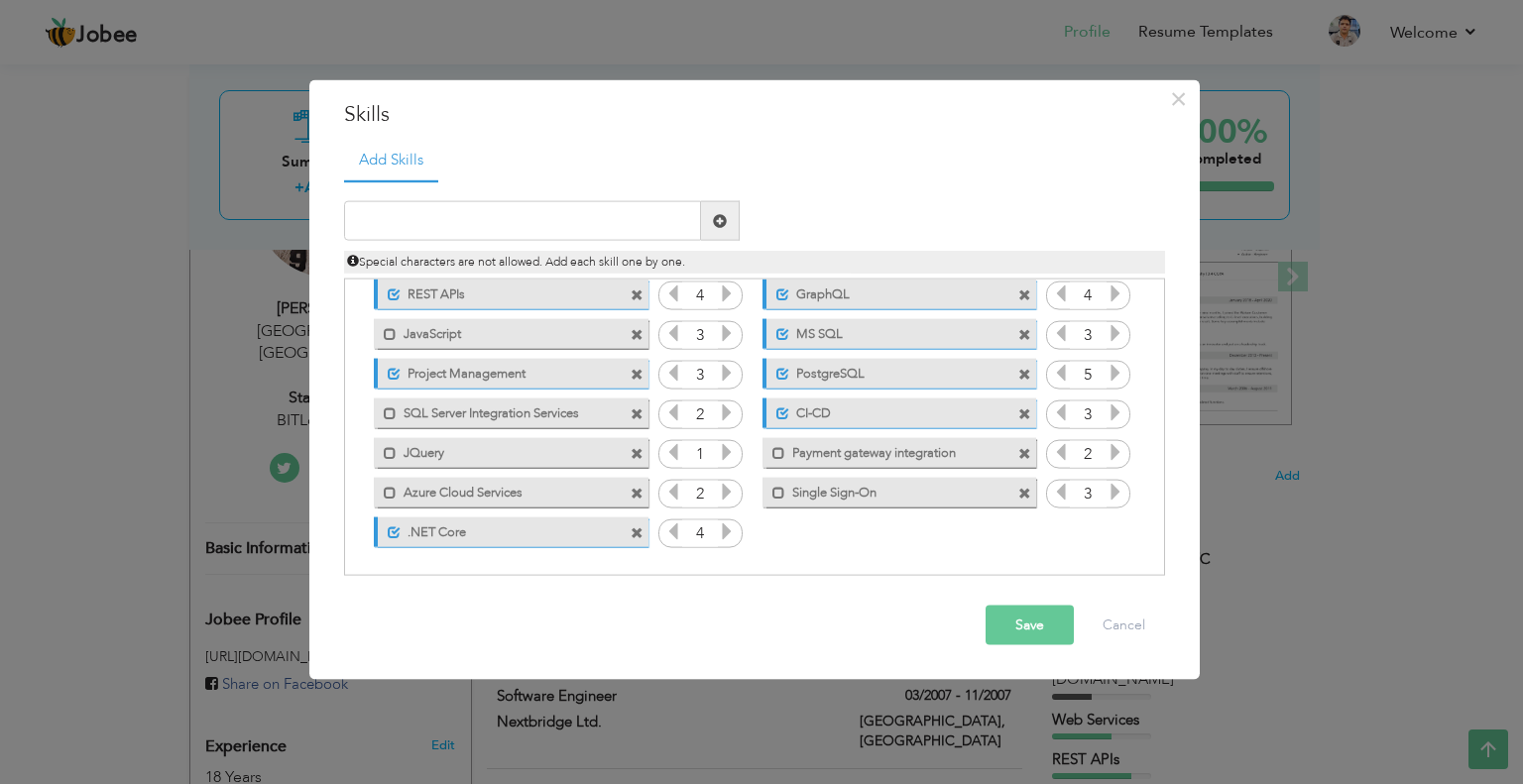 click on "Click on  , to mark skill as primary.
Unmark as primary skill. .Net 4 [DOMAIN_NAME] MVC 4 4 C#" at bounding box center [754, 334] 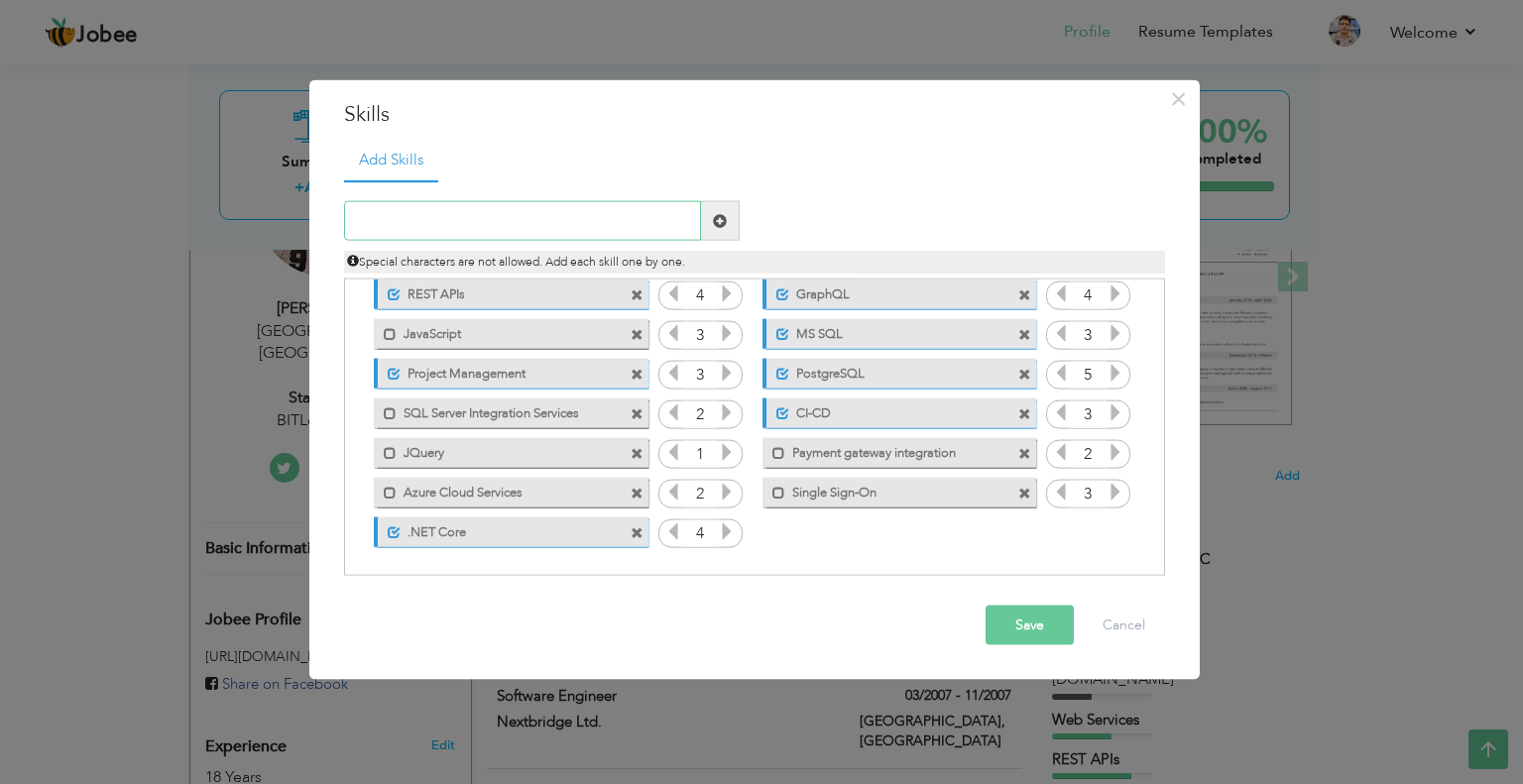 click at bounding box center (523, 221) 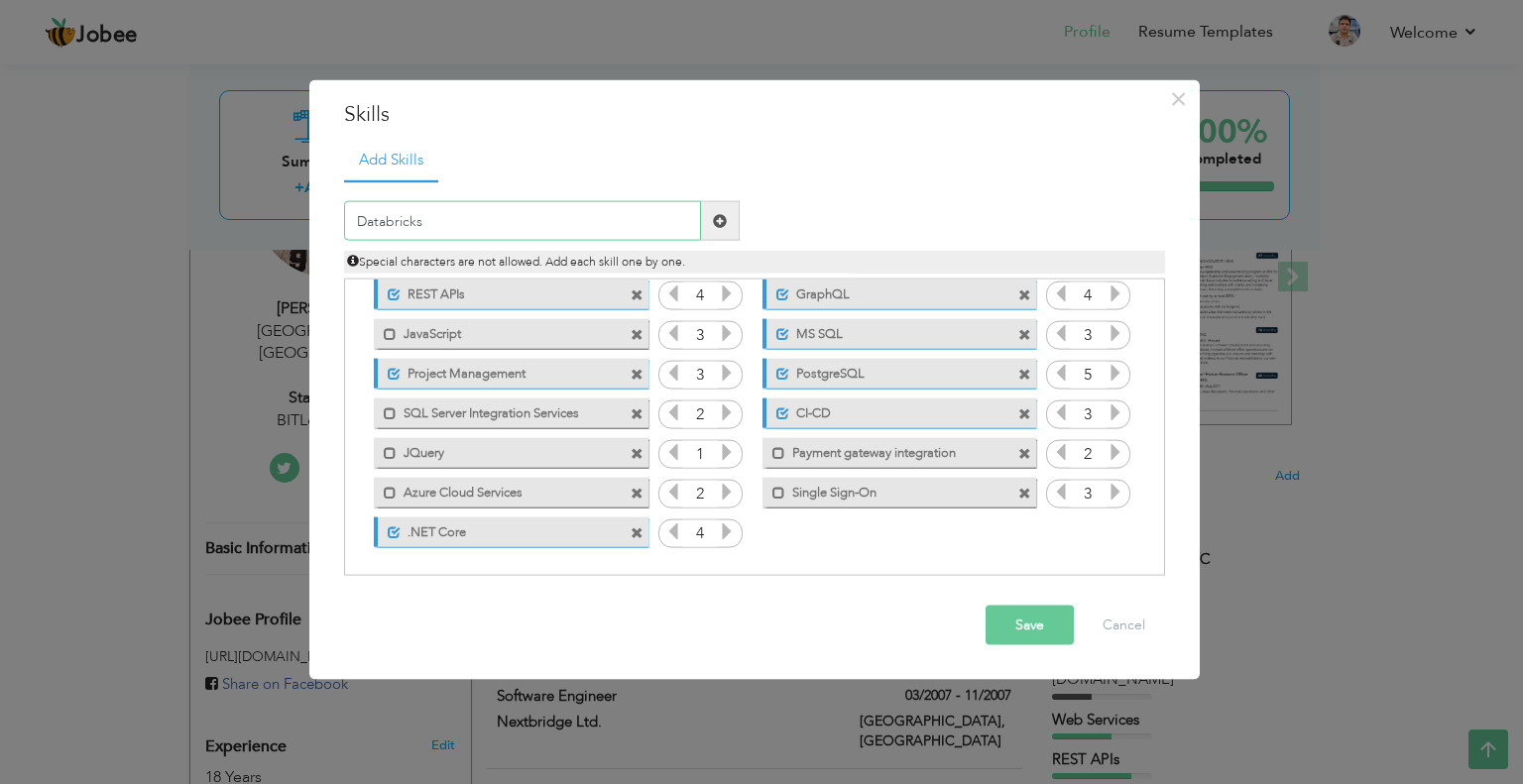 drag, startPoint x: 517, startPoint y: 220, endPoint x: 288, endPoint y: 202, distance: 229.70633 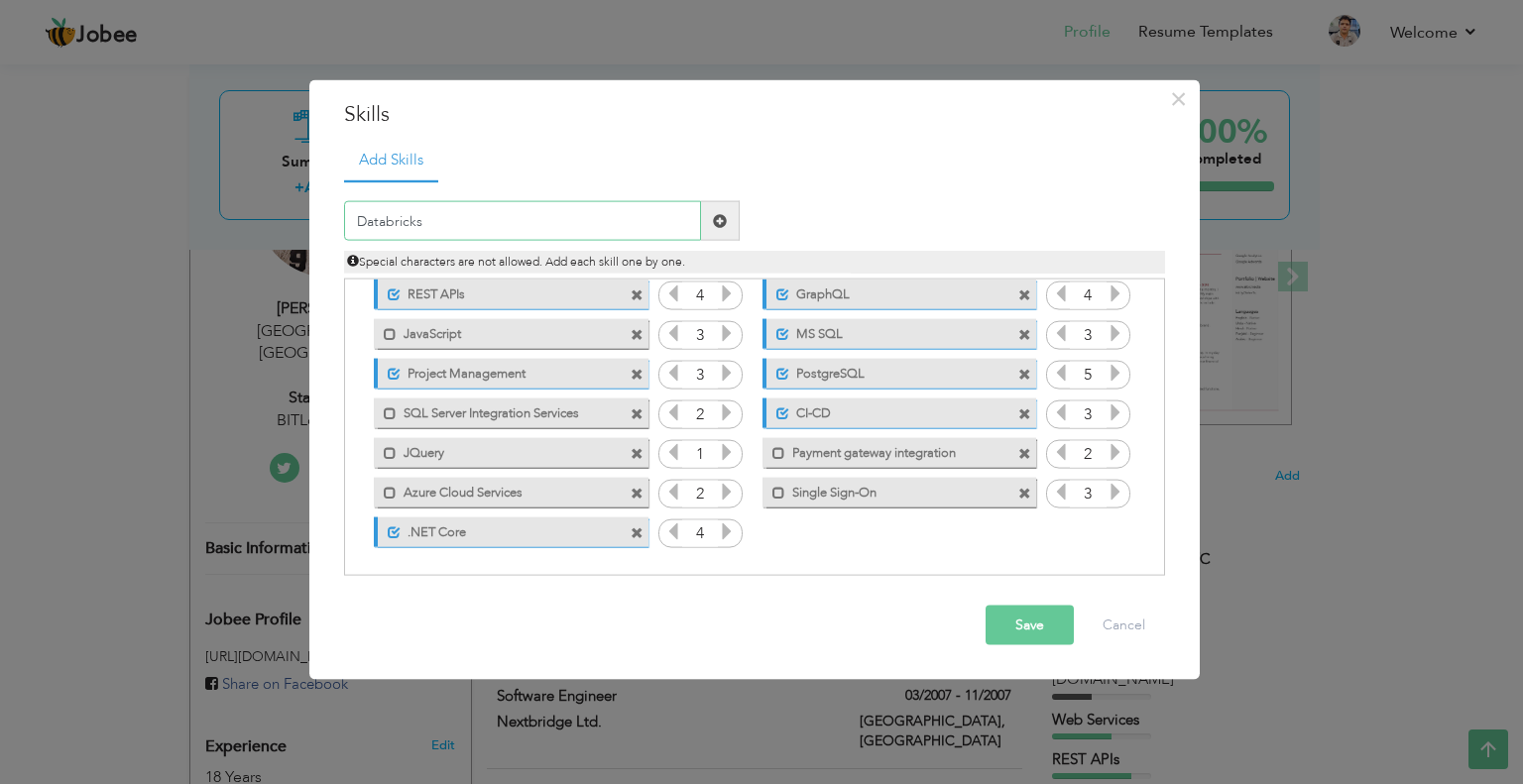 type on "Databricks" 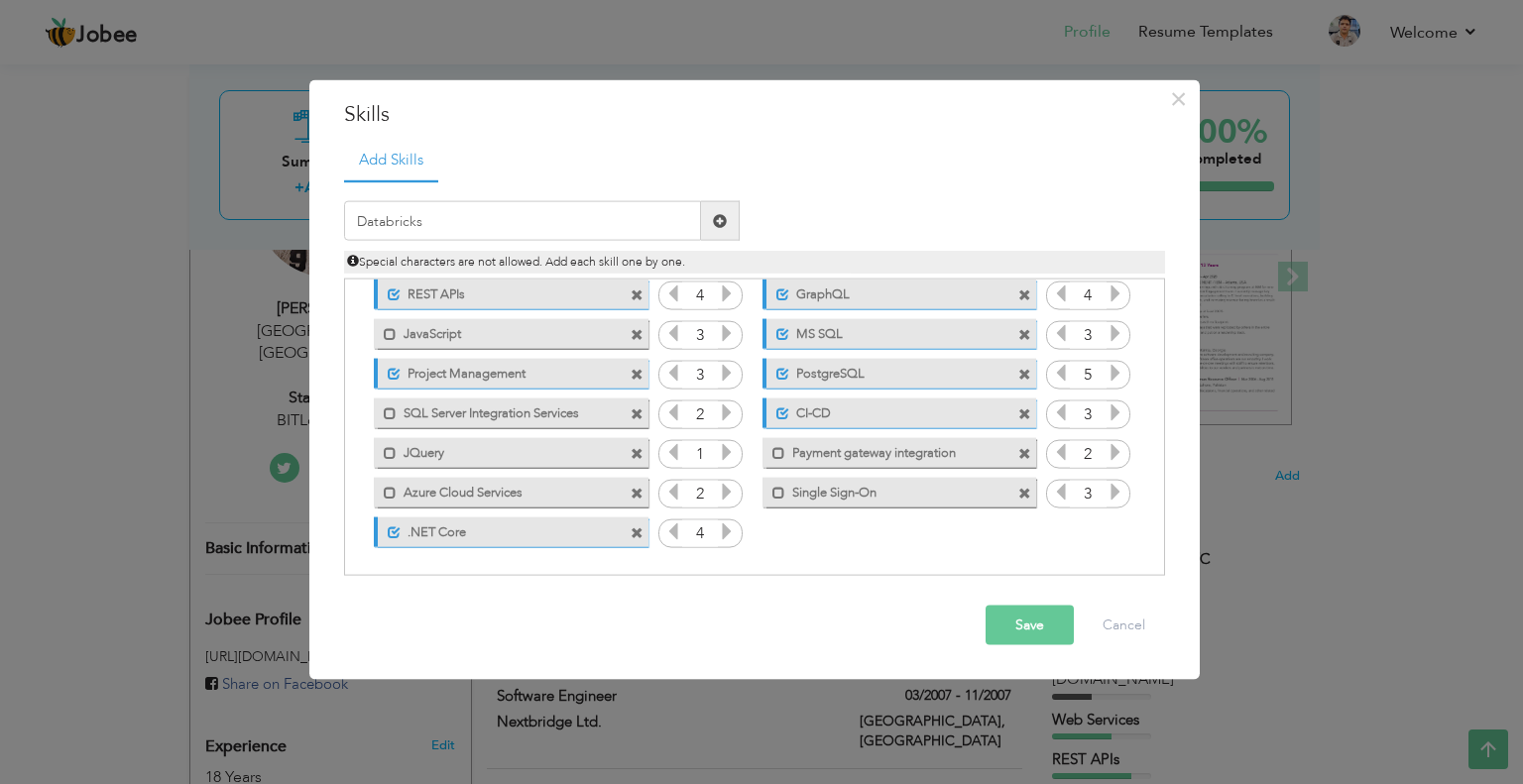 click at bounding box center [720, 220] 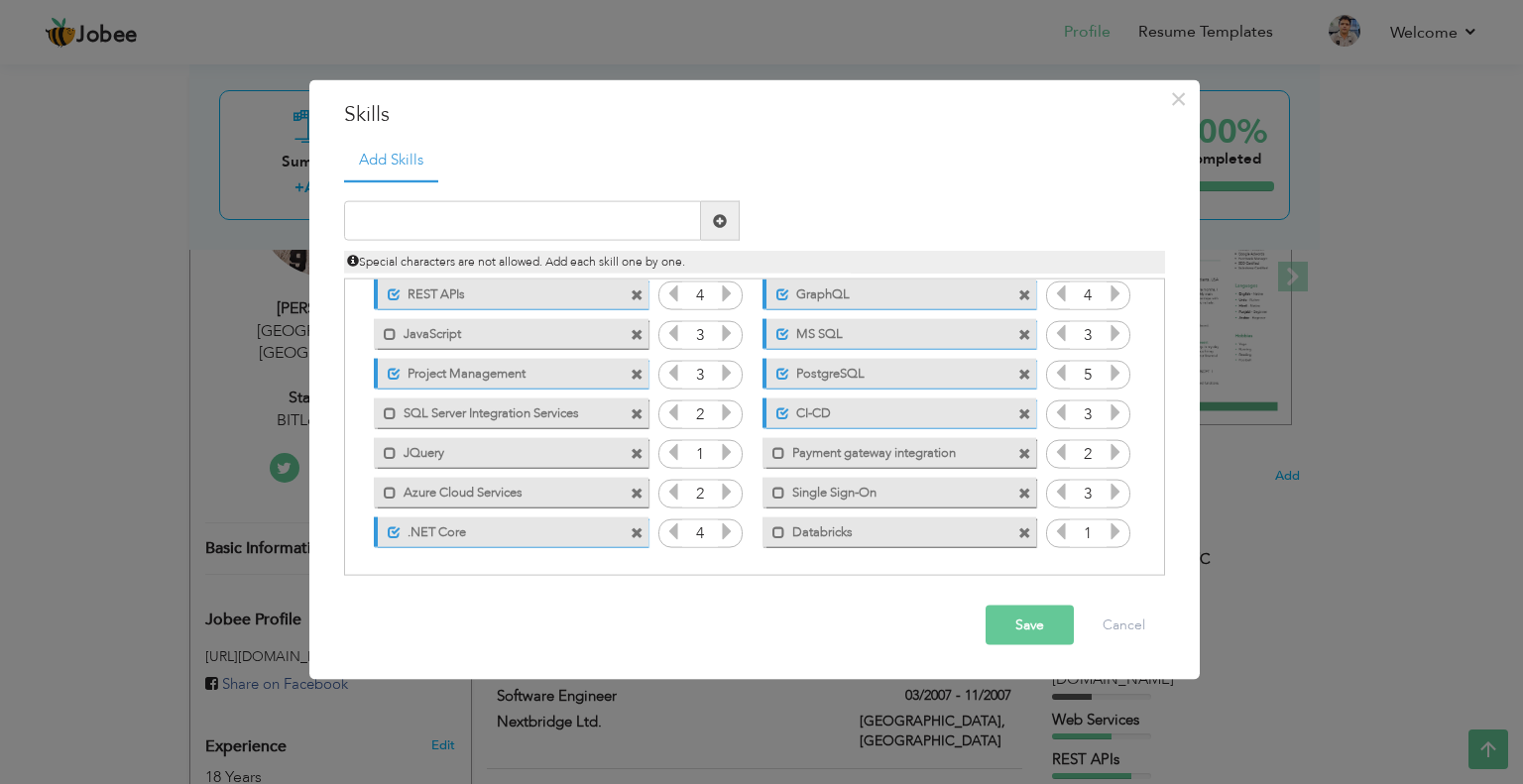 click at bounding box center [1115, 531] 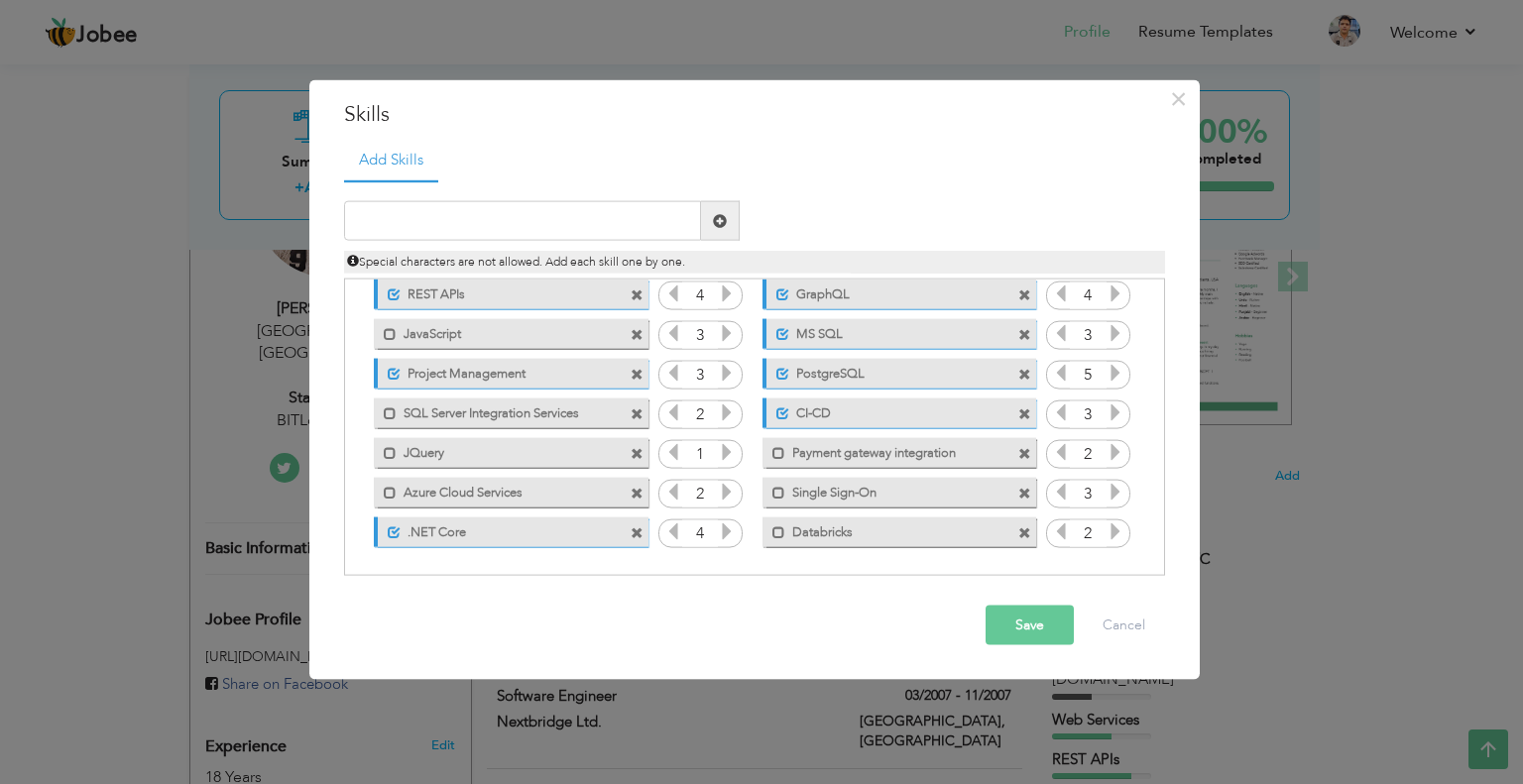 click on "Save" at bounding box center [1029, 625] 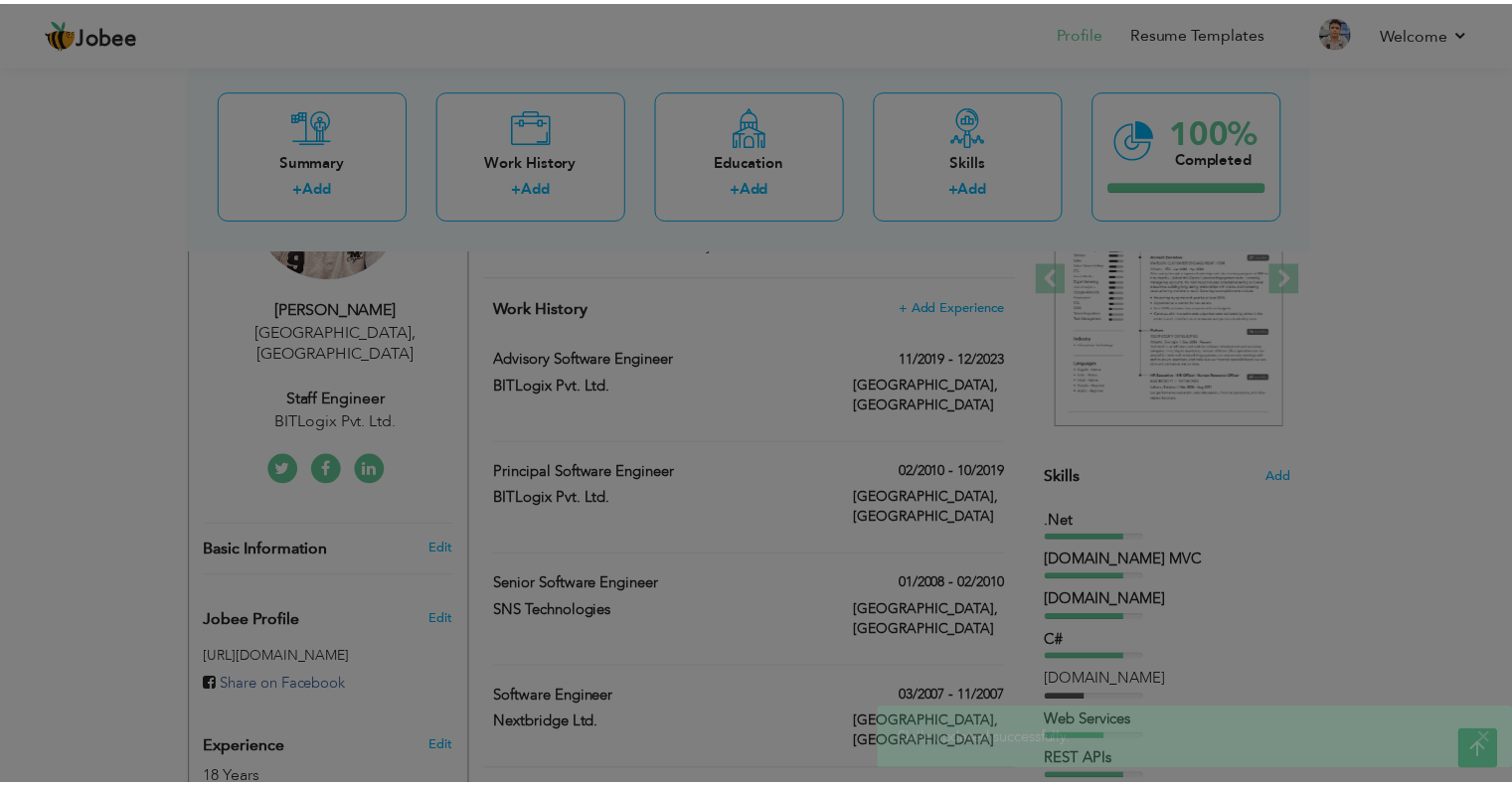 scroll, scrollTop: 0, scrollLeft: 0, axis: both 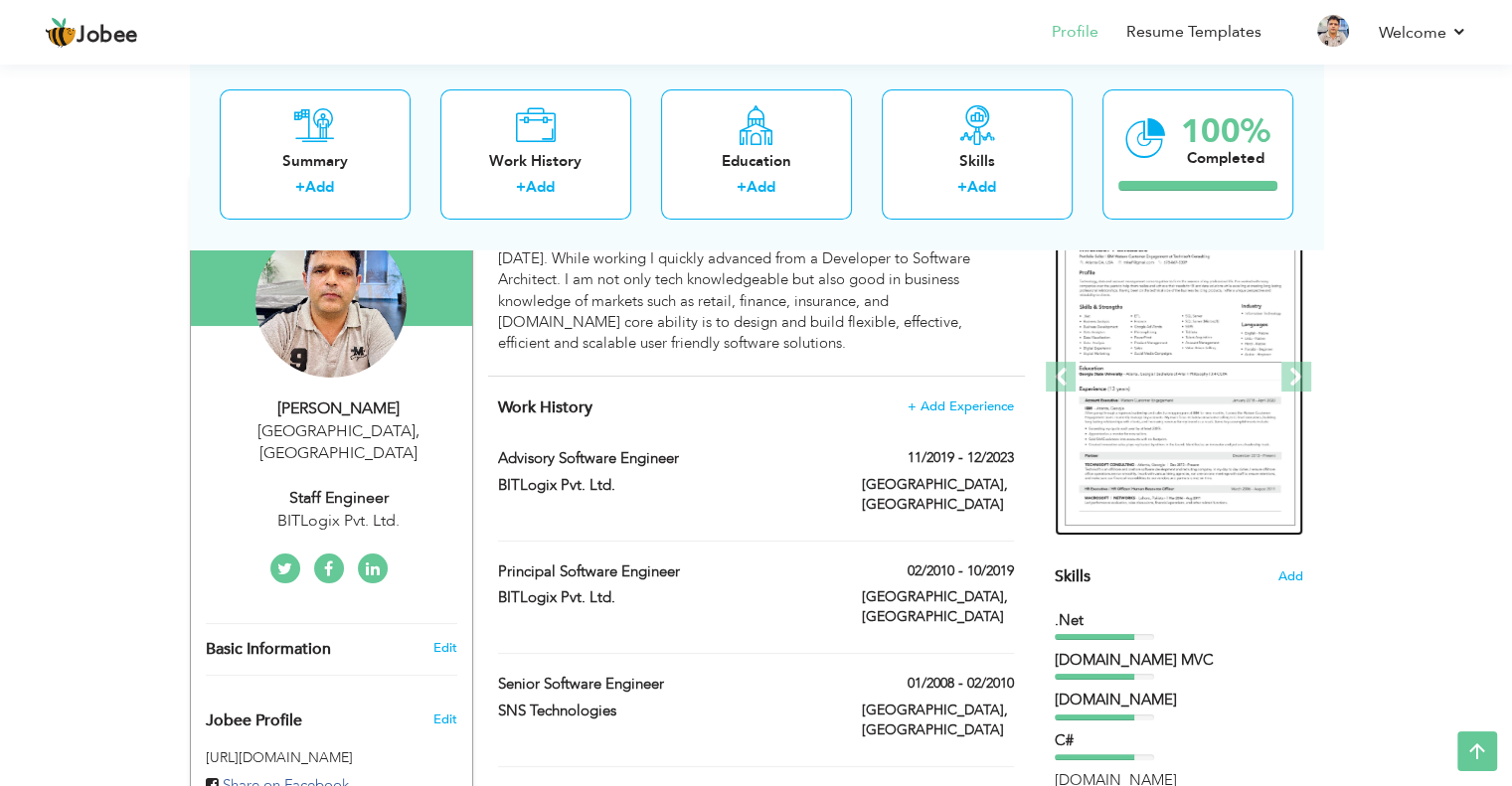 click at bounding box center [1180, 378] 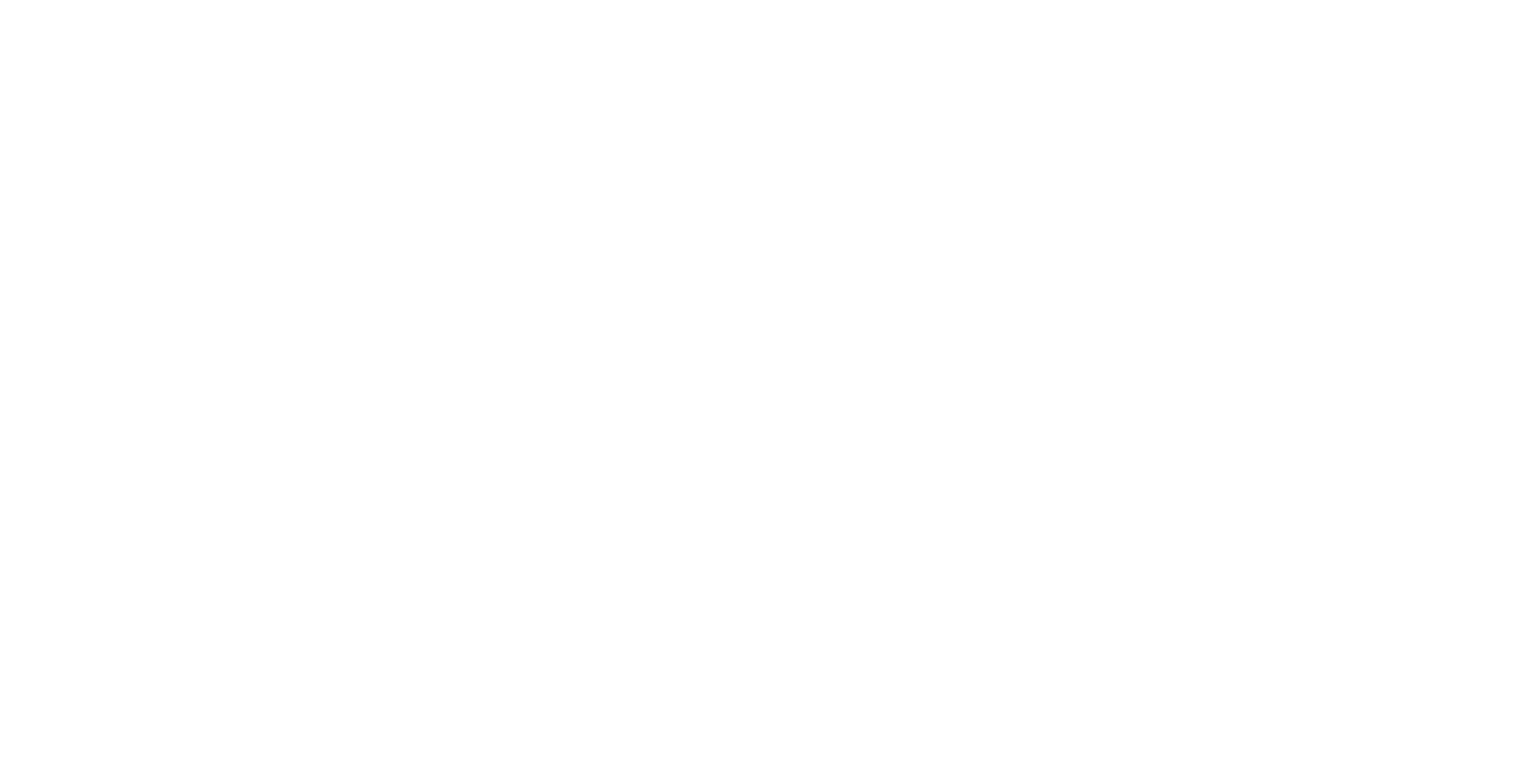 scroll, scrollTop: 0, scrollLeft: 0, axis: both 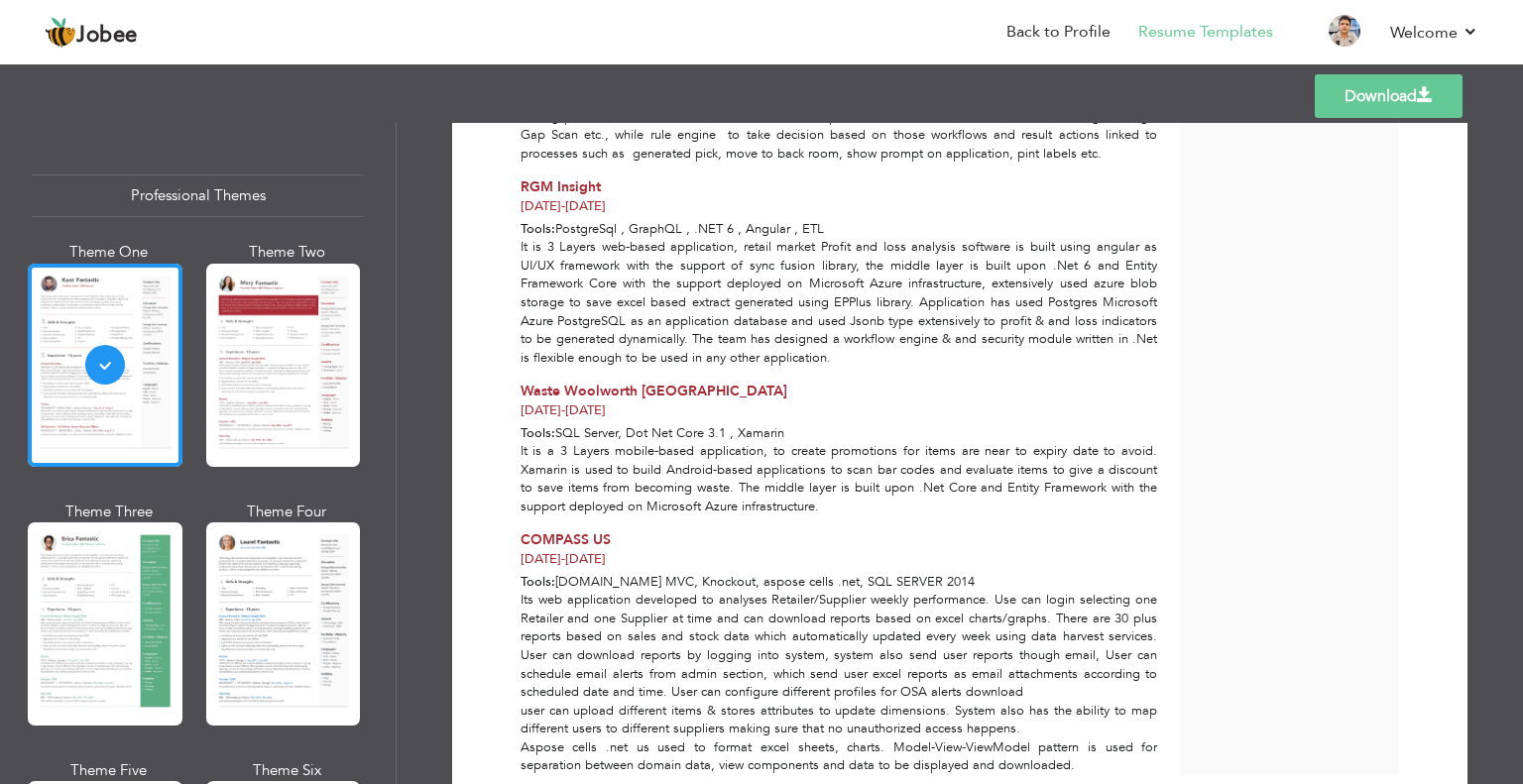 click on "Download" at bounding box center (1388, 96) 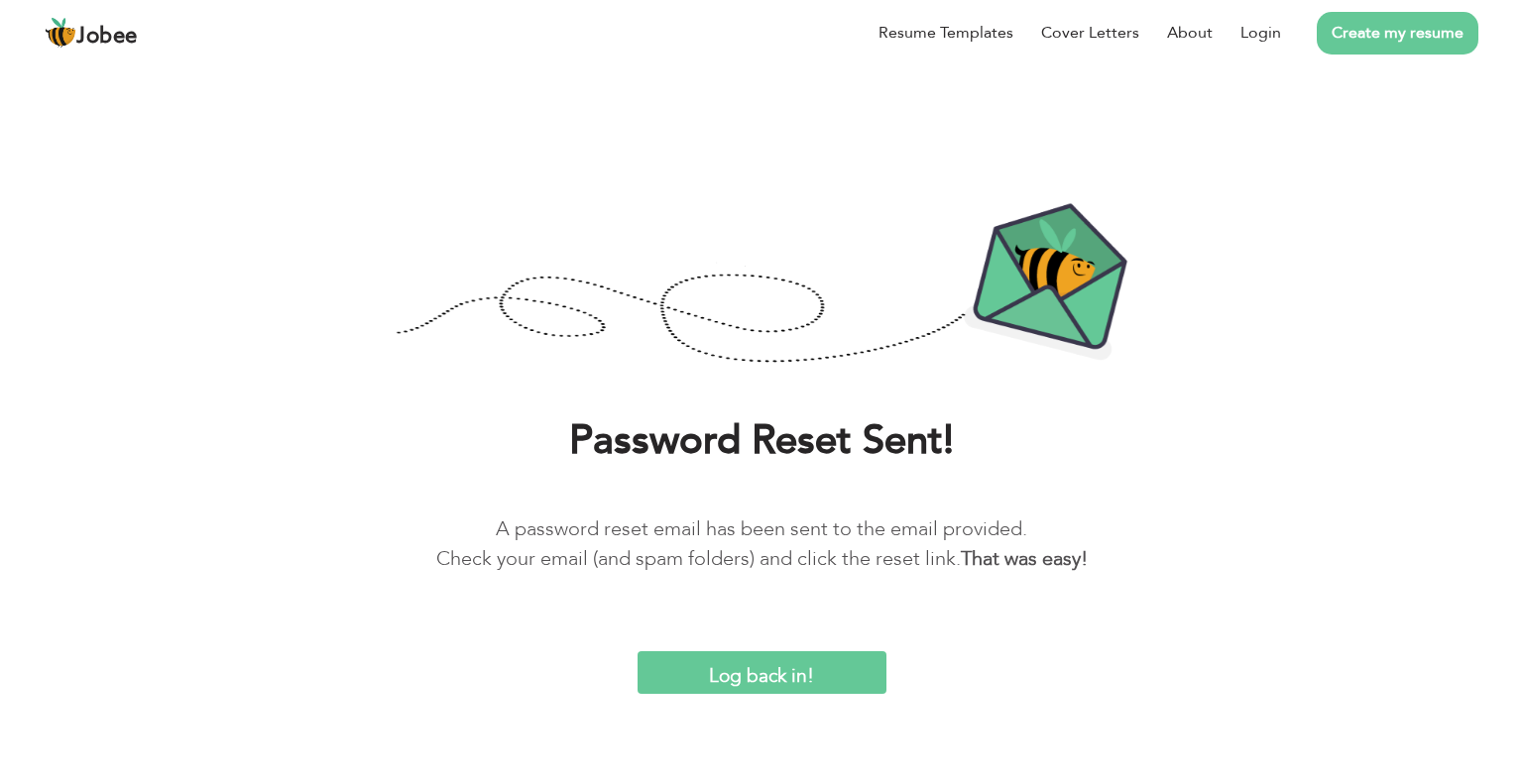 scroll, scrollTop: 0, scrollLeft: 0, axis: both 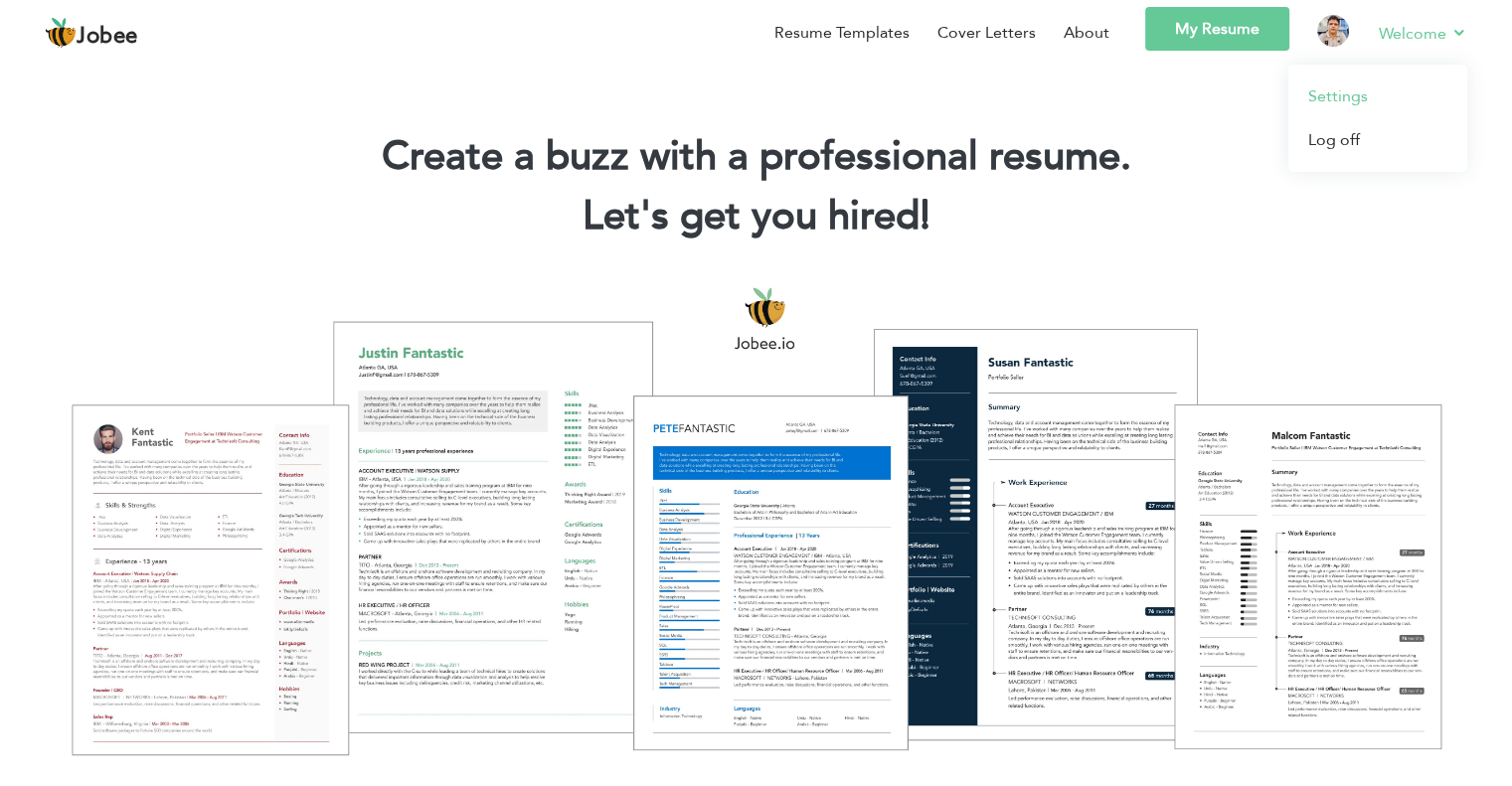 click on "Settings" at bounding box center (1378, 96) 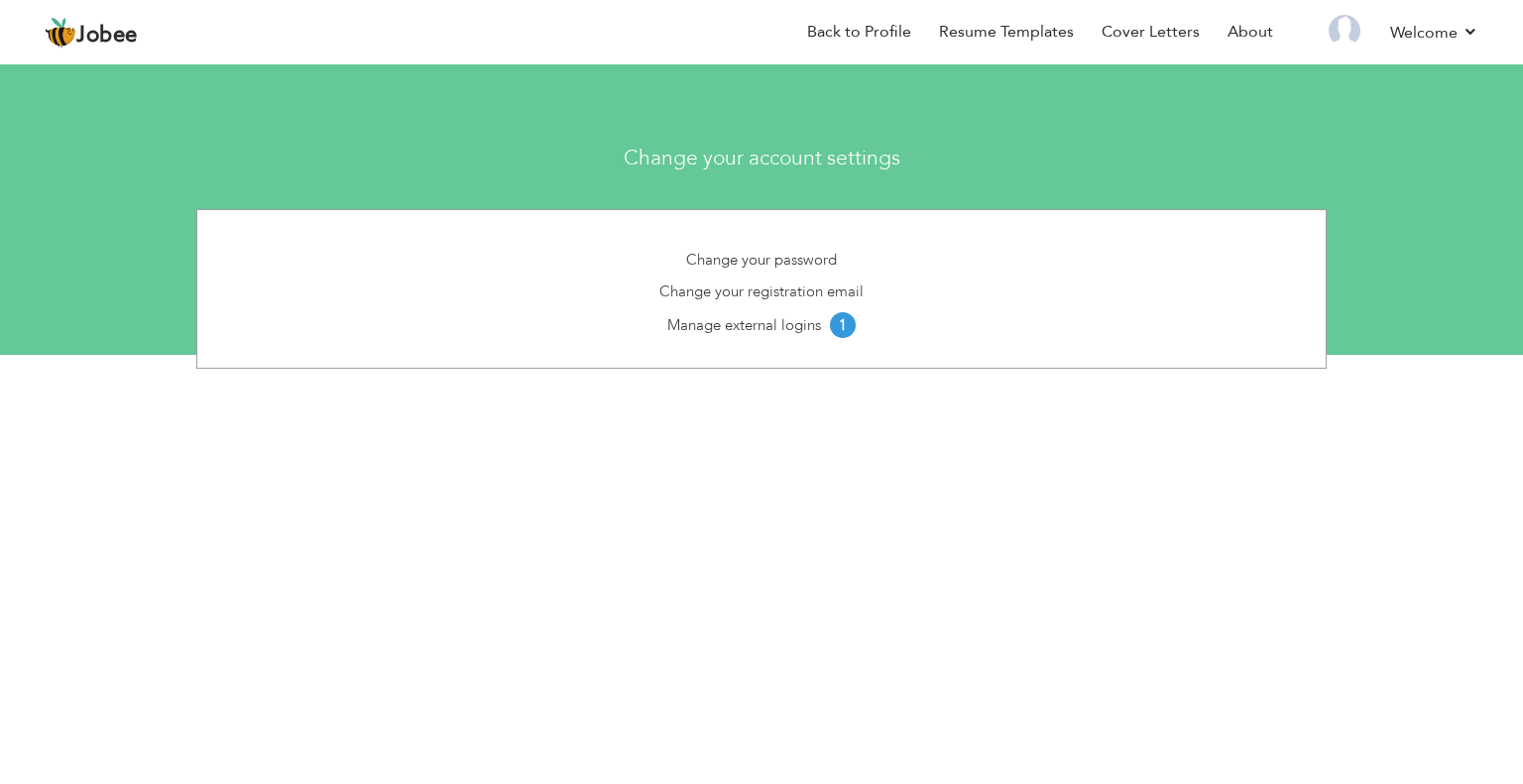 scroll, scrollTop: 0, scrollLeft: 0, axis: both 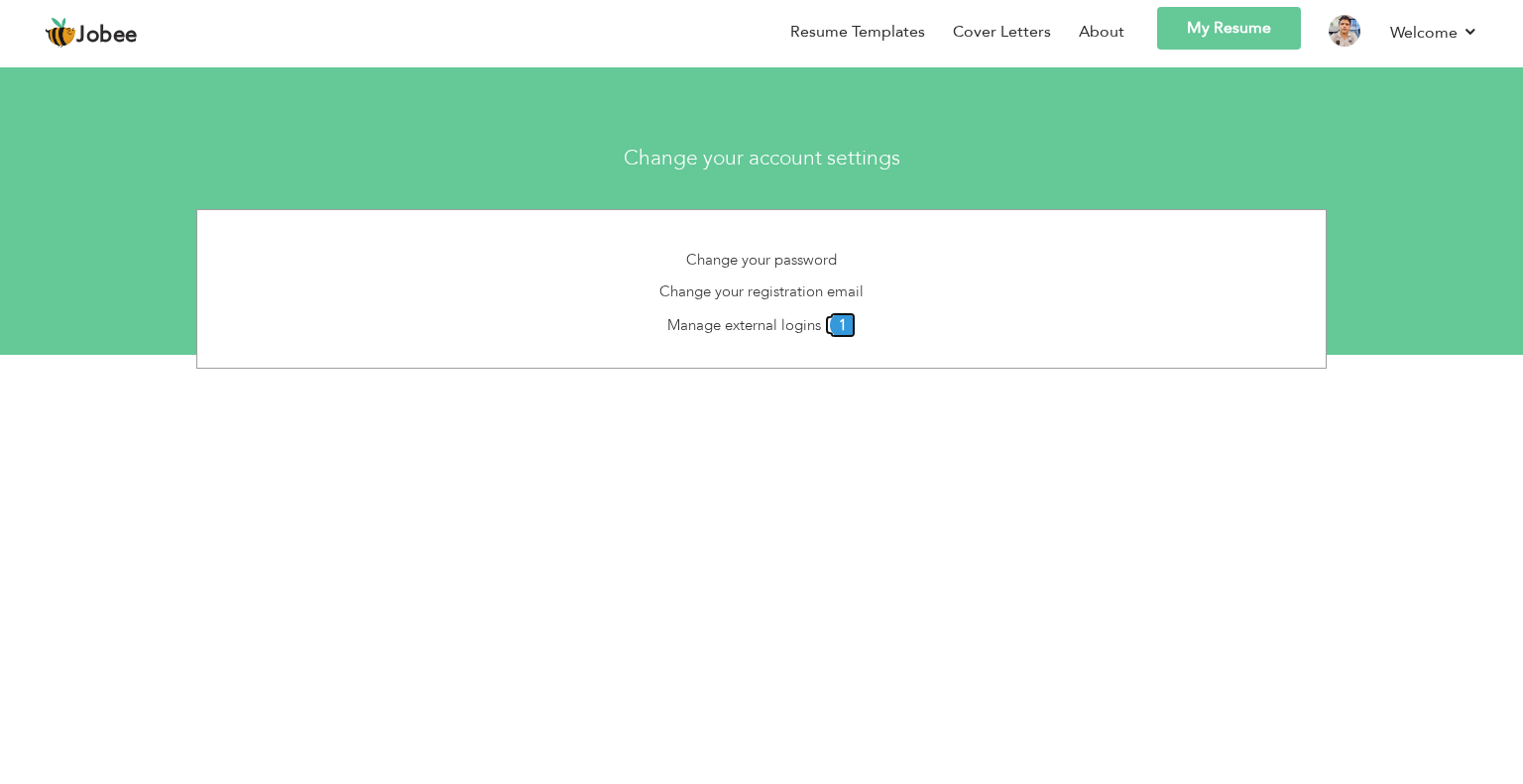 click on "1" at bounding box center (843, 325) 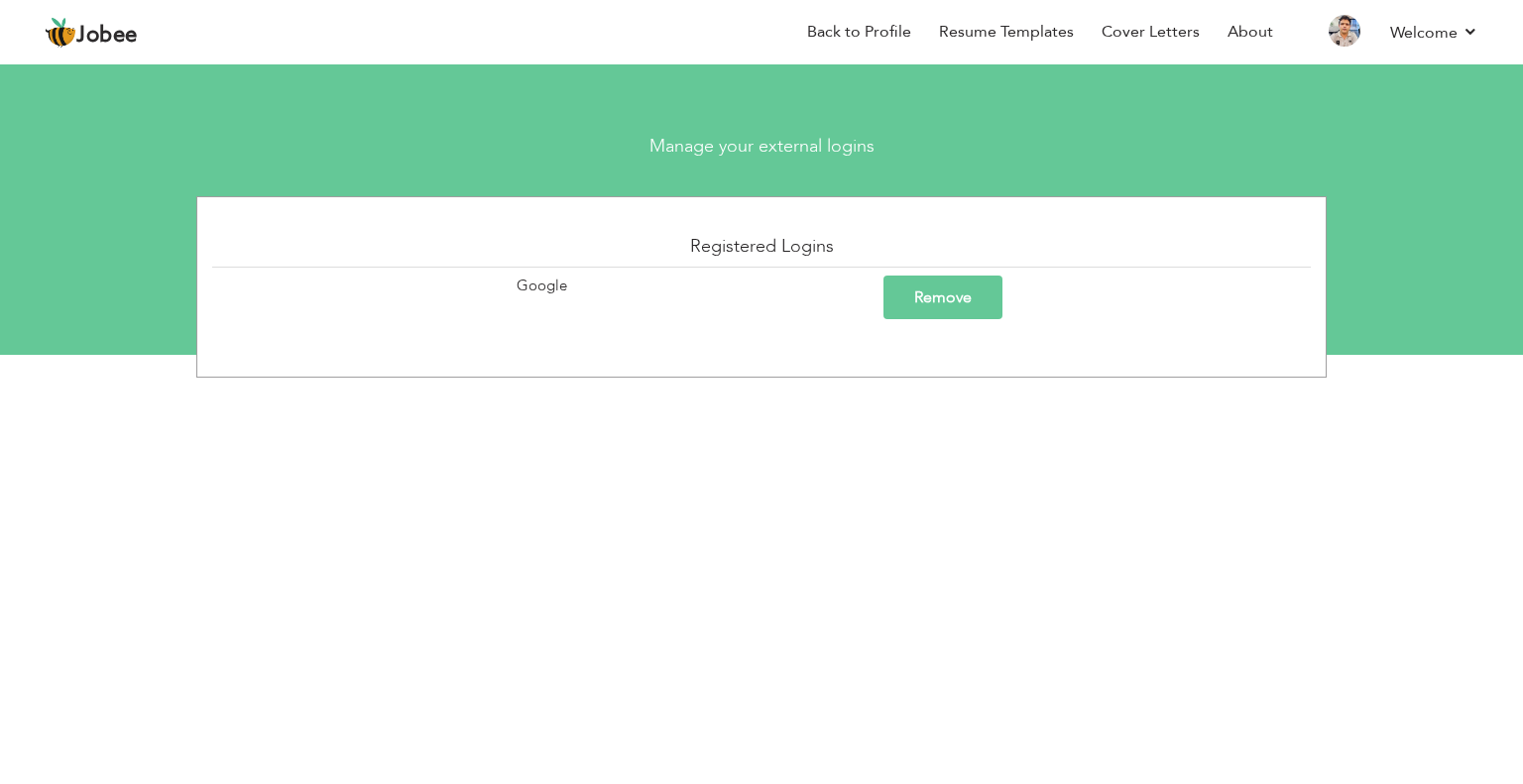 scroll, scrollTop: 0, scrollLeft: 0, axis: both 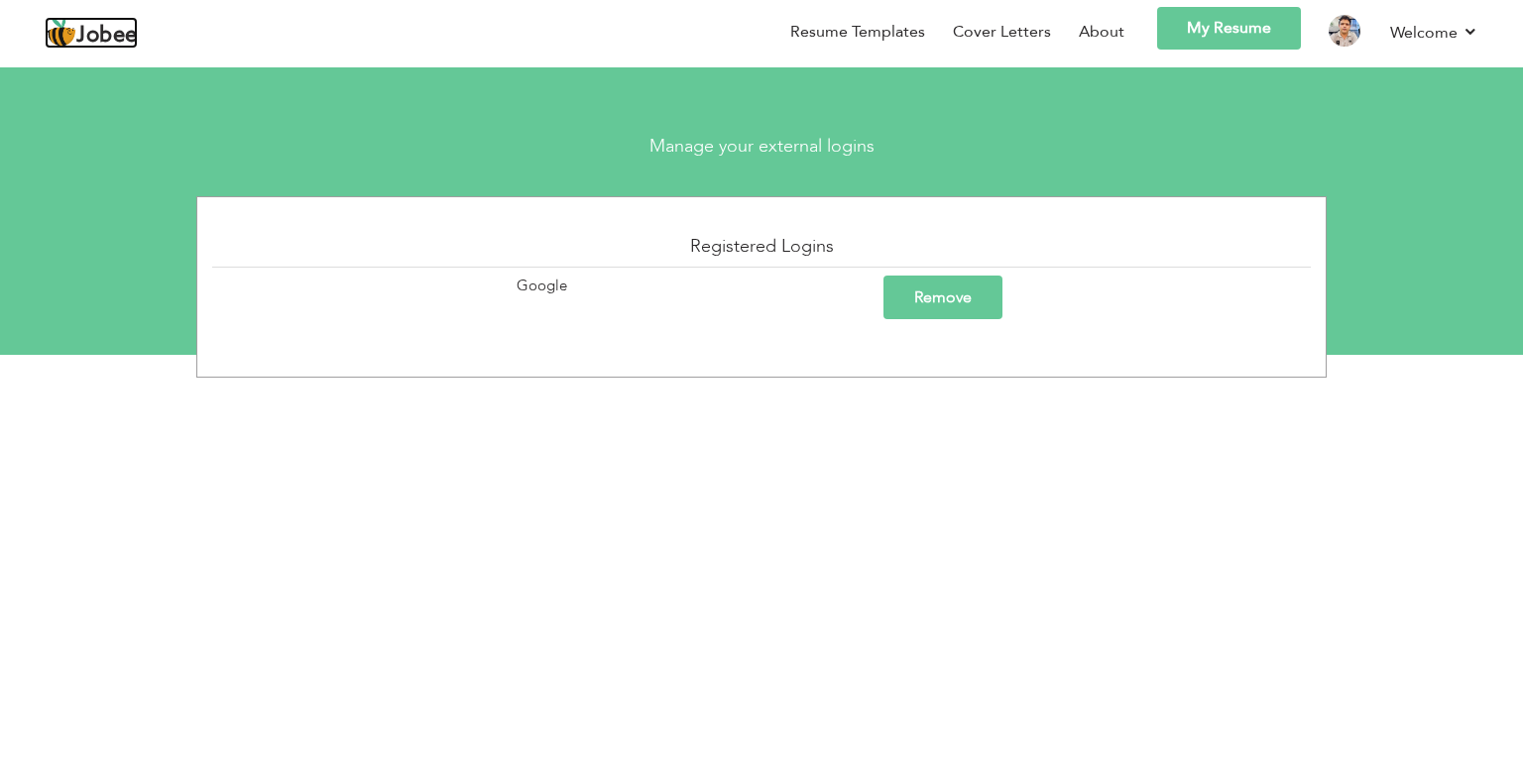 click on "Jobee" at bounding box center (107, 36) 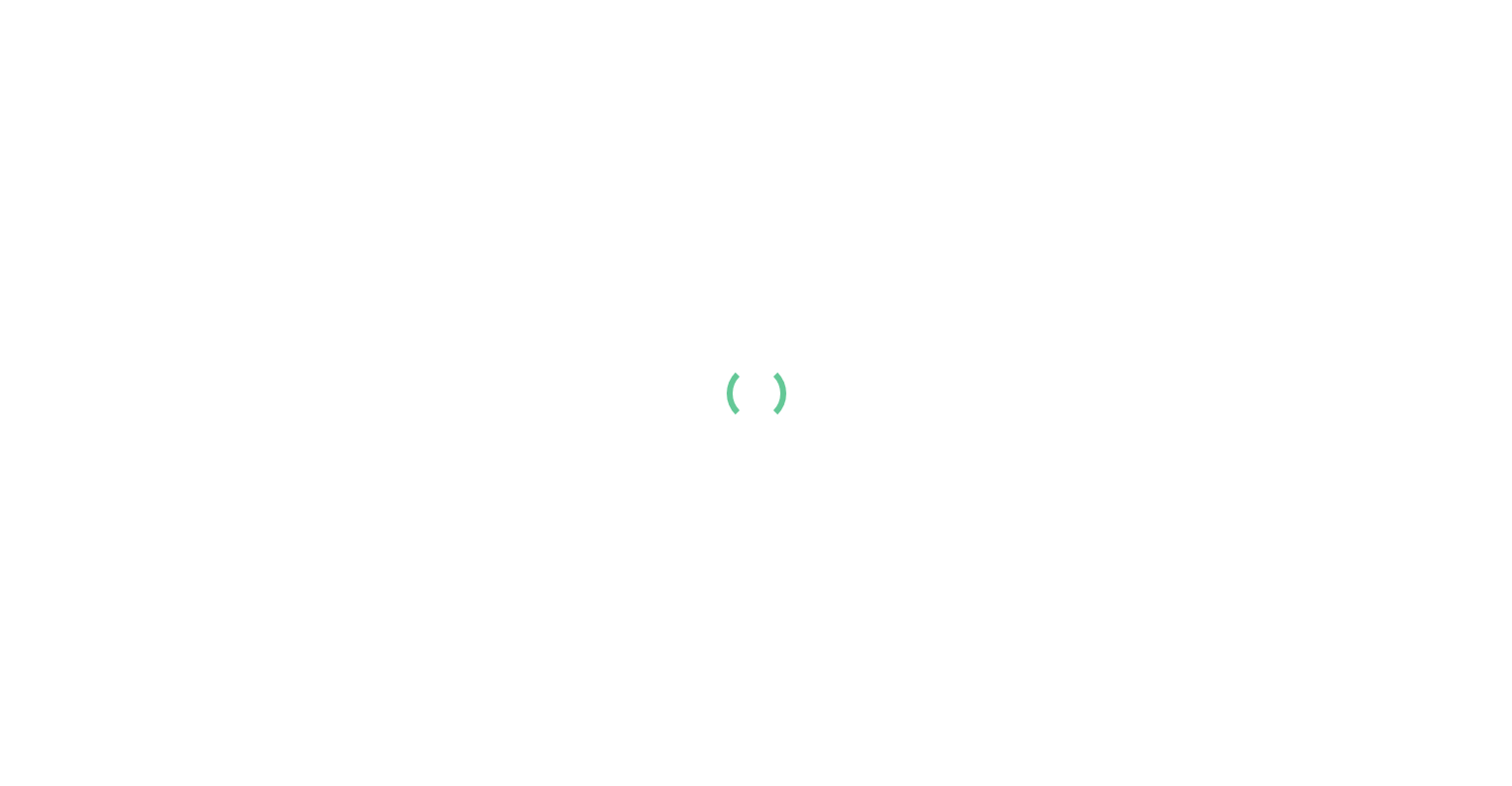 scroll, scrollTop: 0, scrollLeft: 0, axis: both 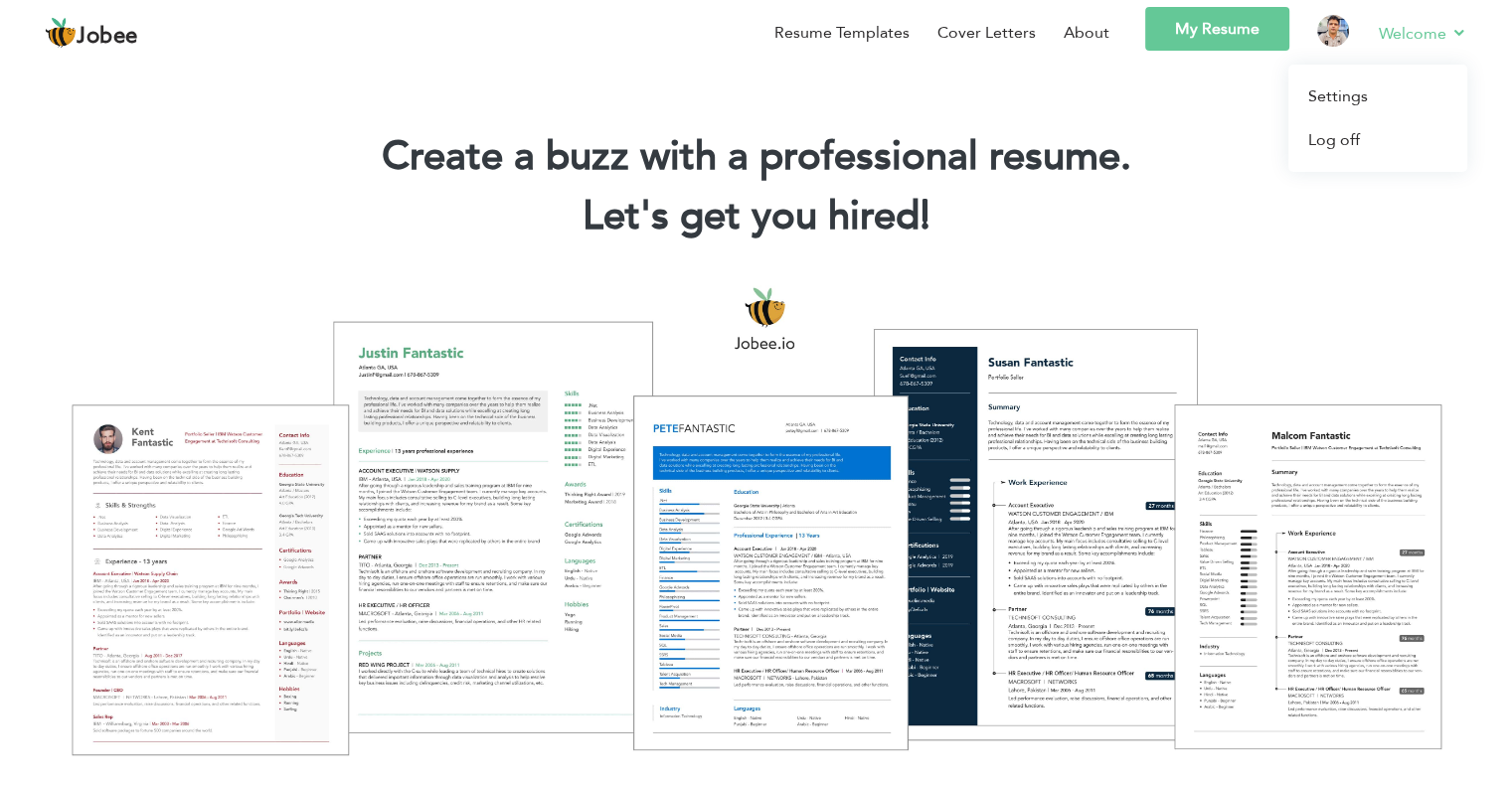 click on "Welcome" at bounding box center (1423, 33) 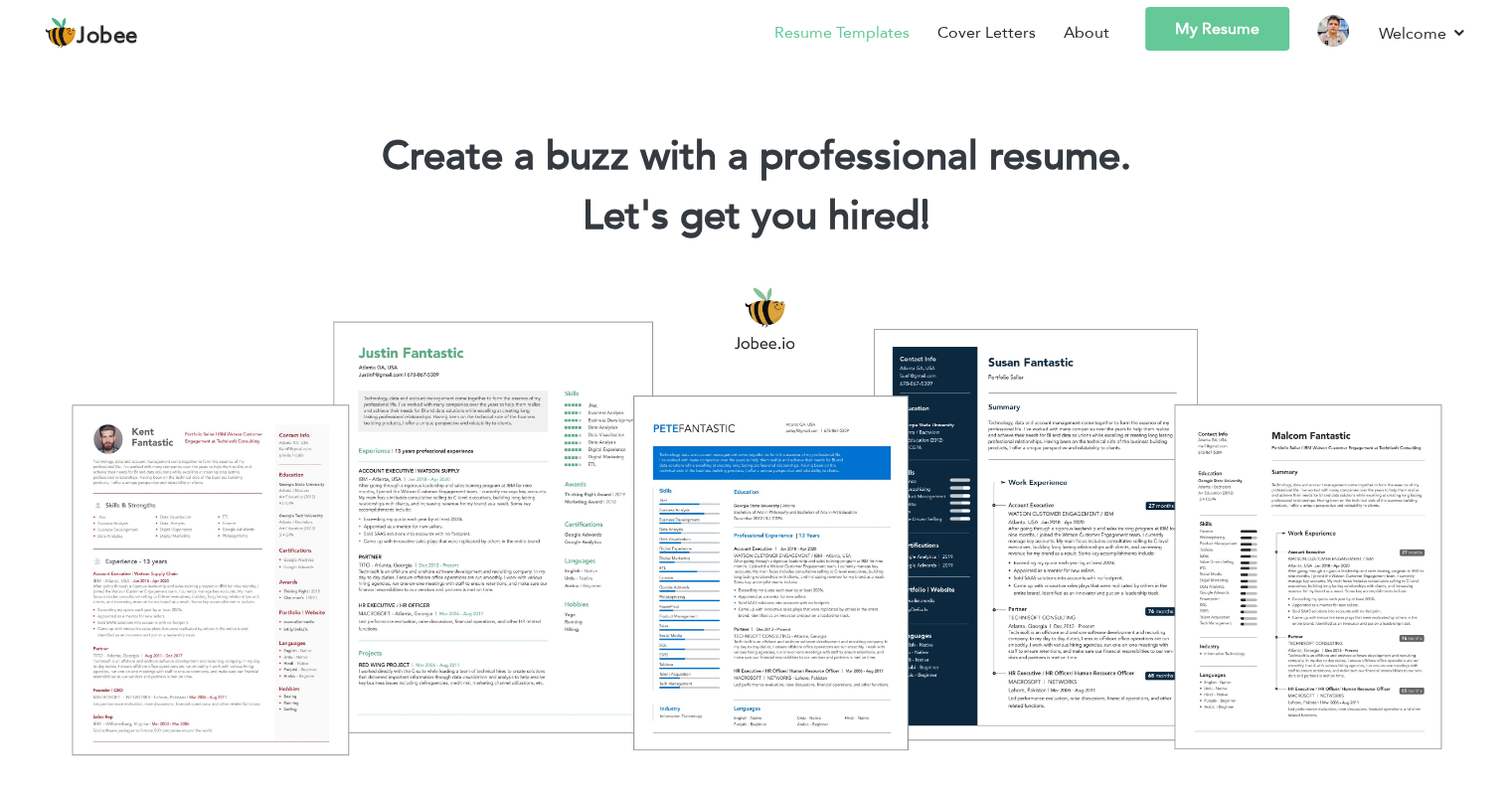 click on "Resume Templates" at bounding box center [842, 33] 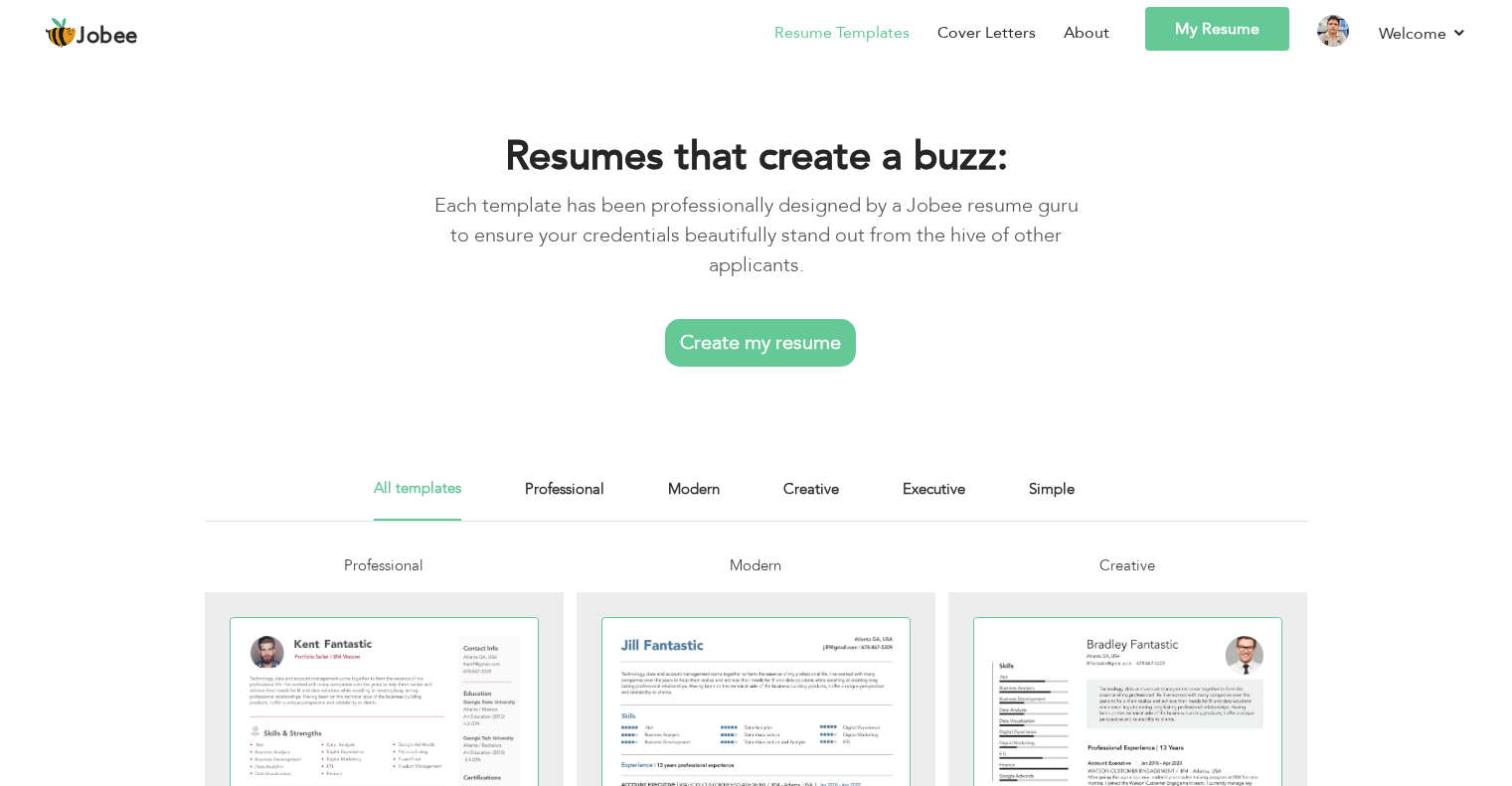 scroll, scrollTop: 0, scrollLeft: 0, axis: both 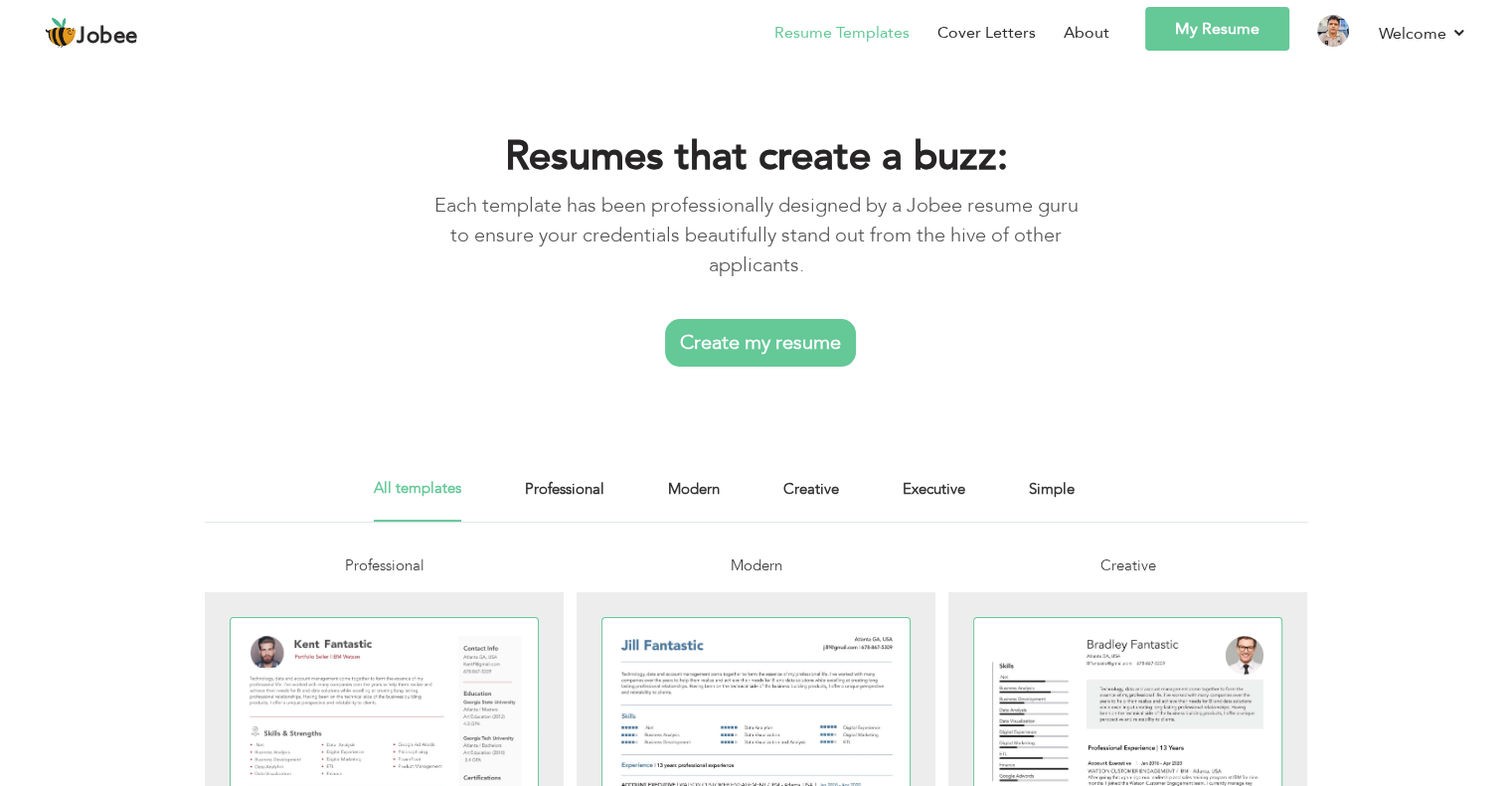 click on "My Resume" at bounding box center [1217, 29] 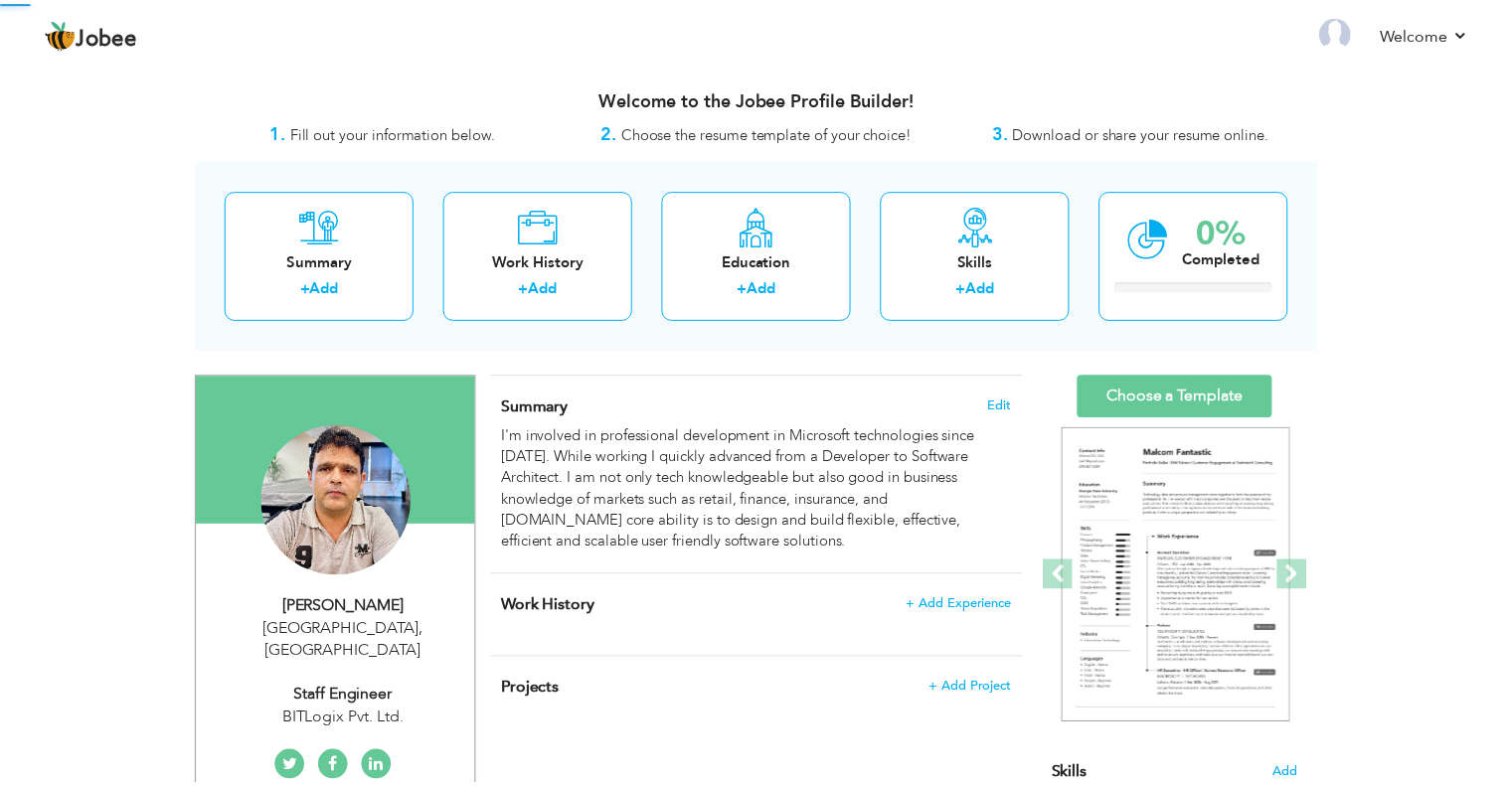 scroll, scrollTop: 0, scrollLeft: 0, axis: both 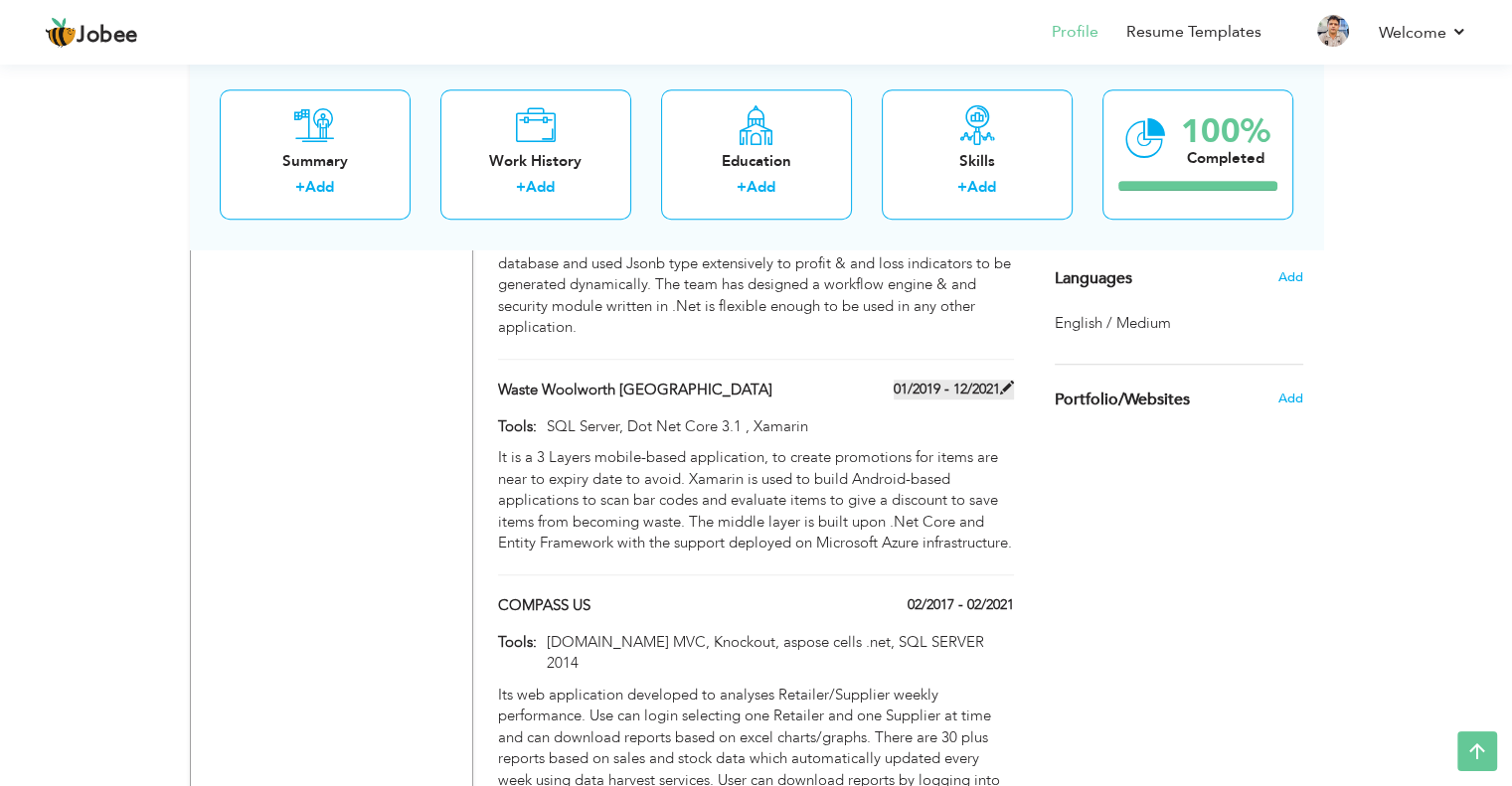 click at bounding box center (1007, 388) 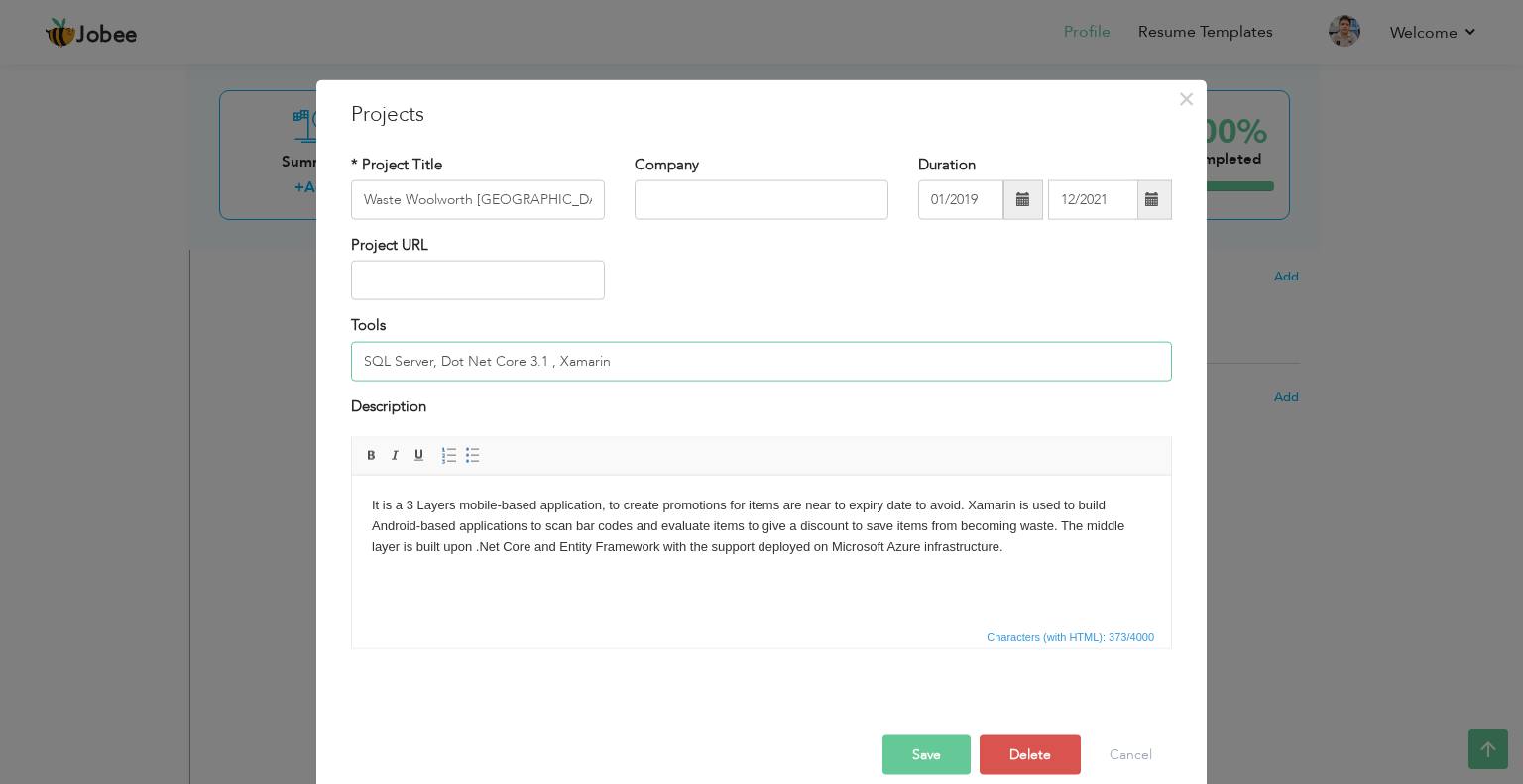 drag, startPoint x: 423, startPoint y: 356, endPoint x: 340, endPoint y: 356, distance: 83 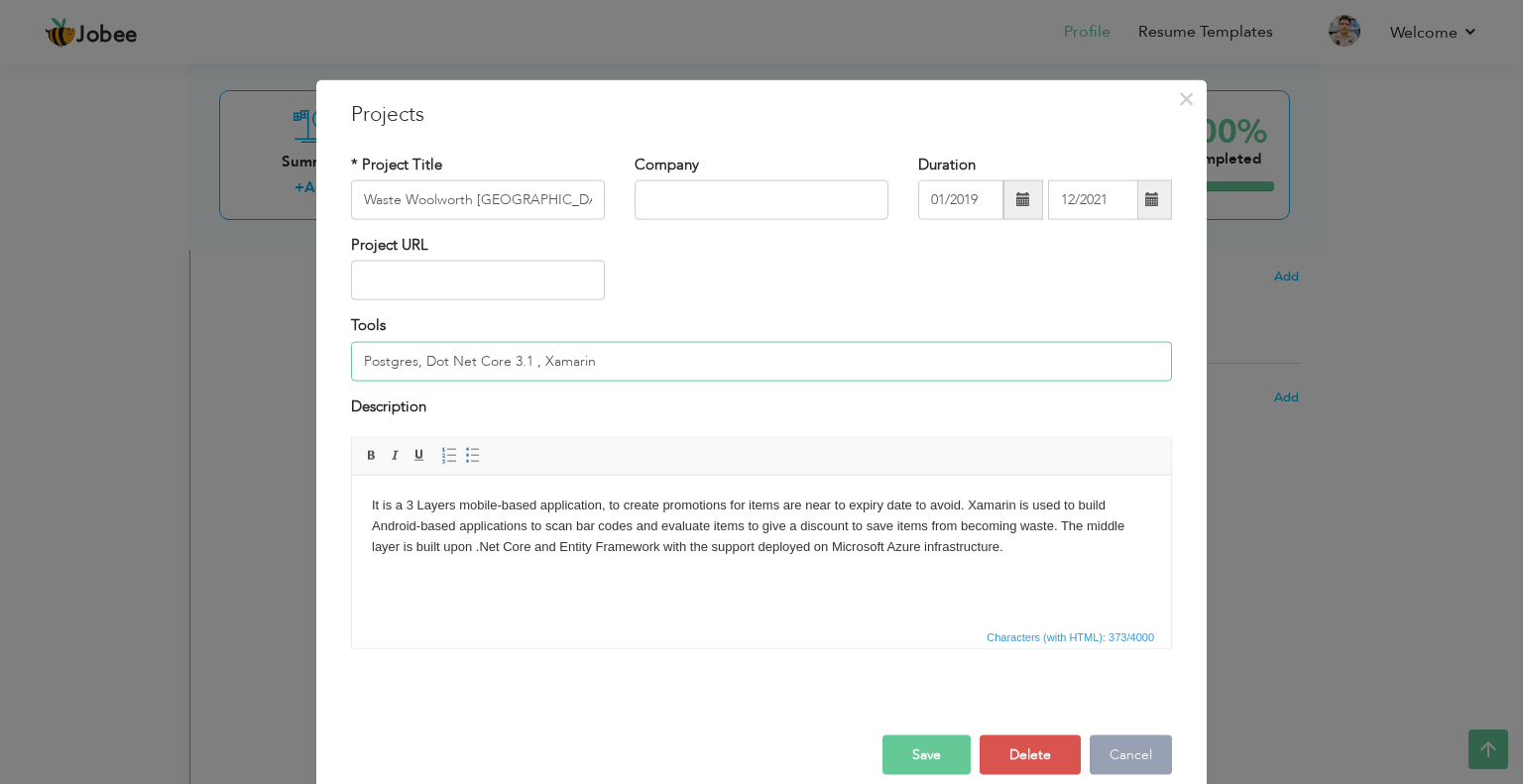type on "Postgres, Dot Net Core 3.1 , Xamarin" 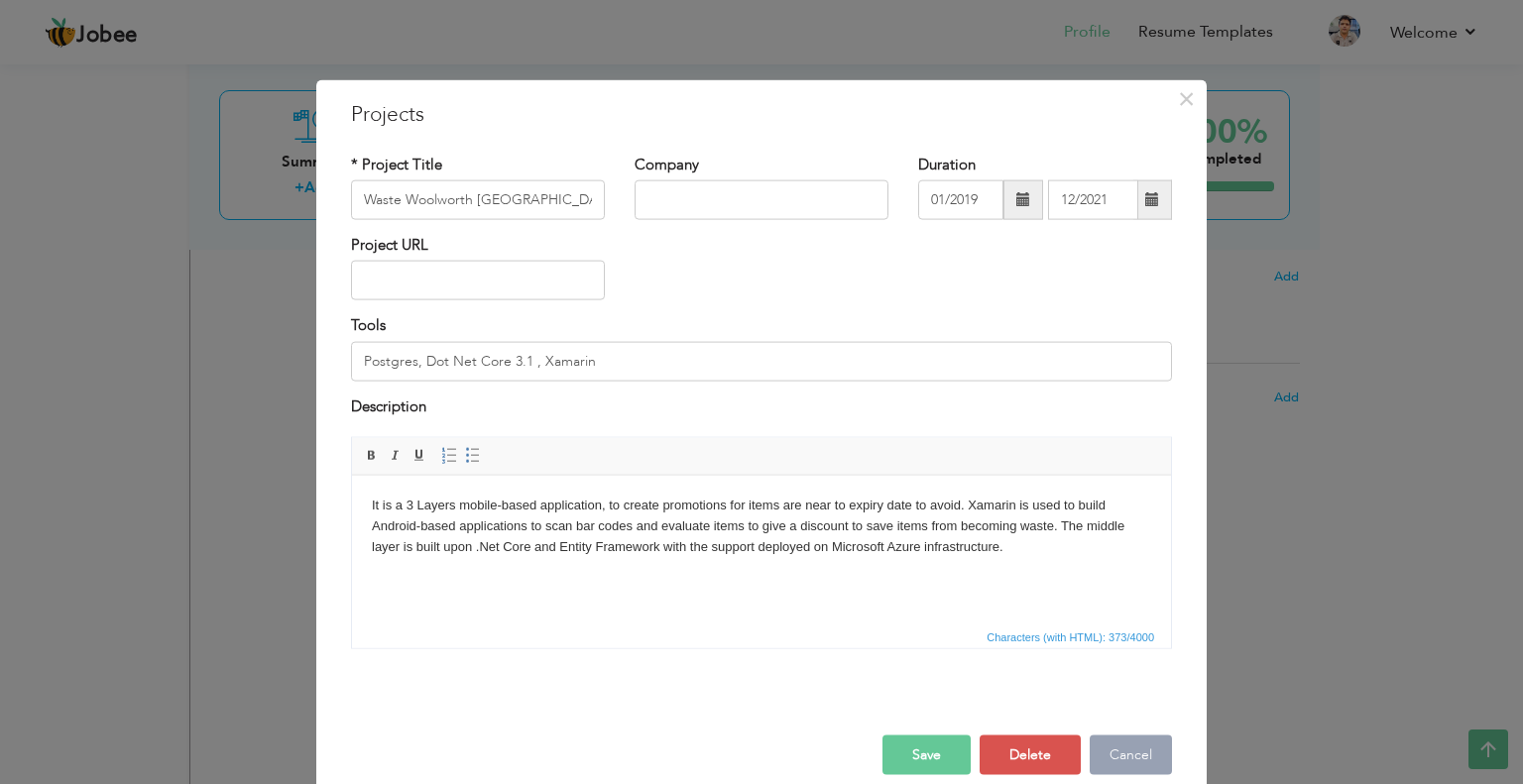 click on "Cancel" at bounding box center [1130, 755] 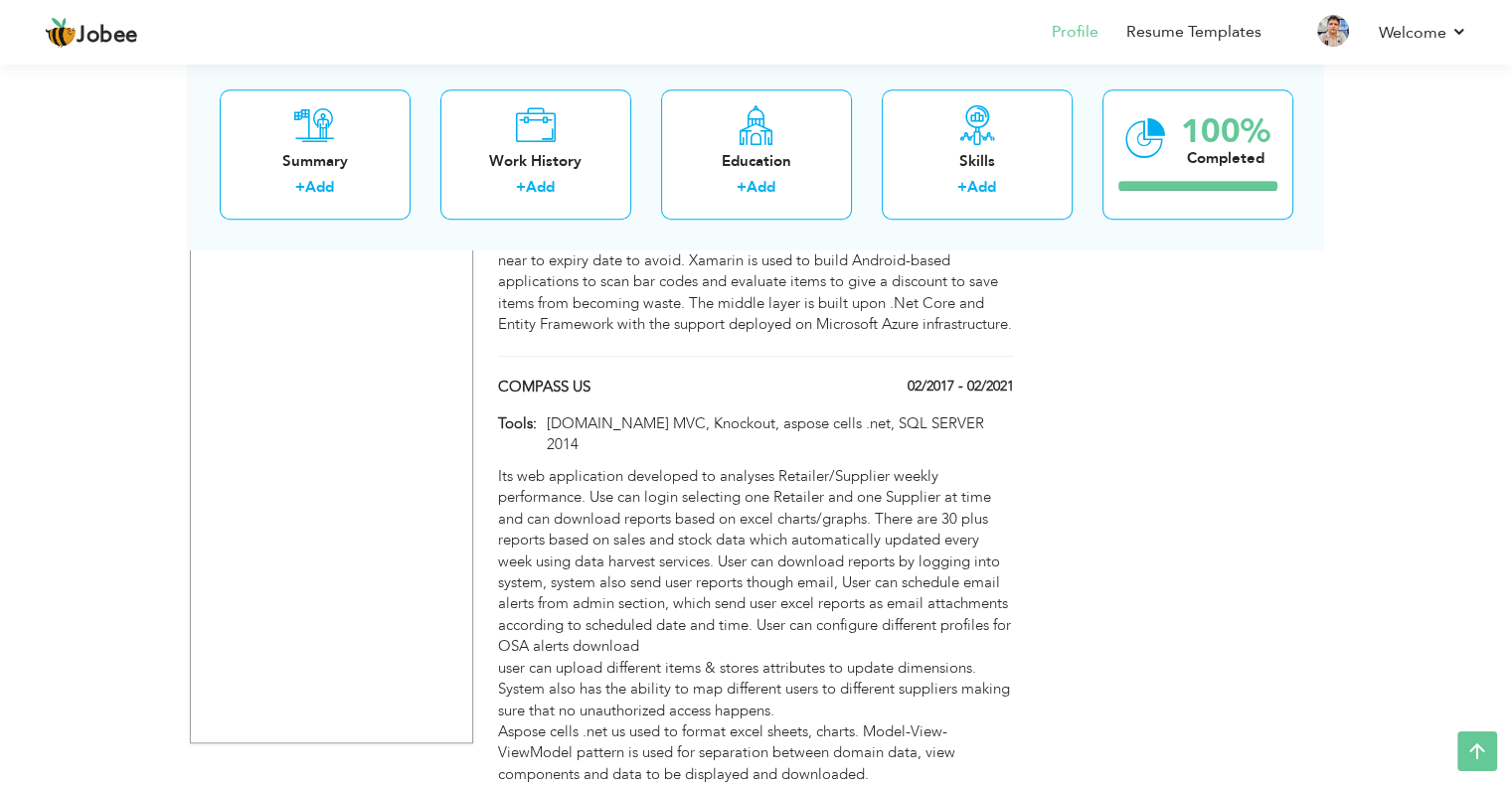 scroll, scrollTop: 1720, scrollLeft: 0, axis: vertical 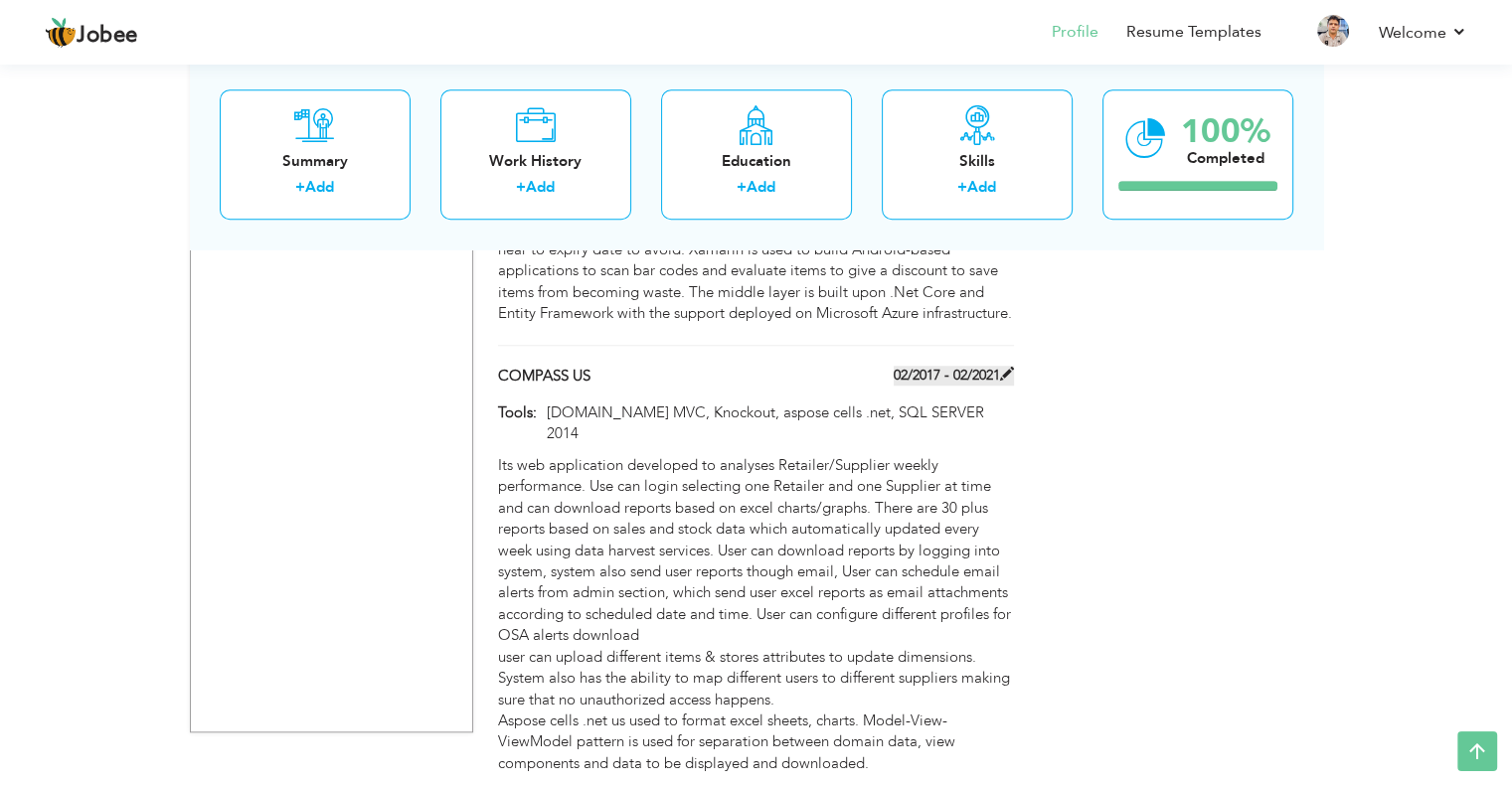 click at bounding box center (1007, 374) 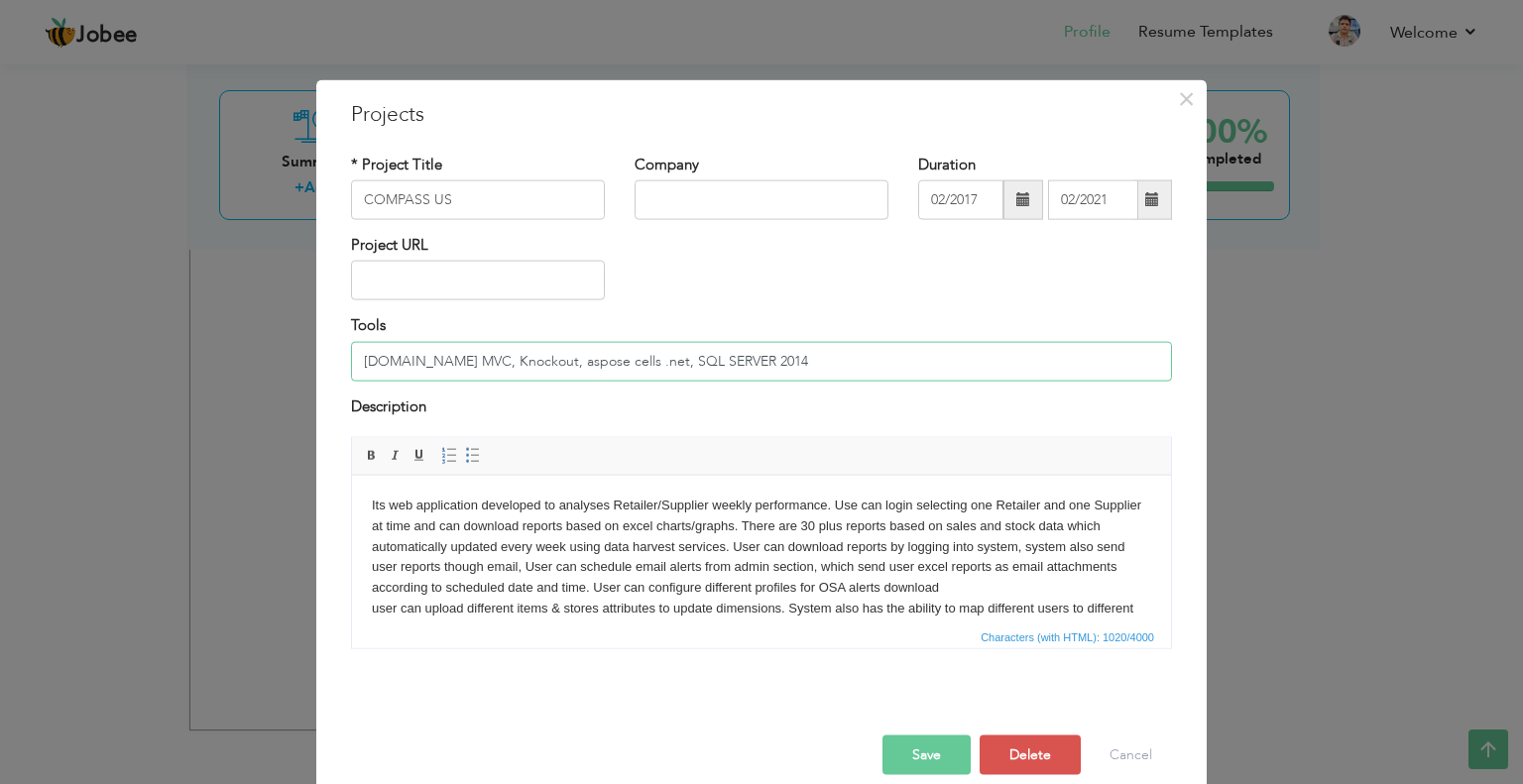 drag, startPoint x: 625, startPoint y: 360, endPoint x: 768, endPoint y: 360, distance: 143 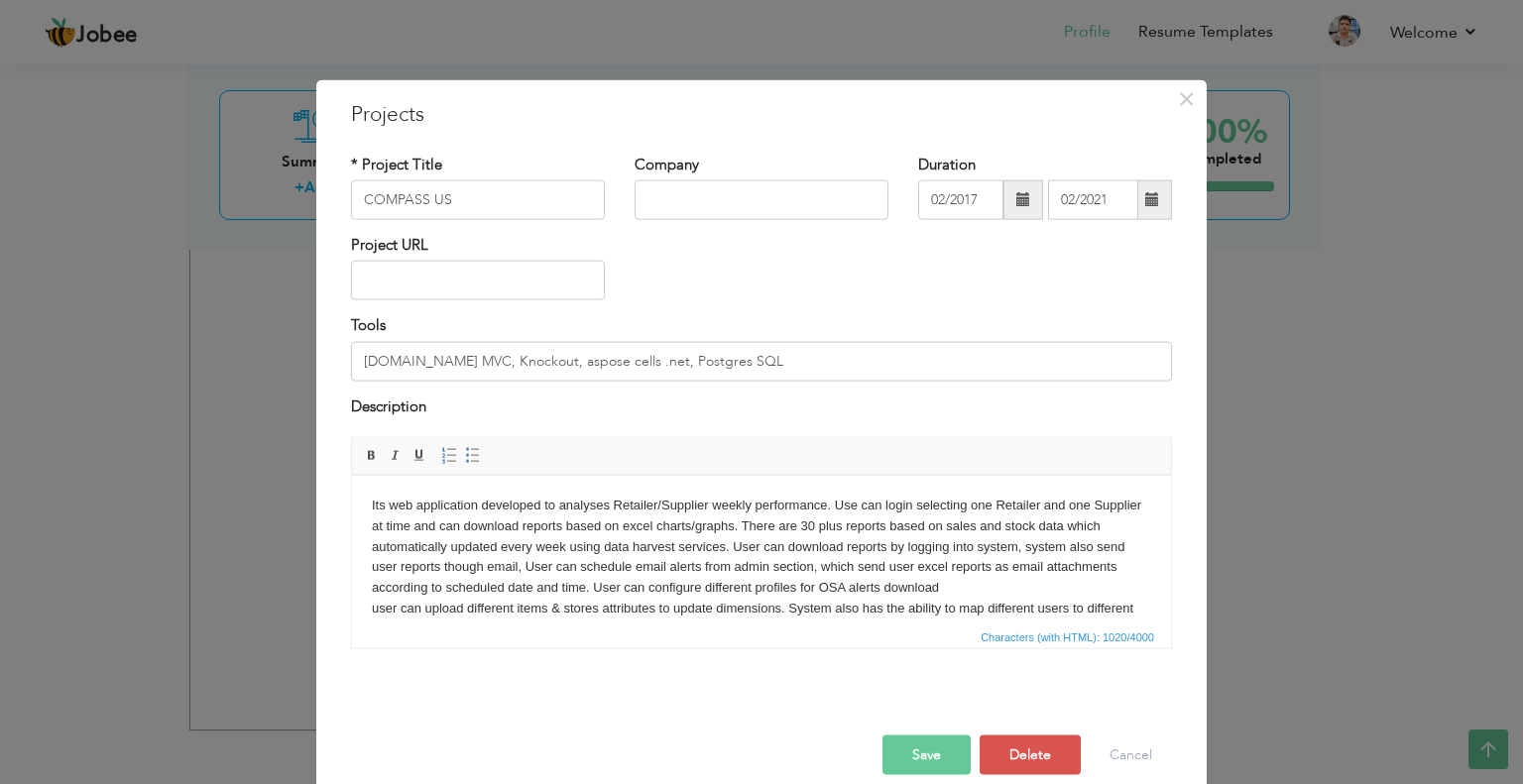 click on "Save" at bounding box center [926, 755] 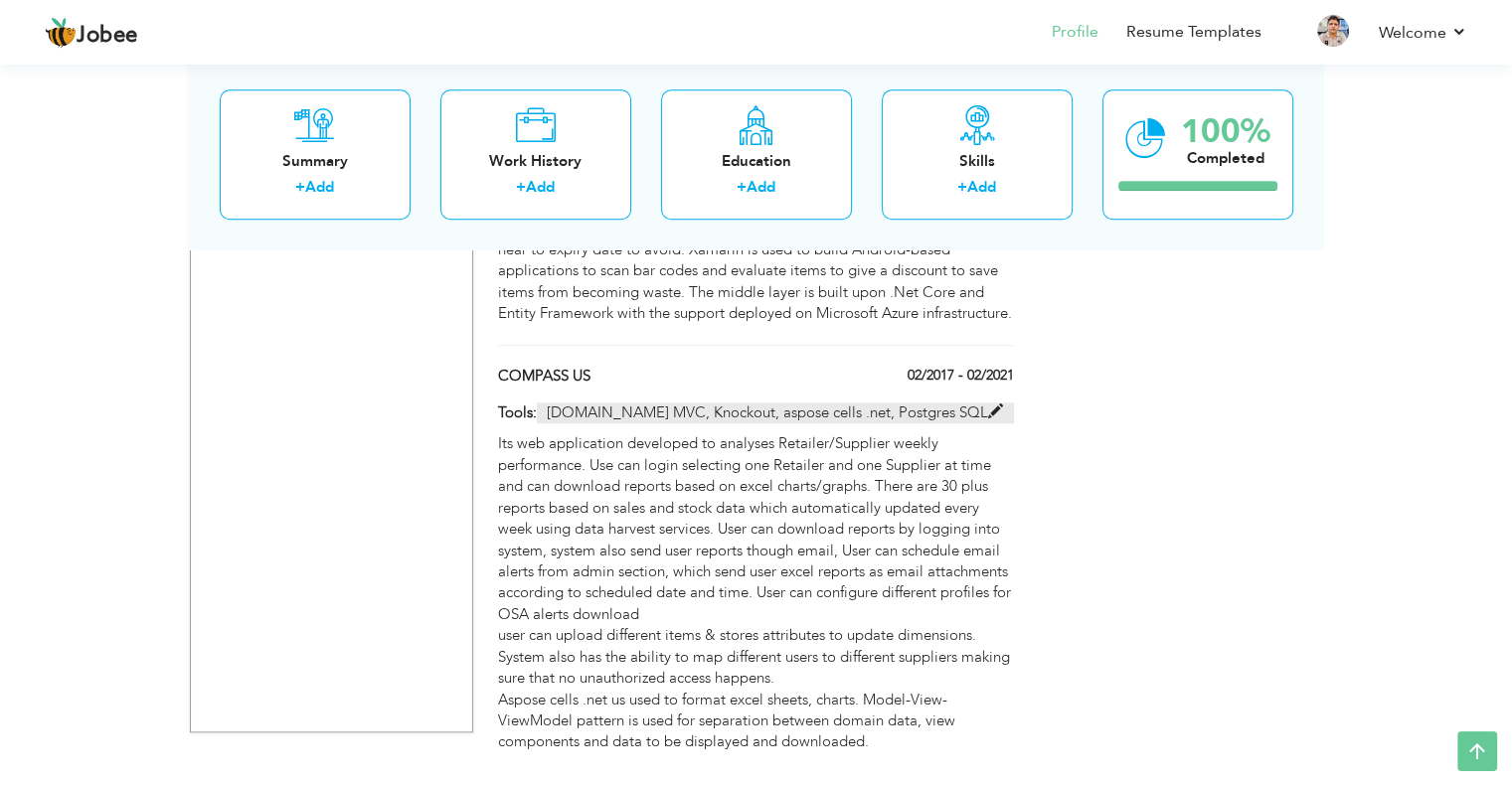 click at bounding box center [995, 411] 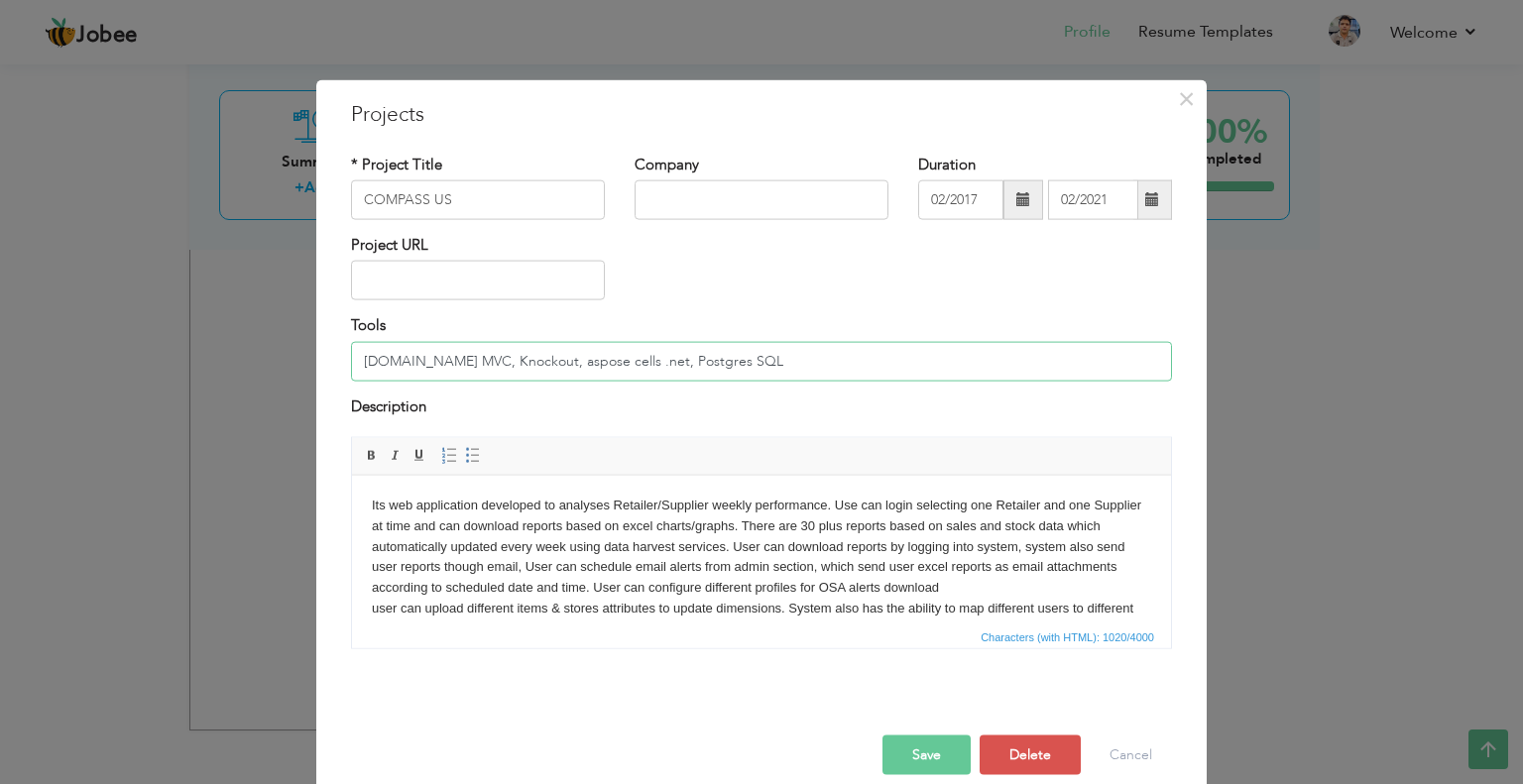 drag, startPoint x: 712, startPoint y: 362, endPoint x: 627, endPoint y: 349, distance: 85.988371 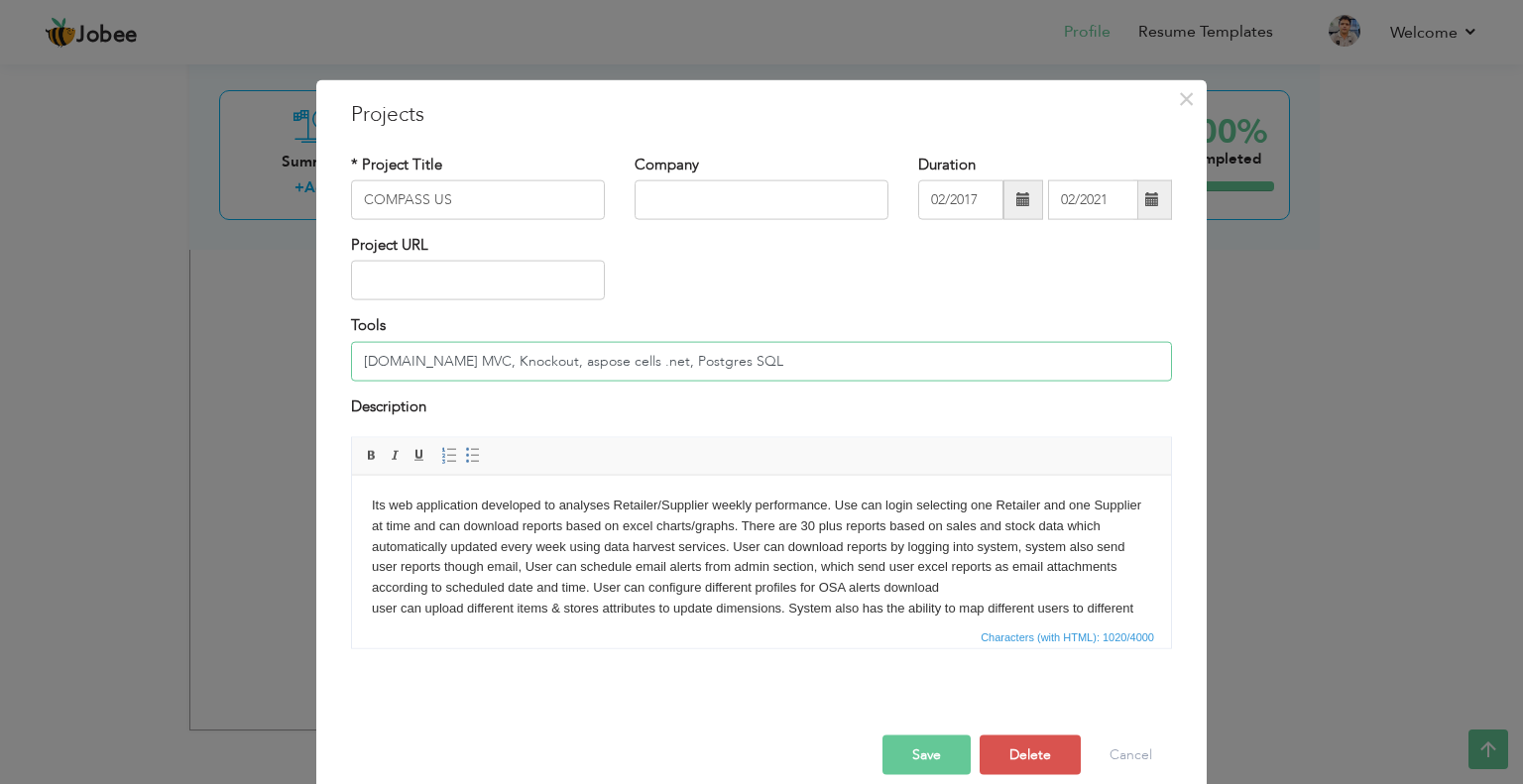 paste on "ql" 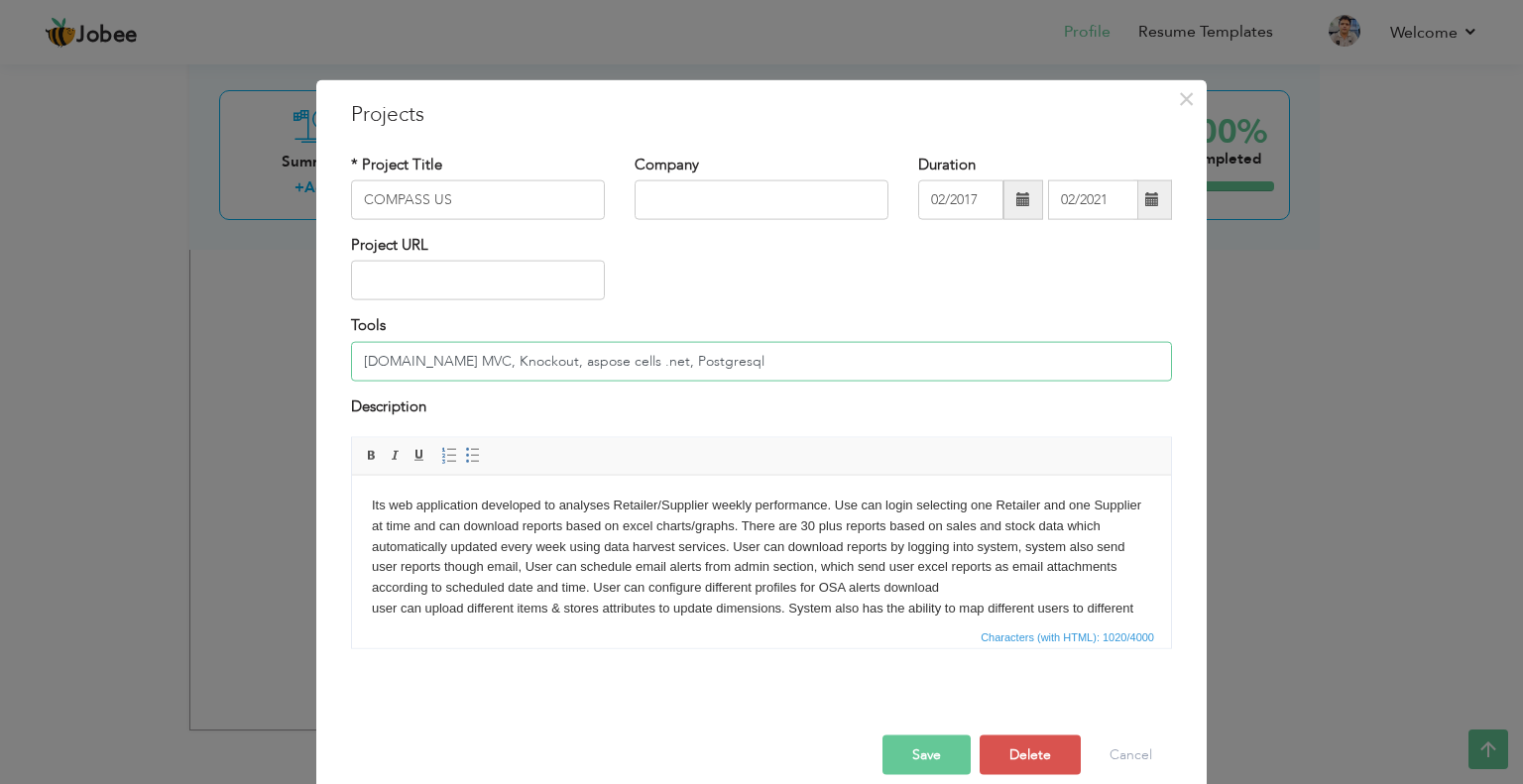 click on "[DOMAIN_NAME] MVC, Knockout, aspose cells .net, Postgresql" at bounding box center [762, 361] 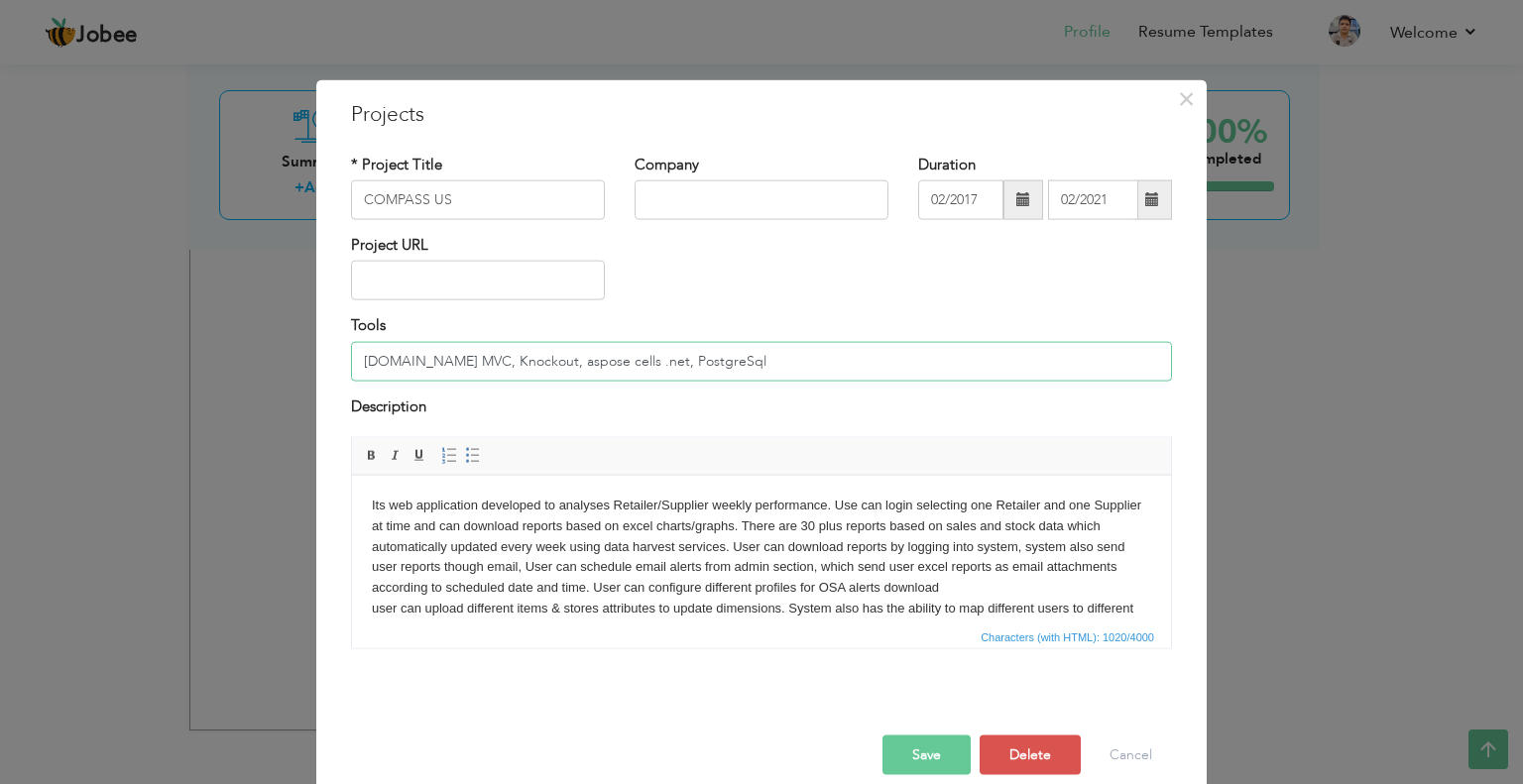 click on "[DOMAIN_NAME] MVC, Knockout, aspose cells .net, PostgreSql" at bounding box center (762, 361) 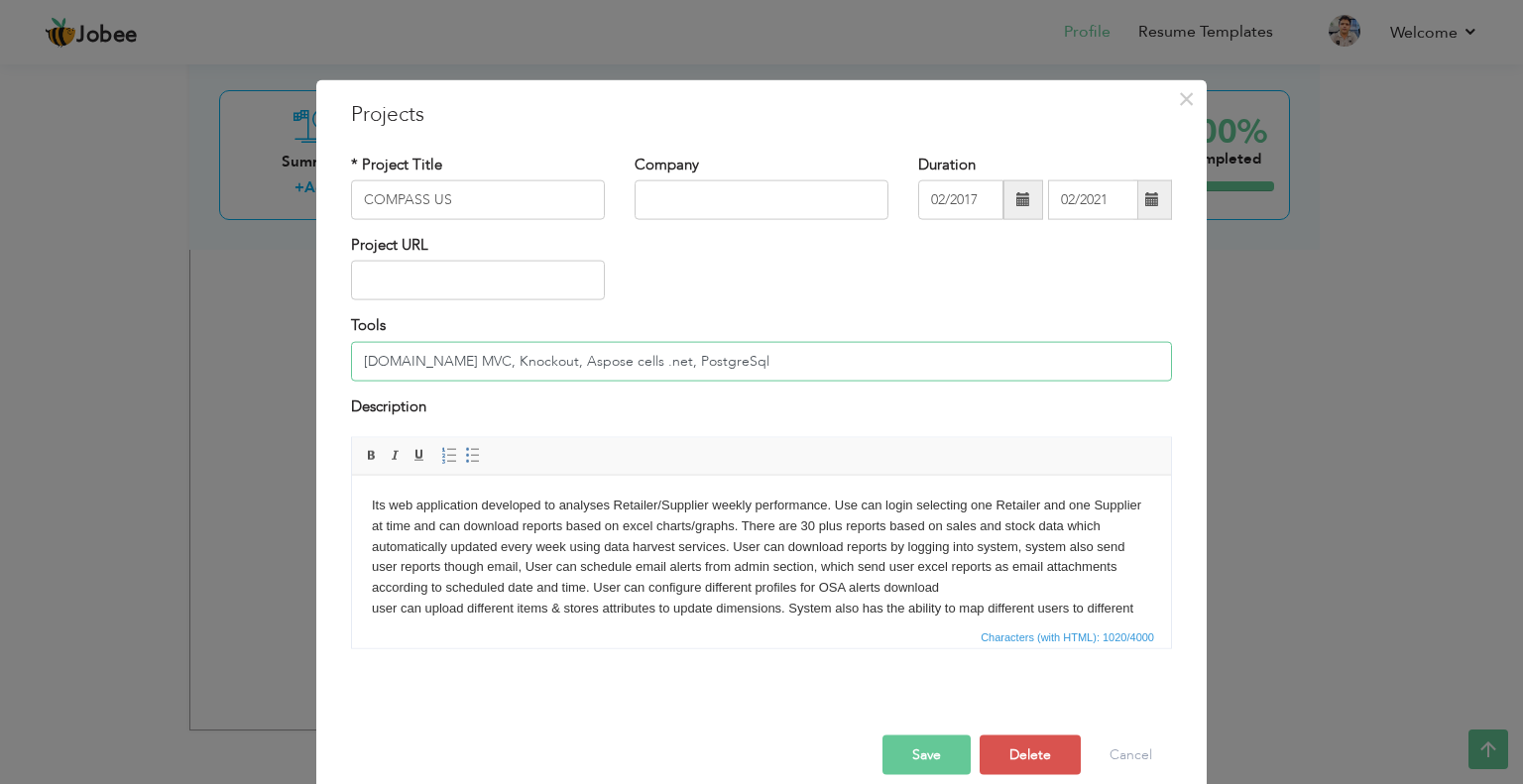 click on "[DOMAIN_NAME] MVC, Knockout, Aspose cells .net, PostgreSql" at bounding box center (762, 361) 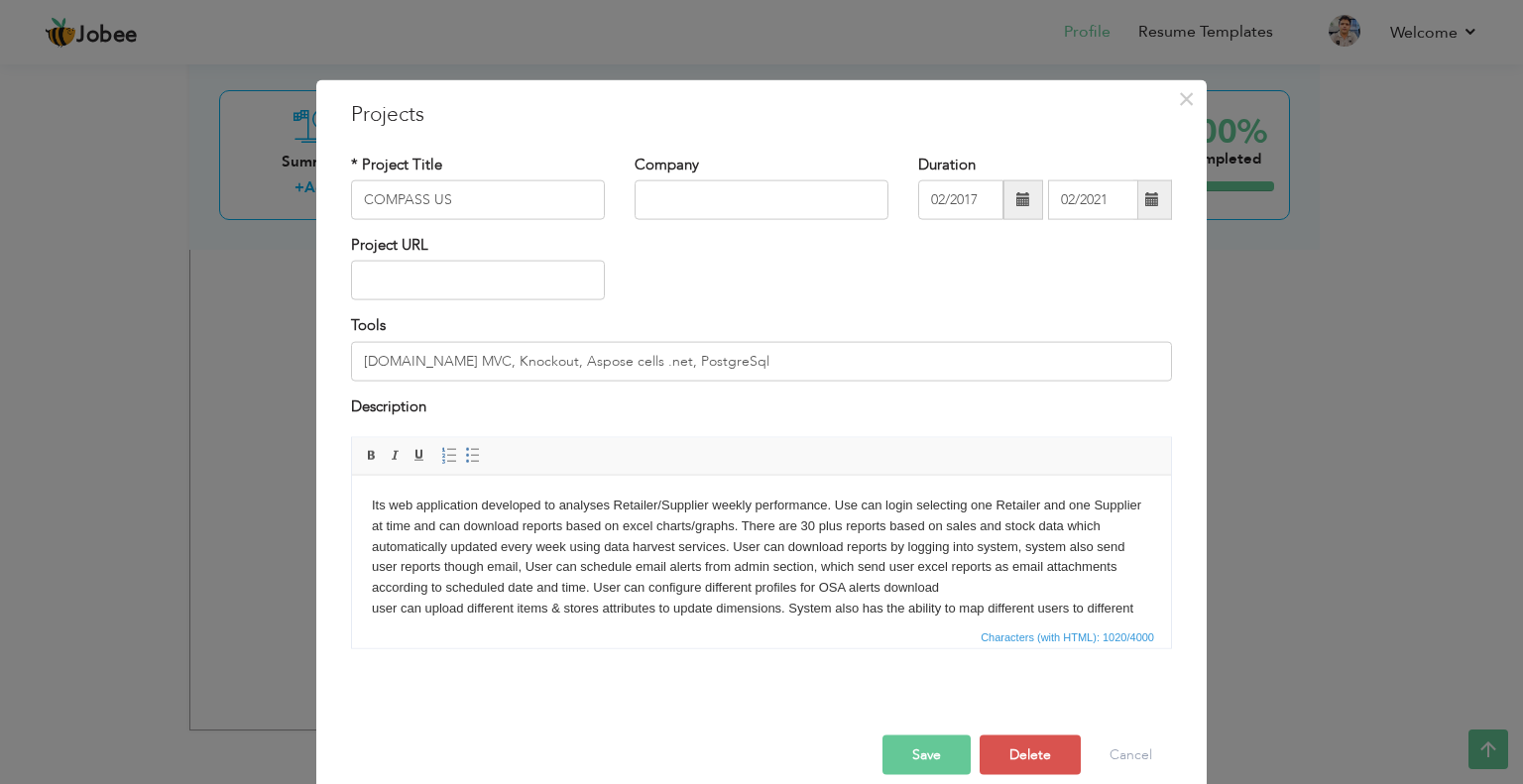 click on "Save" at bounding box center [926, 755] 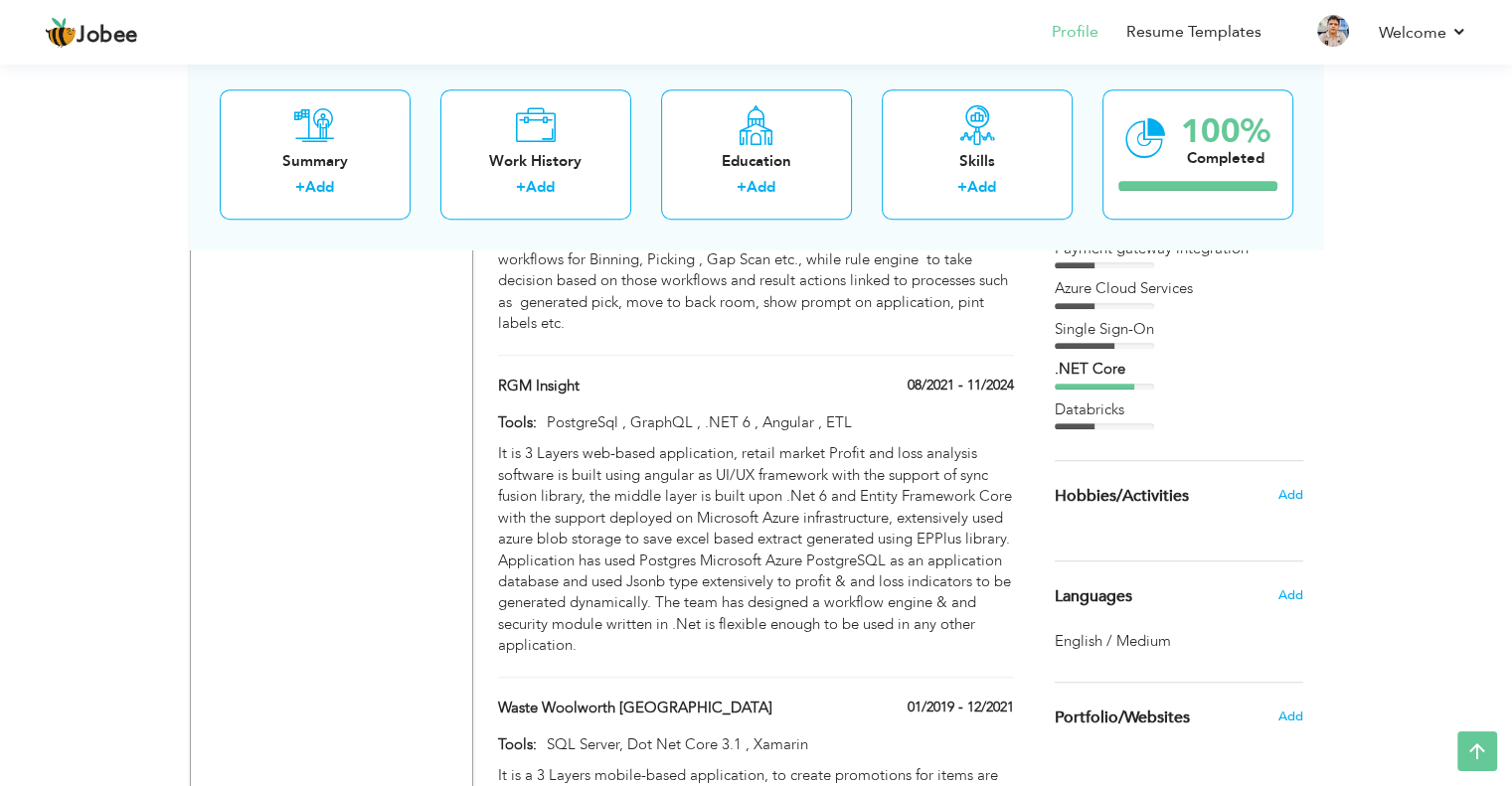 scroll, scrollTop: 1124, scrollLeft: 0, axis: vertical 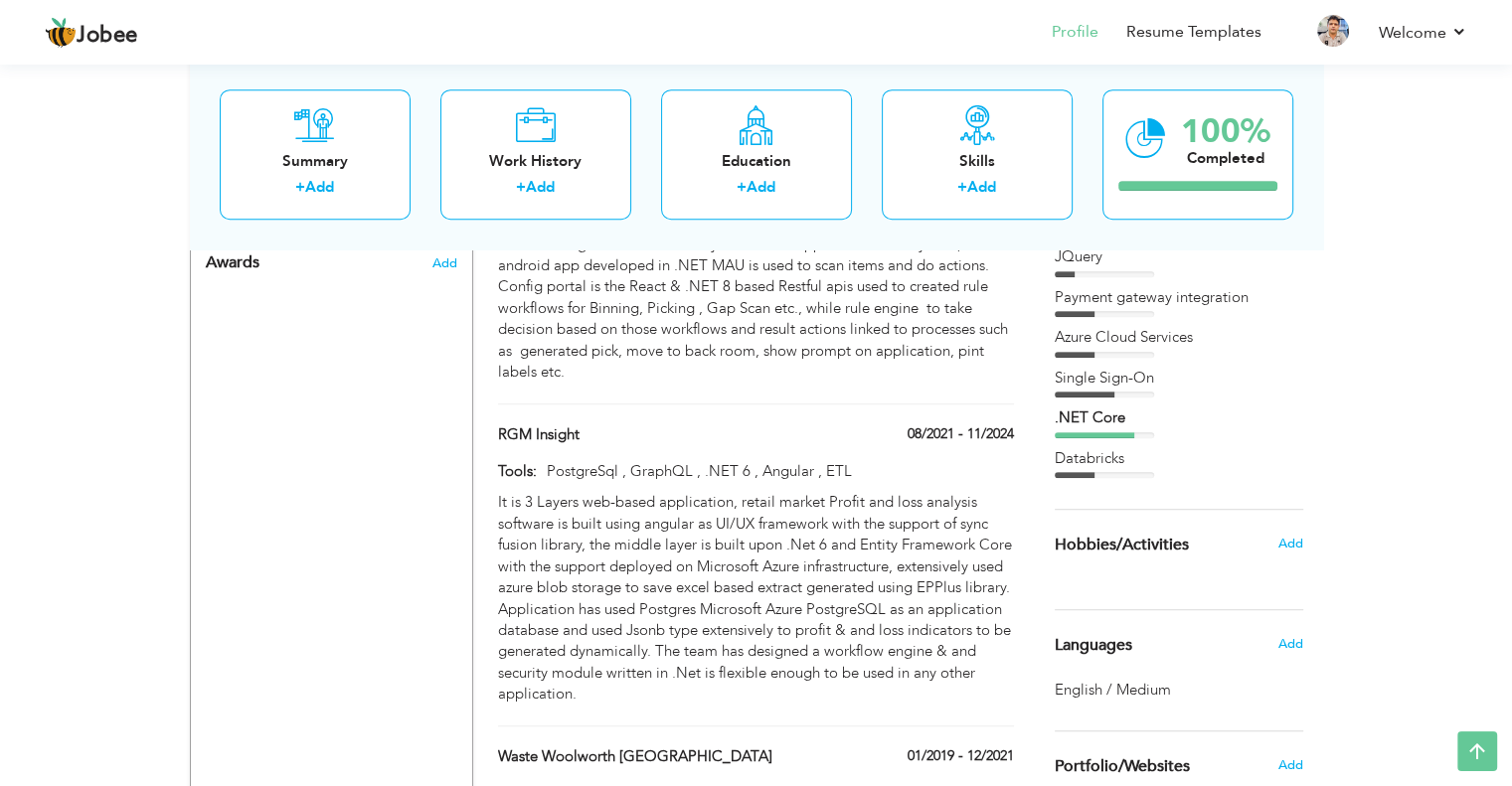 drag, startPoint x: 1007, startPoint y: 361, endPoint x: 1018, endPoint y: 381, distance: 22.825424 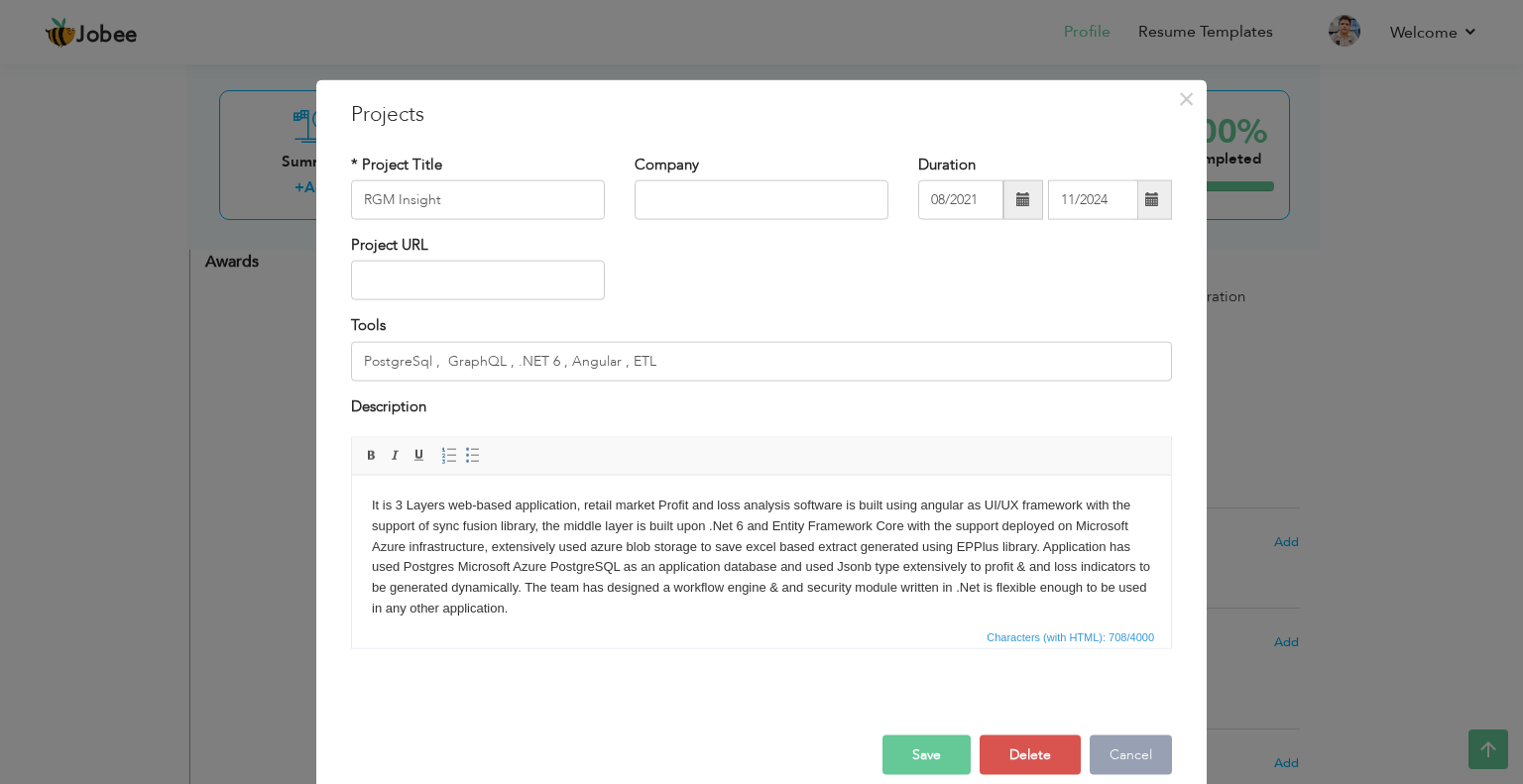 click on "Cancel" at bounding box center [1130, 755] 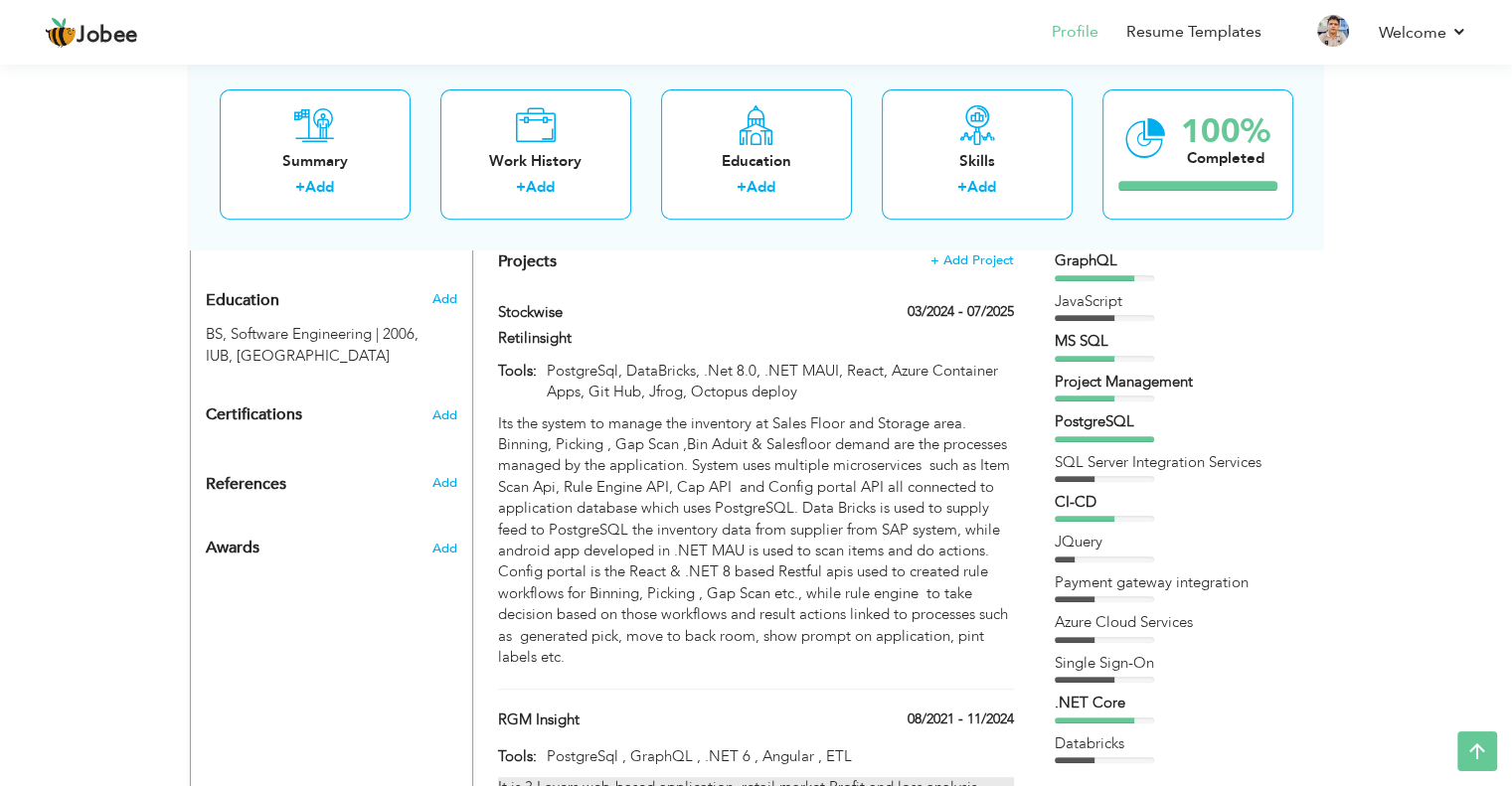 scroll, scrollTop: 627, scrollLeft: 0, axis: vertical 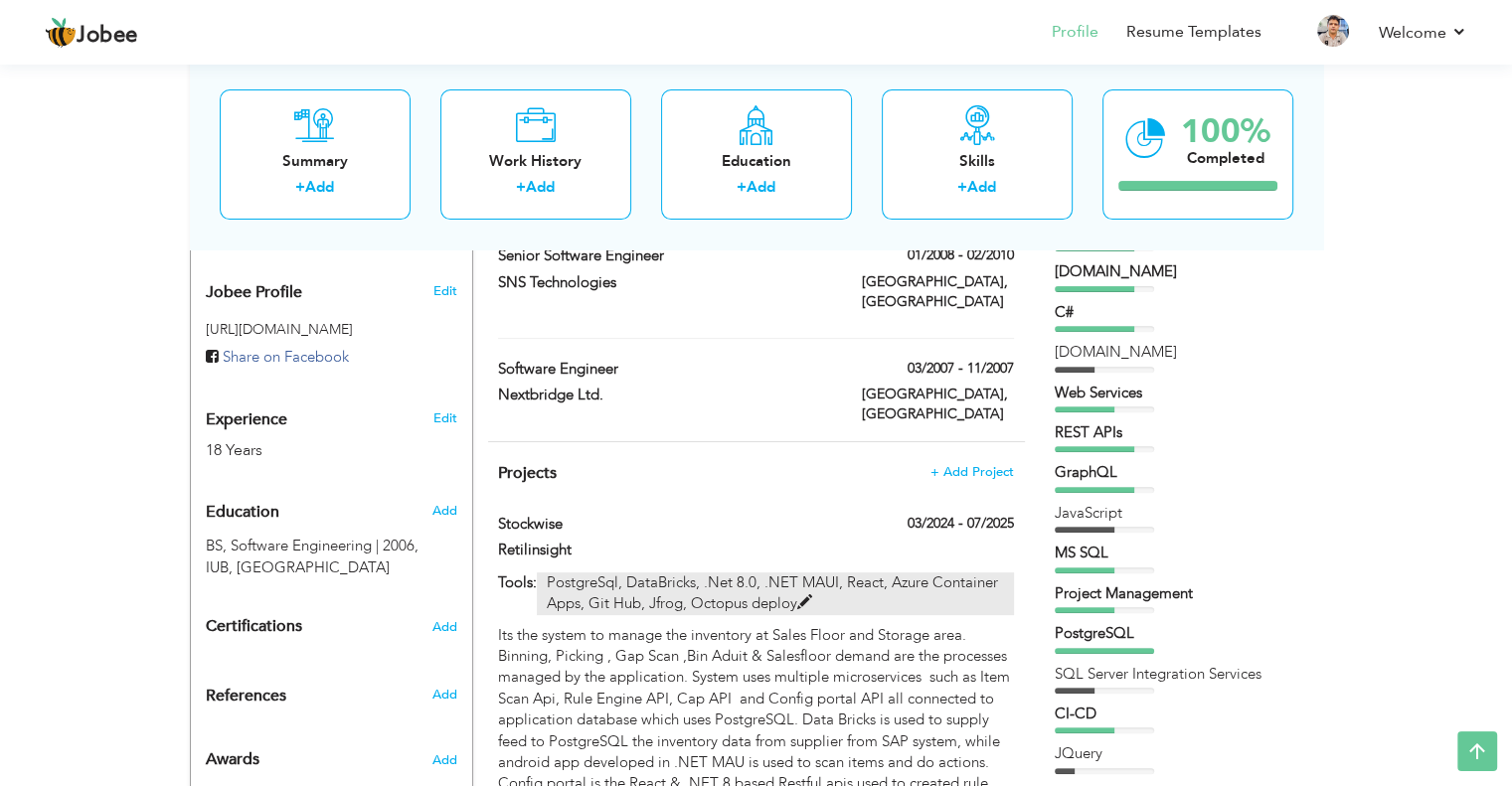 click at bounding box center (804, 602) 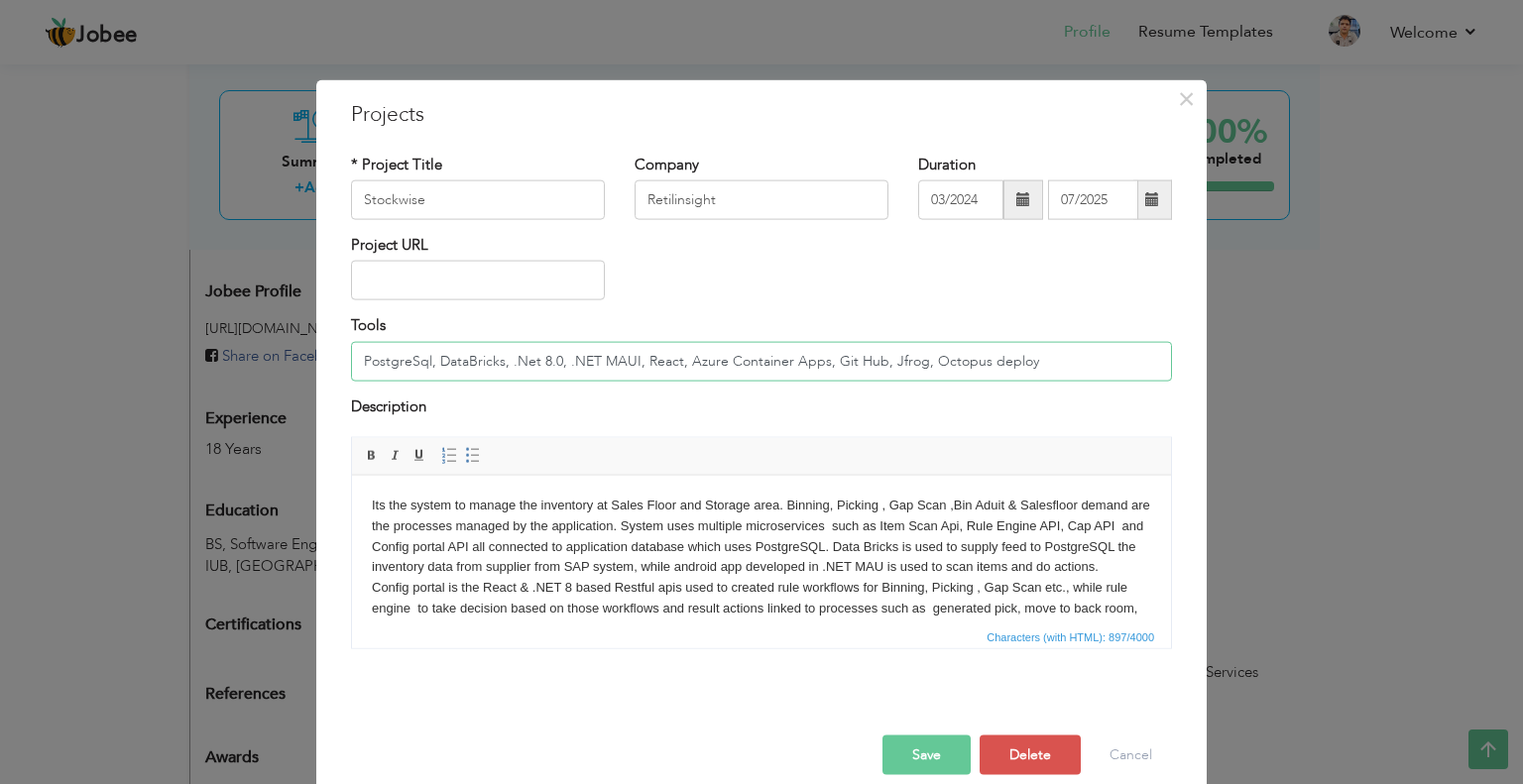 drag, startPoint x: 676, startPoint y: 357, endPoint x: 1022, endPoint y: 364, distance: 346.0708 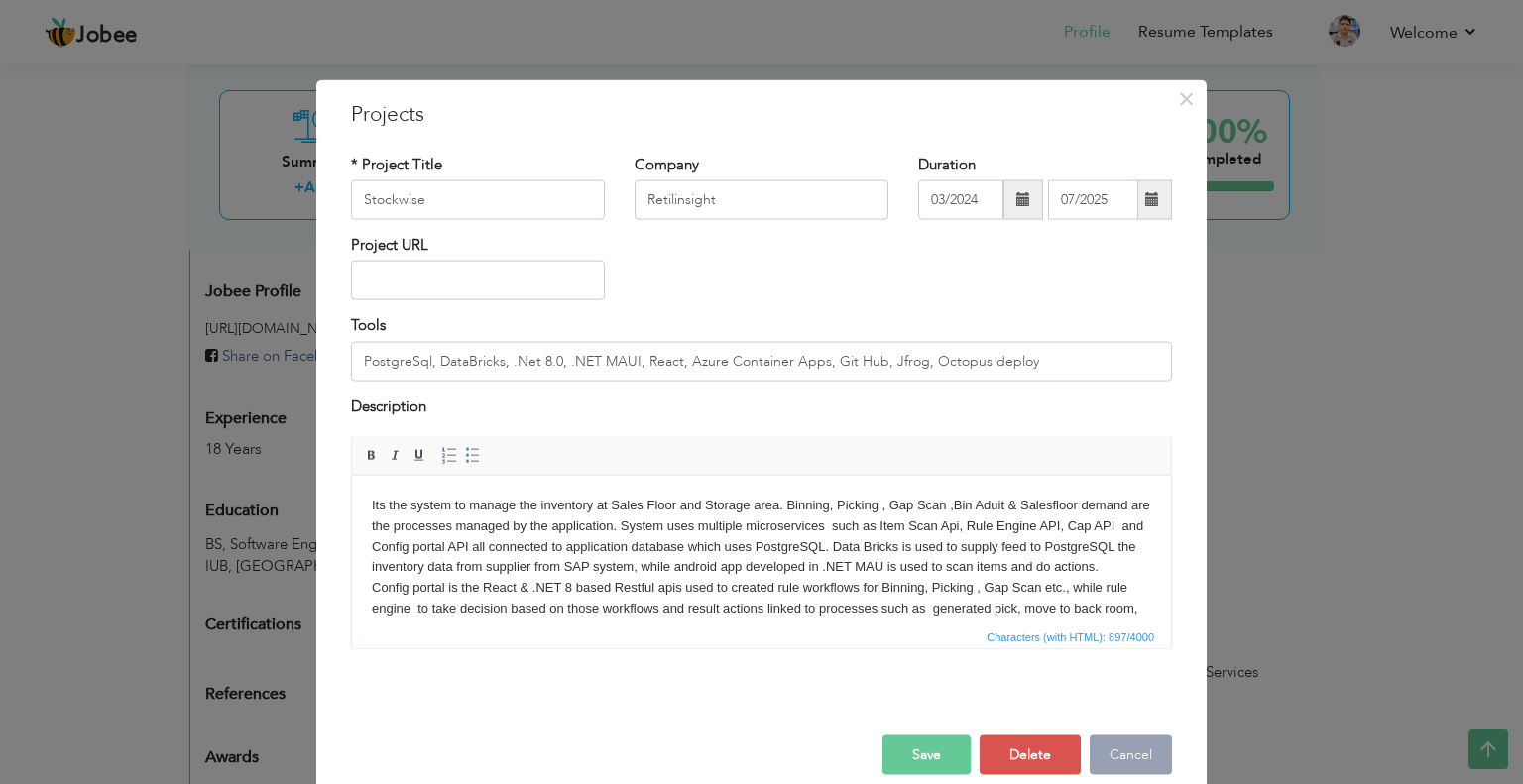 click on "Cancel" at bounding box center (1130, 755) 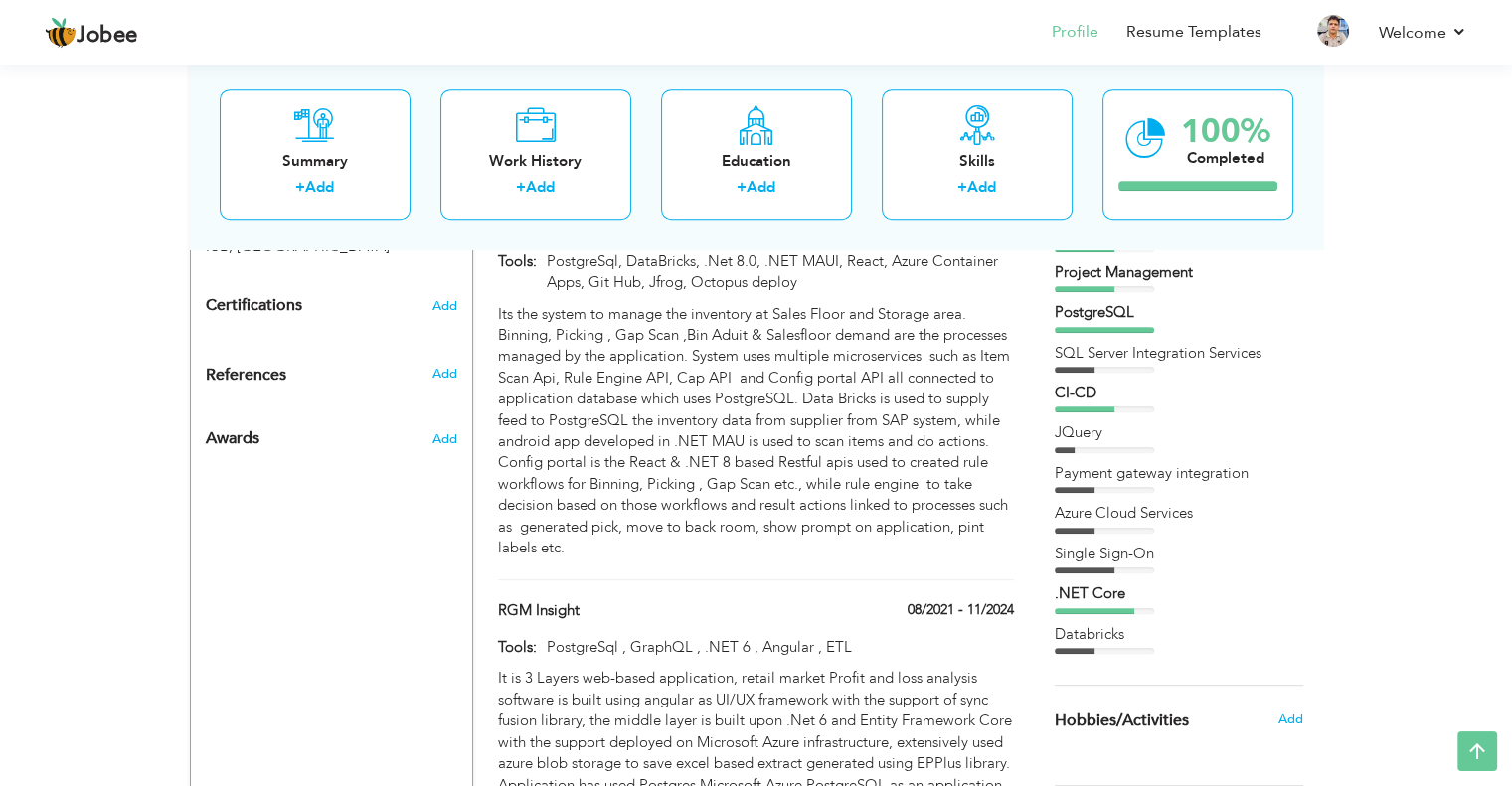 scroll, scrollTop: 1024, scrollLeft: 0, axis: vertical 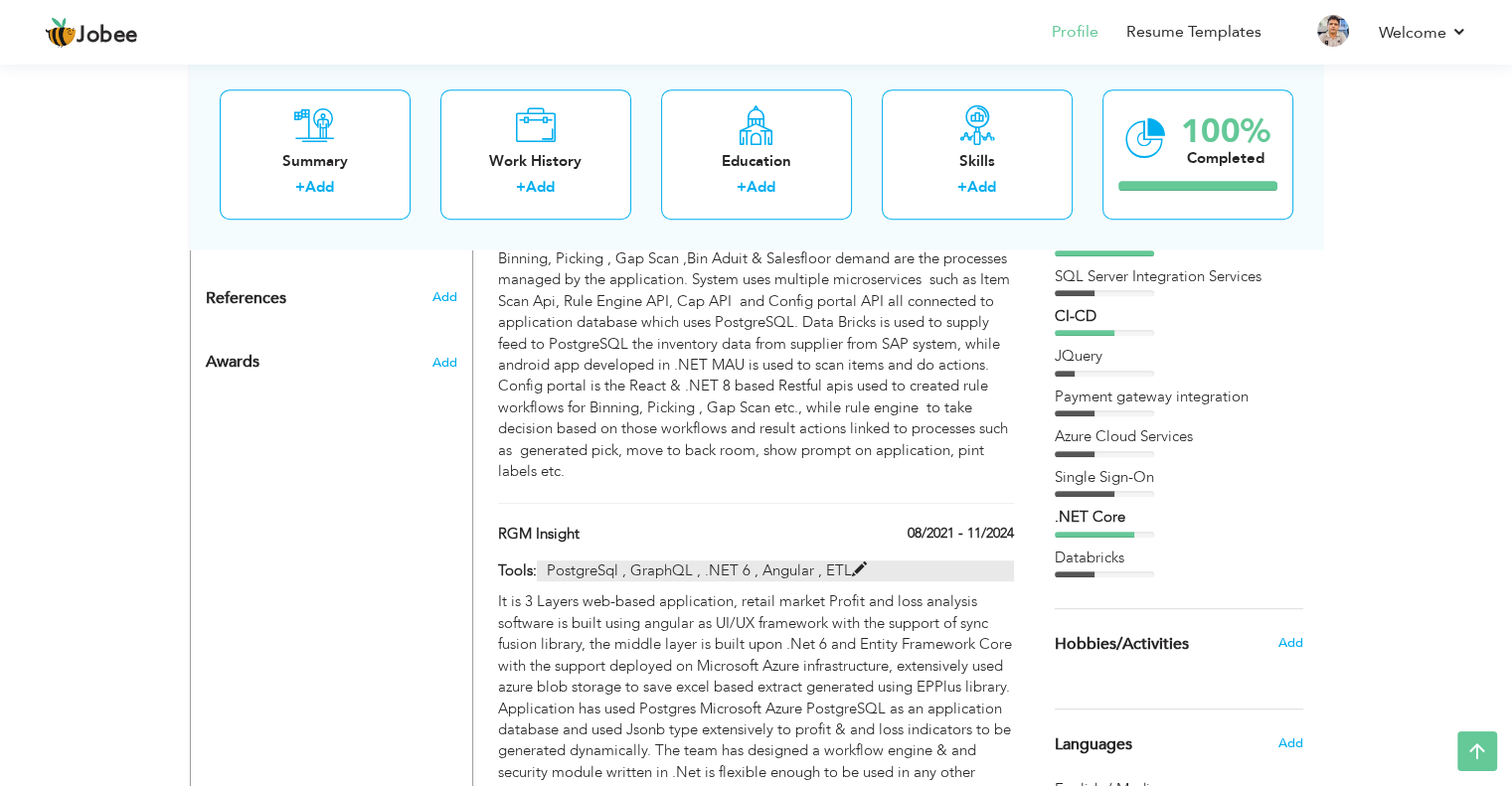 click at bounding box center (859, 569) 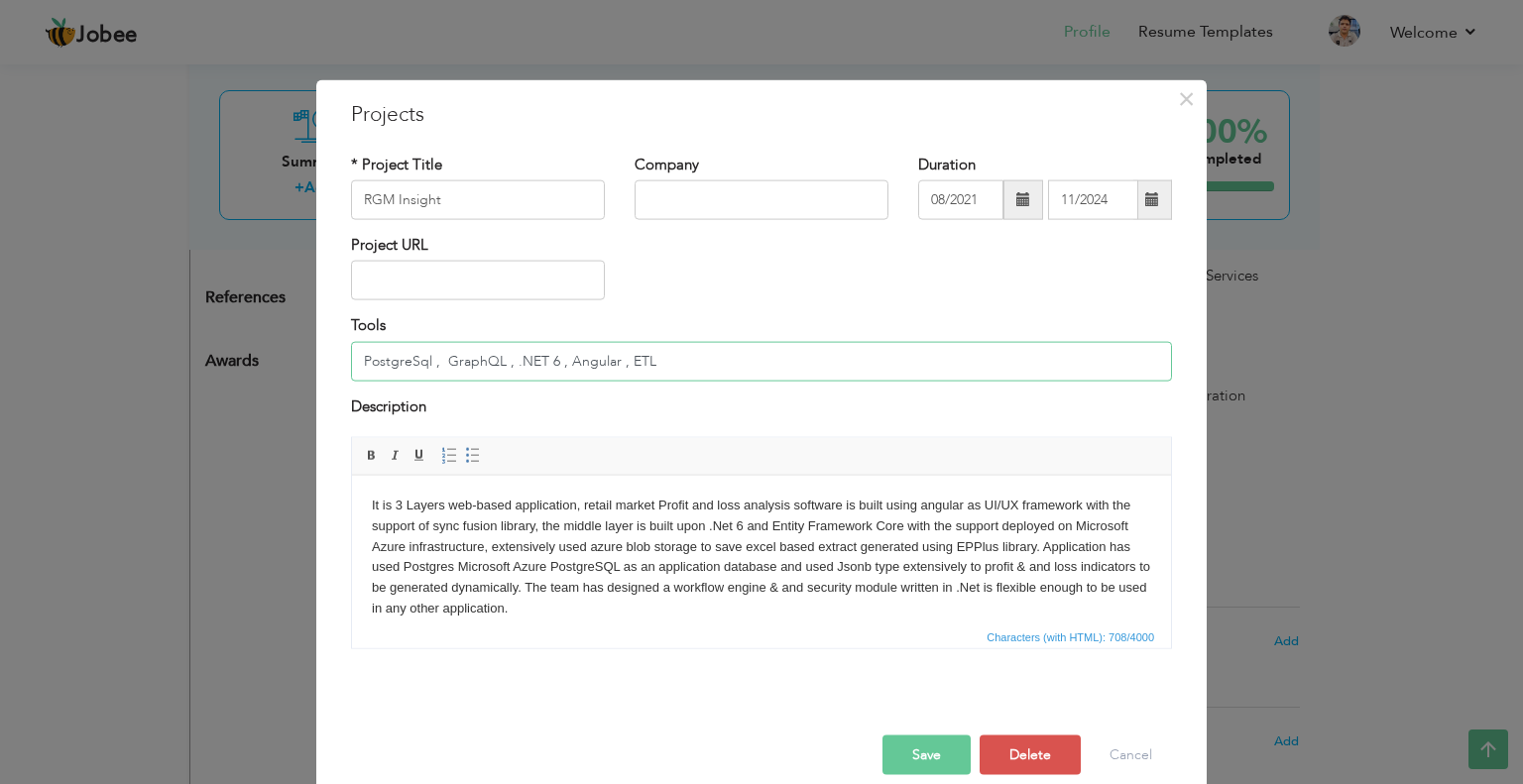 click on "PostgreSql ,  GraphQL , .NET 6 , Angular , ETL" at bounding box center [762, 361] 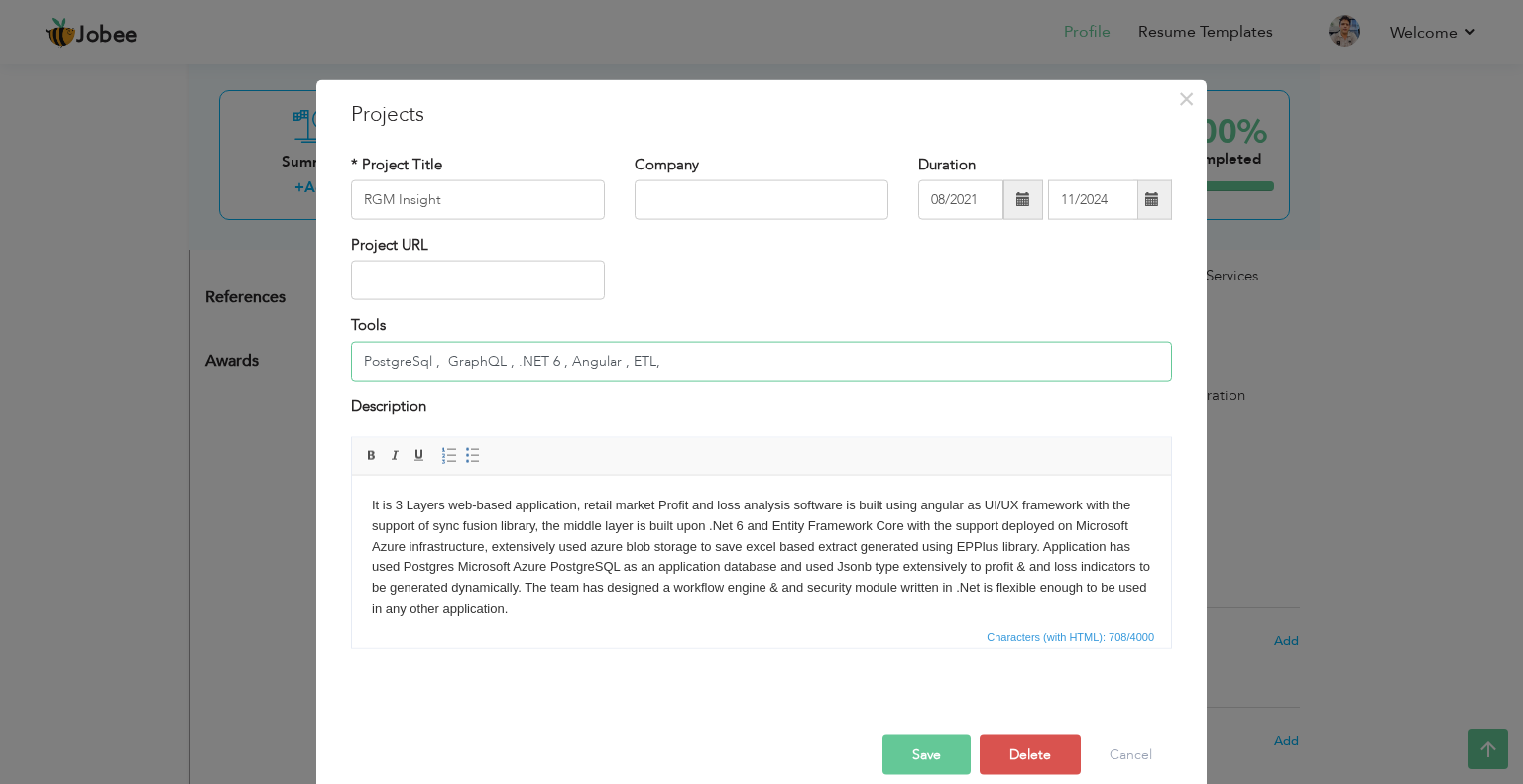 paste on "Azure Container Apps, Git Hub, Jfrog, Octopus deploy" 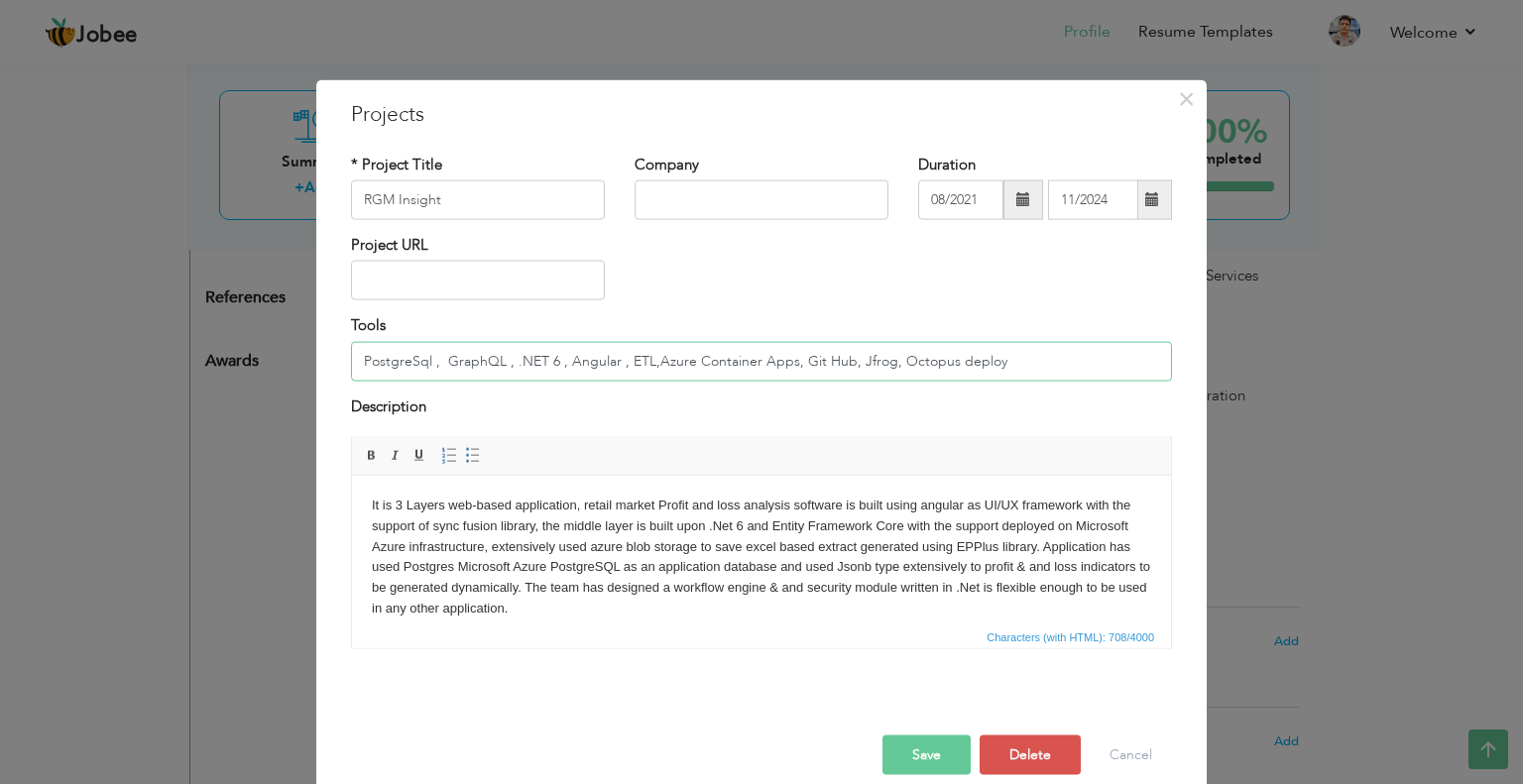 click on "PostgreSql ,  GraphQL , .NET 6 , Angular , ETL,Azure Container Apps, Git Hub, Jfrog, Octopus deploy" at bounding box center [762, 361] 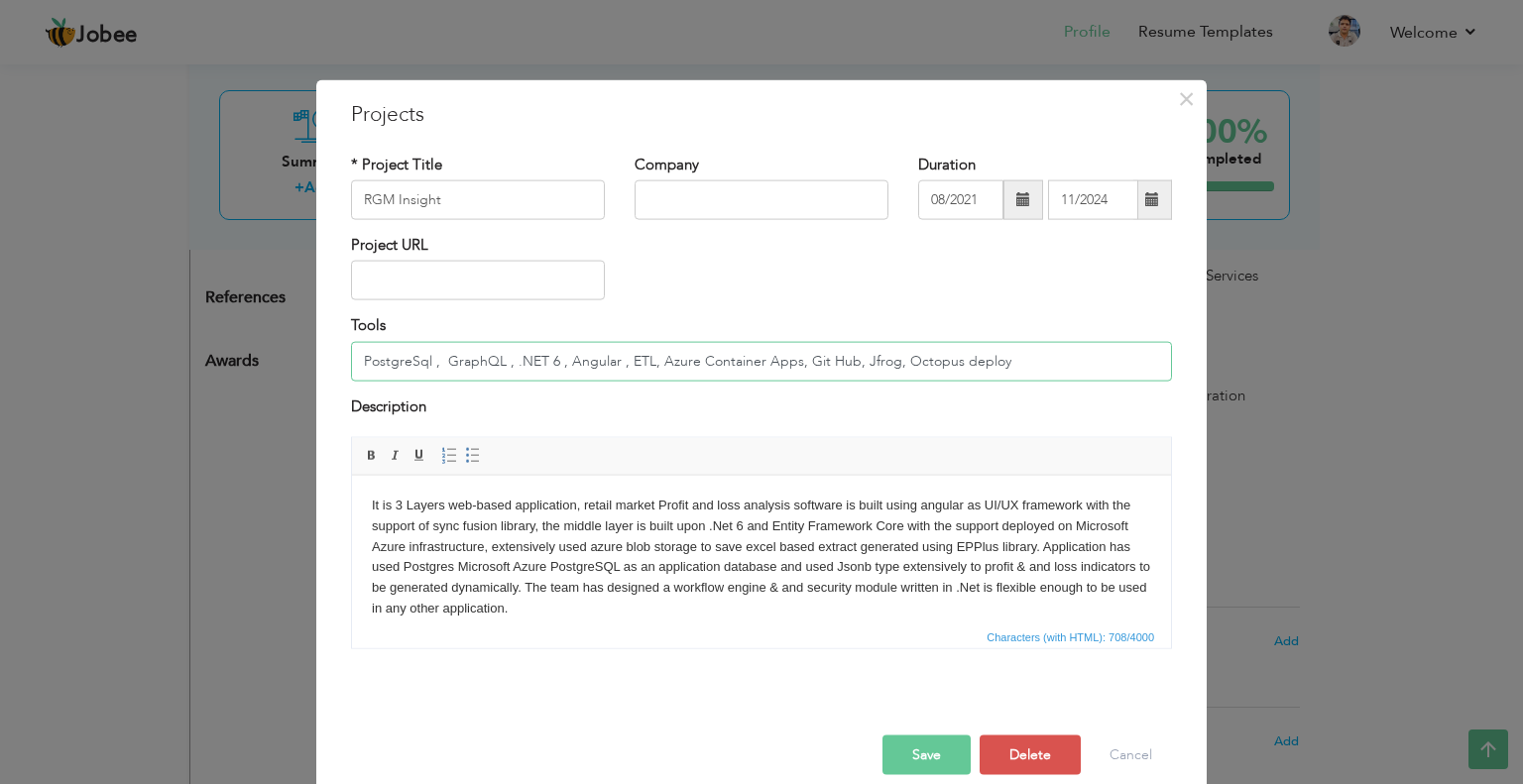 type on "PostgreSql ,  GraphQL , .NET 6 , Angular , ETL, Azure Container Apps, Git Hub, Jfrog, Octopus deploy" 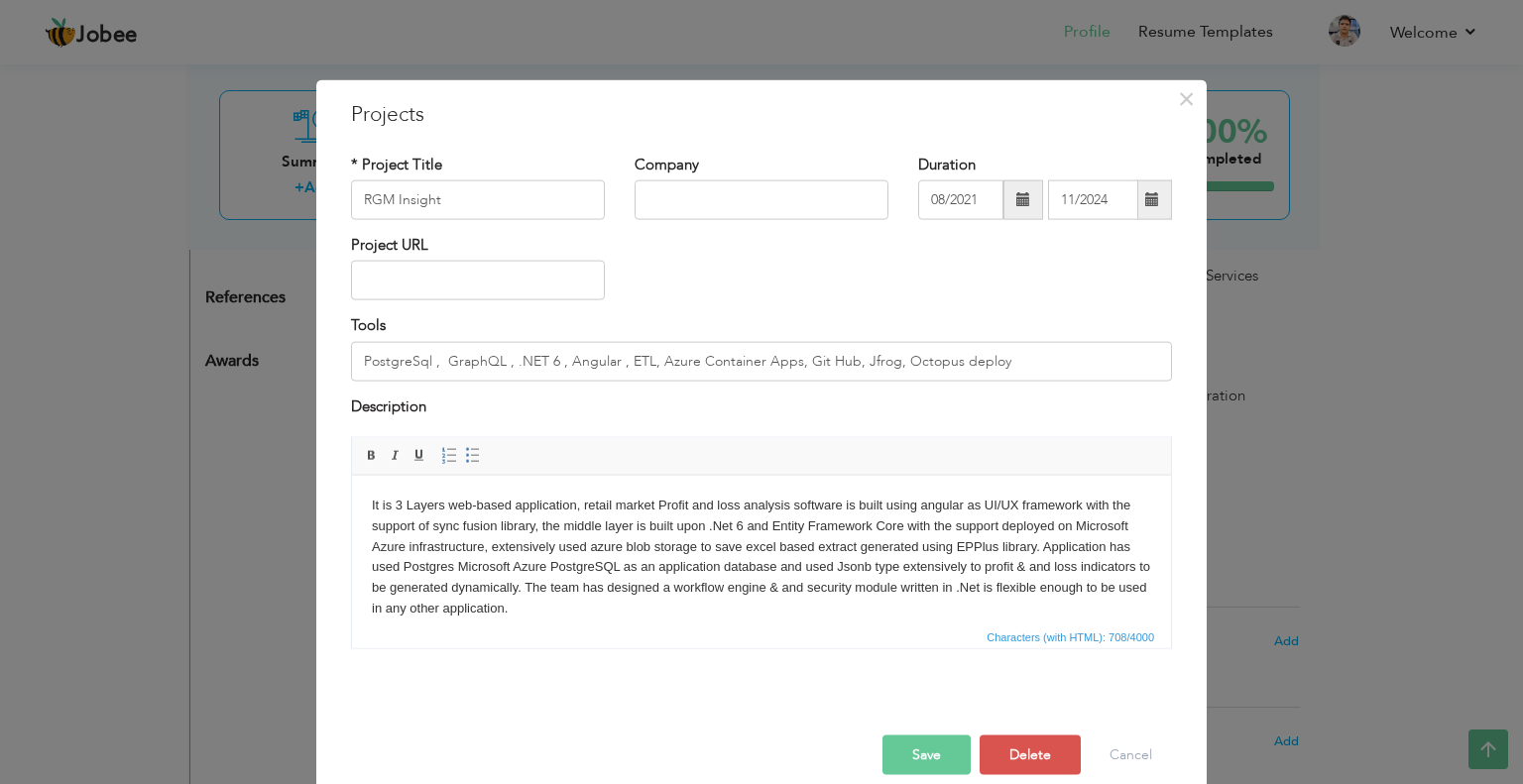 click on "Save" at bounding box center [926, 755] 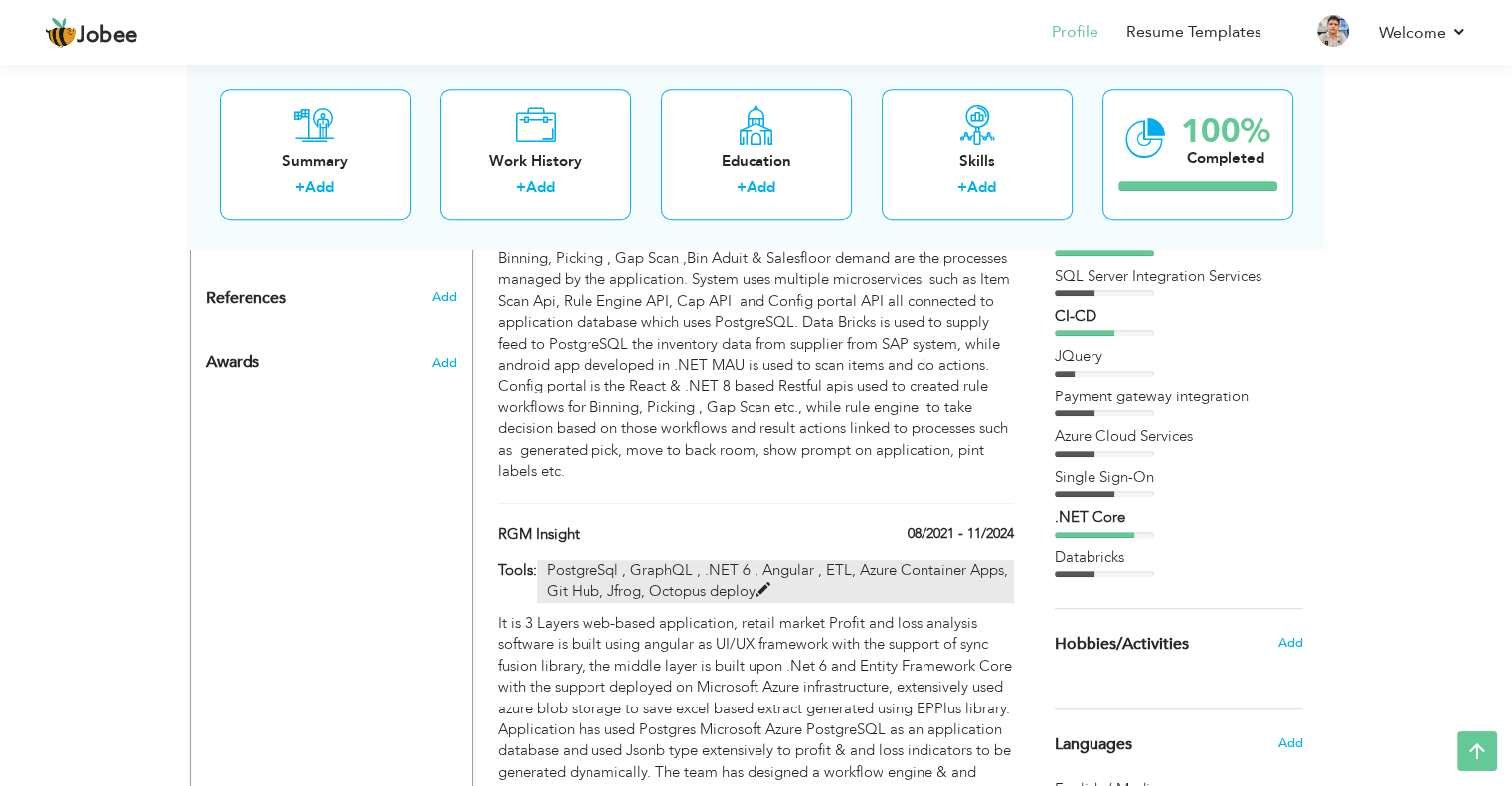 click at bounding box center (762, 590) 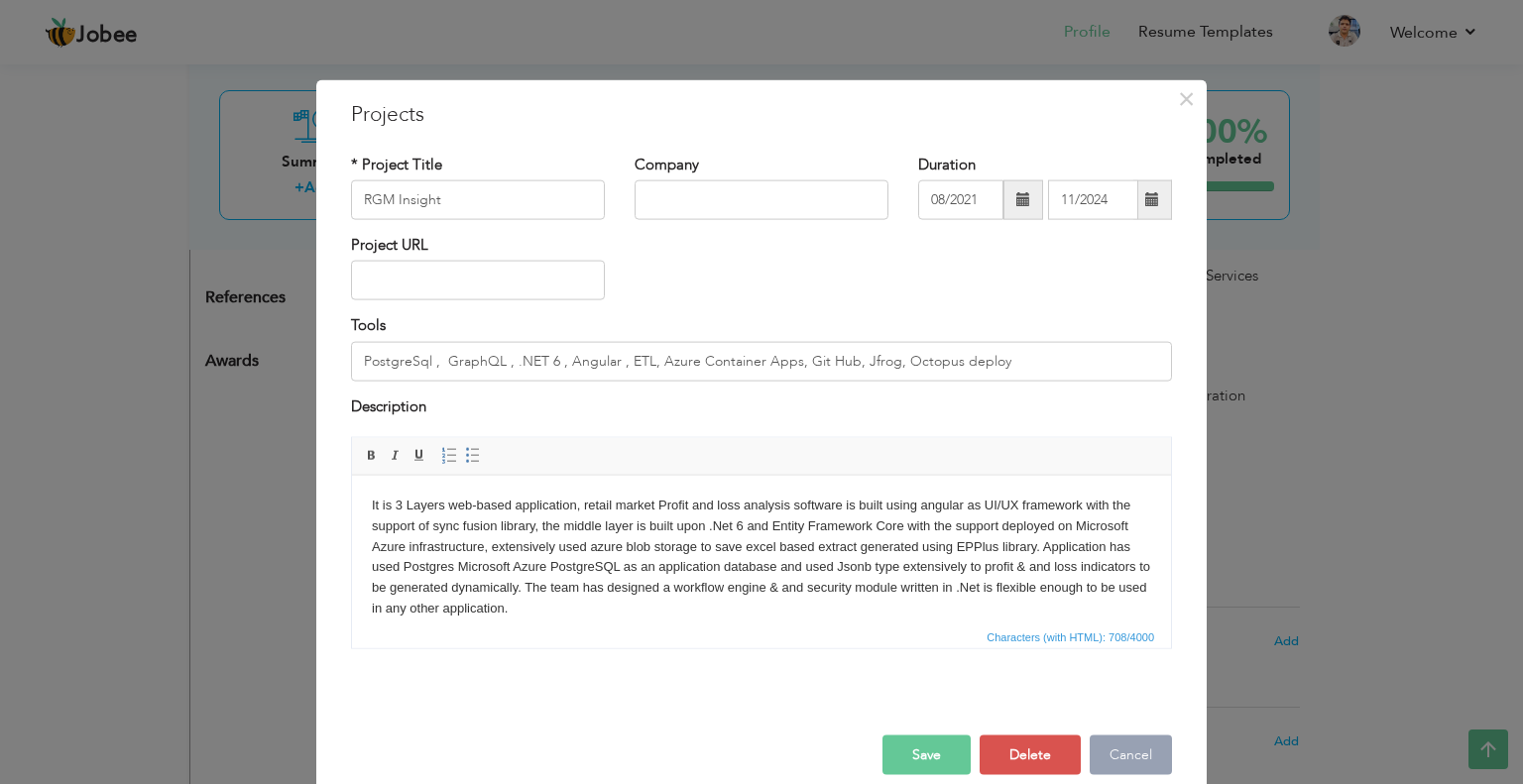 click on "Cancel" at bounding box center [1130, 755] 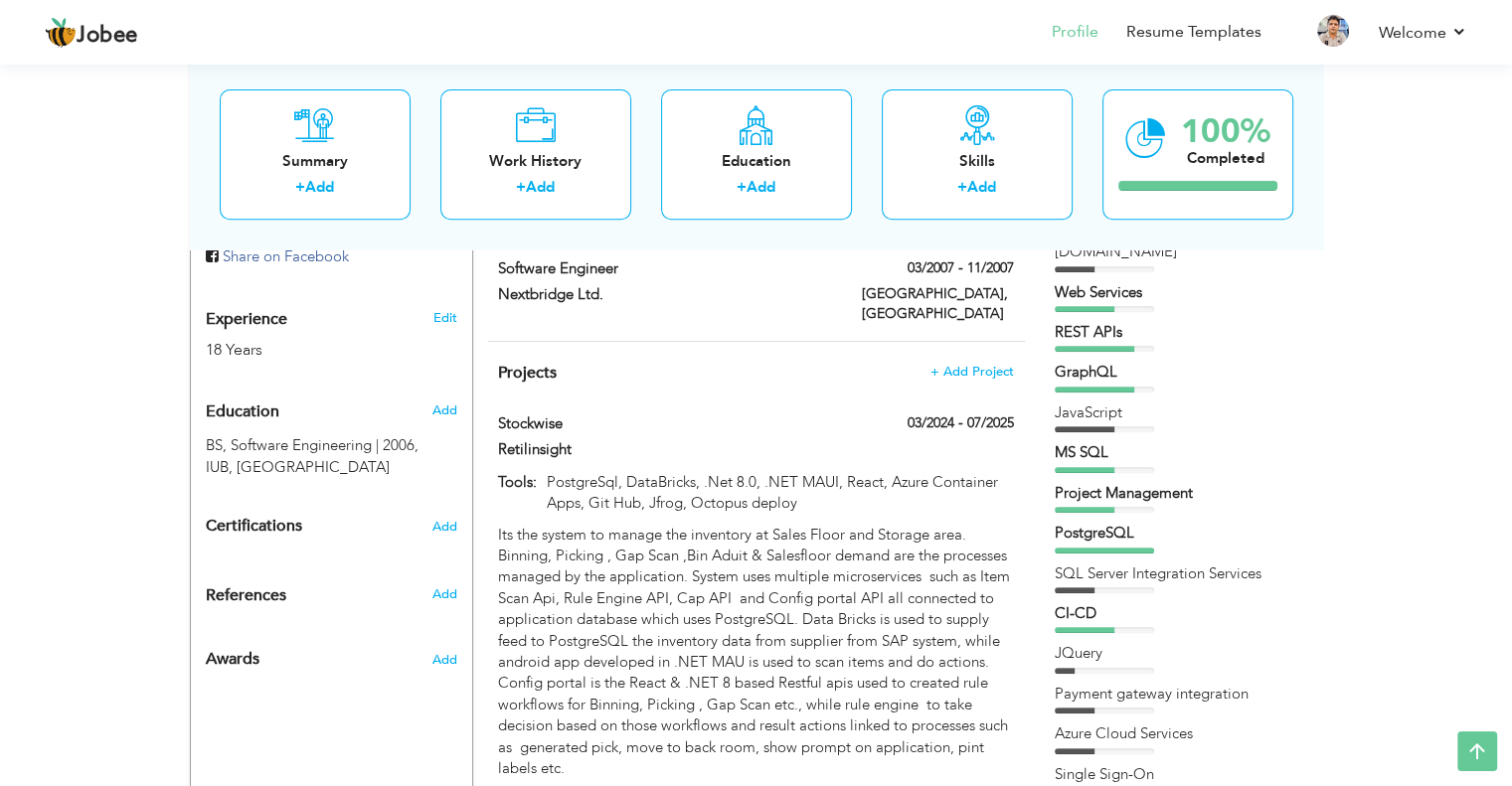 scroll, scrollTop: 726, scrollLeft: 0, axis: vertical 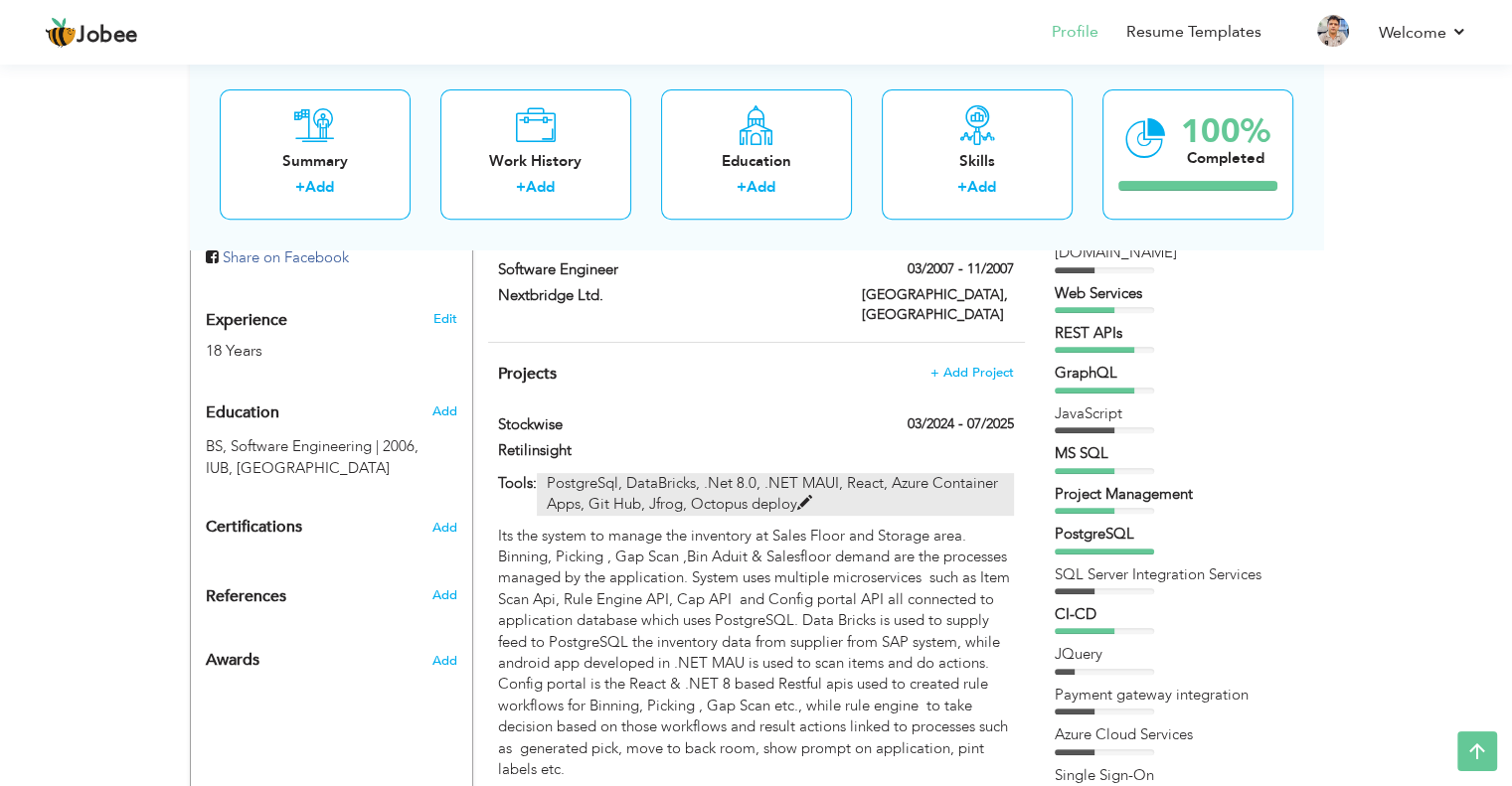 click at bounding box center [804, 503] 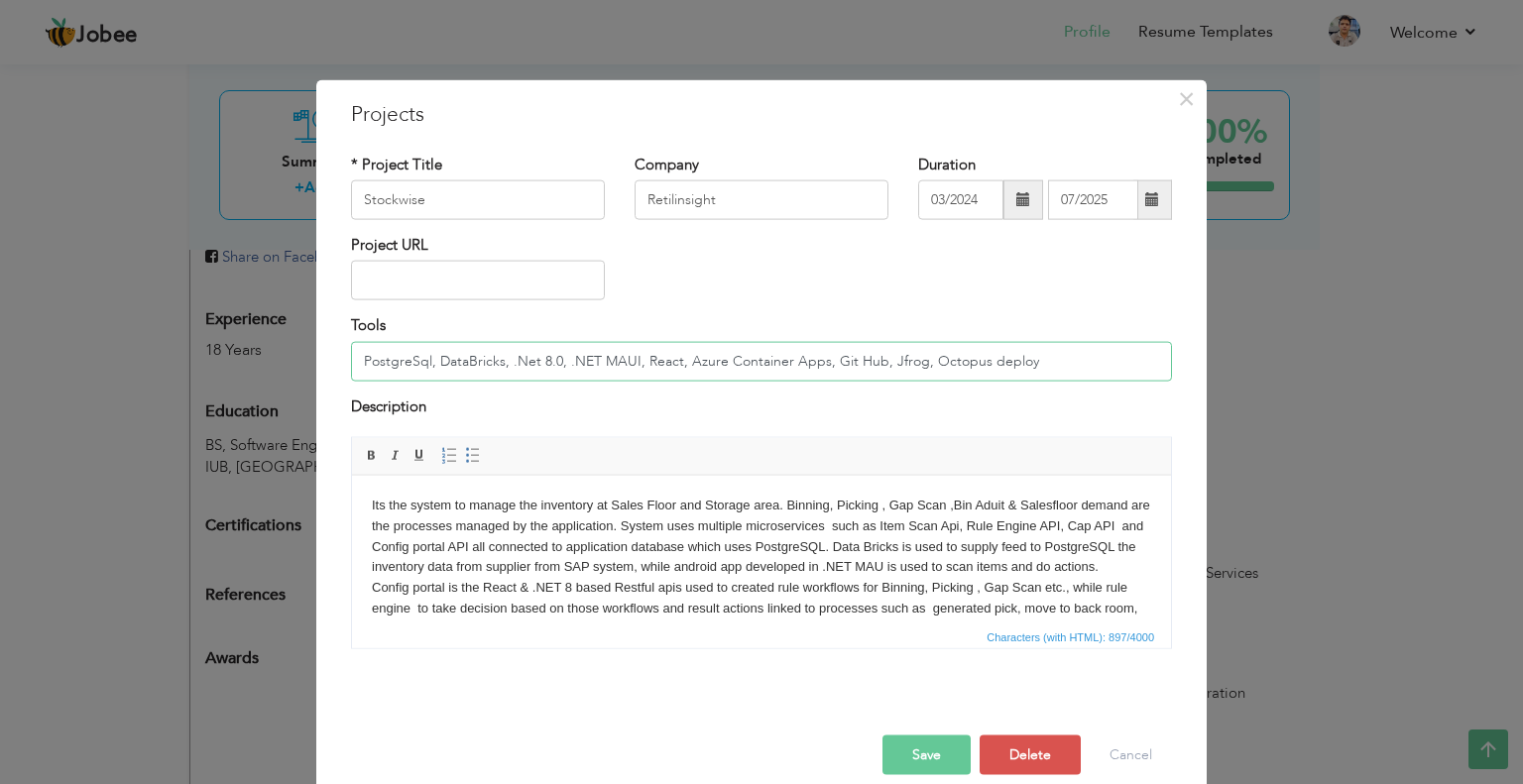click on "PostgreSql, DataBricks, .Net 8.0, .NET MAUI, React, Azure Container Apps, Git Hub, Jfrog, Octopus deploy" at bounding box center [762, 361] 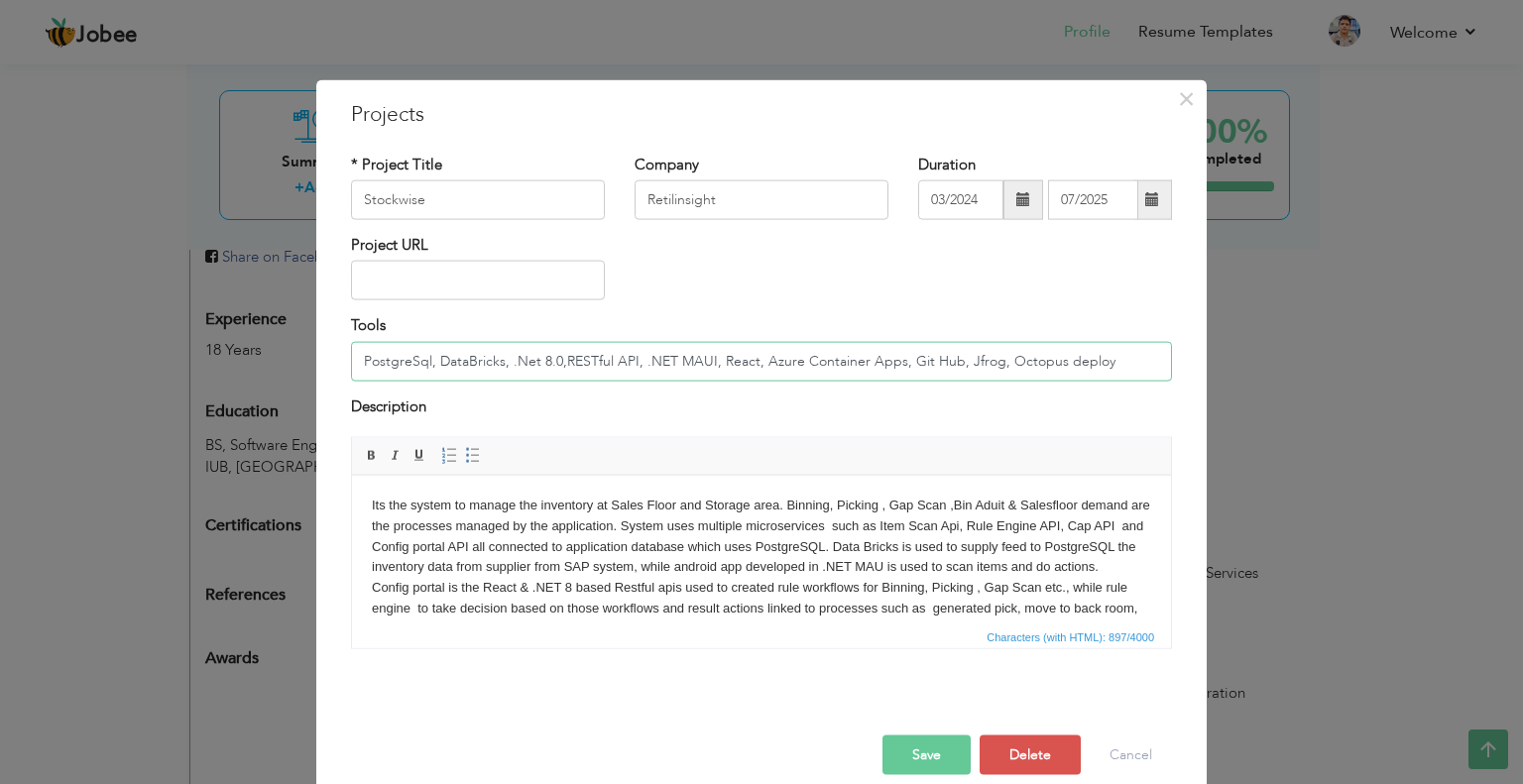 click on "PostgreSql, DataBricks, .Net 8.0,RESTful API, .NET MAUI, React, Azure Container Apps, Git Hub, Jfrog, Octopus deploy" at bounding box center (762, 361) 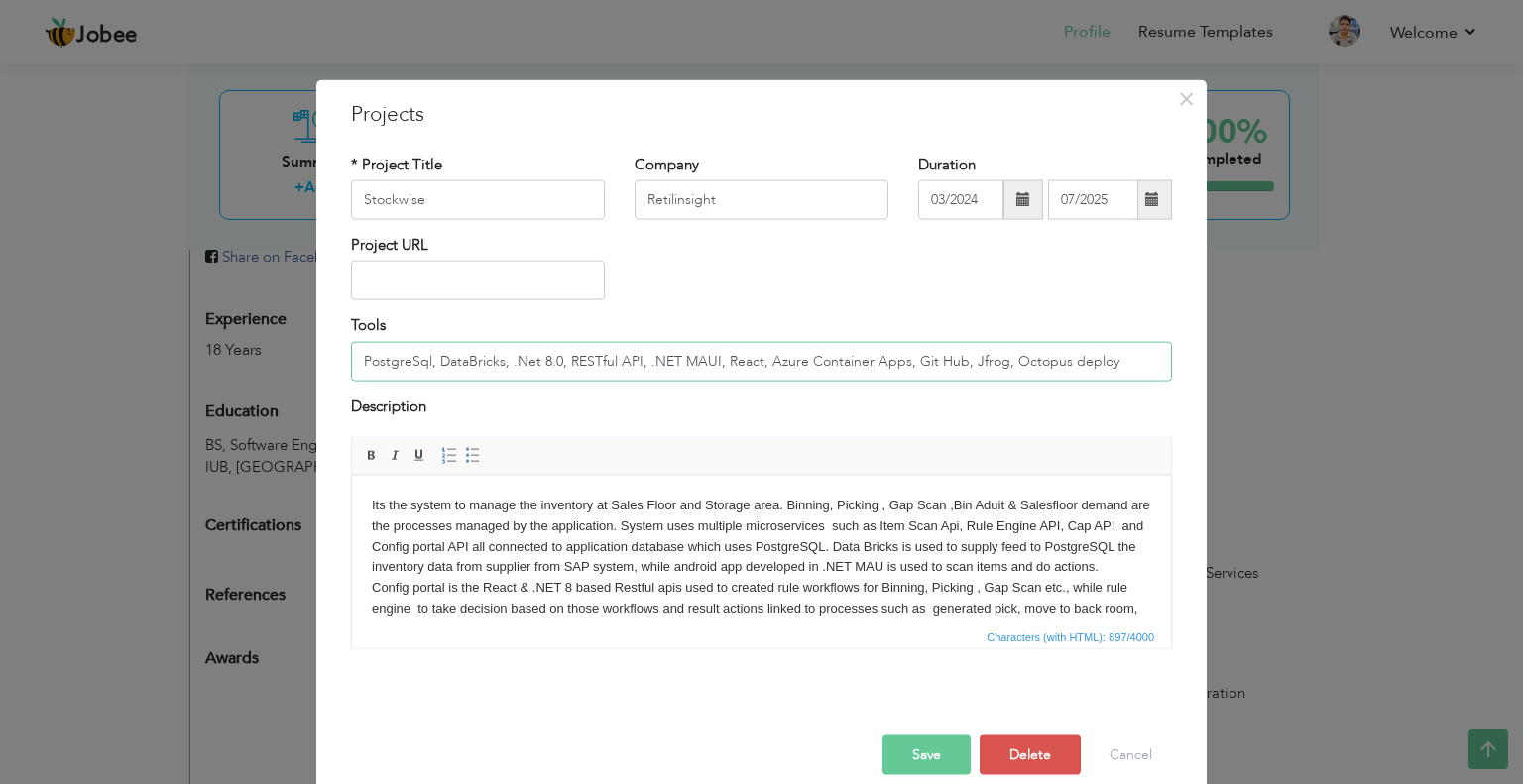 type on "PostgreSql, DataBricks, .Net 8.0, RESTful API, .NET MAUI, React, Azure Container Apps, Git Hub, Jfrog, Octopus deploy" 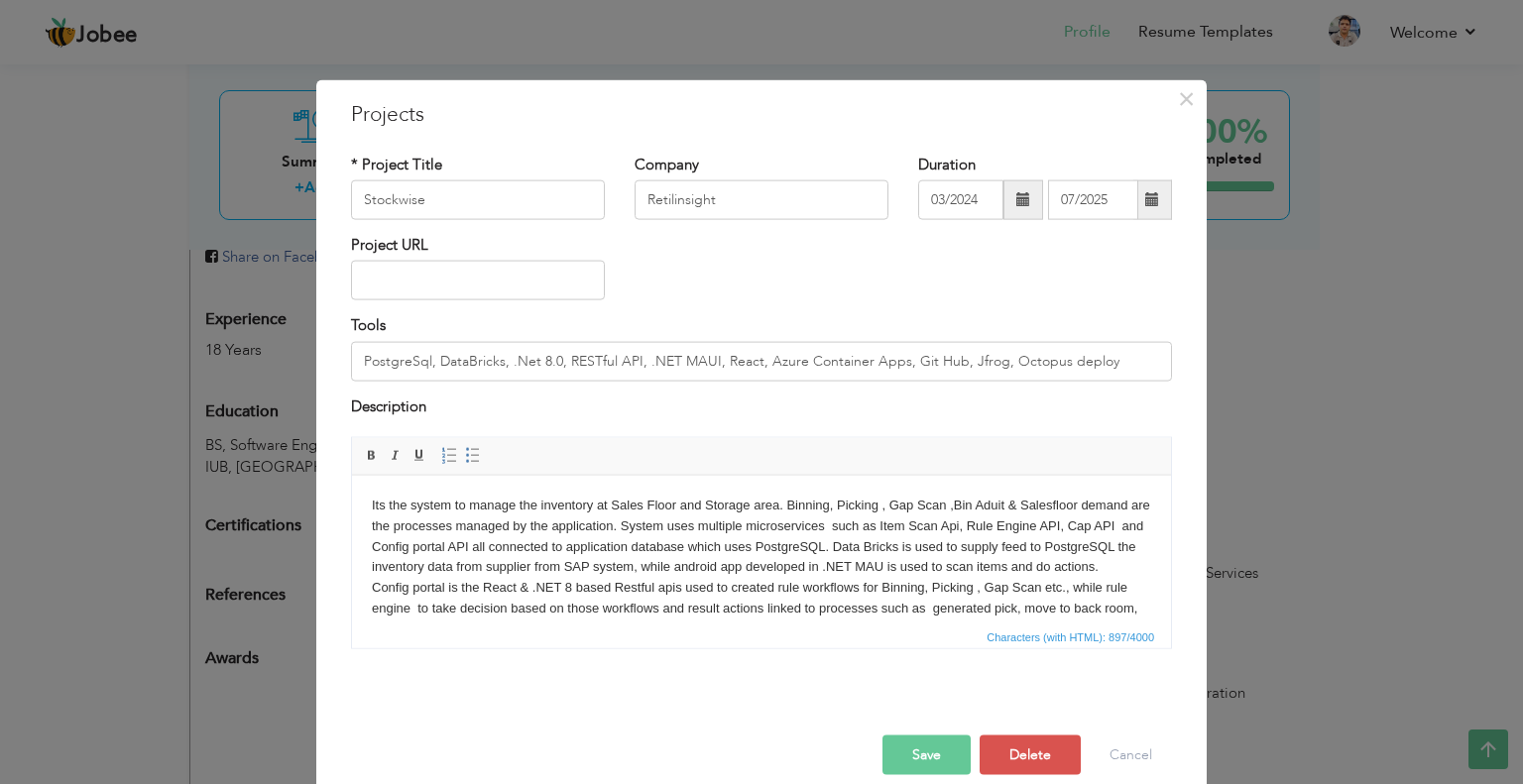 click on "Save" at bounding box center (926, 755) 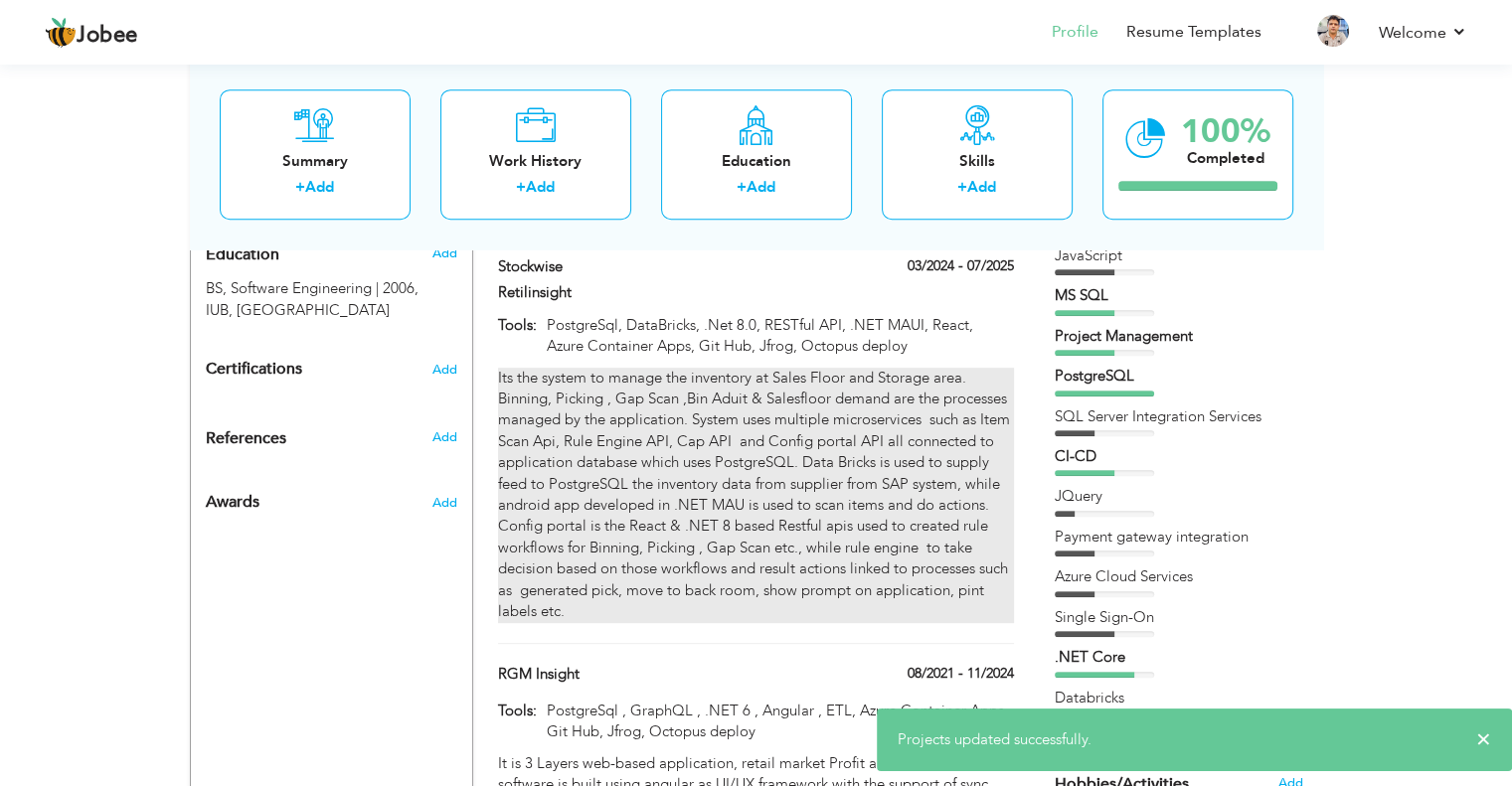 scroll, scrollTop: 1024, scrollLeft: 0, axis: vertical 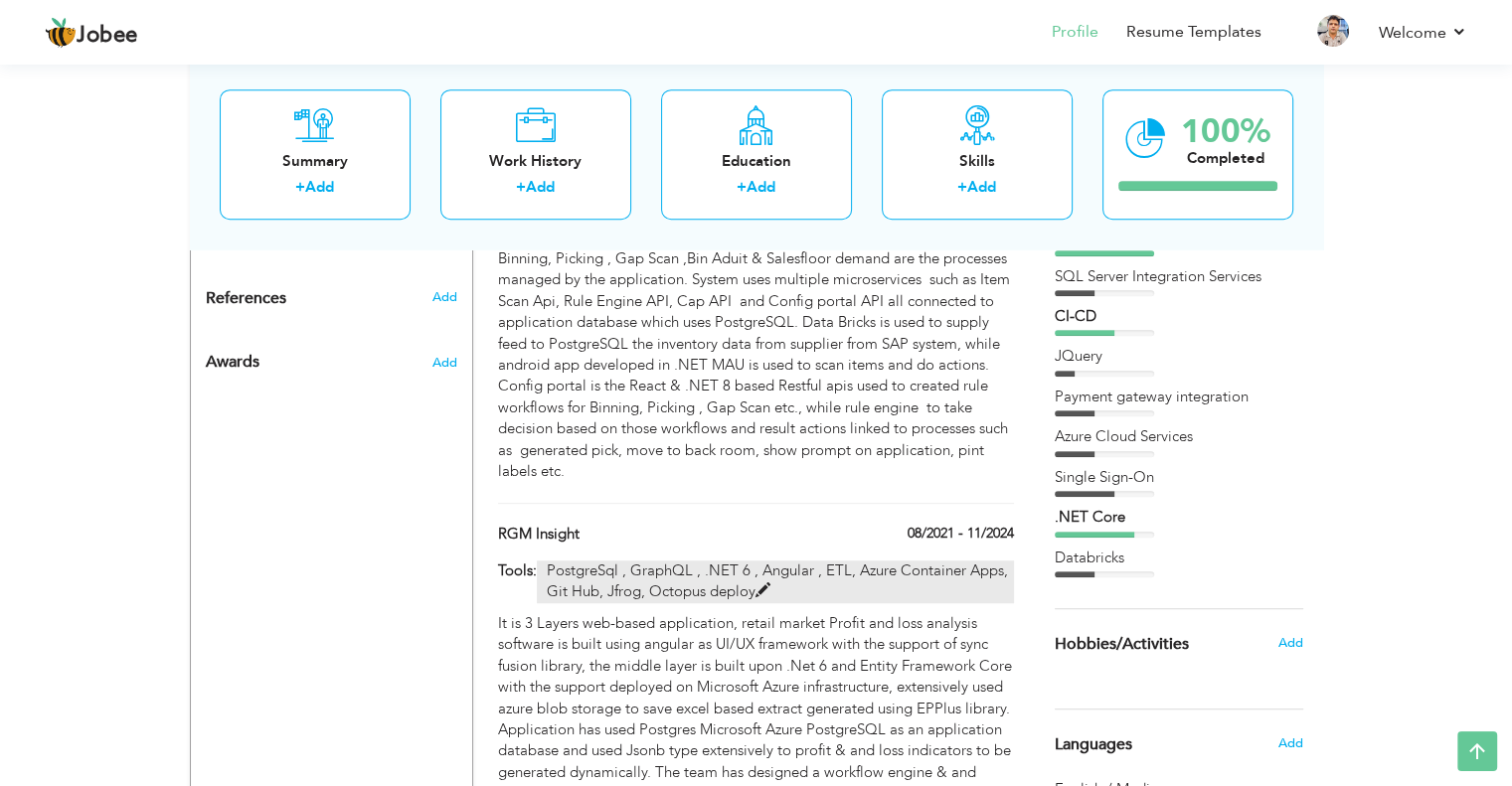 click at bounding box center [762, 590] 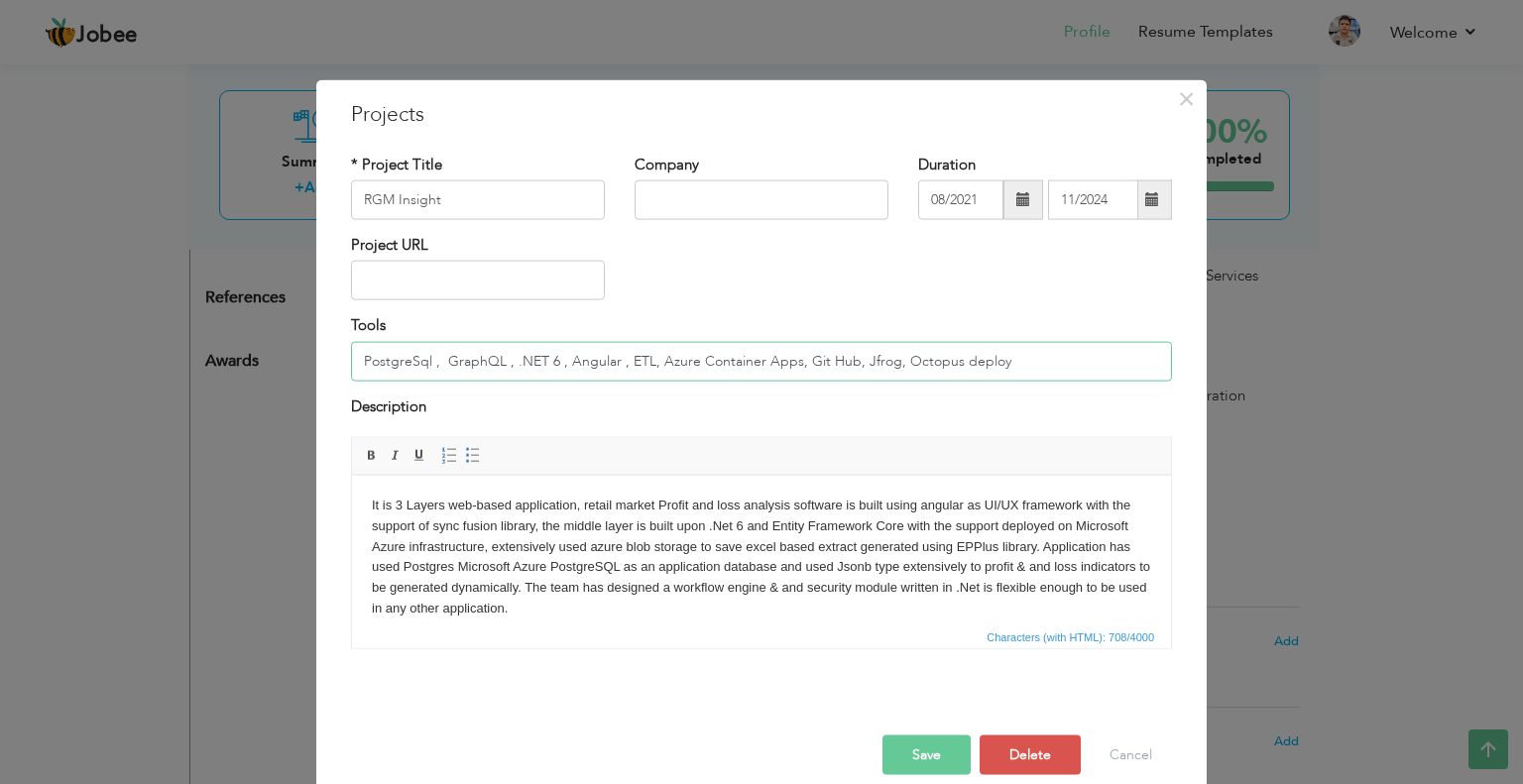 click on "PostgreSql ,  GraphQL , .NET 6 , Angular , ETL, Azure Container Apps, Git Hub, Jfrog, Octopus deploy" at bounding box center (762, 361) 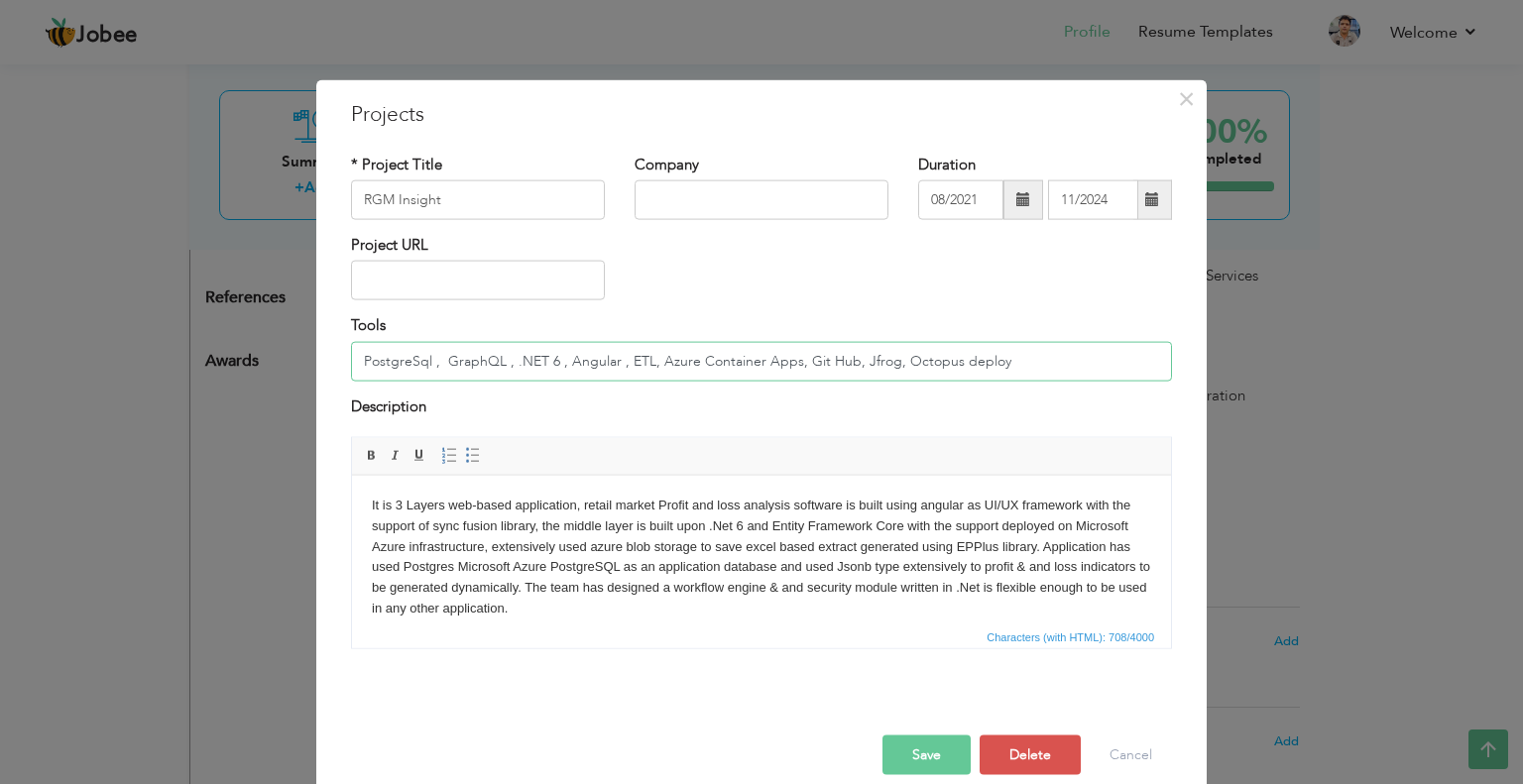 click on "PostgreSql ,  GraphQL , .NET 6 , Angular , ETL, Azure Container Apps, Git Hub, Jfrog, Octopus deploy" at bounding box center (762, 361) 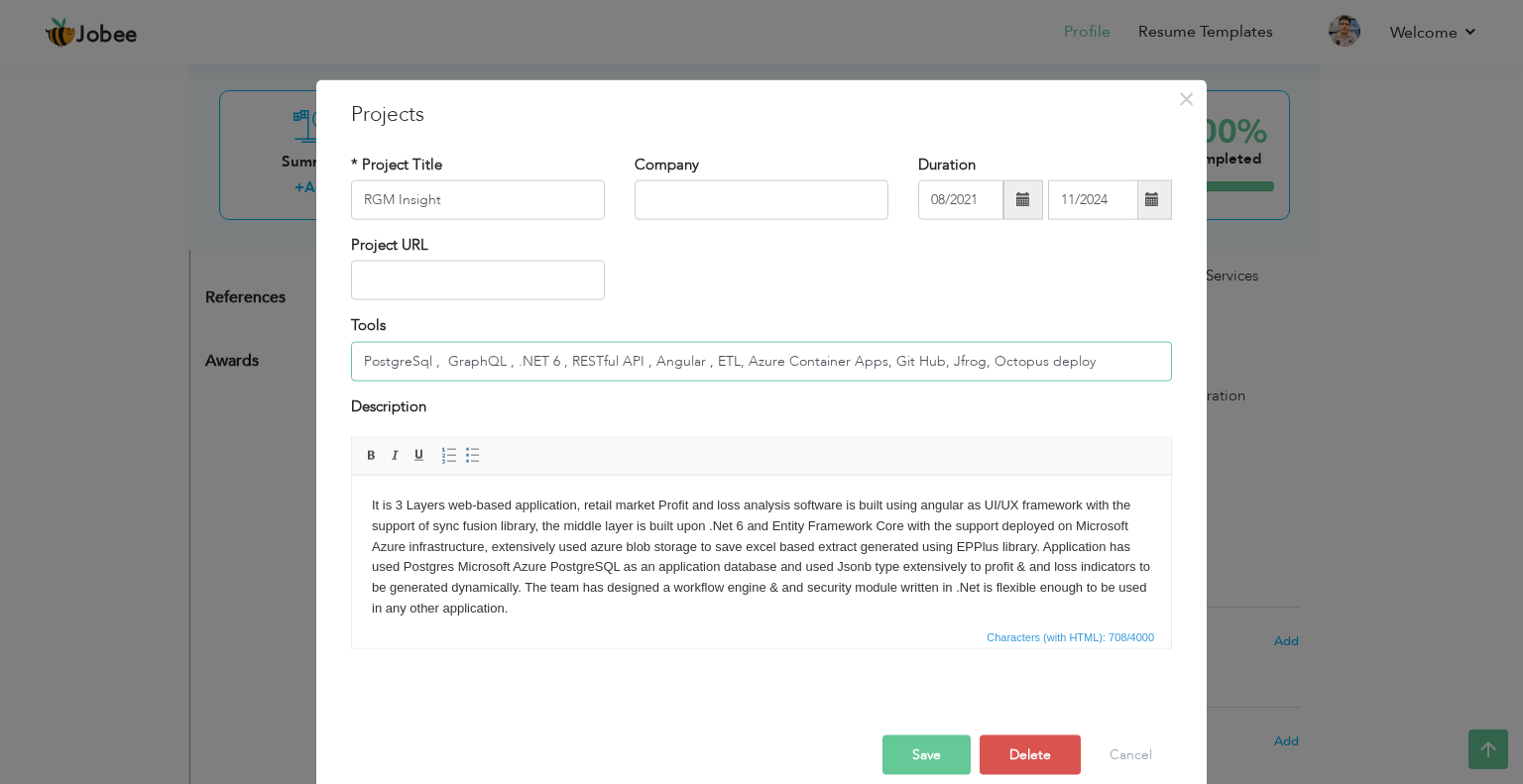 click on "PostgreSql ,  GraphQL , .NET 6 , RESTful API , Angular , ETL, Azure Container Apps, Git Hub, Jfrog, Octopus deploy" at bounding box center [762, 361] 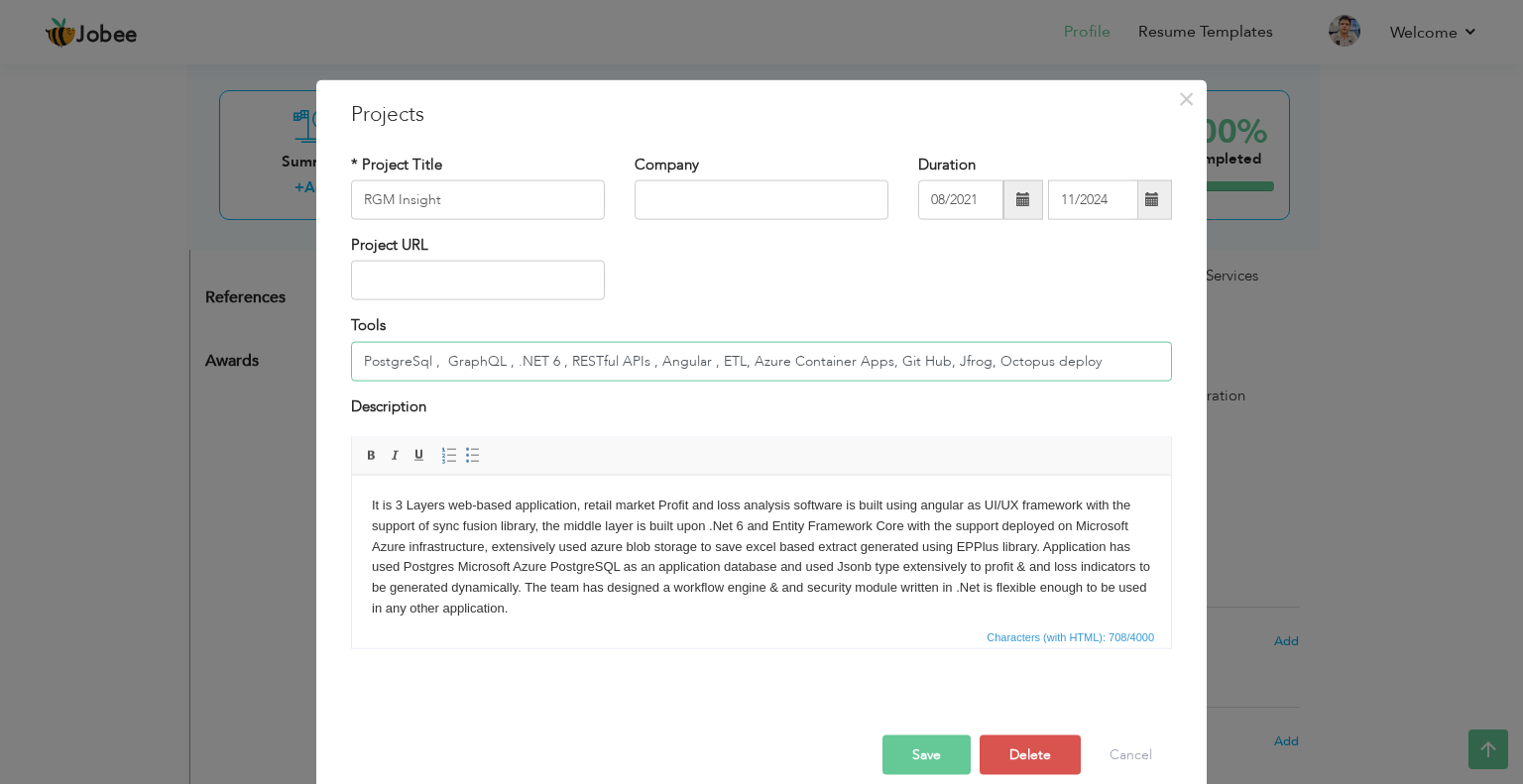 type on "PostgreSql ,  GraphQL , .NET 6 , RESTful APIs , Angular , ETL, Azure Container Apps, Git Hub, Jfrog, Octopus deploy" 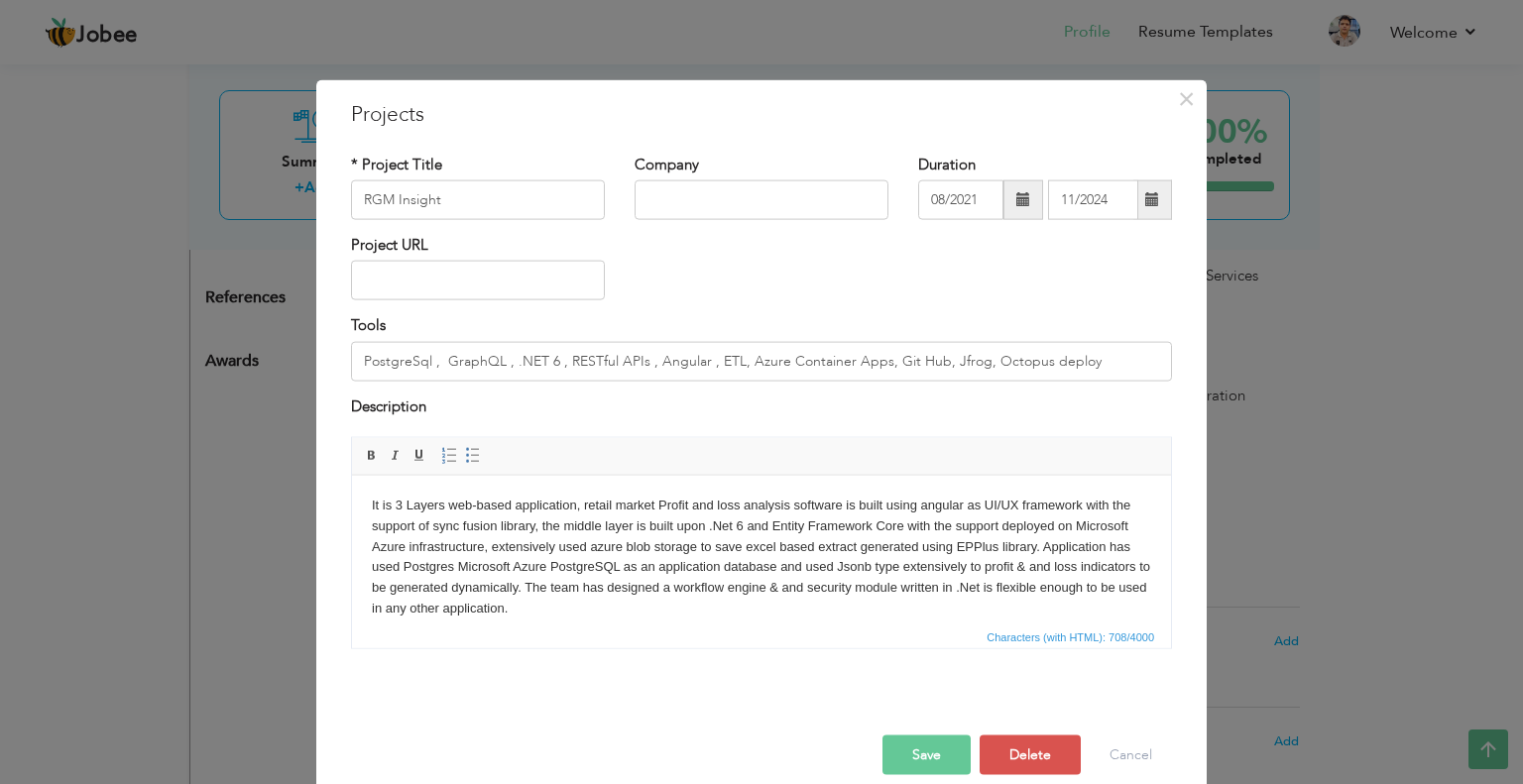 click on "Save" at bounding box center [926, 755] 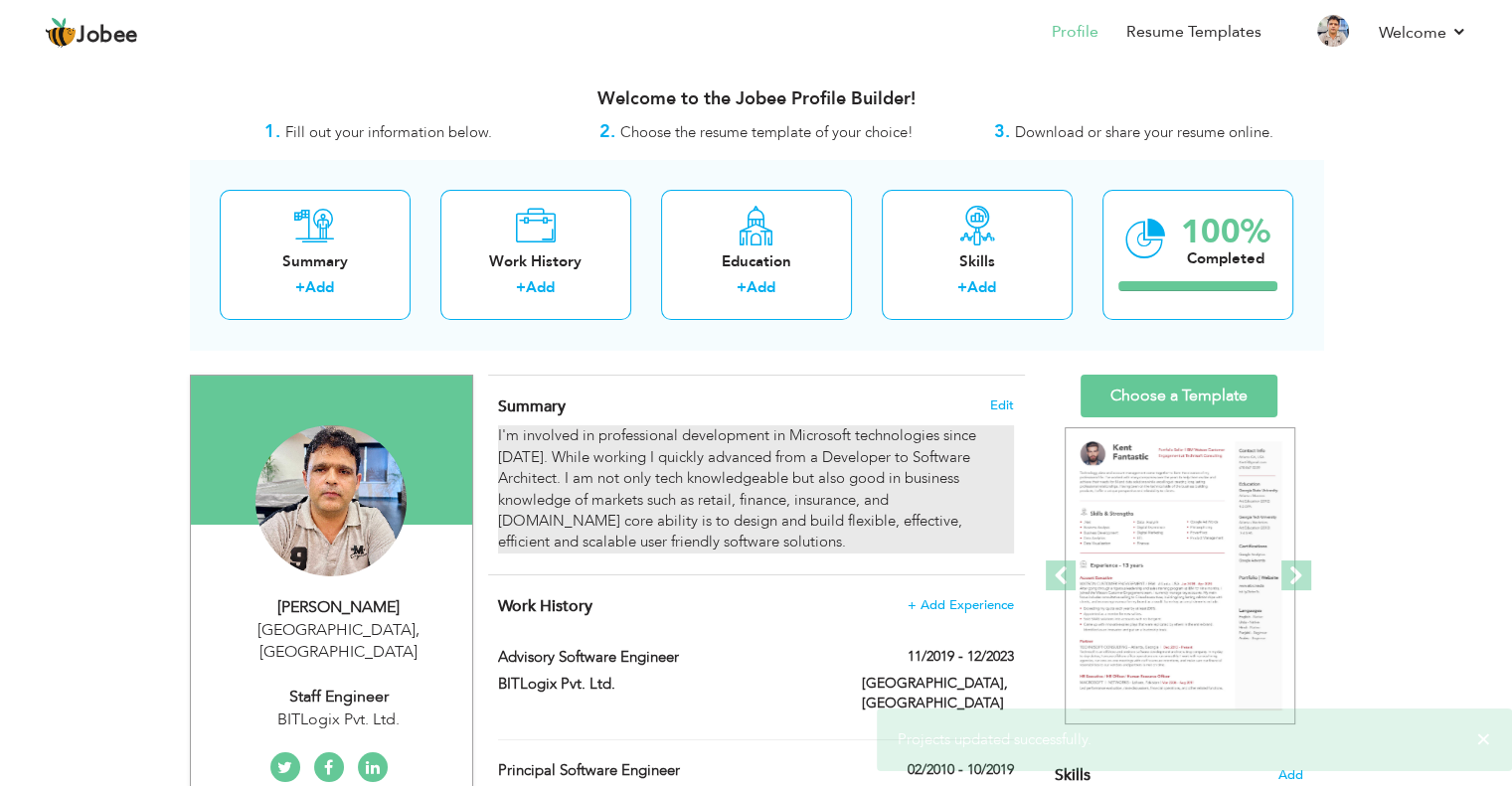 scroll, scrollTop: 199, scrollLeft: 0, axis: vertical 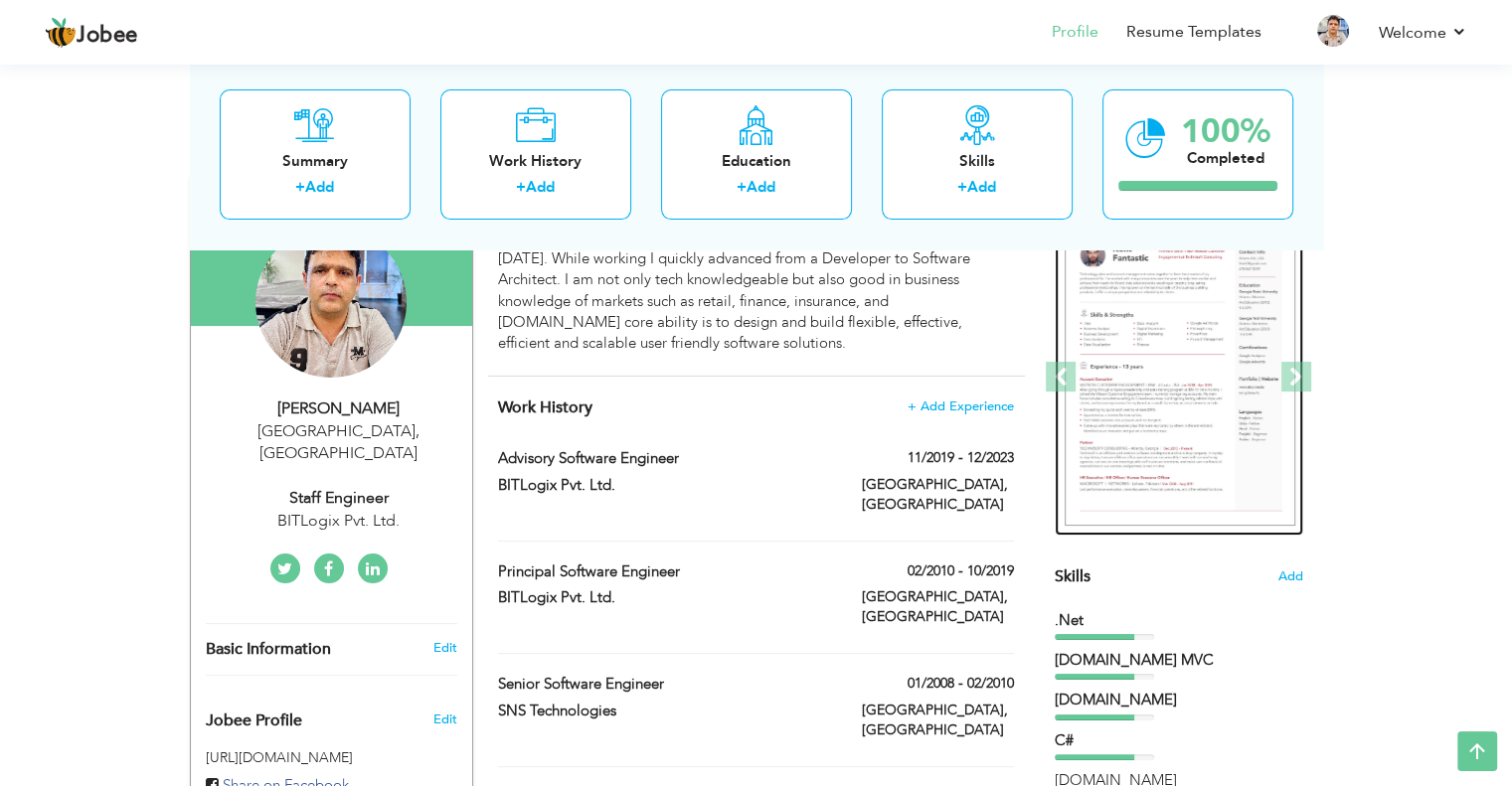 click at bounding box center [1180, 378] 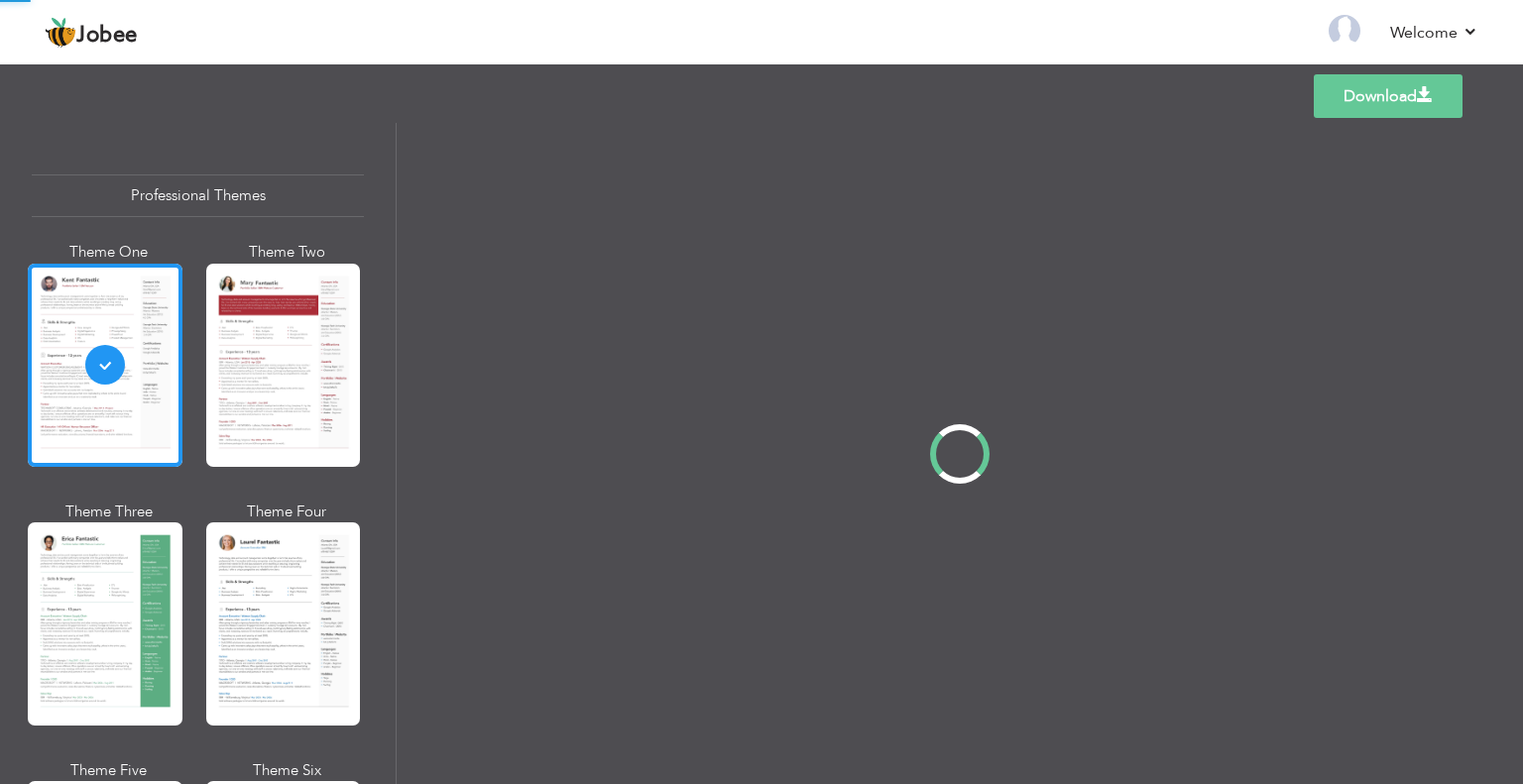 scroll, scrollTop: 0, scrollLeft: 0, axis: both 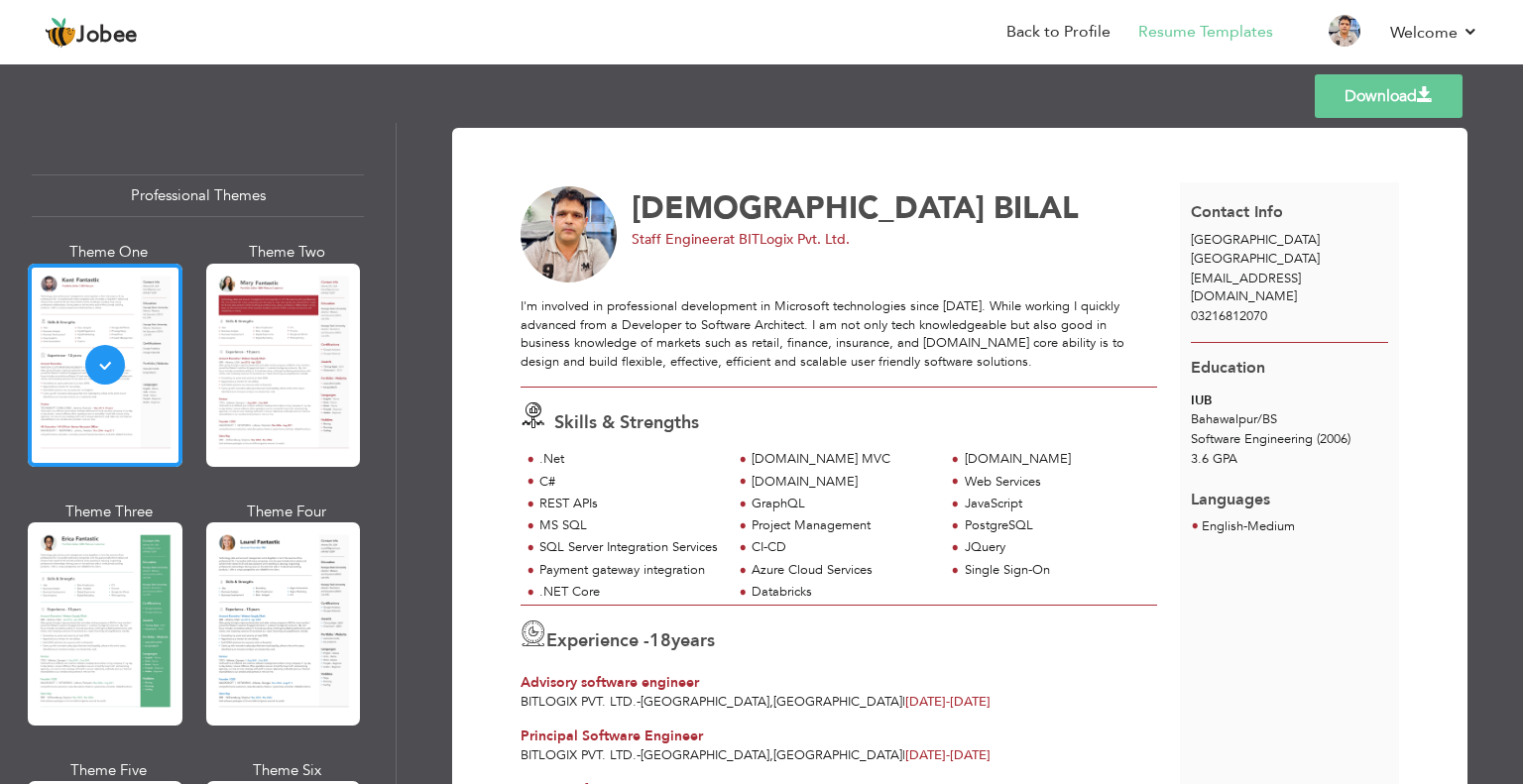 click on "Download" at bounding box center (1388, 96) 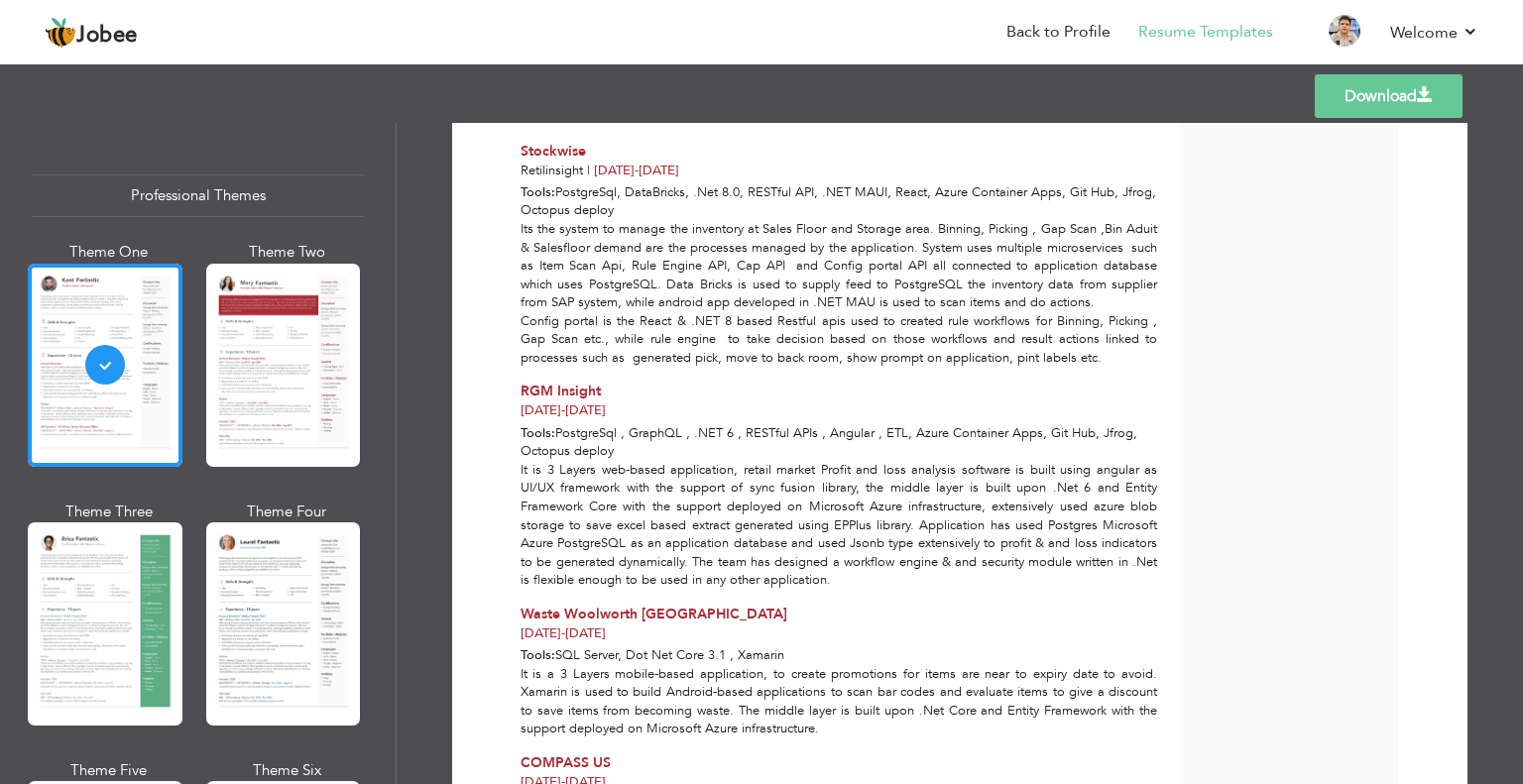 scroll, scrollTop: 892, scrollLeft: 0, axis: vertical 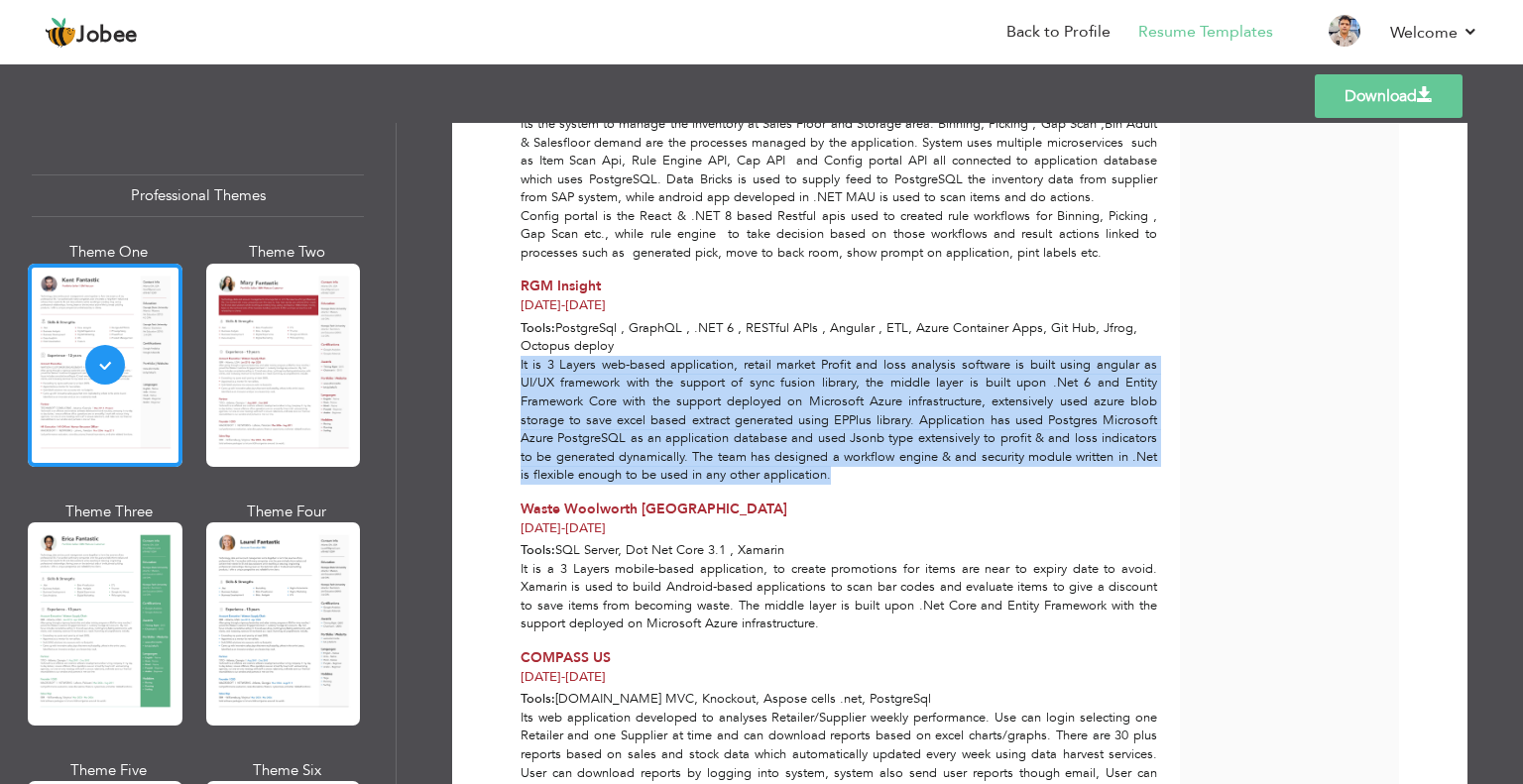 drag, startPoint x: 519, startPoint y: 362, endPoint x: 834, endPoint y: 471, distance: 333.32567 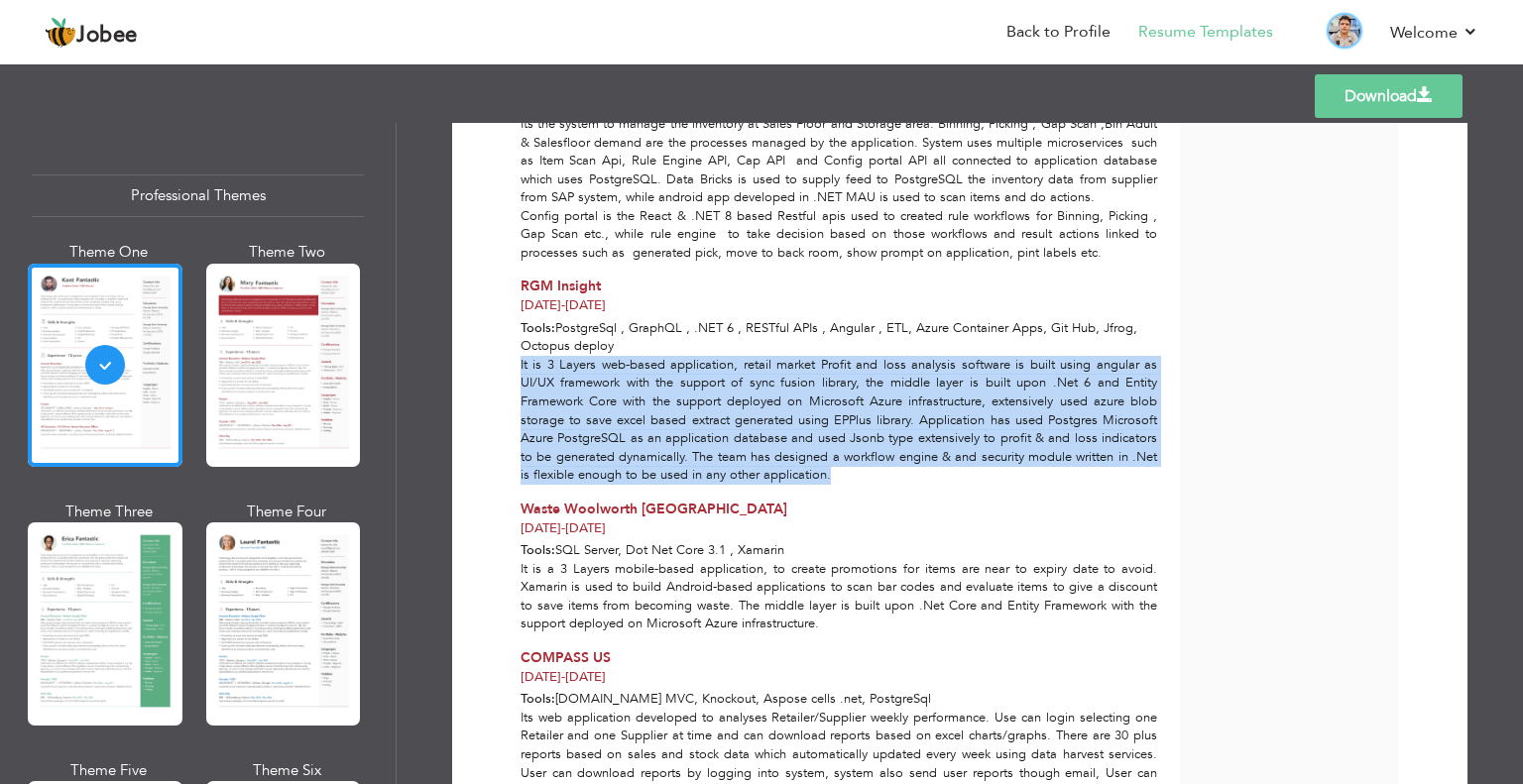 copy on "It is 3 Layers web-based application, retail market Profit and loss analysis software is built using angular as UI/UX framework with the support of sync fusion library, the middle layer is built upon .Net 6 and Entity Framework Core with the support deployed on Microsoft Azure infrastructure, extensively used azure blob storage to save excel based extract generated using EPPlus library. Application has used Postgres Microsoft Azure PostgreSQL as an application database and used Jsonb type extensively to profit & and loss indicators to be generated dynamically. The team has designed a workflow engine & and security module written in .Net is flexible enough to be used in any other application." 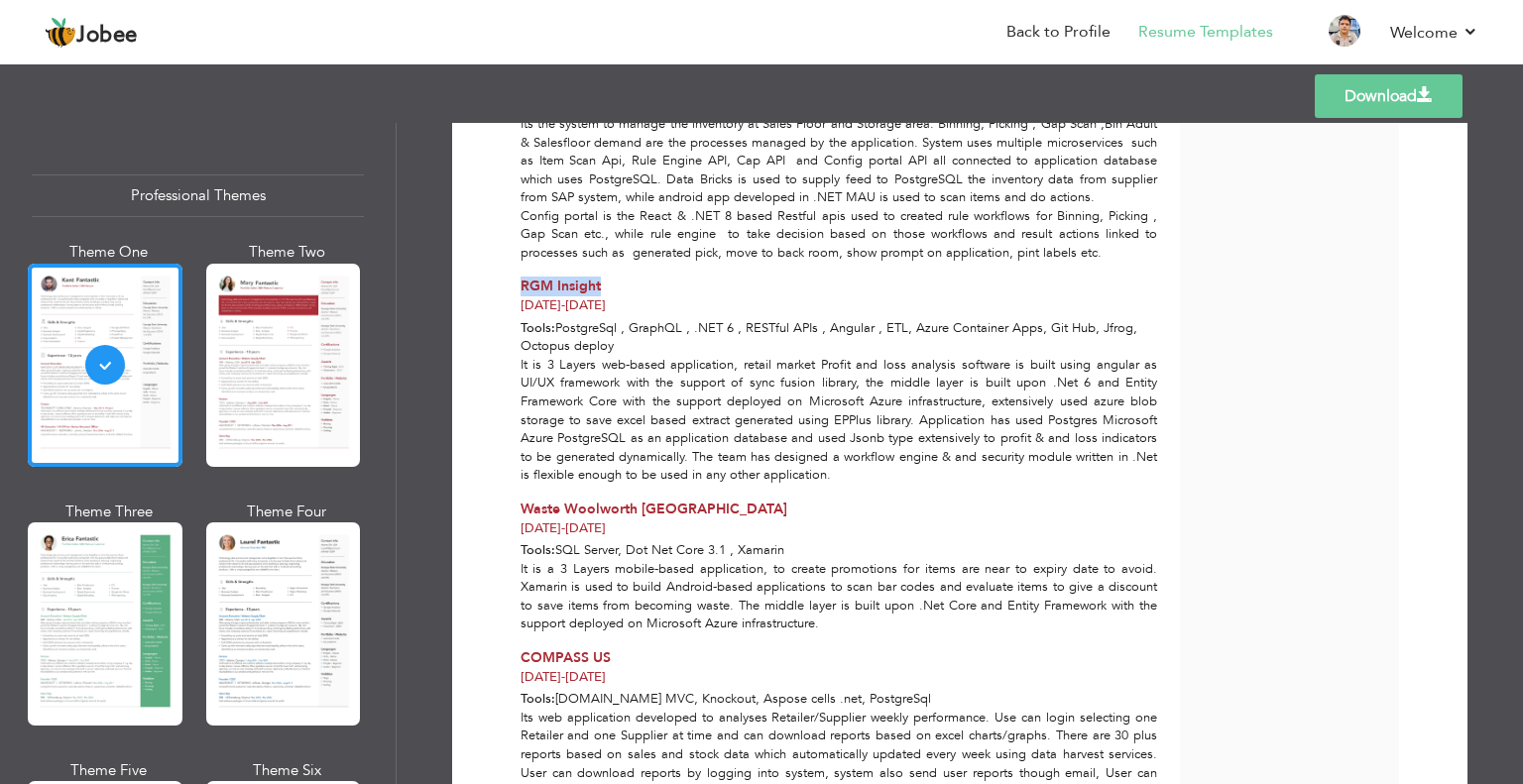 drag, startPoint x: 517, startPoint y: 284, endPoint x: 620, endPoint y: 285, distance: 103.00485 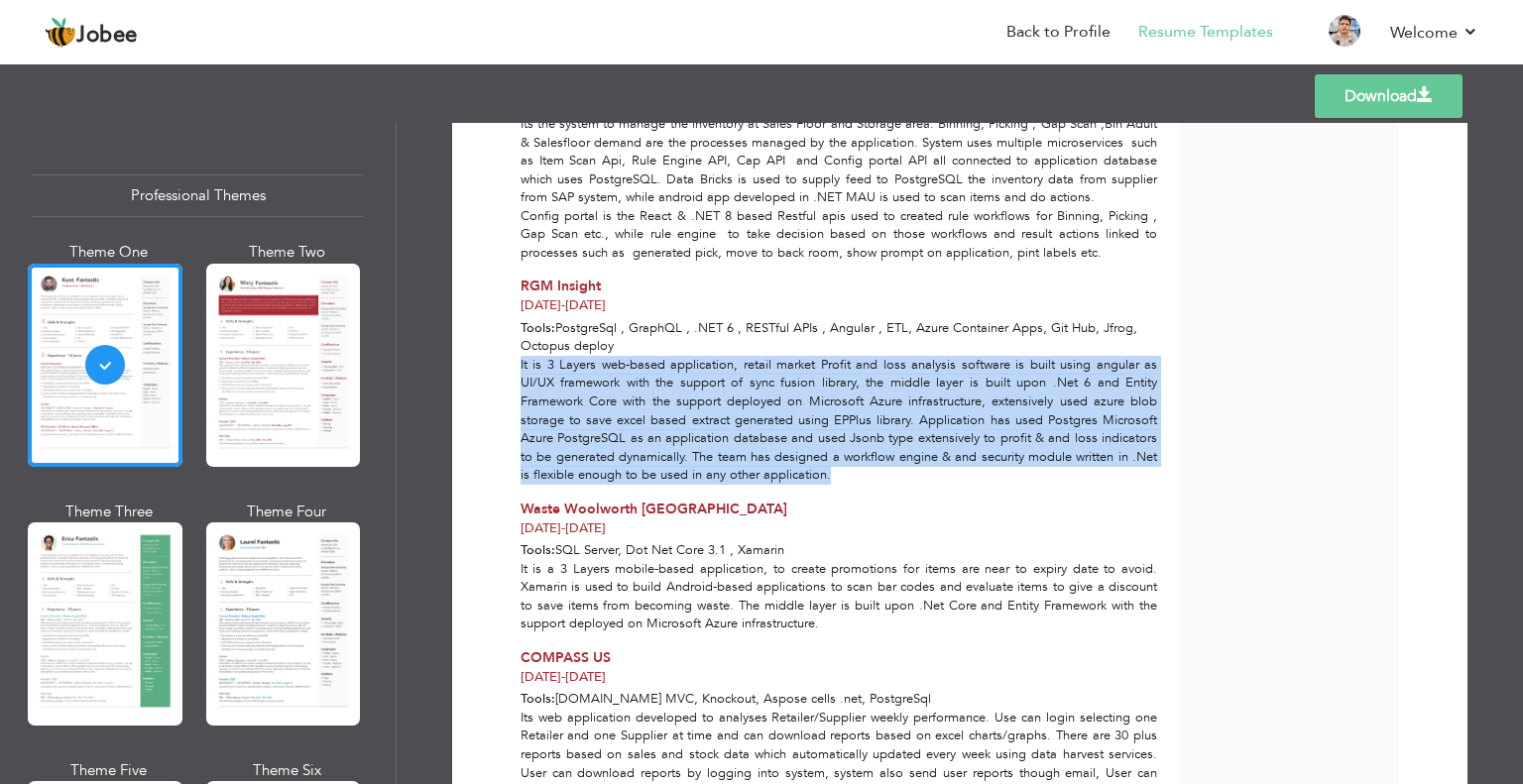 drag, startPoint x: 518, startPoint y: 360, endPoint x: 932, endPoint y: 418, distance: 418.04306 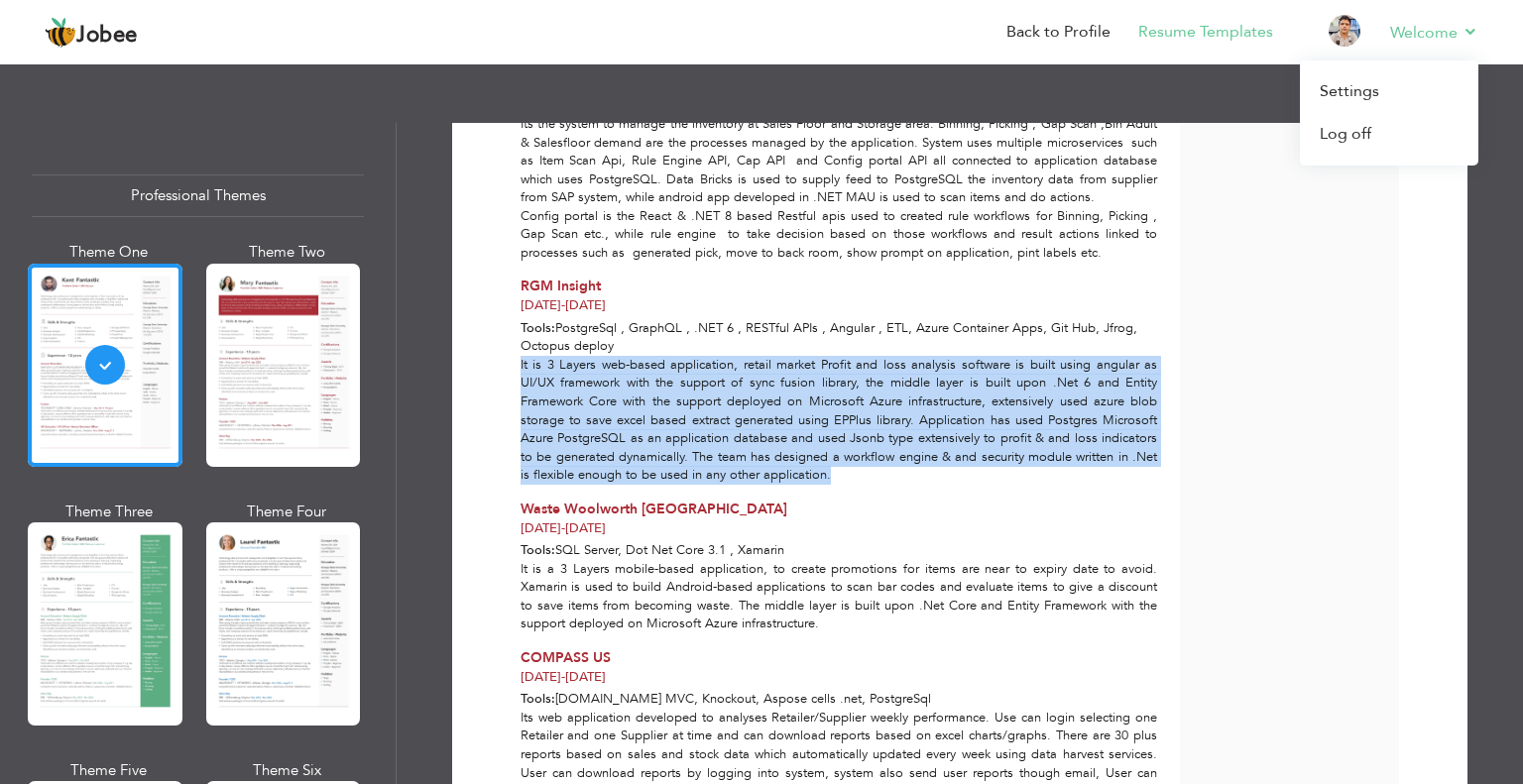 copy on "It is 3 Layers web-based application, retail market Profit and loss analysis software is built using angular as UI/UX framework with the support of sync fusion library, the middle layer is built upon .Net 6 and Entity Framework Core with the support deployed on Microsoft Azure infrastructure, extensively used azure blob storage to save excel based extract generated using EPPlus library. Application has used Postgres Microsoft Azure PostgreSQL as an application database and used Jsonb type extensively to profit & and loss indicators to be generated dynamically. The team has designed a workflow engine & and security module written in .Net is flexible enough to be used in any other application." 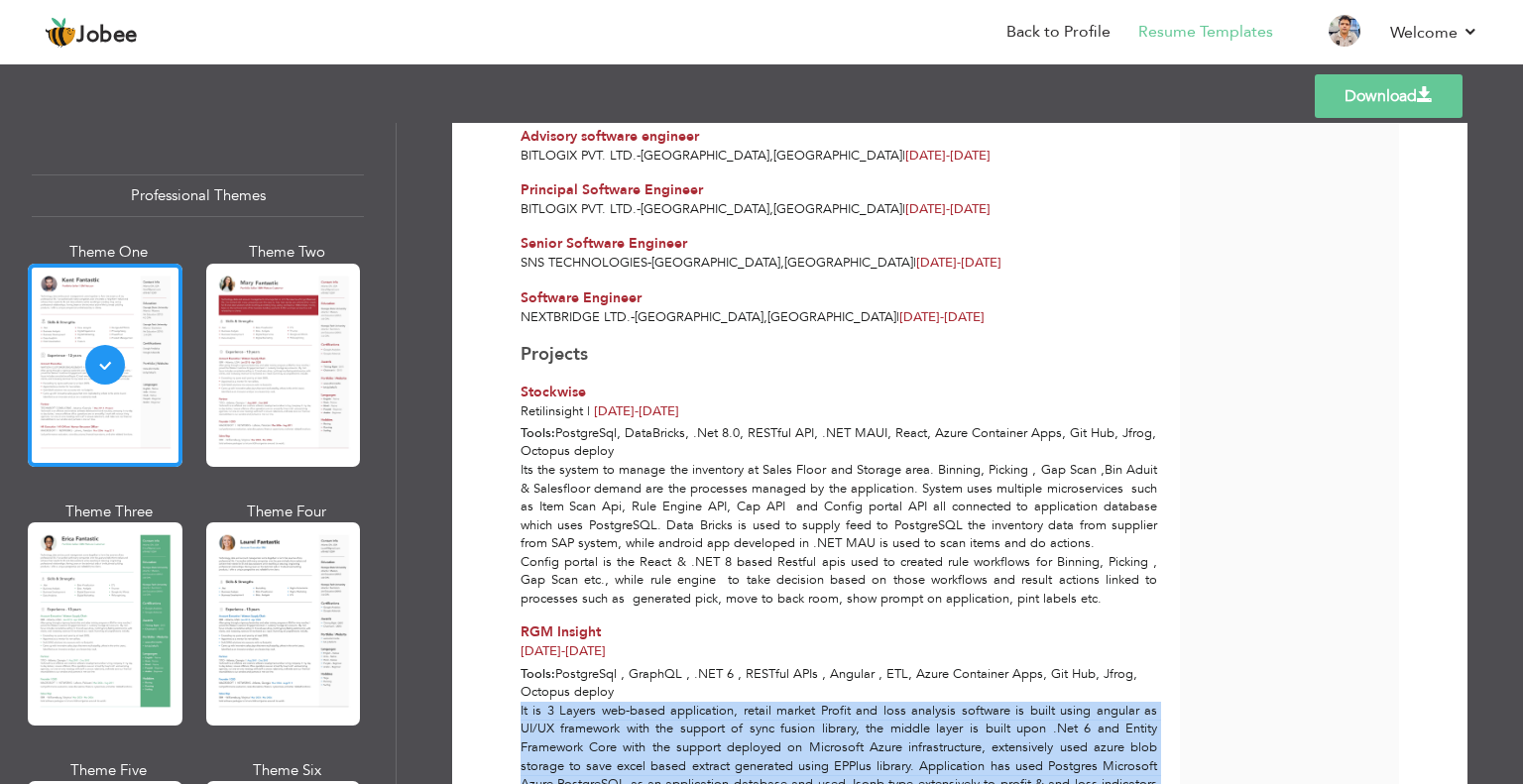 scroll, scrollTop: 595, scrollLeft: 0, axis: vertical 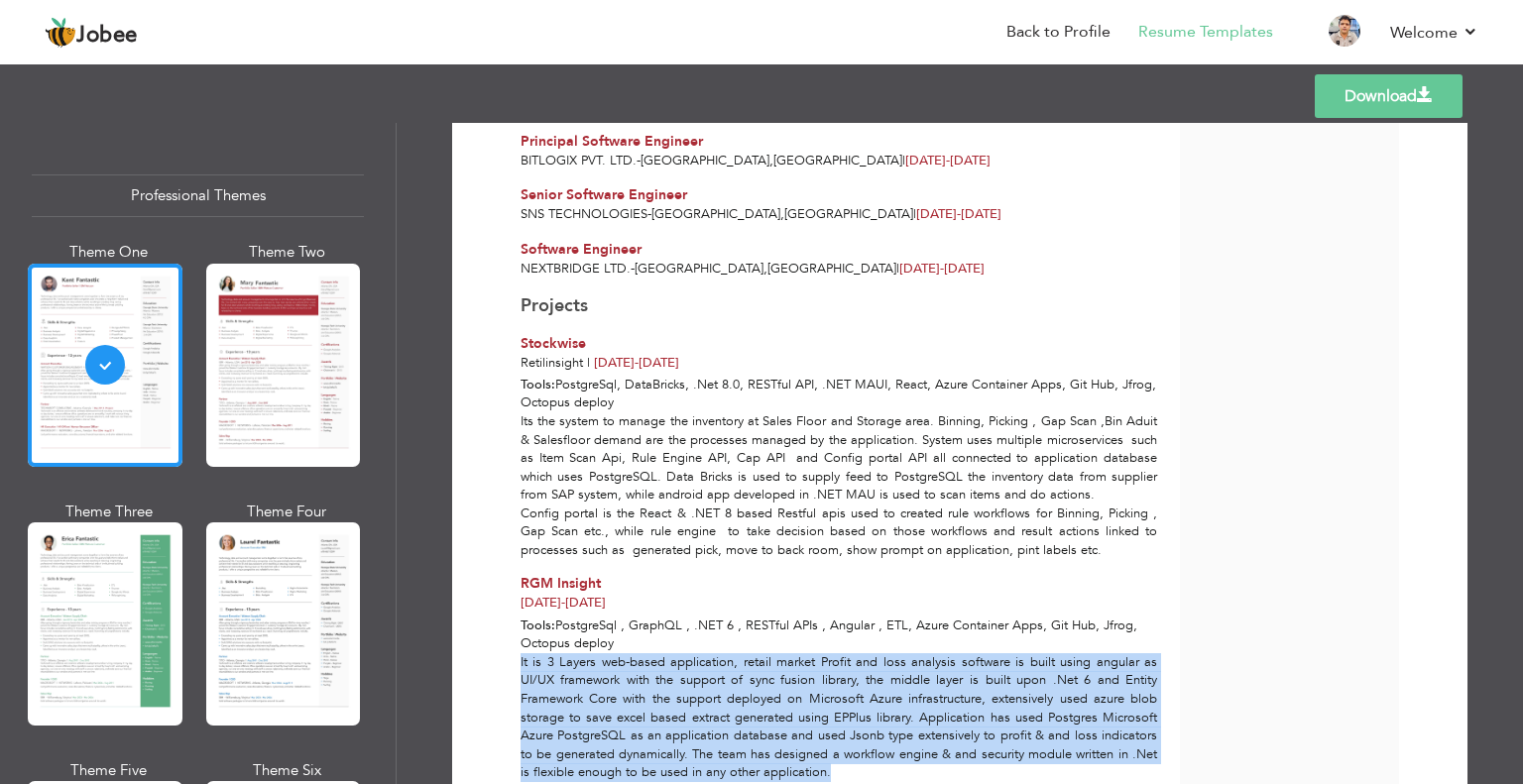 drag, startPoint x: 516, startPoint y: 412, endPoint x: 1096, endPoint y: 542, distance: 594.3904 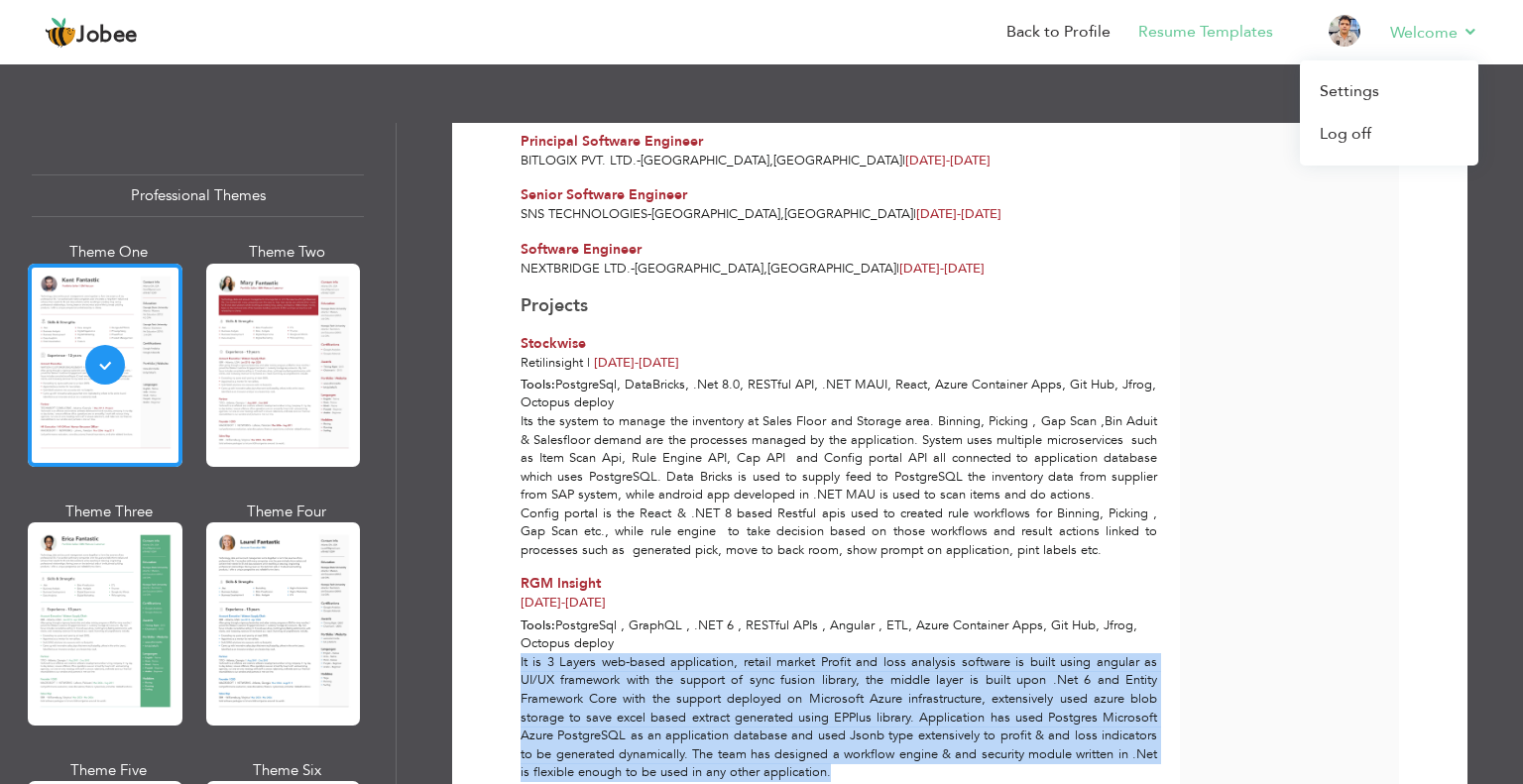 copy on "Its the system to manage the inventory at Sales Floor and Storage area. Binning, Picking , Gap Scan ,Bin Aduit & Salesfloor demand are the processes managed by the application. System uses multiple microservices  such as Item Scan Api, Rule Engine API, Cap API  and Config portal API all connected to application database which uses PostgreSQL. Data Bricks is used to supply feed to PostgreSQL the inventory data from supplier from SAP system, while android app developed in .NET MAU is used to scan items and do actions.
Config portal is the React & .NET 8 based Restful apis used to created rule workflows for Binning, Picking , Gap Scan etc., while rule engine  to take decision based on those workflows and result actions linked to processes such as  generated pick, move to back room, show prompt on application, pint labels etc." 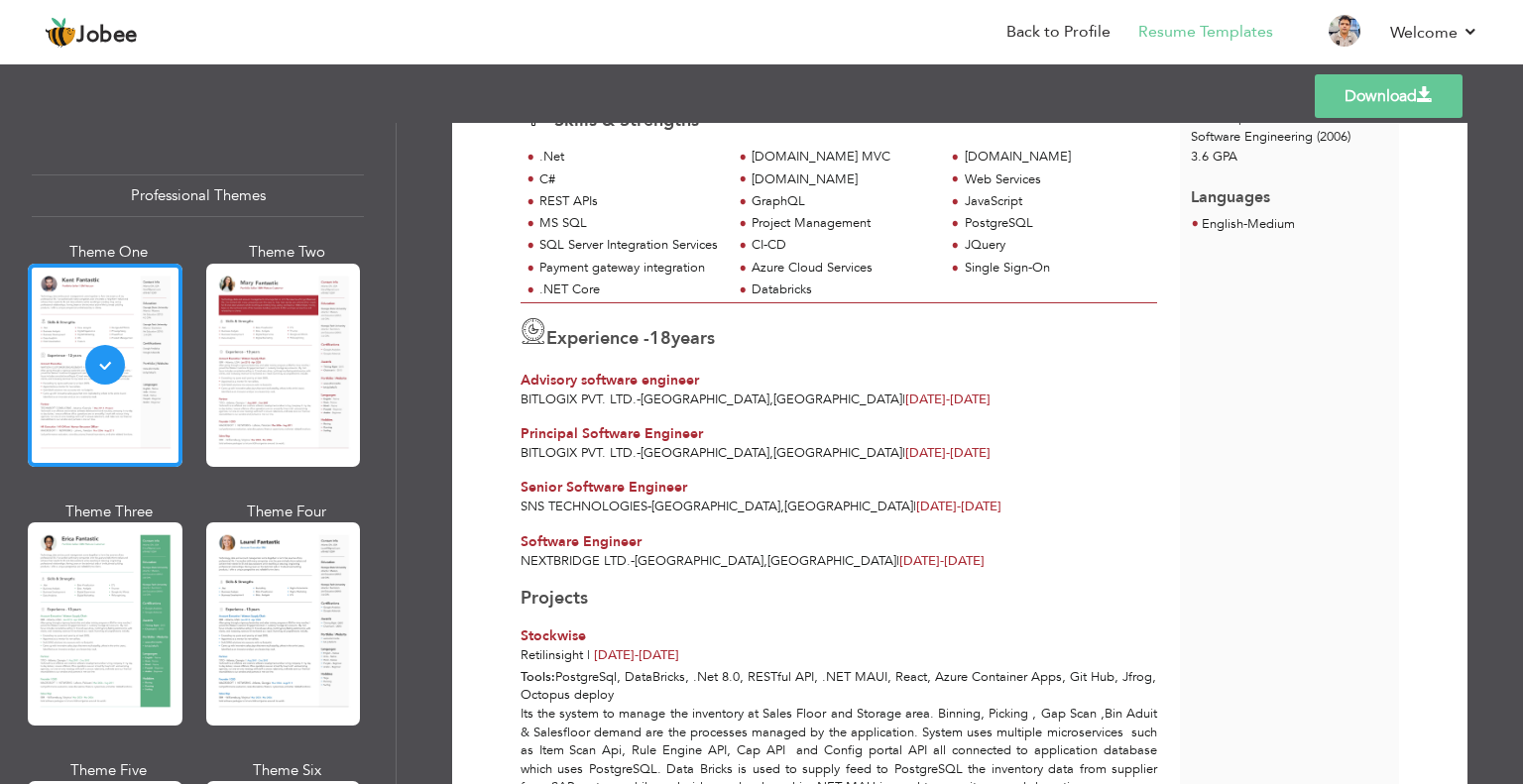 scroll, scrollTop: 0, scrollLeft: 0, axis: both 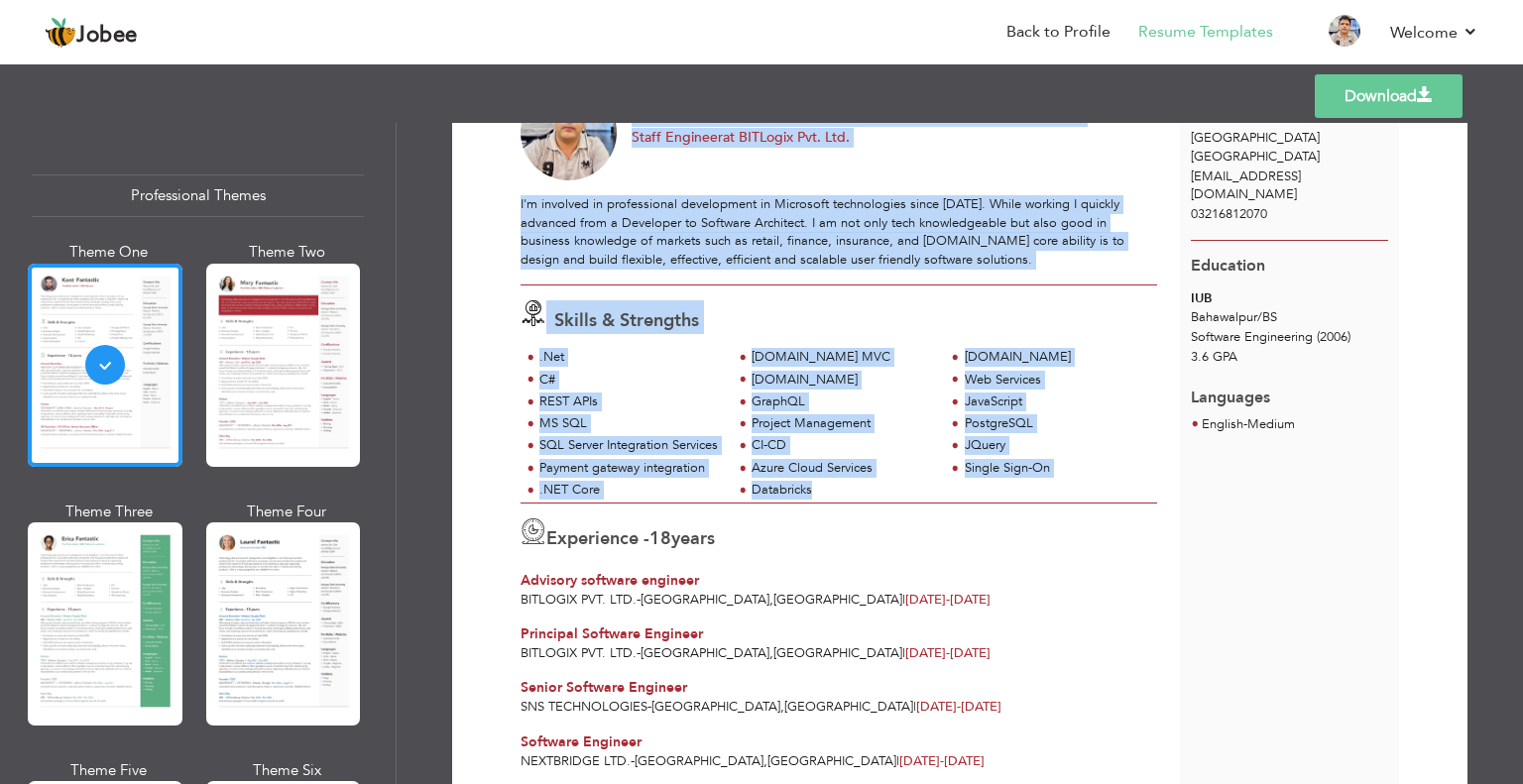 drag, startPoint x: 635, startPoint y: 202, endPoint x: 865, endPoint y: 487, distance: 366.2308 